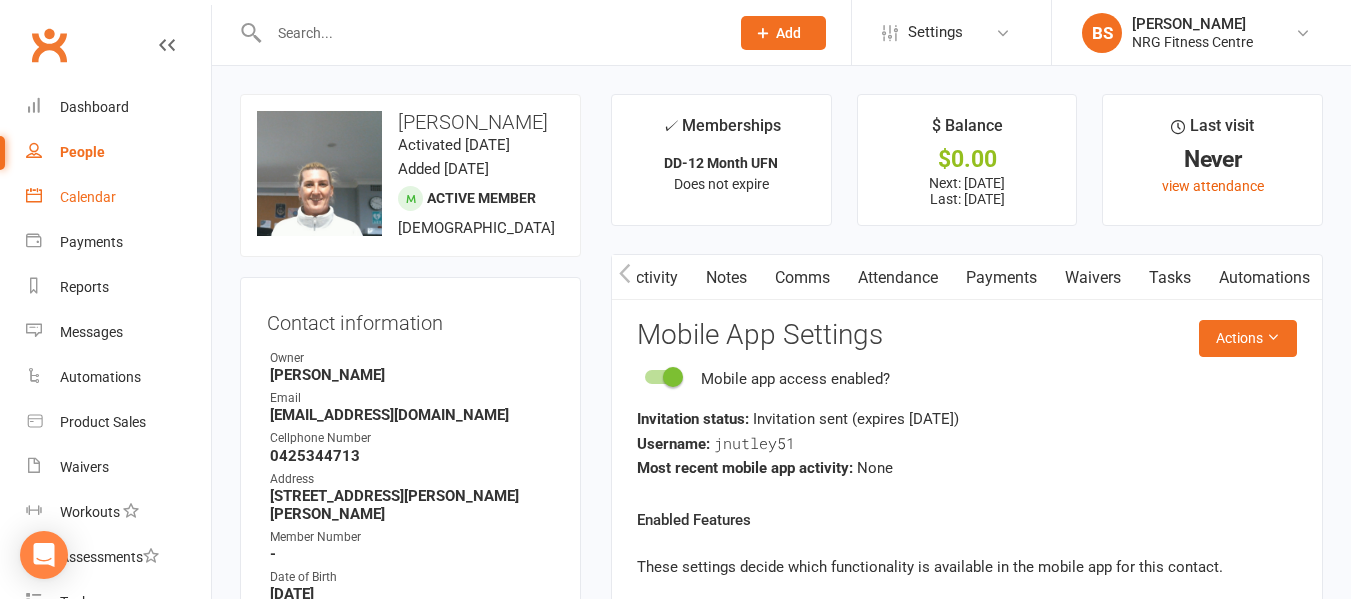 scroll, scrollTop: 200, scrollLeft: 0, axis: vertical 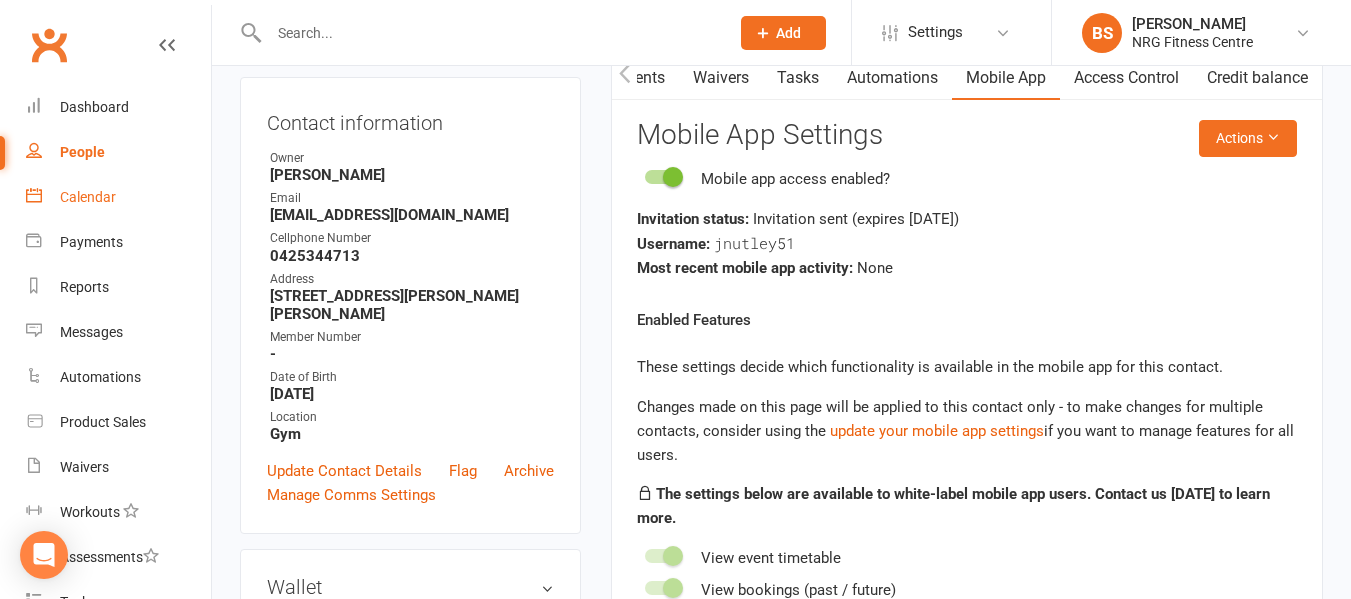 click on "Calendar" at bounding box center [88, 197] 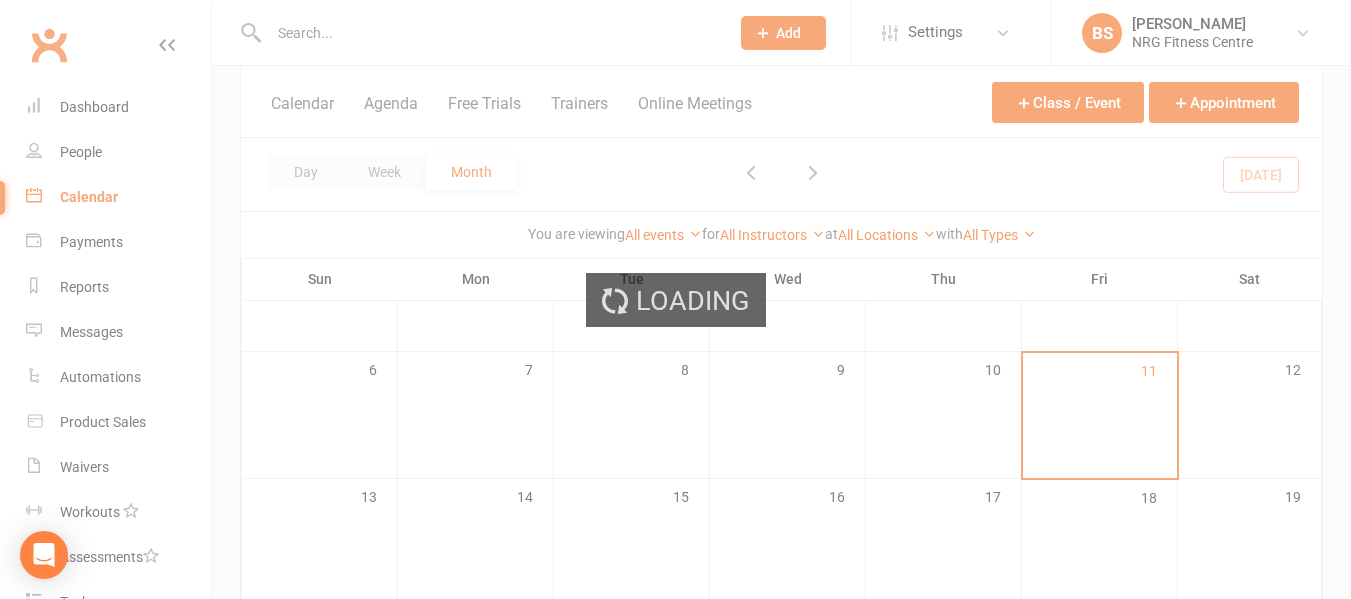scroll, scrollTop: 0, scrollLeft: 0, axis: both 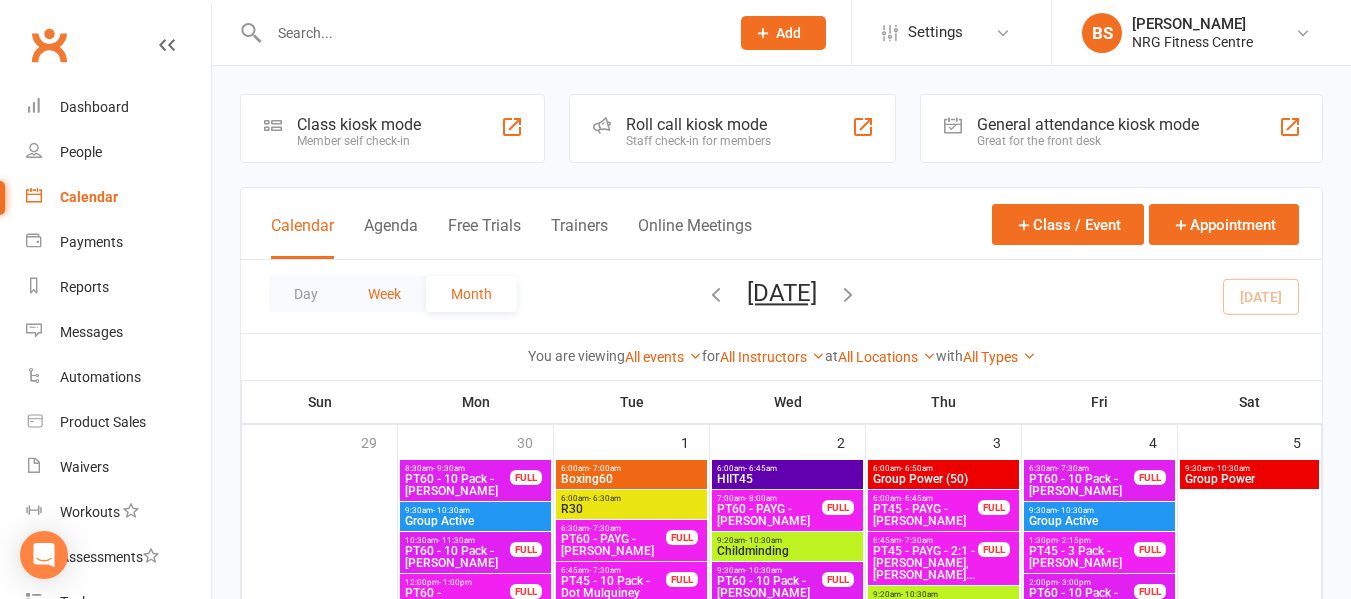 click on "Week" at bounding box center (384, 294) 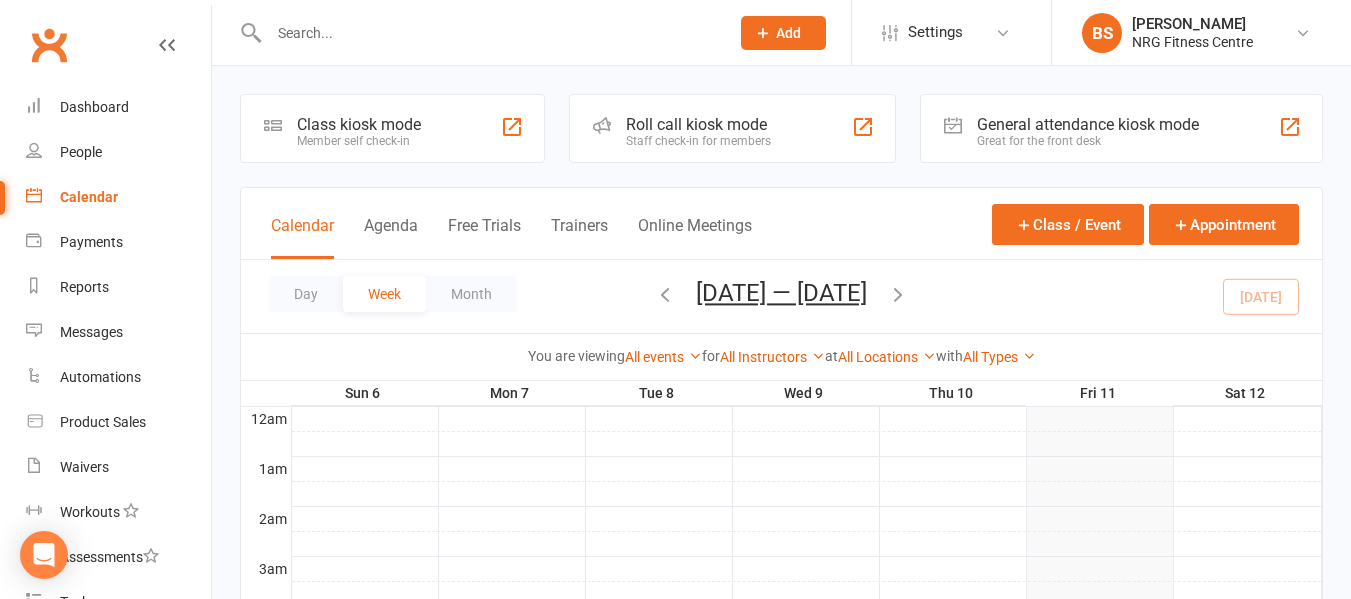 scroll, scrollTop: 0, scrollLeft: 0, axis: both 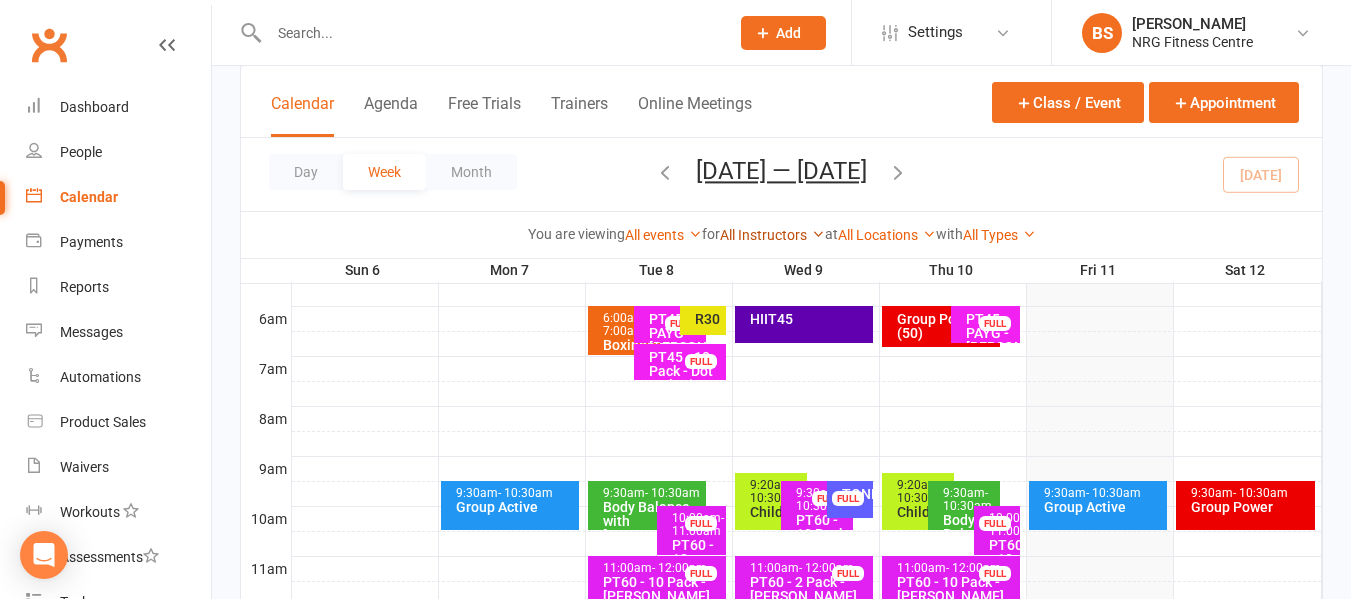 click on "All Instructors" at bounding box center (772, 235) 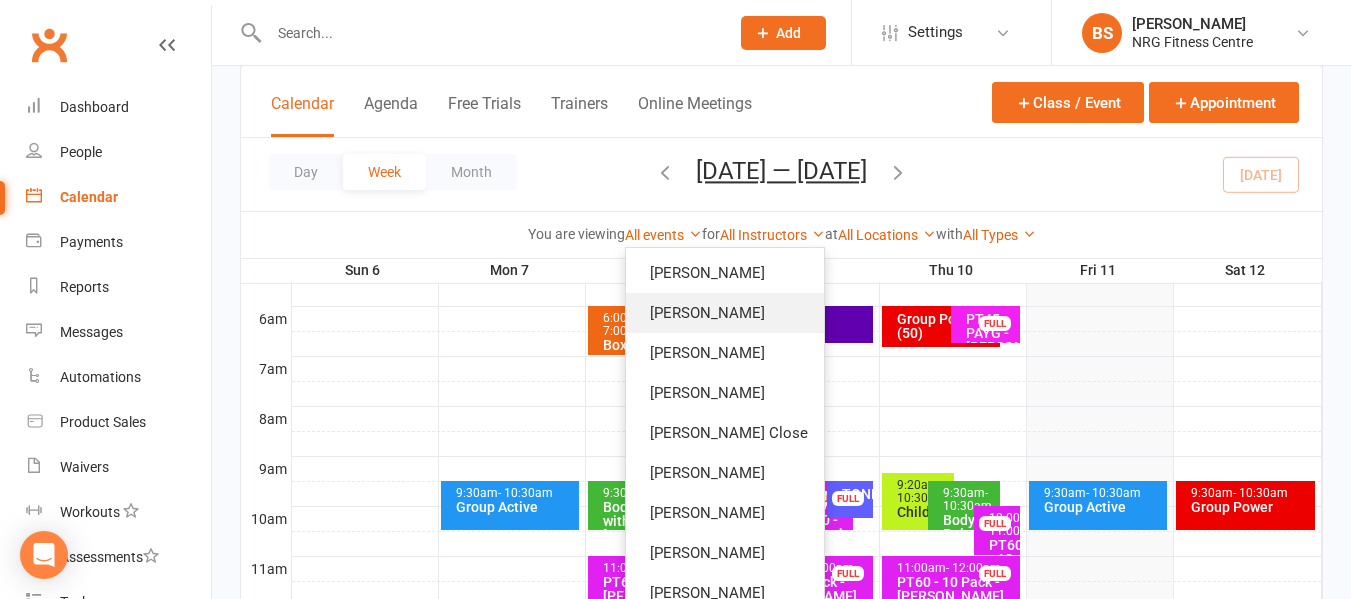 click on "[PERSON_NAME]" at bounding box center (725, 313) 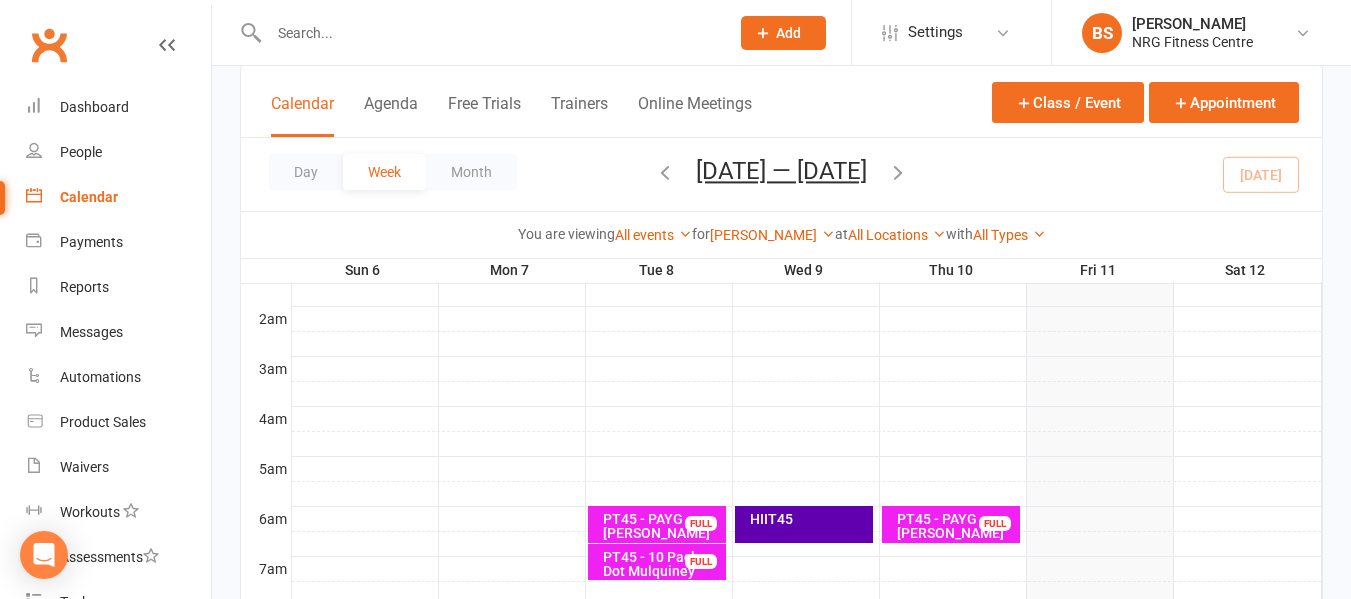scroll, scrollTop: 100, scrollLeft: 0, axis: vertical 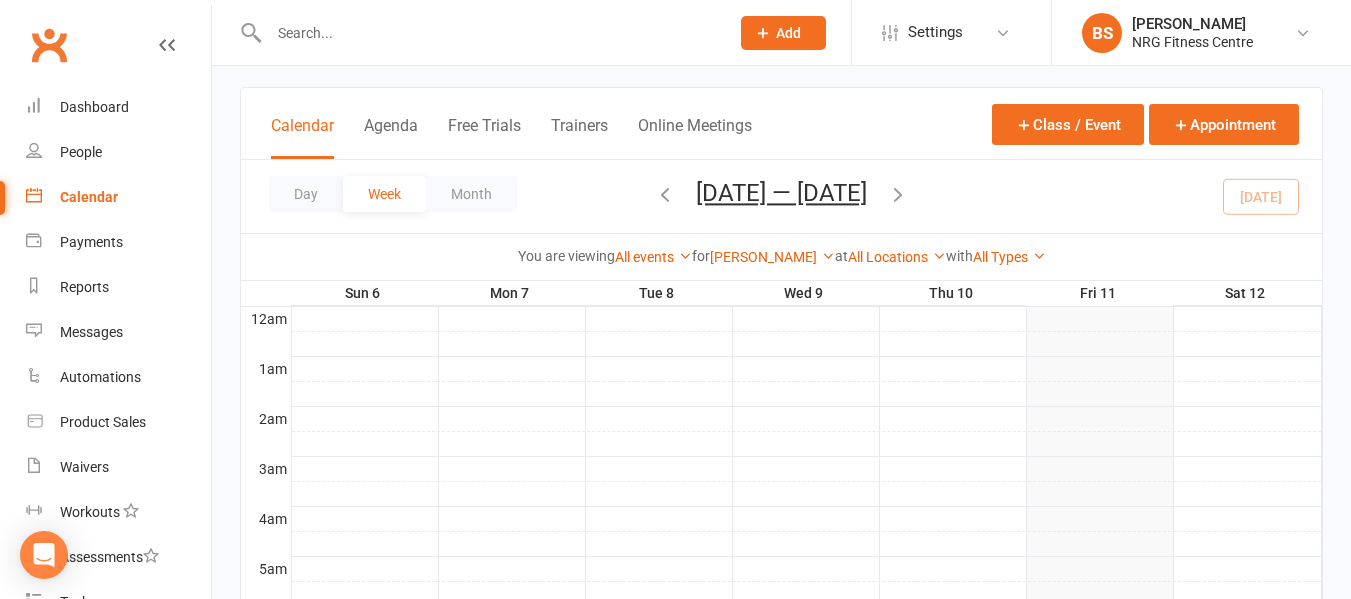 click at bounding box center [898, 194] 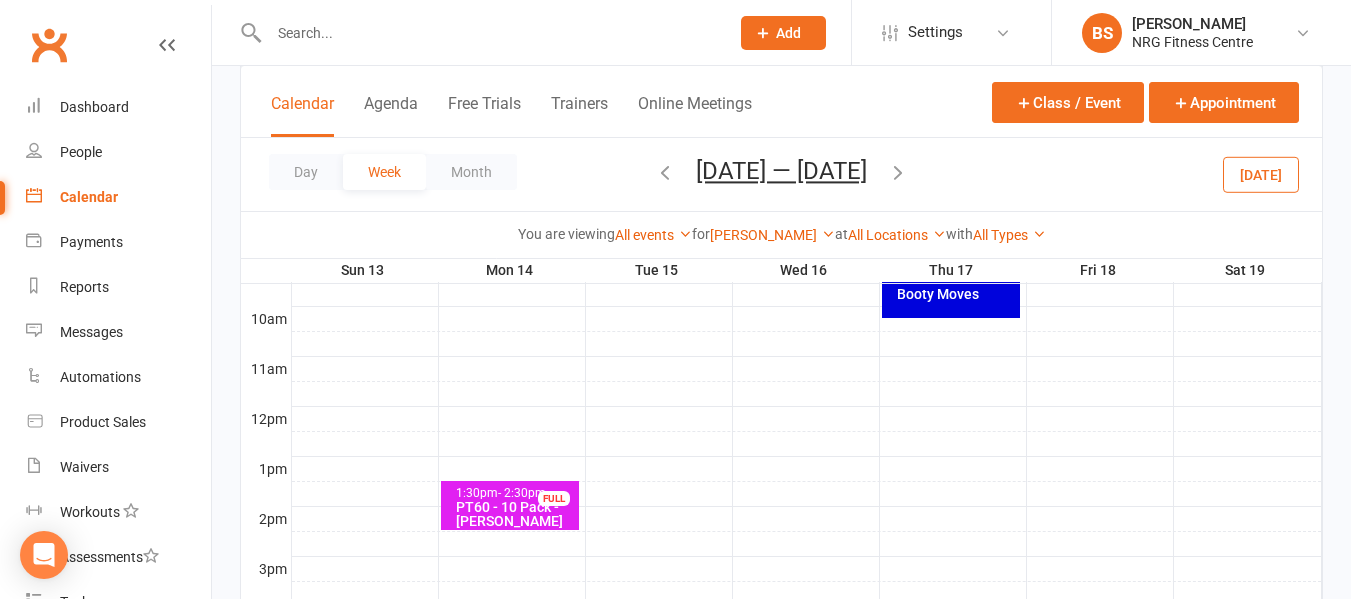 scroll, scrollTop: 700, scrollLeft: 0, axis: vertical 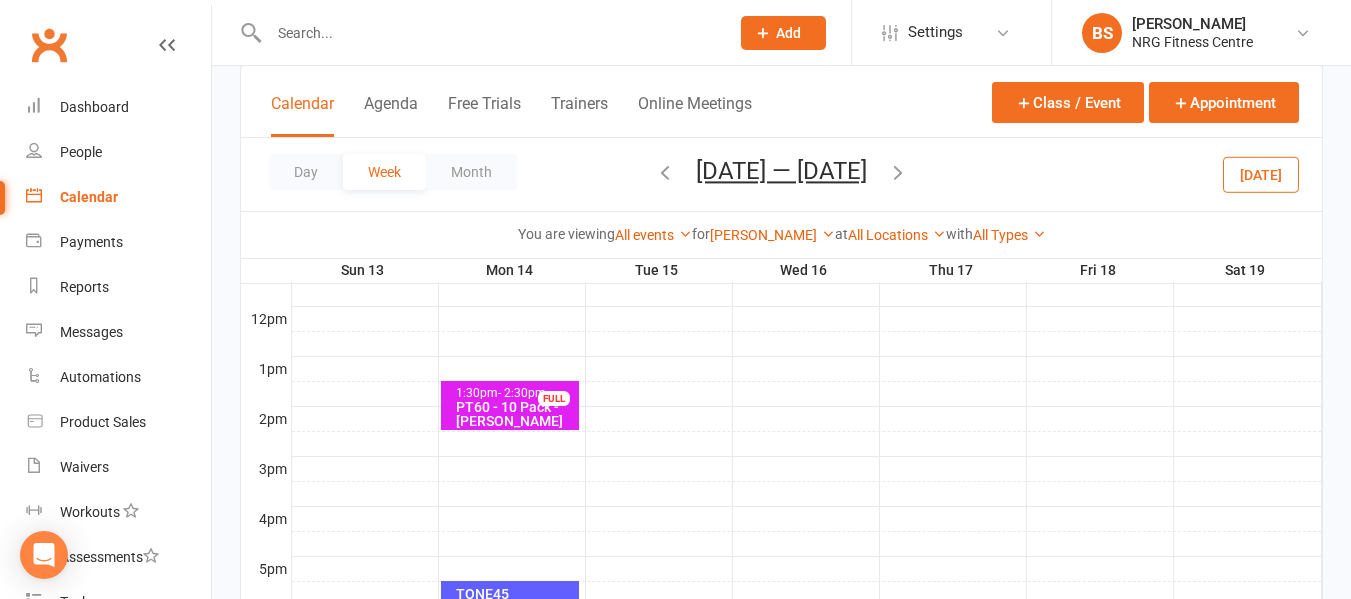 click at bounding box center [807, 444] 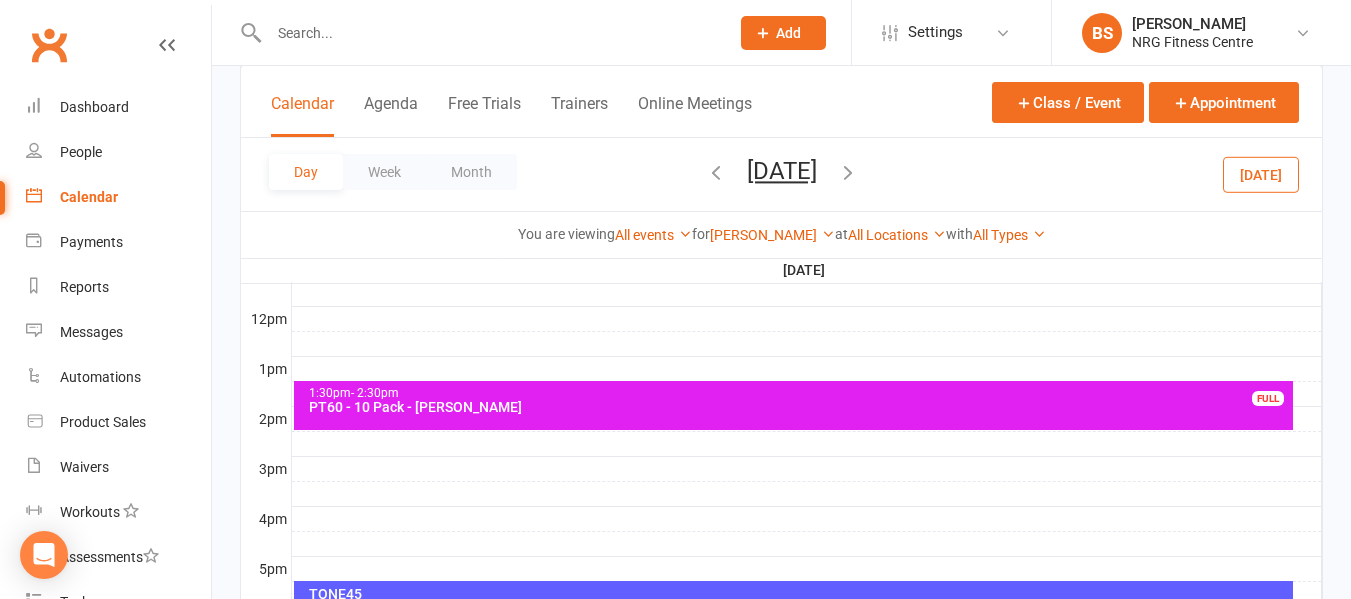 click at bounding box center (807, 444) 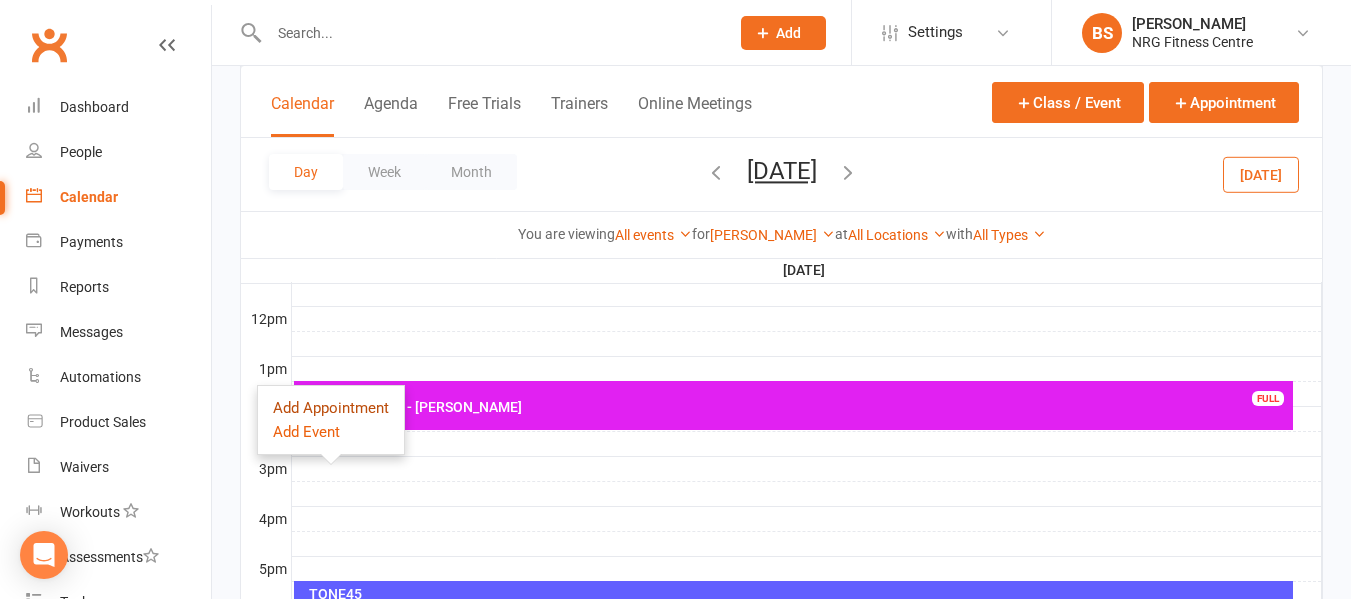 click on "Add Appointment" at bounding box center (331, 408) 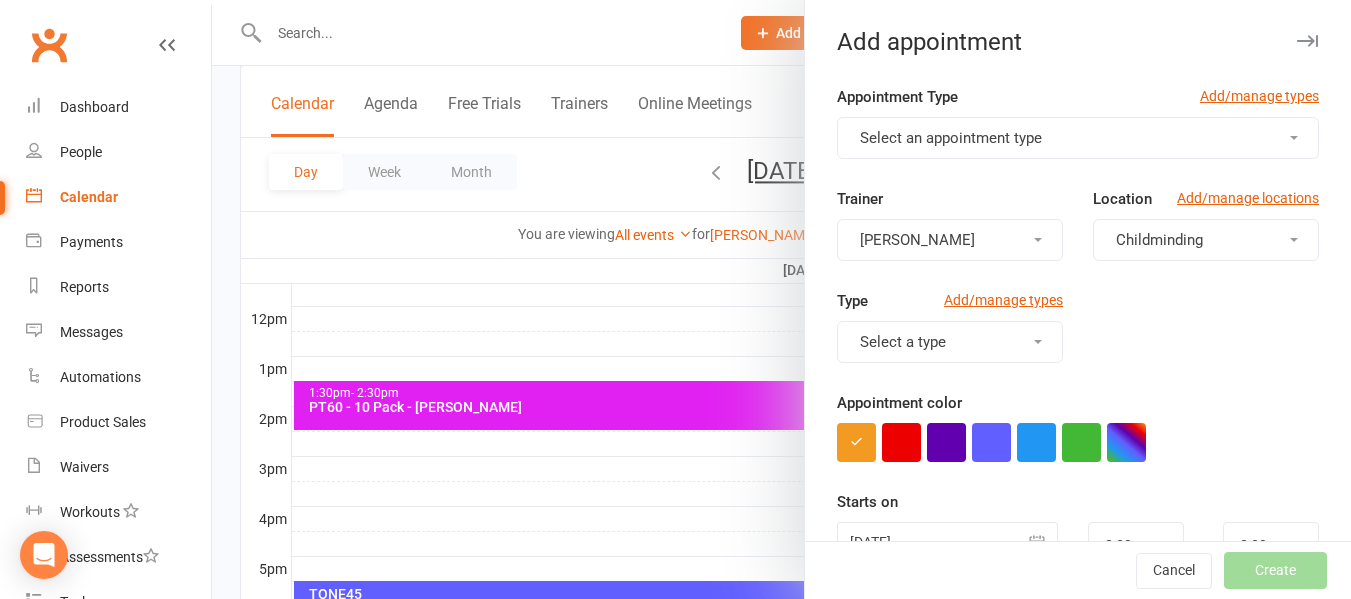 click on "Select an appointment type" at bounding box center (1078, 138) 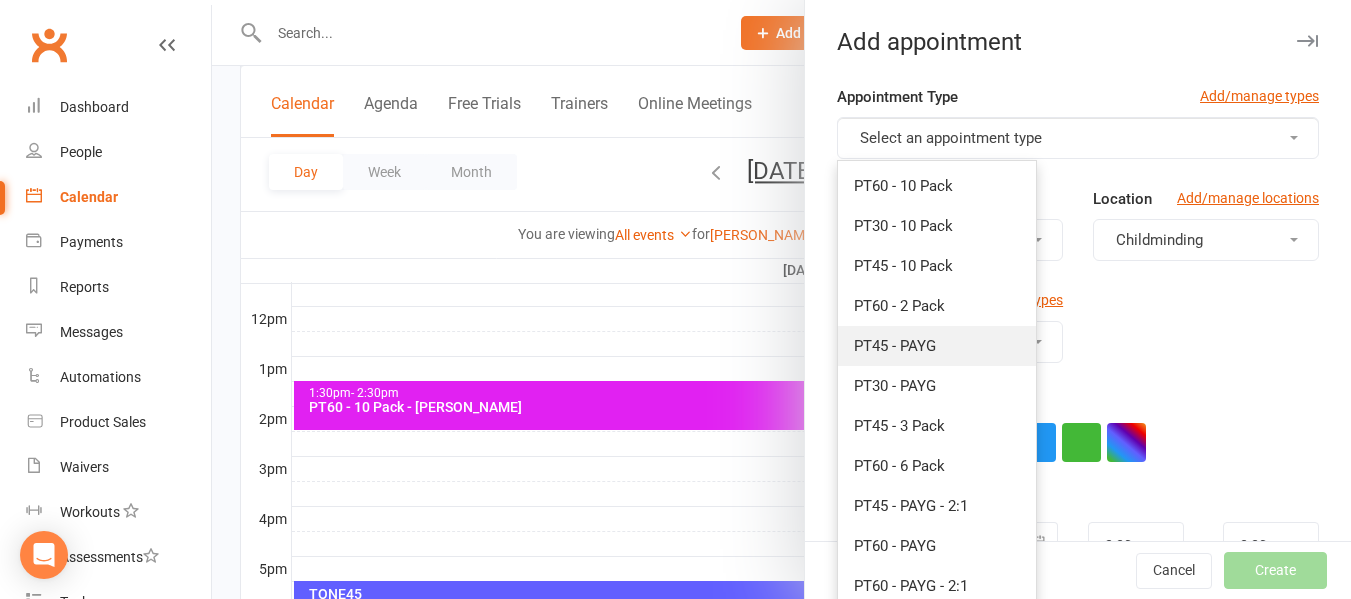 click on "PT45 - PAYG" at bounding box center (895, 346) 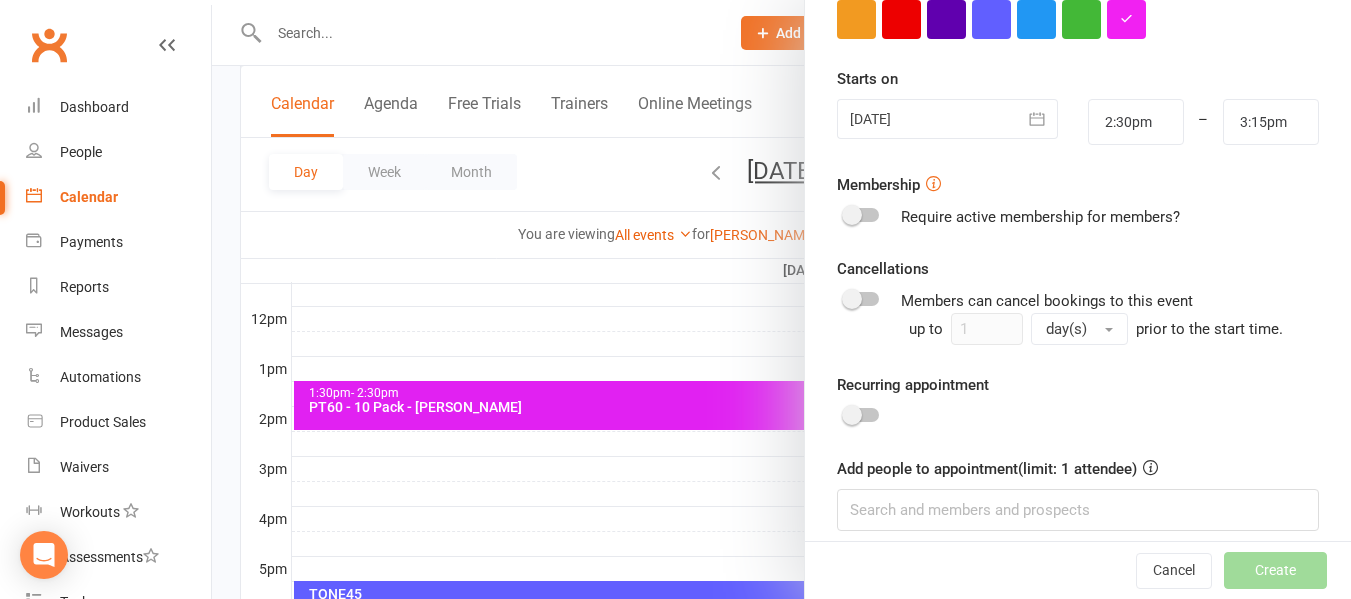scroll, scrollTop: 441, scrollLeft: 0, axis: vertical 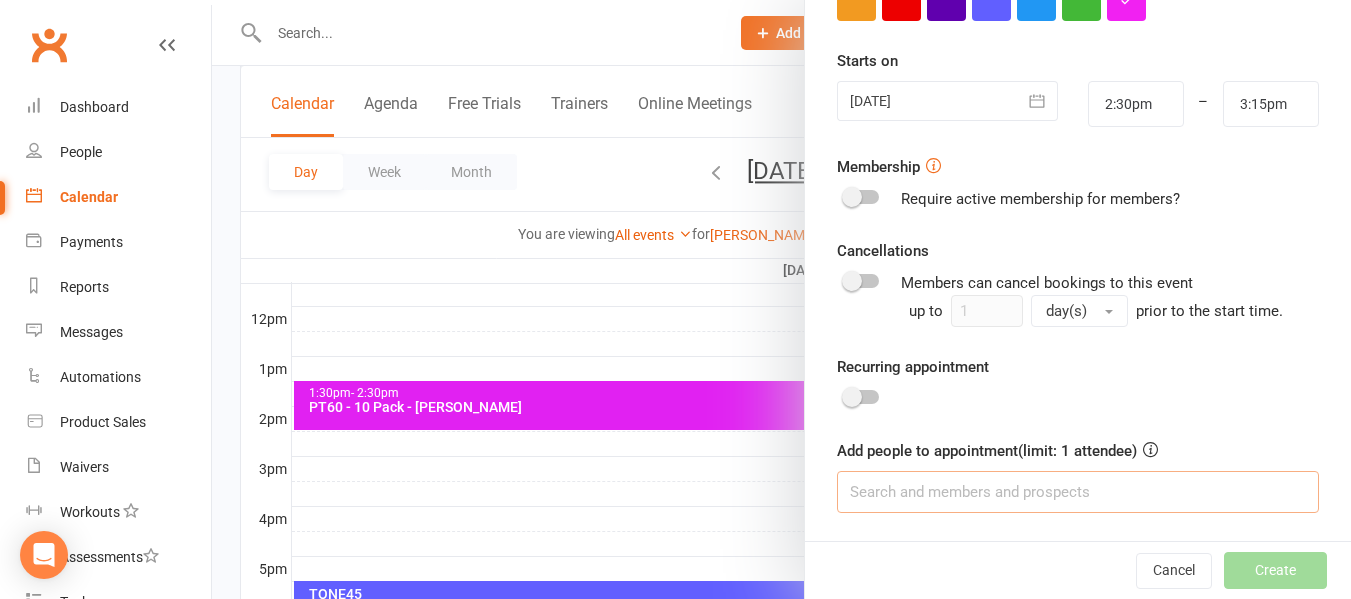 click at bounding box center (1078, 492) 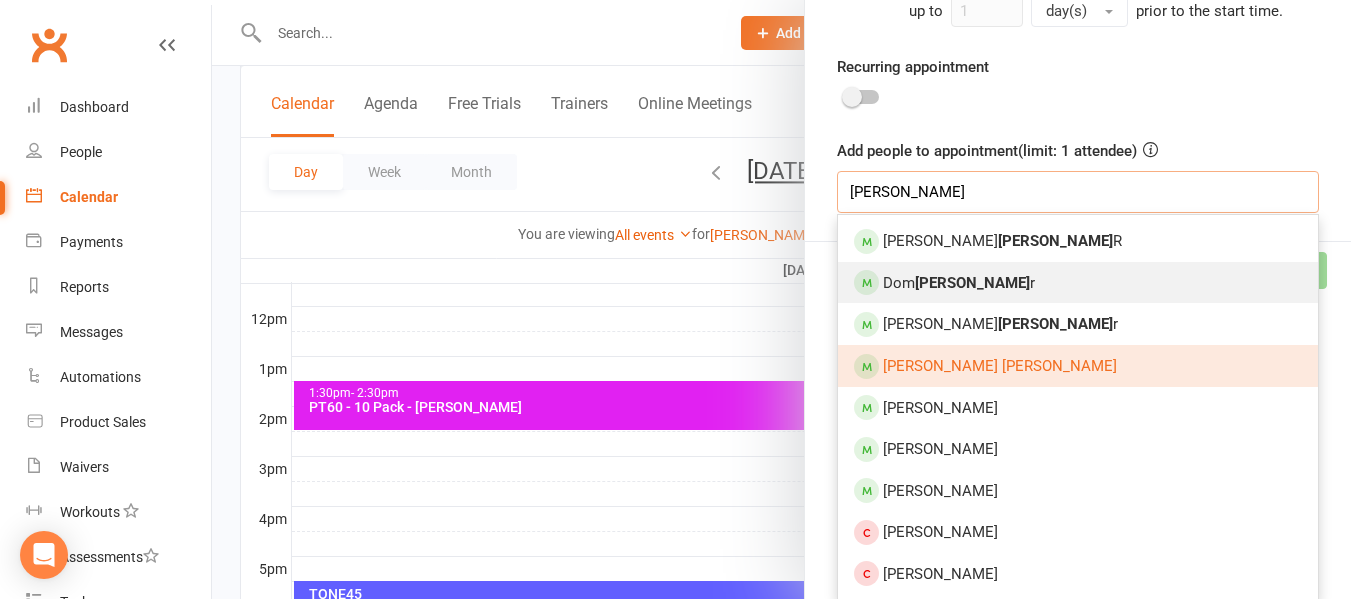 scroll, scrollTop: 742, scrollLeft: 0, axis: vertical 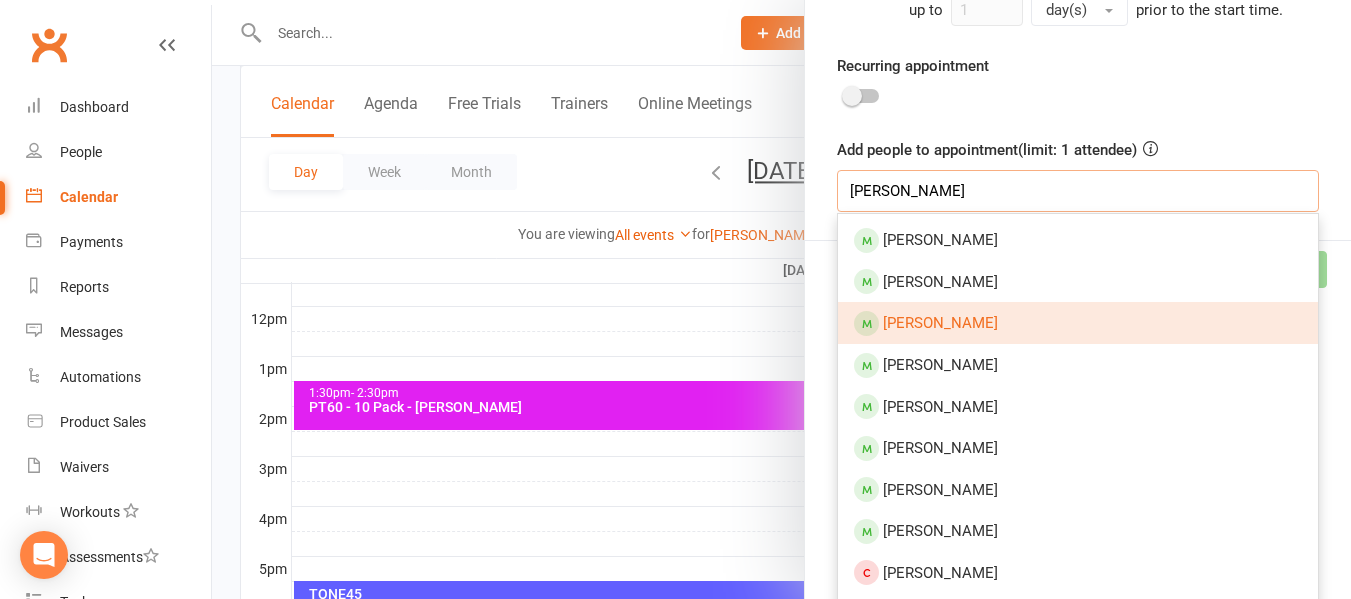 type on "jennell" 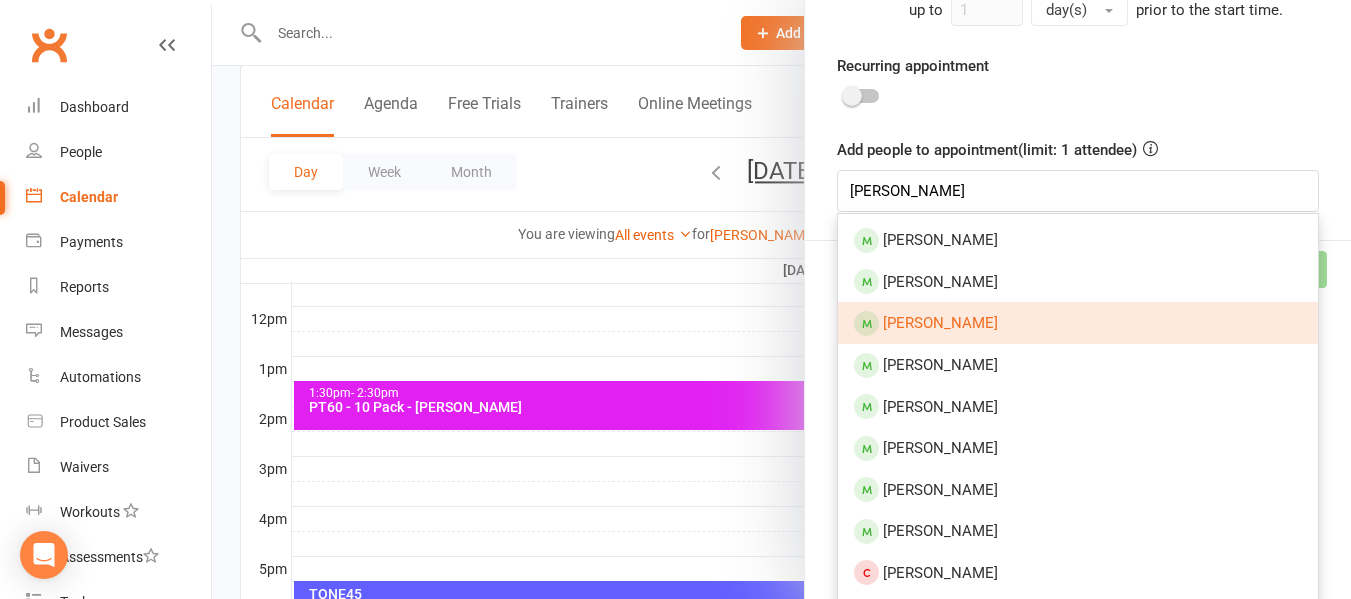click on "[PERSON_NAME]" at bounding box center (1078, 323) 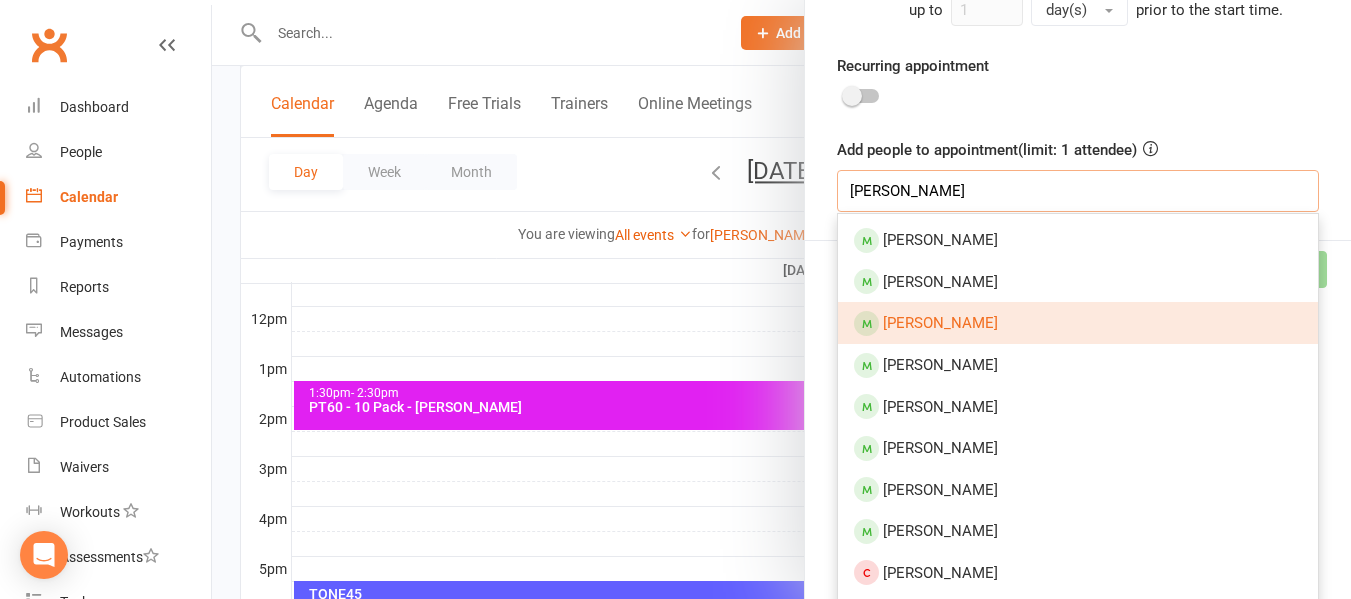 type 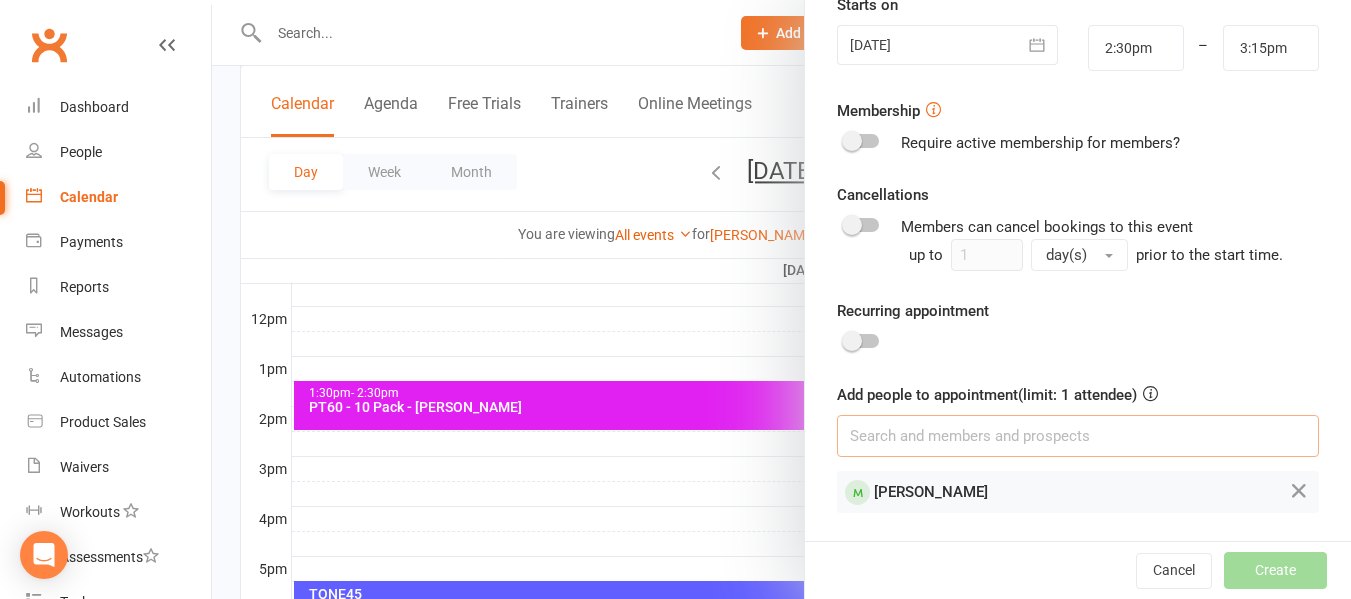 scroll, scrollTop: 497, scrollLeft: 0, axis: vertical 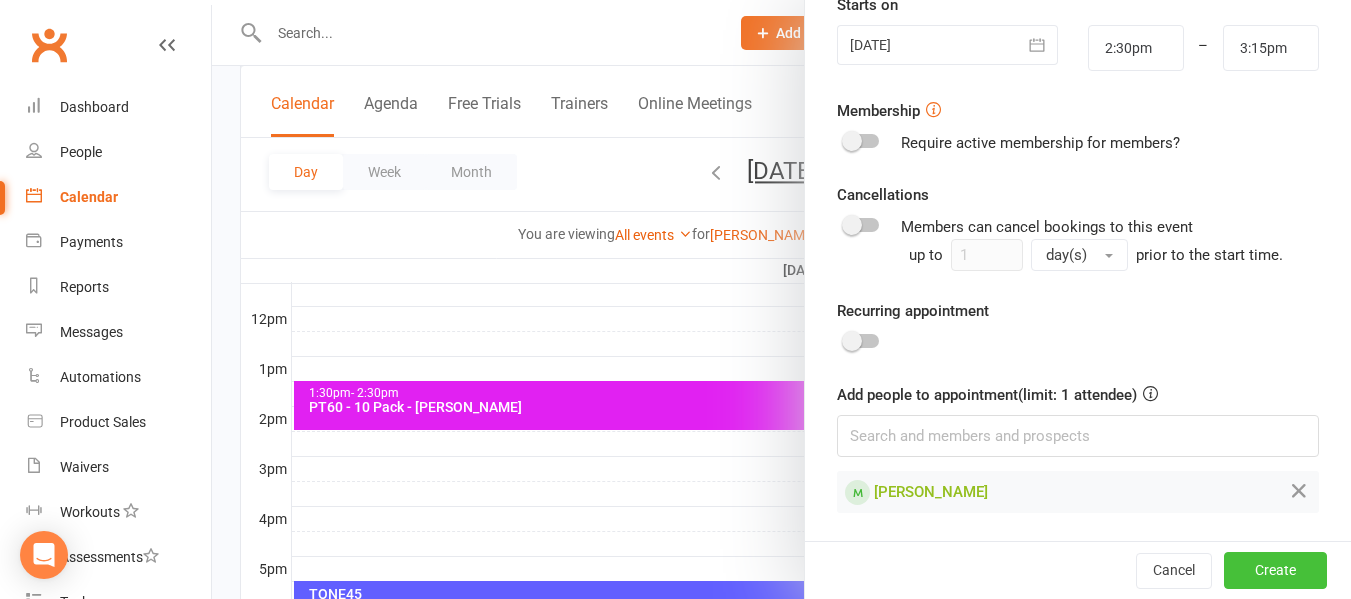 click on "Create" at bounding box center [1275, 570] 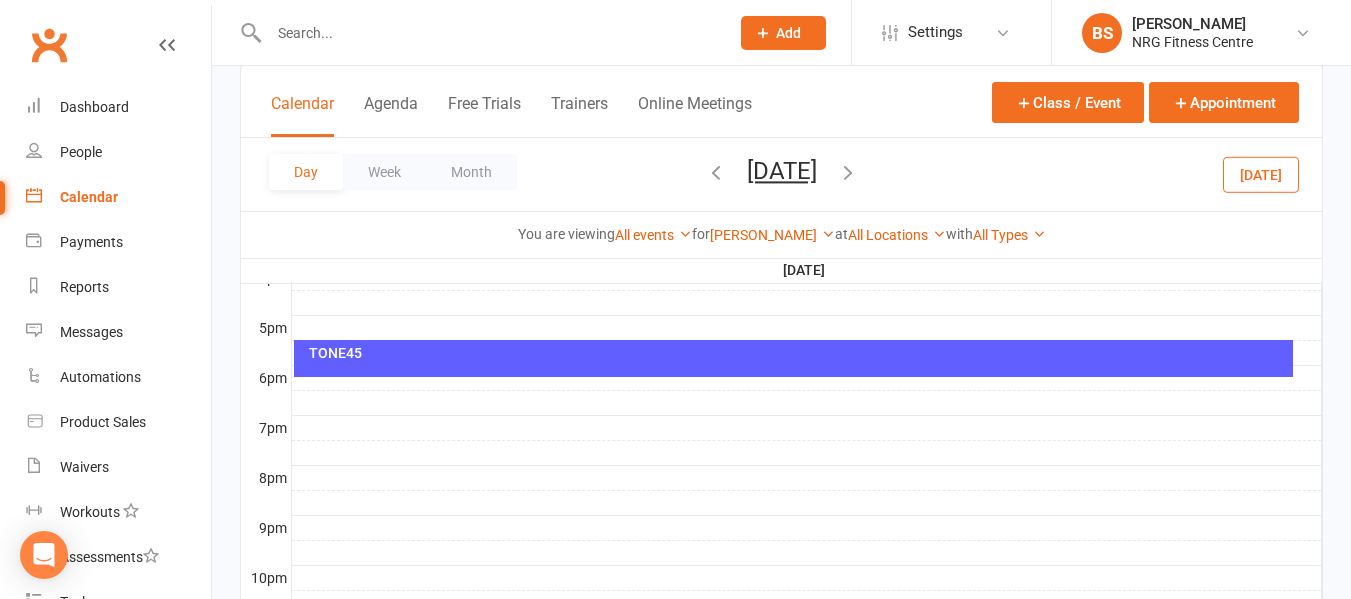 scroll, scrollTop: 1065, scrollLeft: 0, axis: vertical 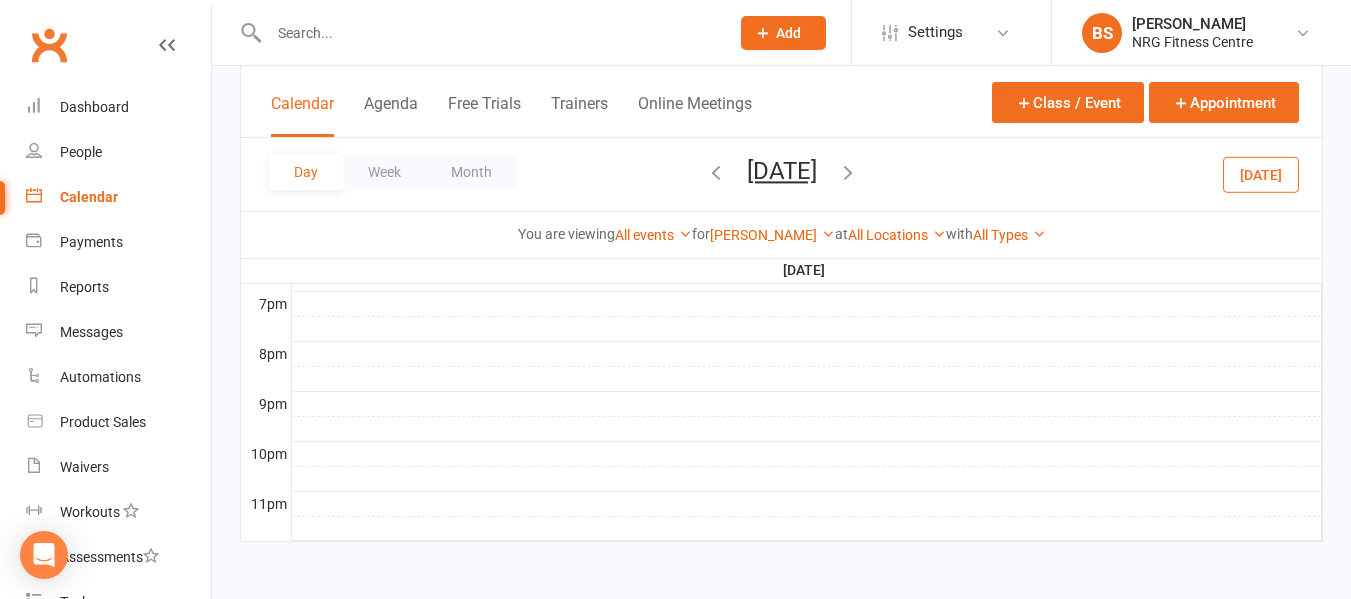 click at bounding box center [848, 172] 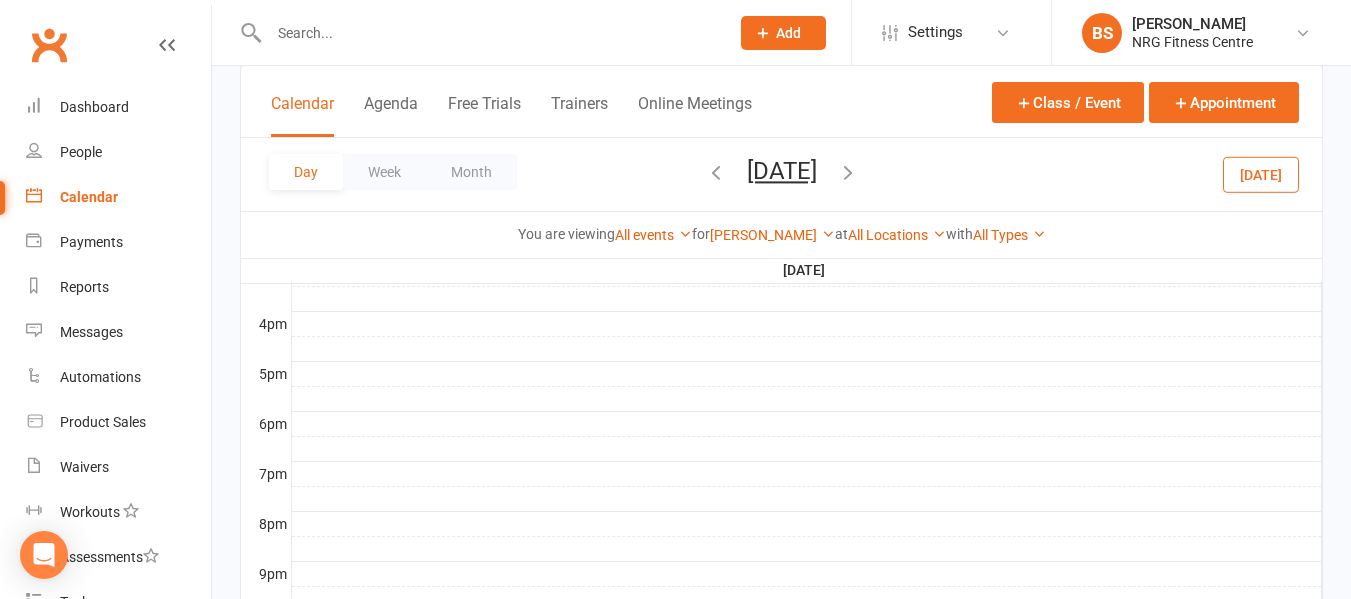 scroll, scrollTop: 865, scrollLeft: 0, axis: vertical 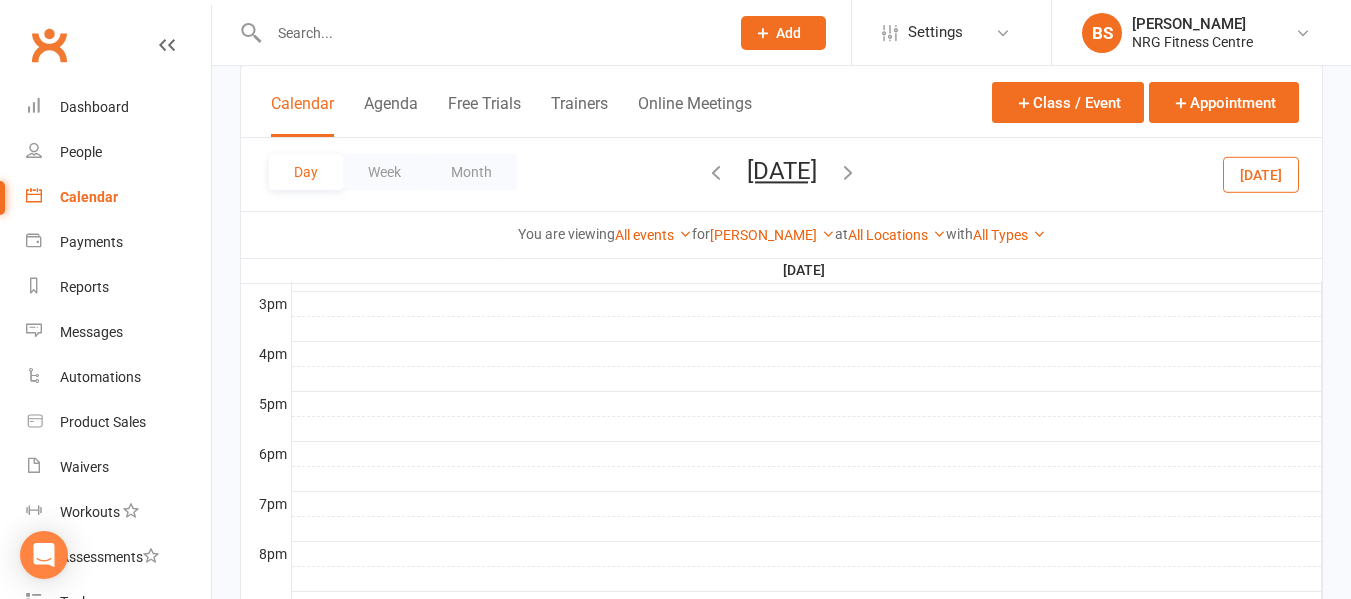 click at bounding box center [807, 354] 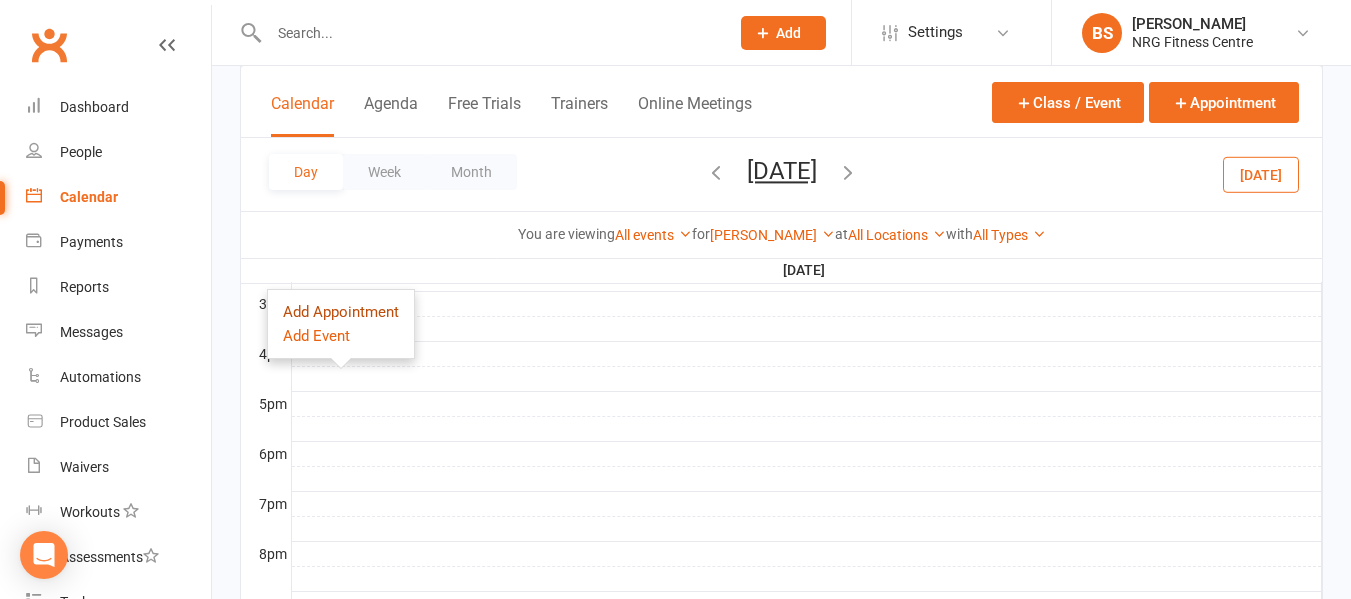 click on "Add Appointment" at bounding box center (341, 312) 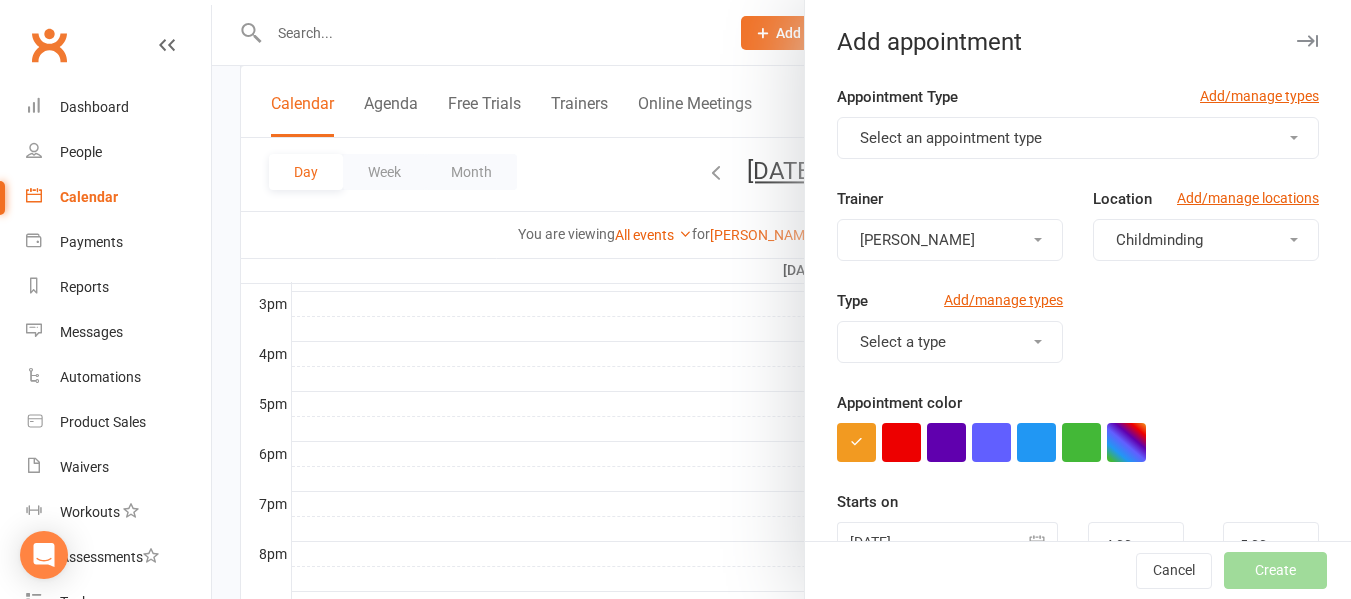 click on "Select an appointment type" at bounding box center [951, 138] 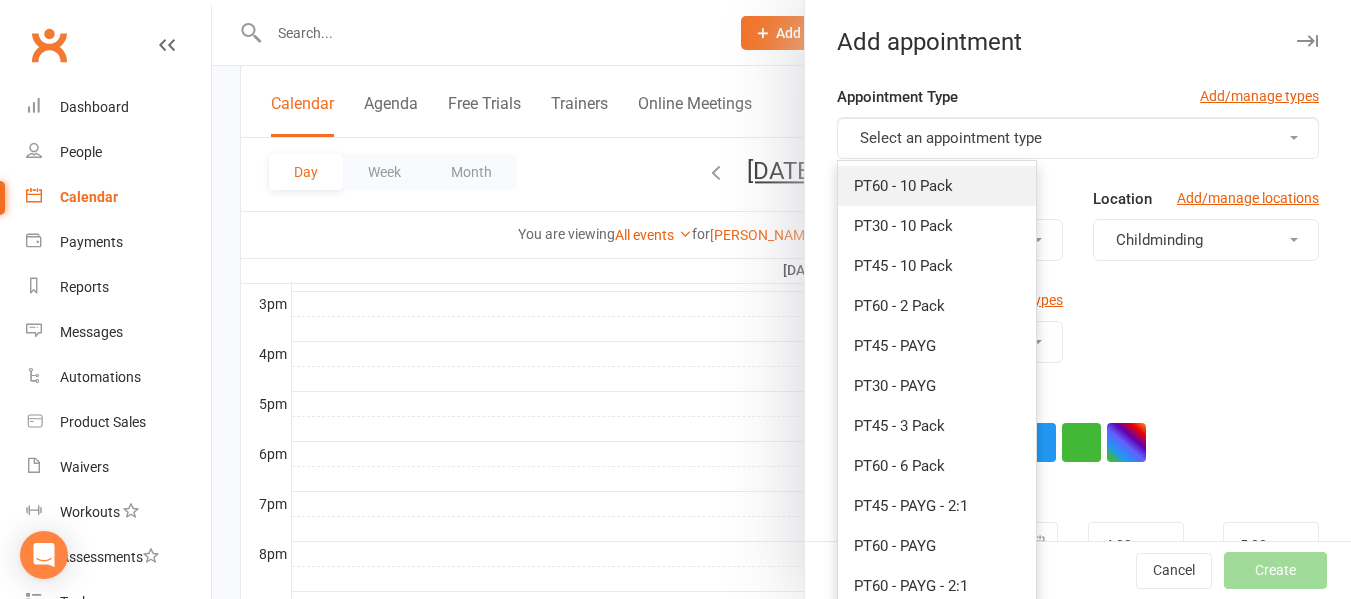 click on "PT60 - 10 Pack" at bounding box center [937, 186] 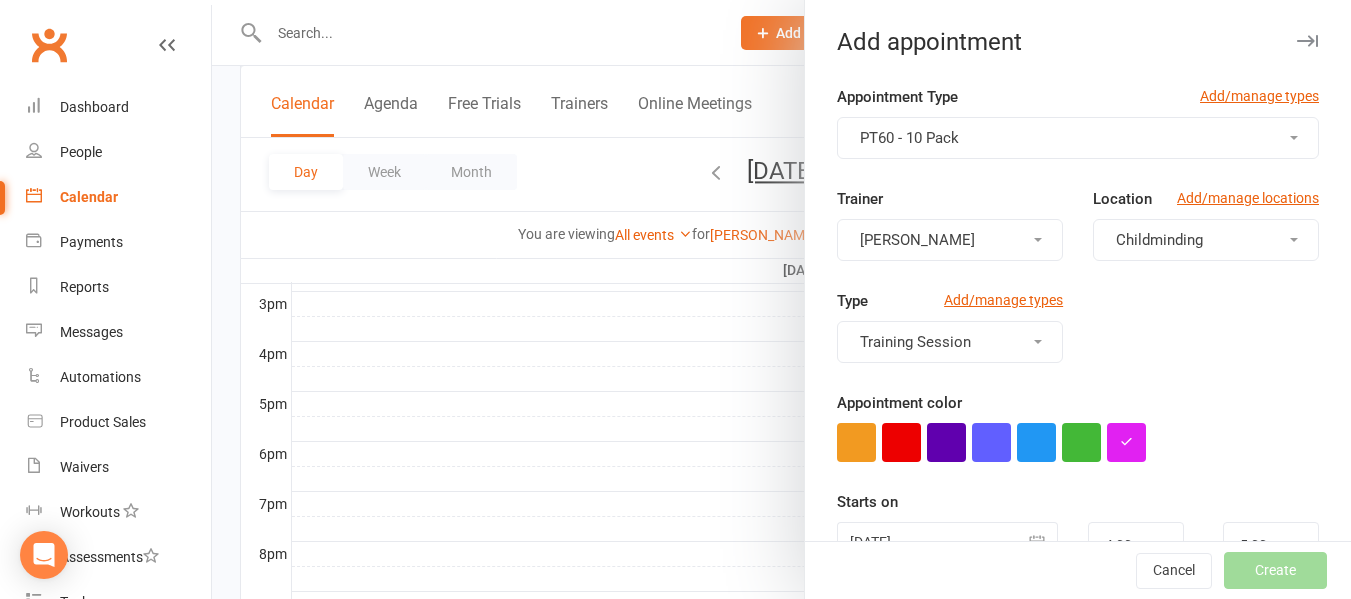click on "Childminding" at bounding box center [1206, 240] 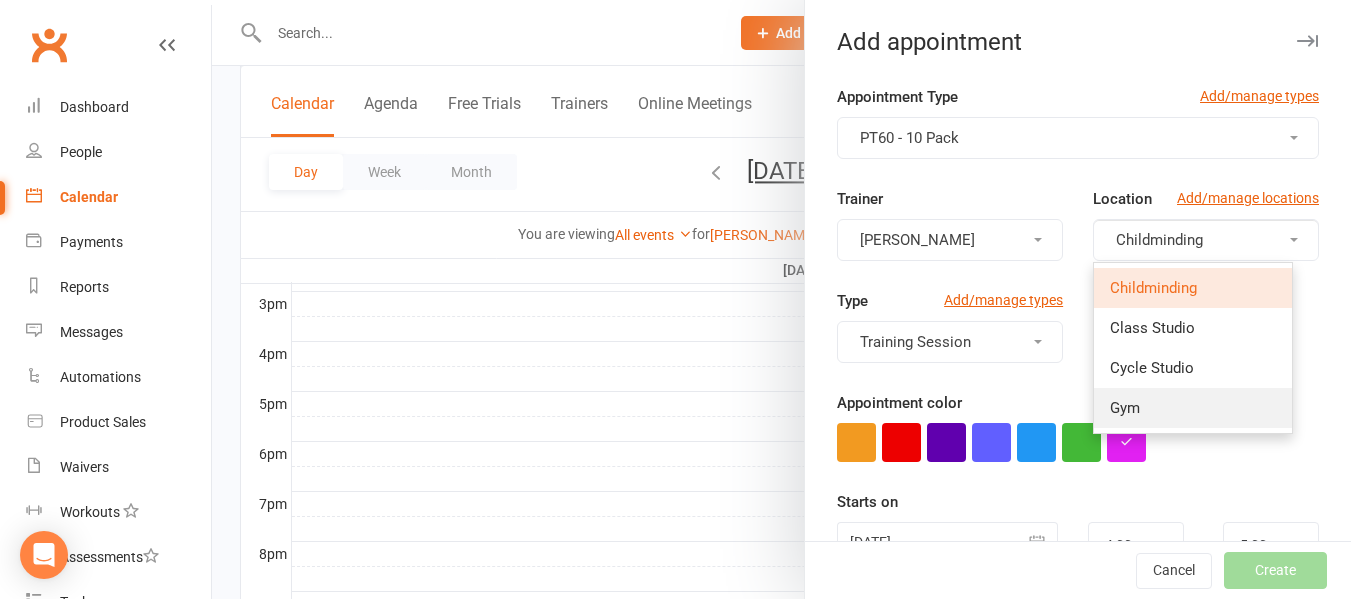 click on "Gym" at bounding box center [1193, 408] 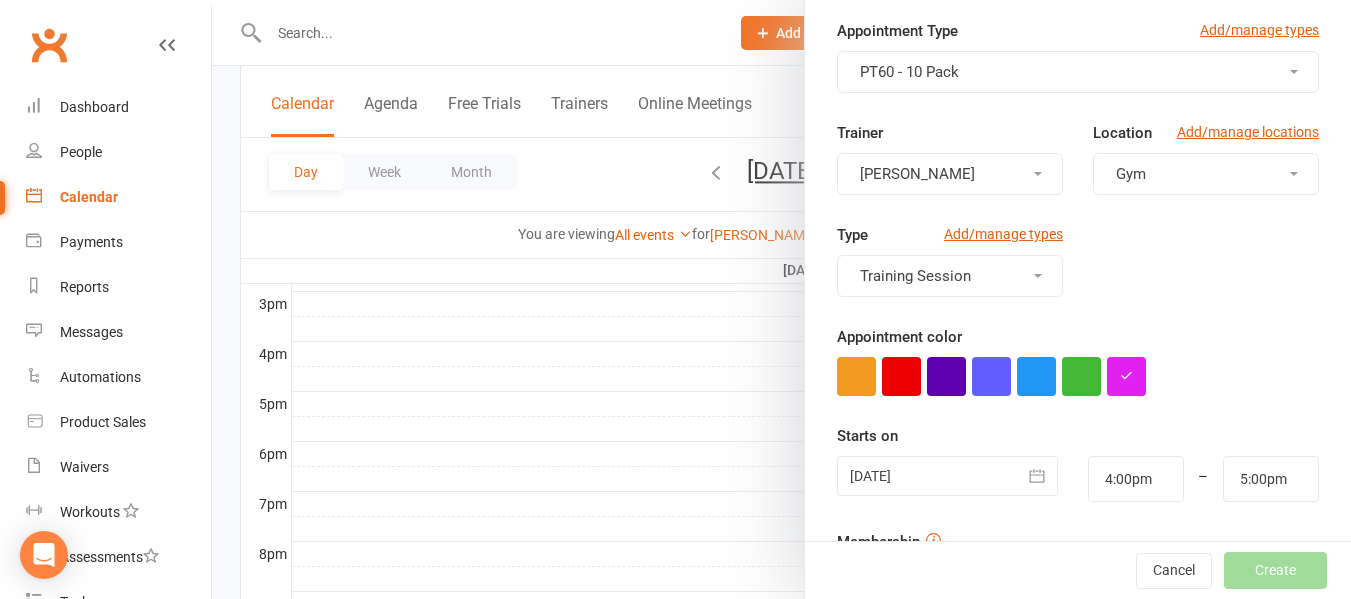 scroll, scrollTop: 200, scrollLeft: 0, axis: vertical 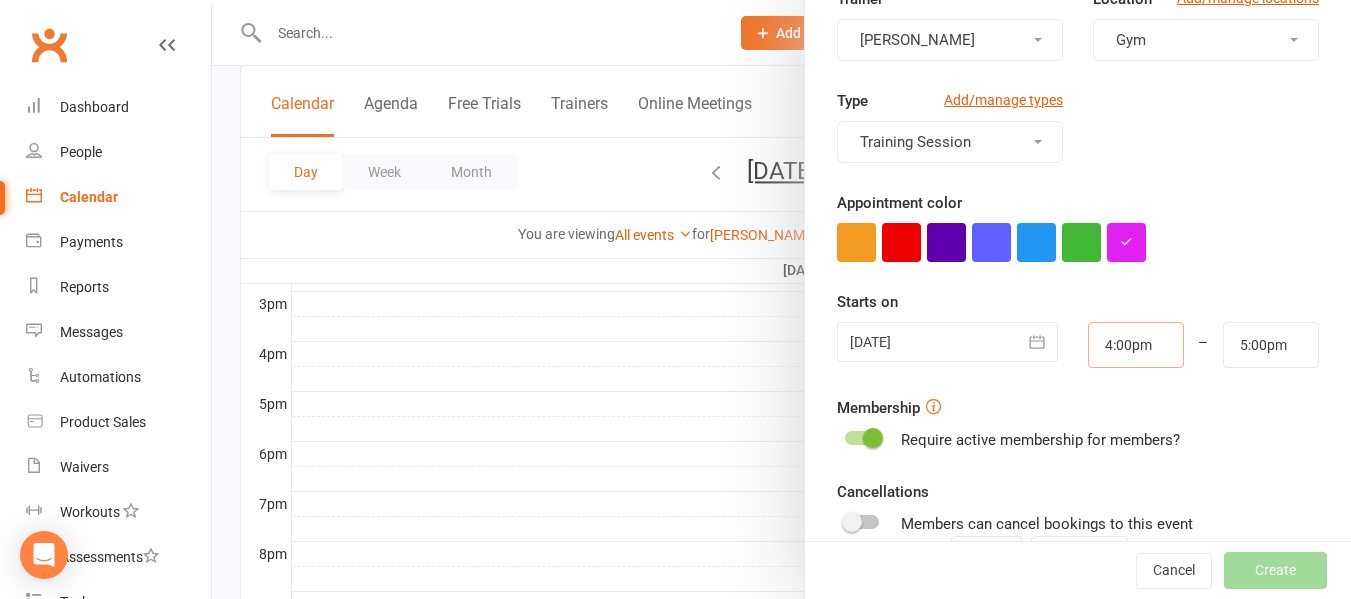 click on "4:00pm" at bounding box center (1136, 345) 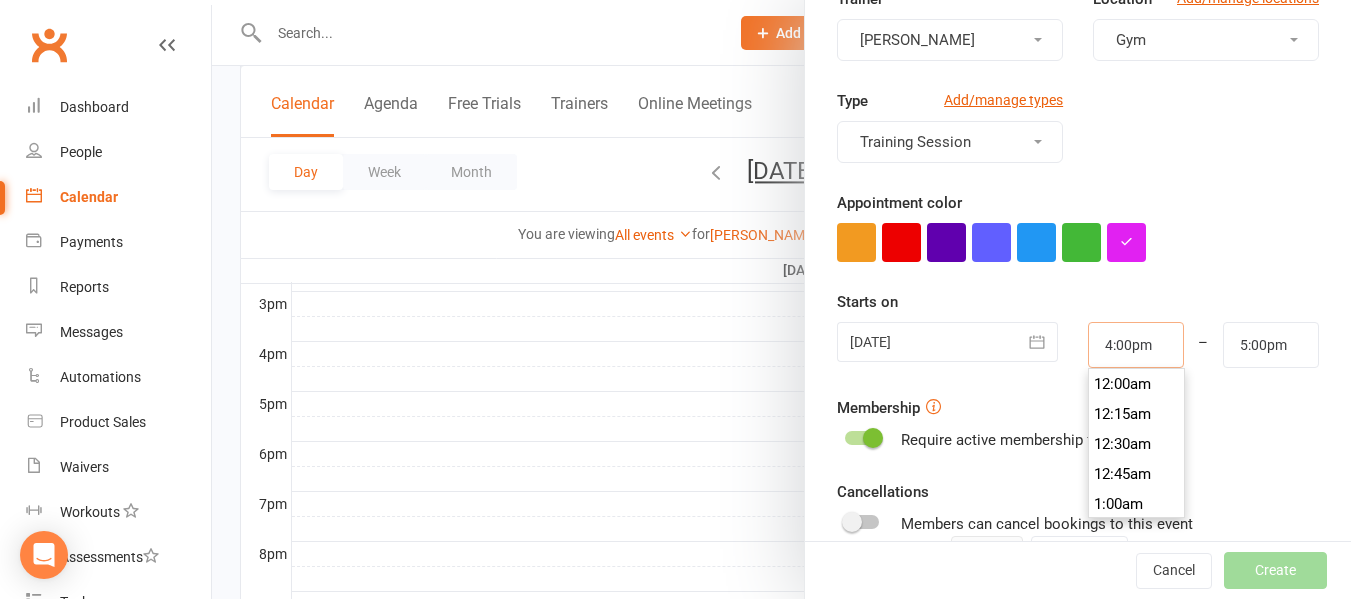 scroll, scrollTop: 1890, scrollLeft: 0, axis: vertical 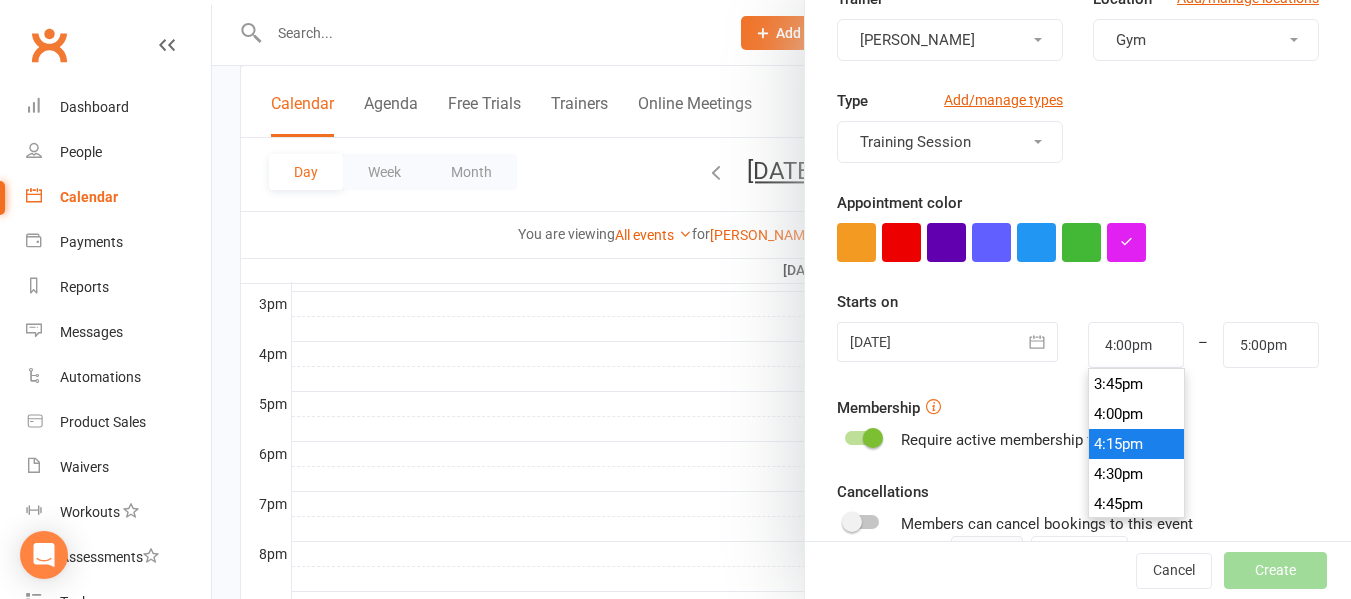type on "4:15pm" 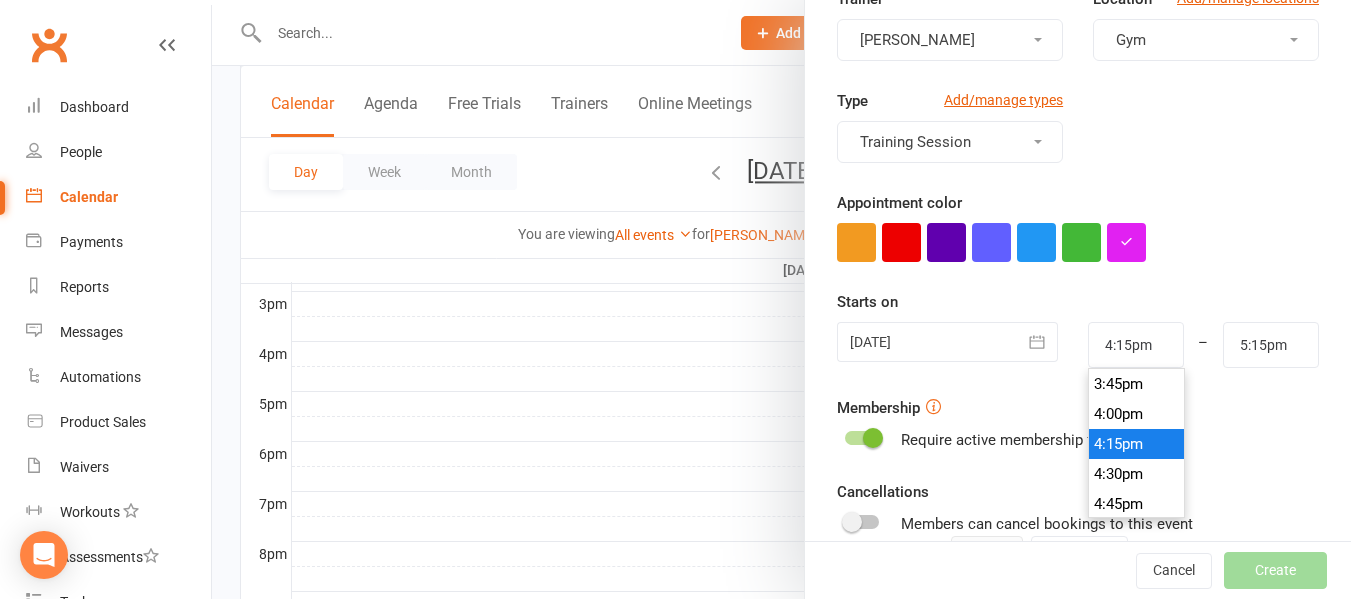 click on "4:15pm" at bounding box center [1137, 444] 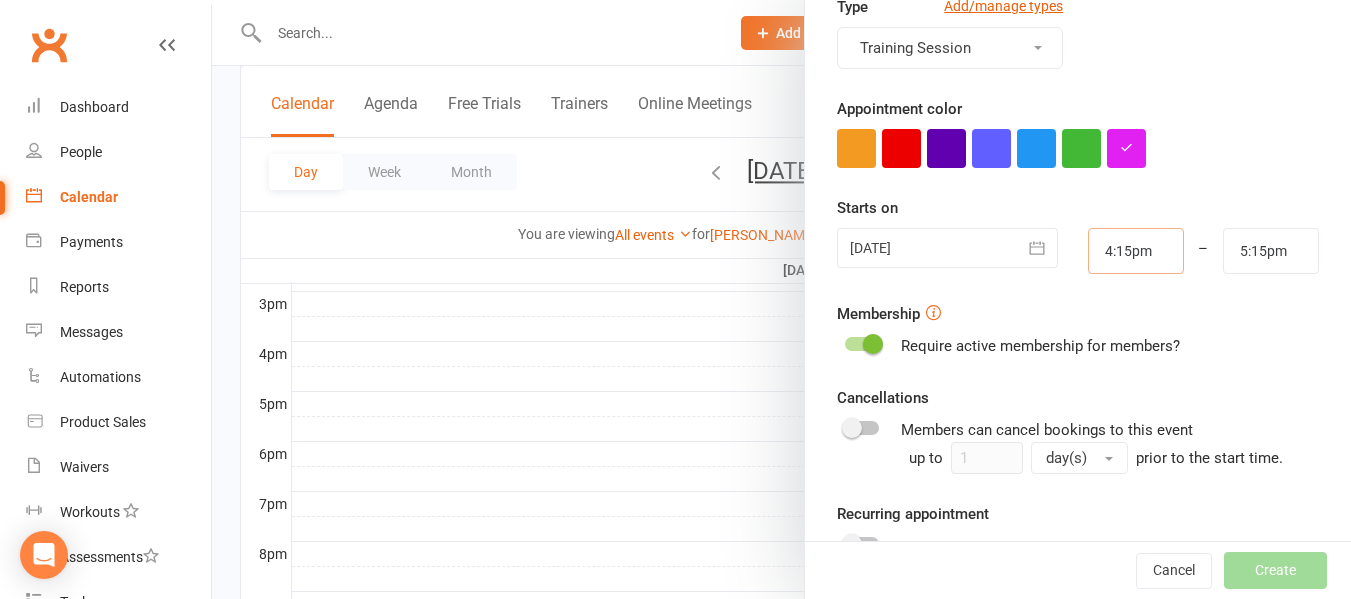 scroll, scrollTop: 441, scrollLeft: 0, axis: vertical 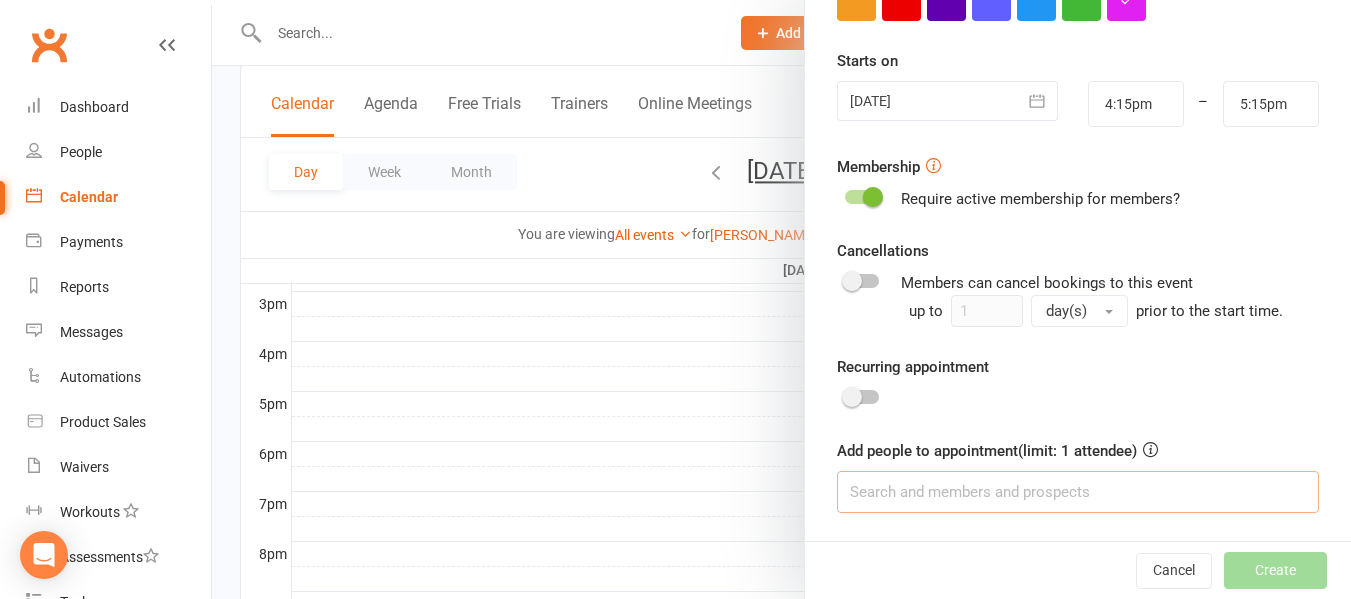 click at bounding box center [1078, 492] 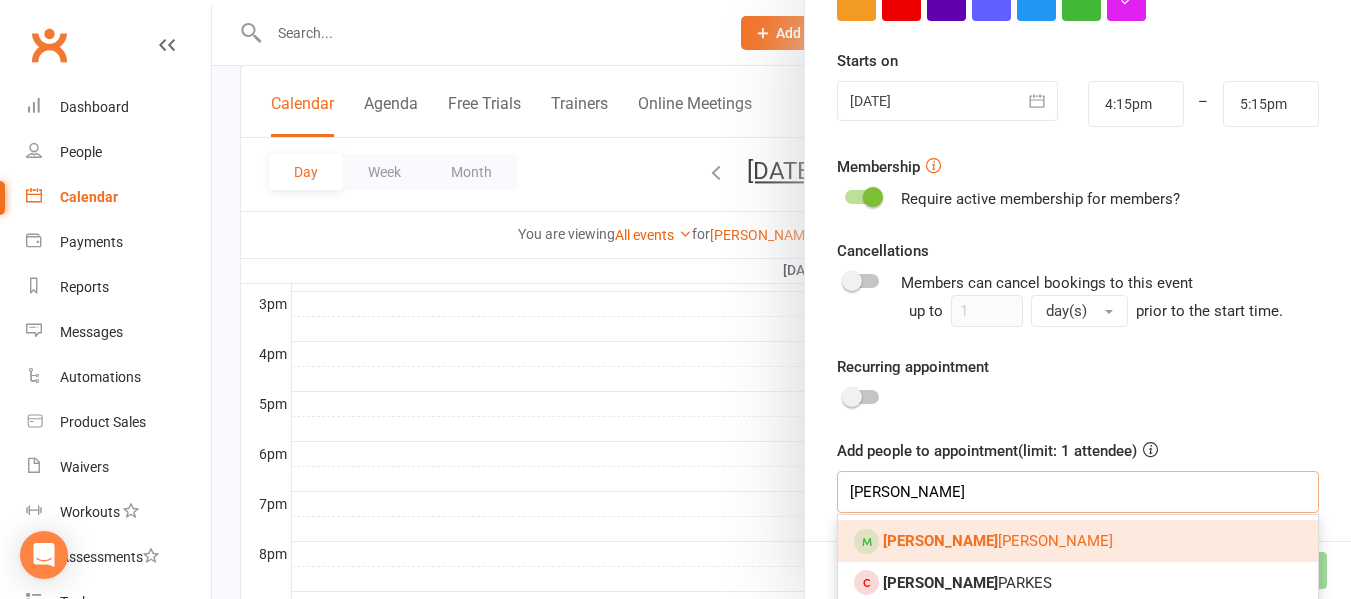 type on "Amy" 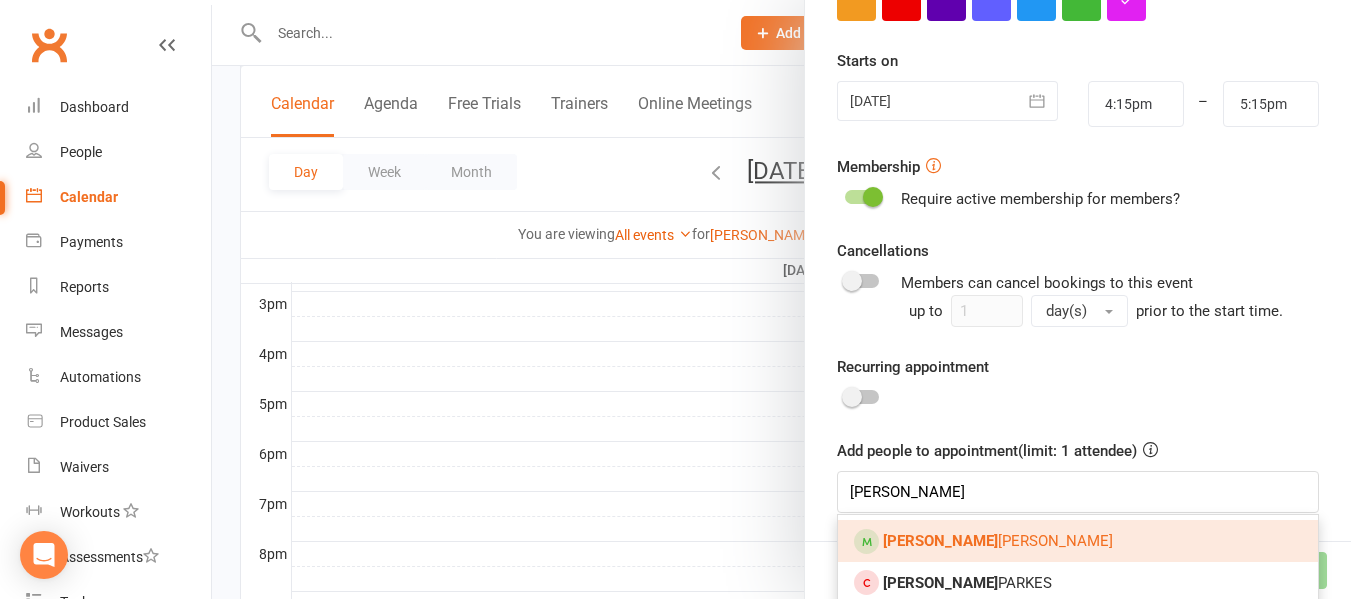 click on "Amy  RYAN" at bounding box center [1078, 541] 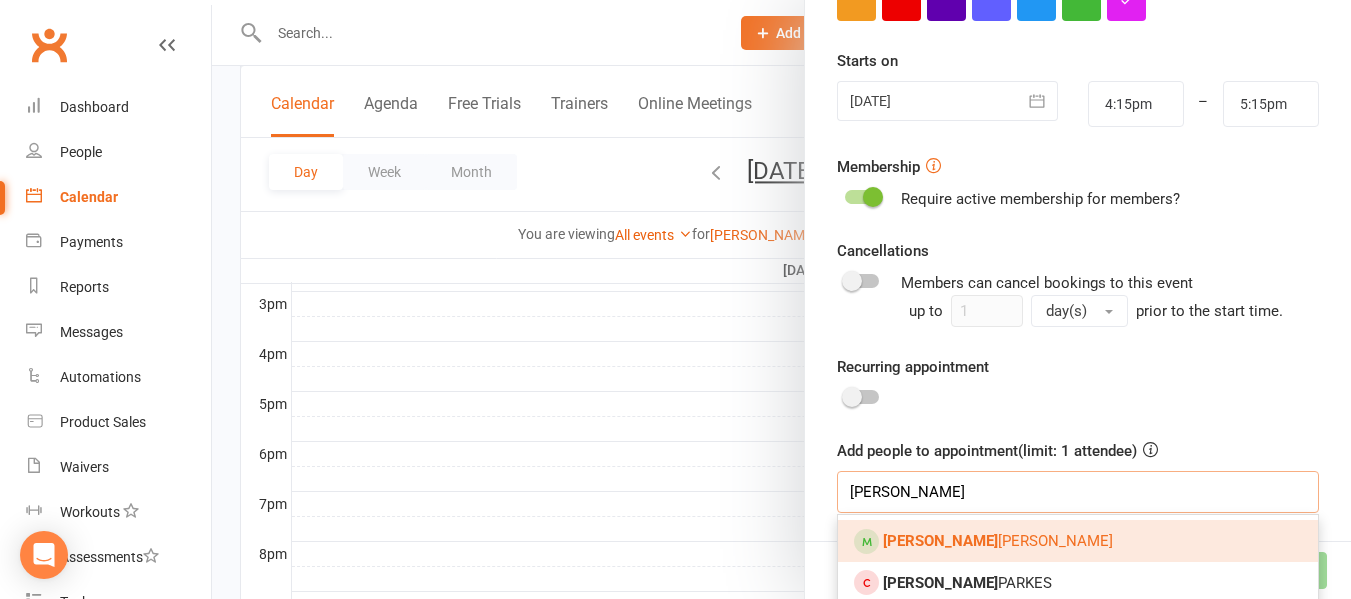 type 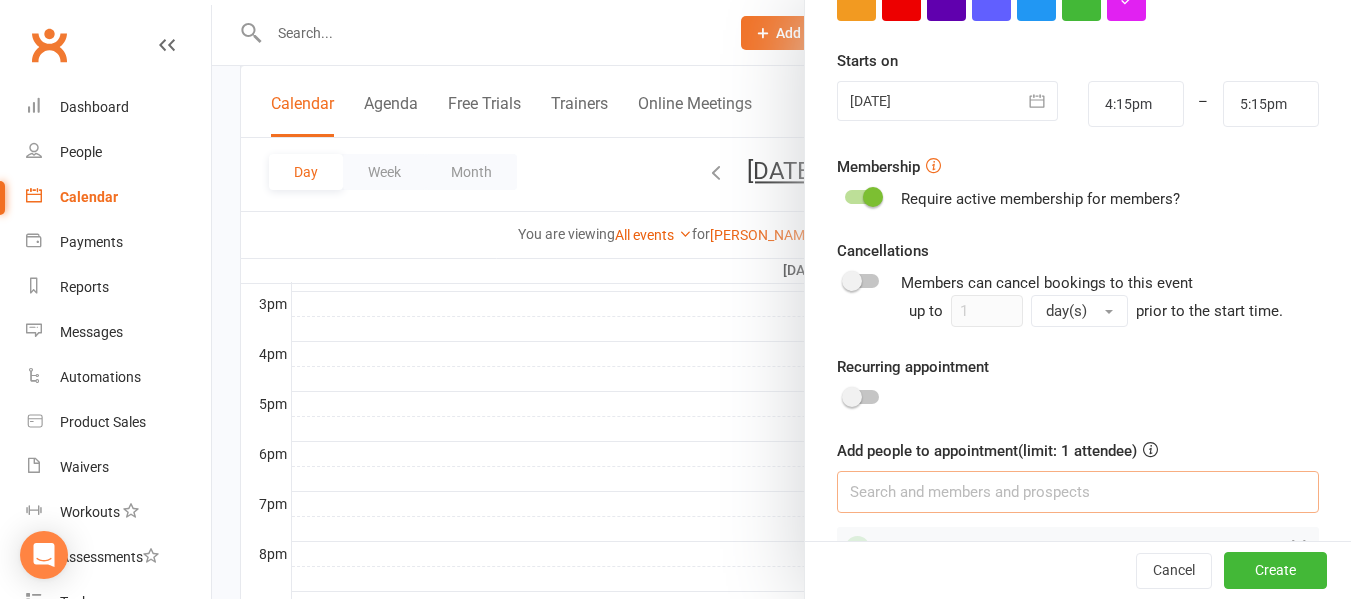 scroll, scrollTop: 497, scrollLeft: 0, axis: vertical 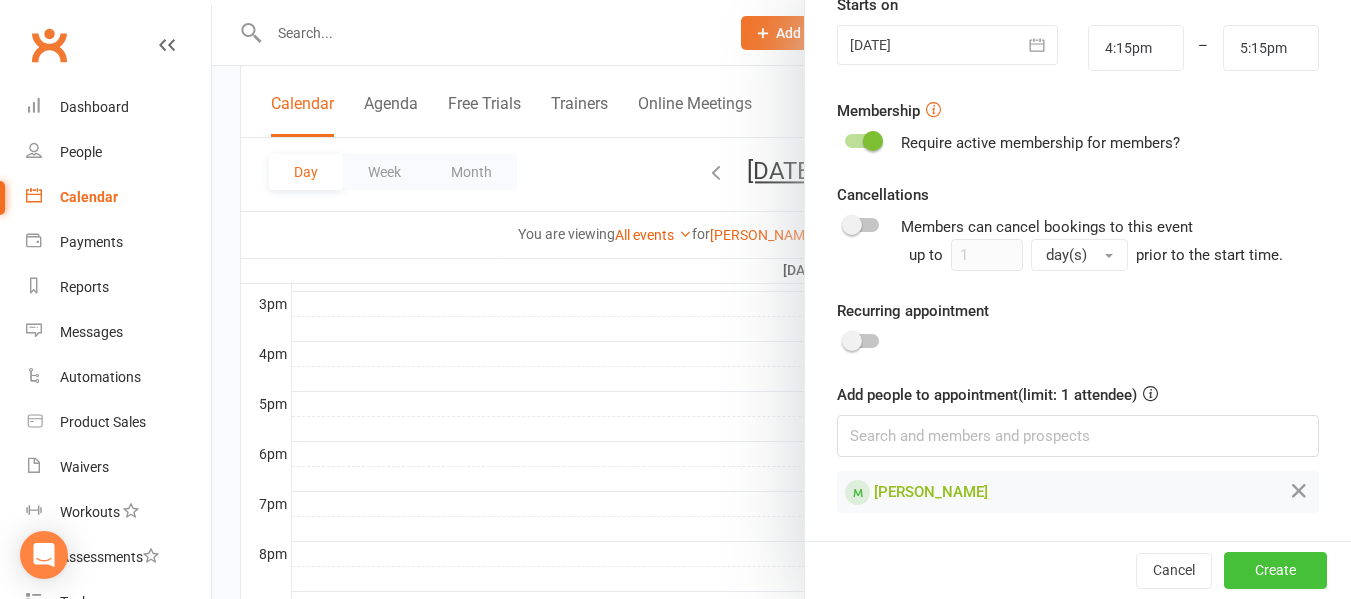 click on "Create" at bounding box center [1275, 570] 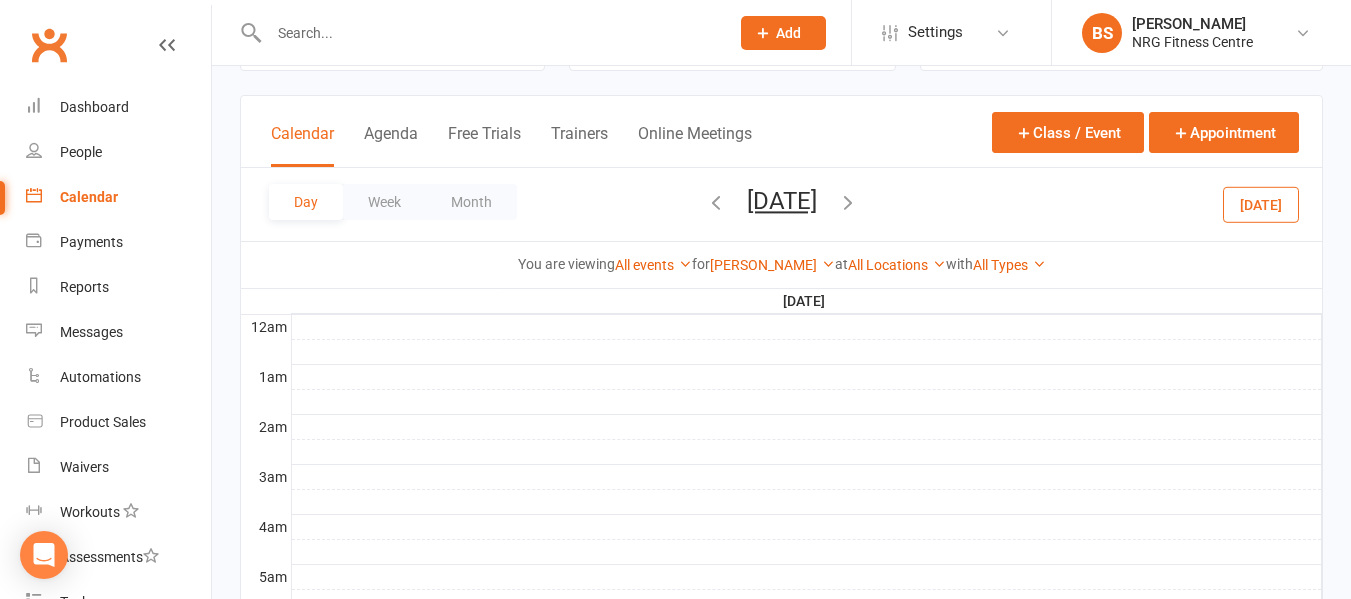scroll, scrollTop: 65, scrollLeft: 0, axis: vertical 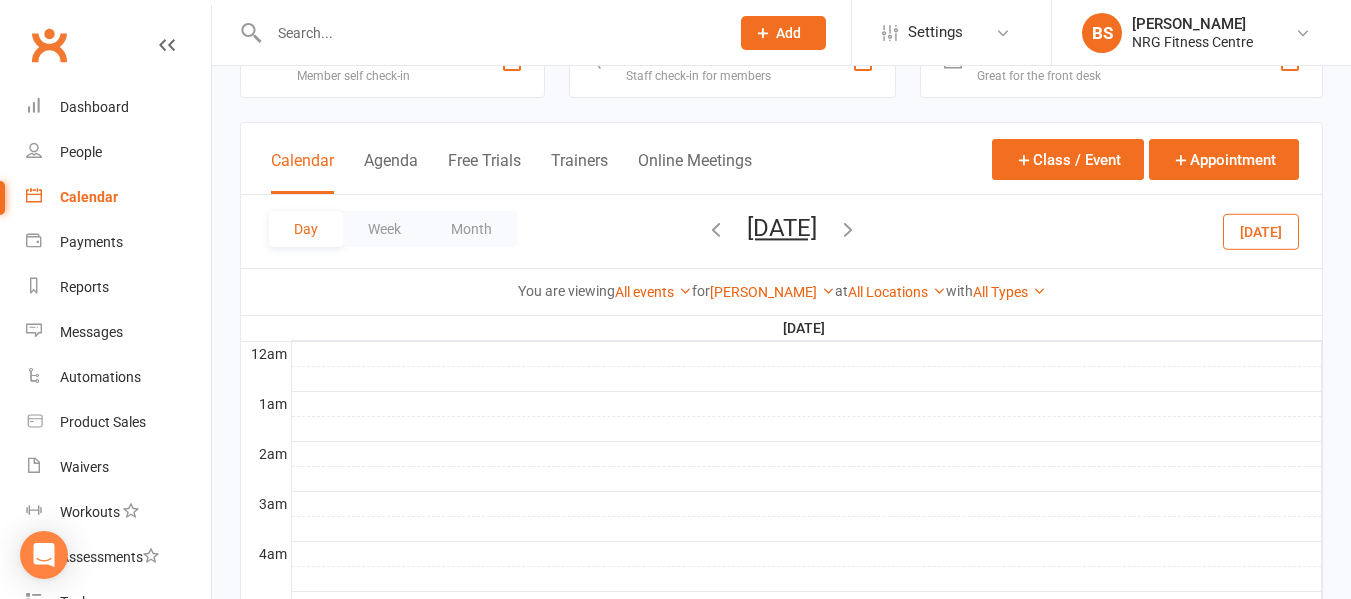 click at bounding box center [848, 229] 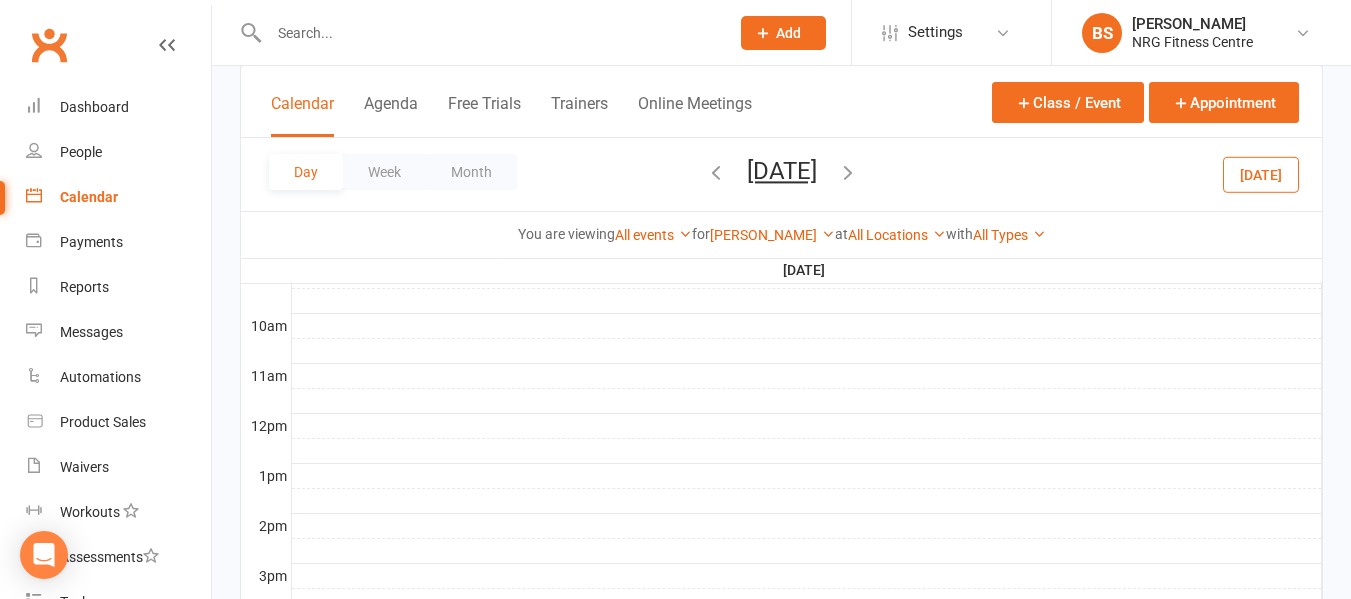 scroll, scrollTop: 565, scrollLeft: 0, axis: vertical 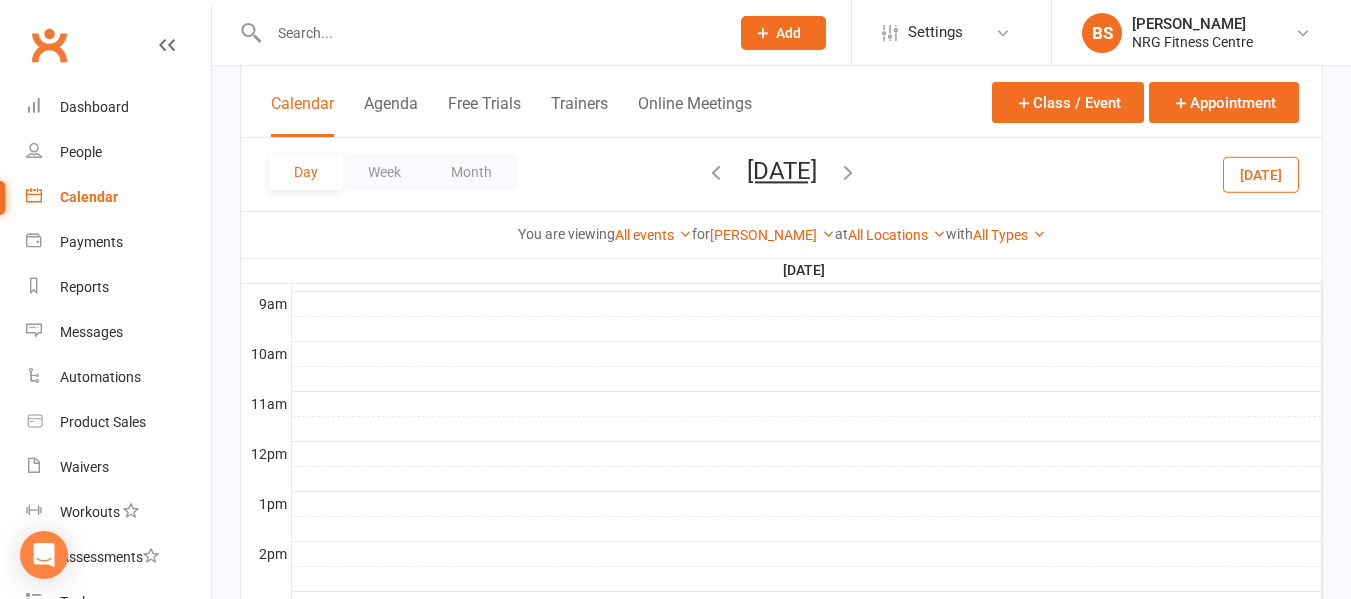 click at bounding box center [807, 504] 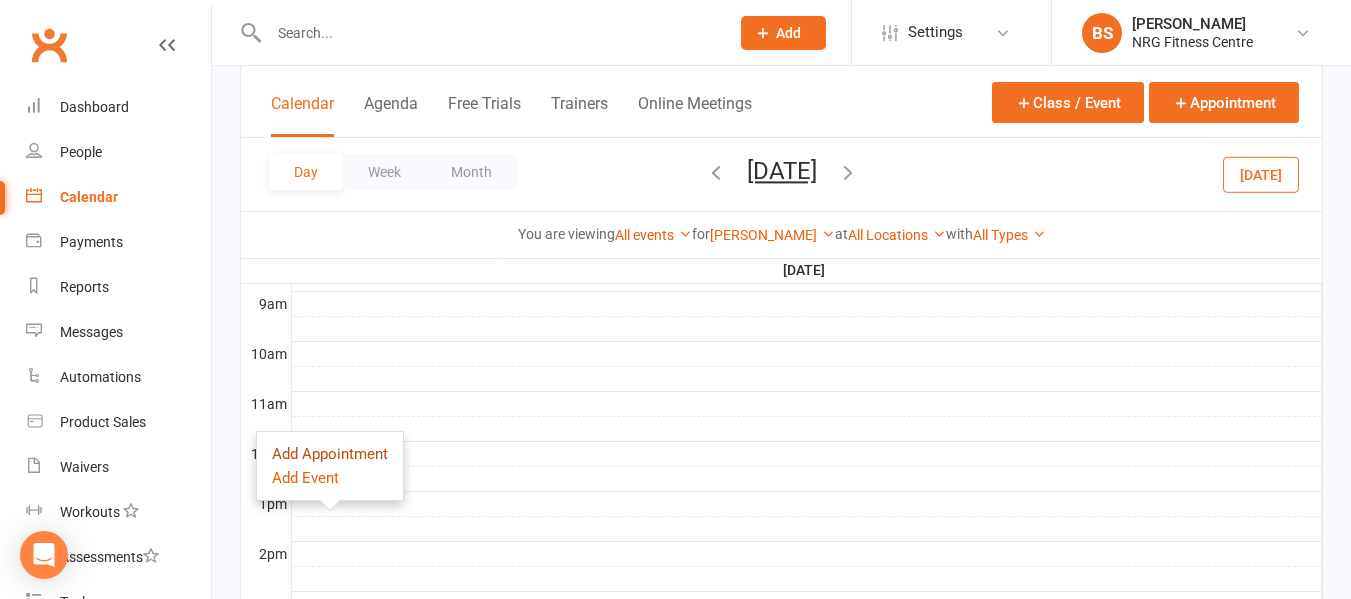 click on "Add Appointment" at bounding box center (330, 454) 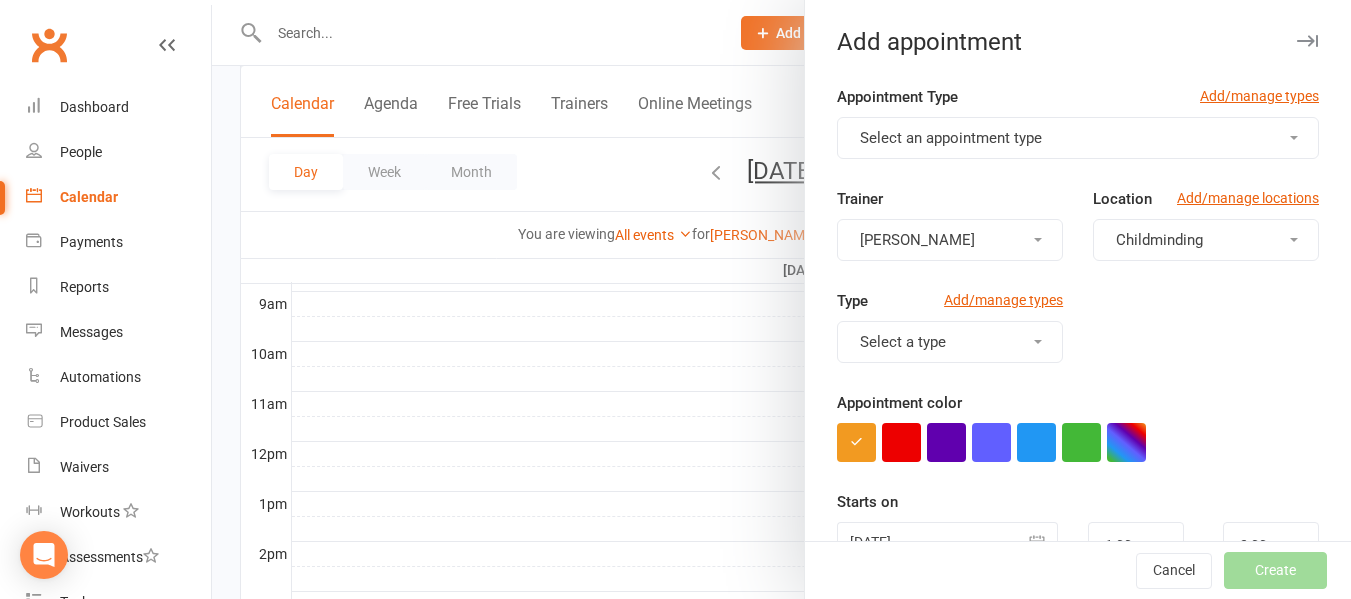 click on "Select an appointment type" at bounding box center [951, 138] 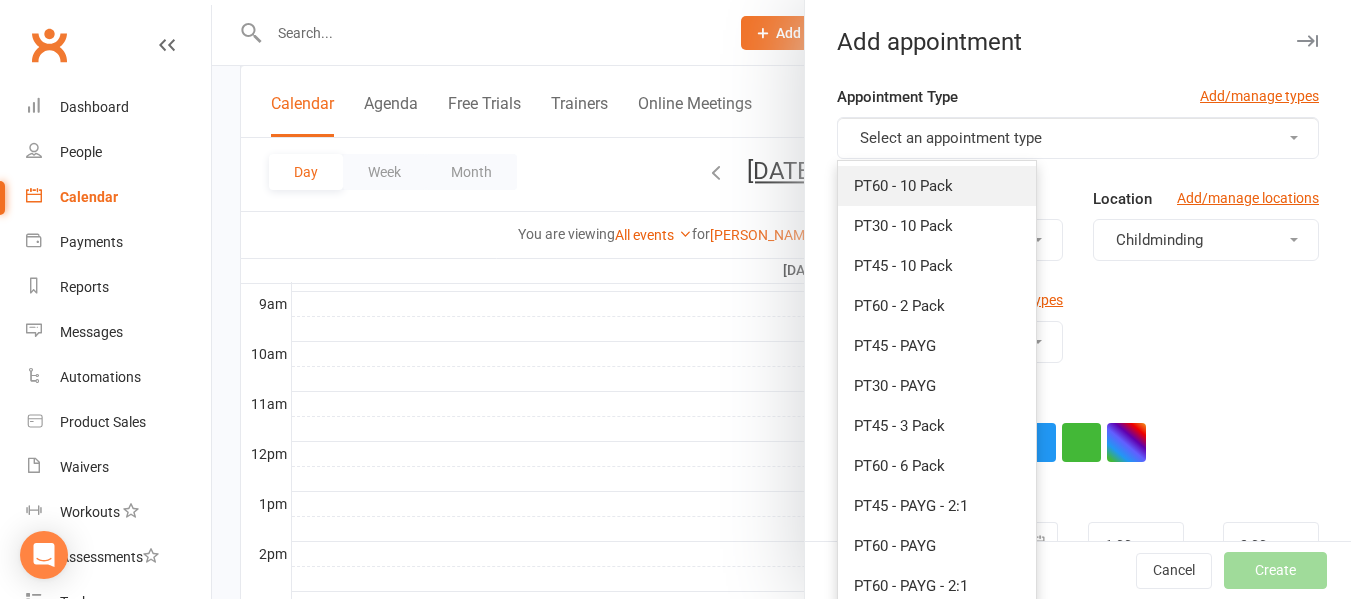 click on "PT60 - 10 Pack" at bounding box center (903, 186) 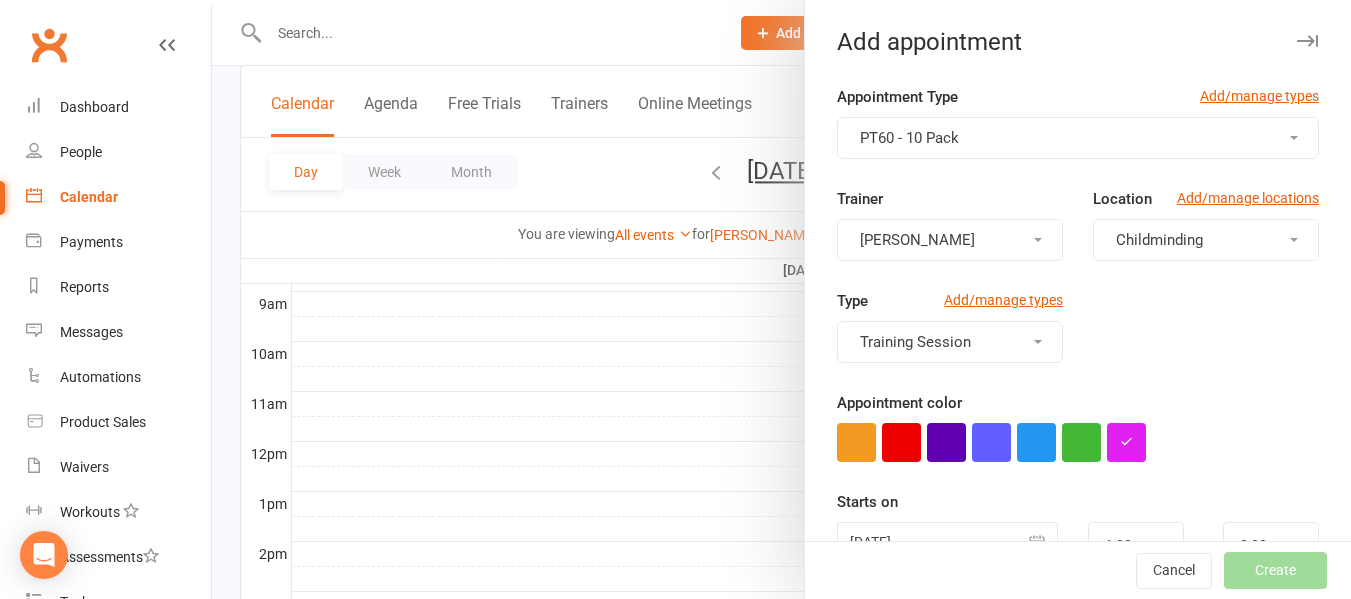 click on "Childminding" at bounding box center (1206, 240) 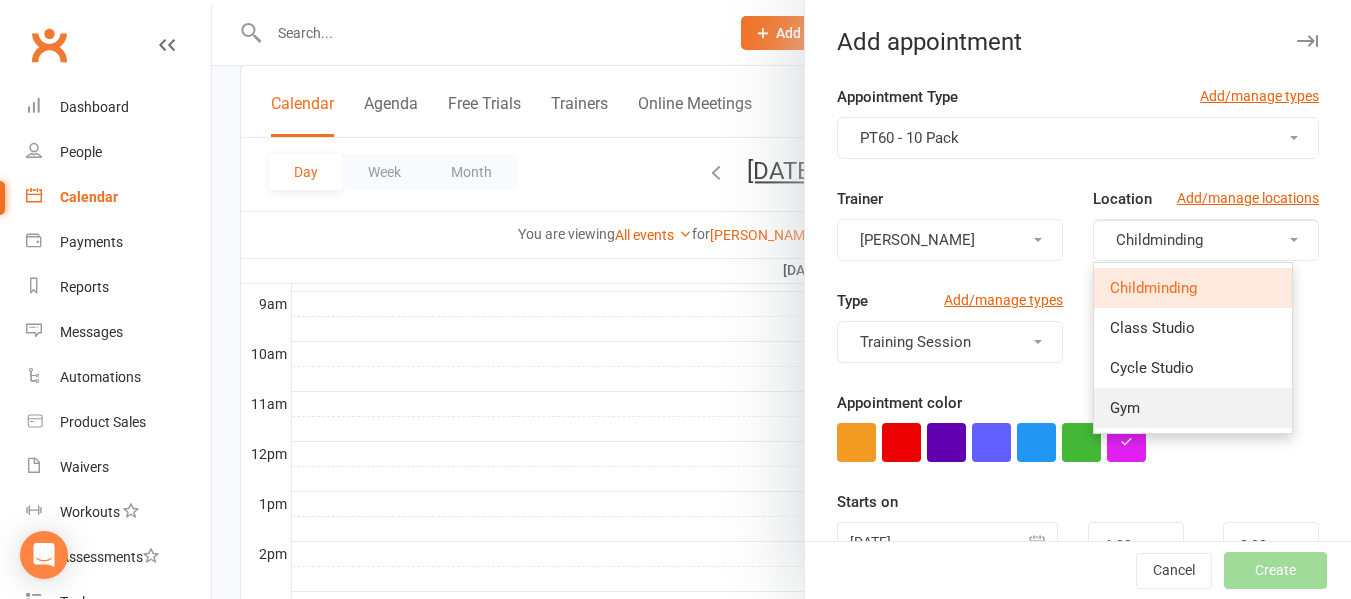 click on "Gym" at bounding box center (1193, 408) 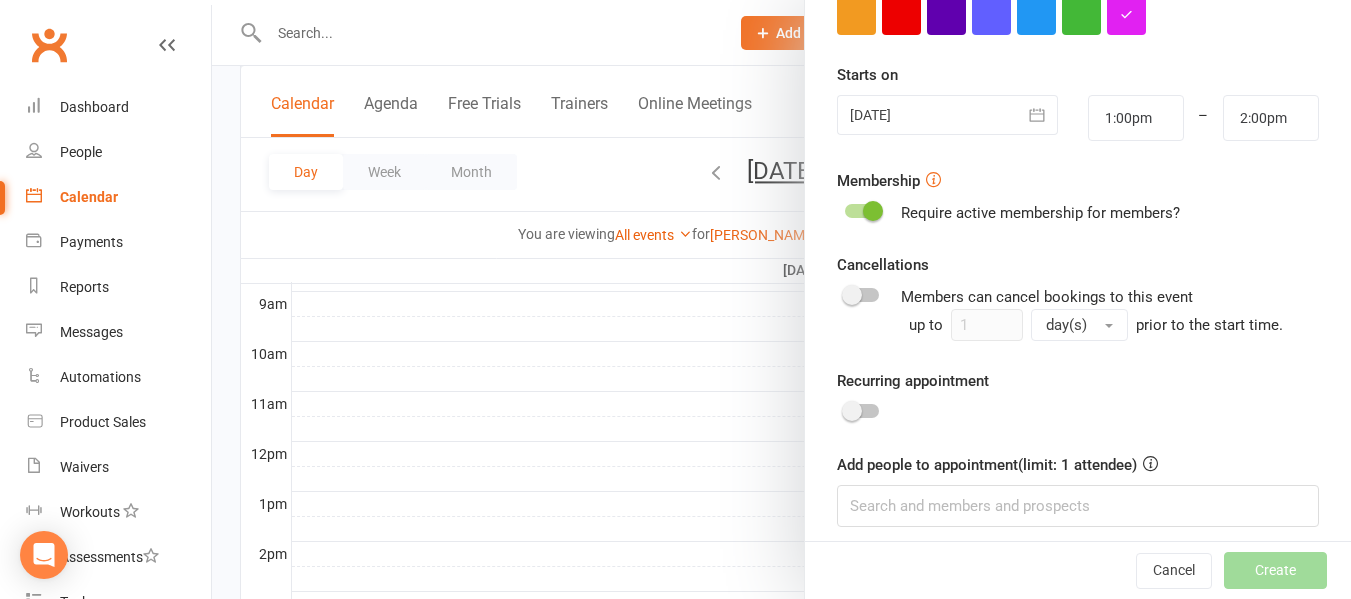 scroll, scrollTop: 441, scrollLeft: 0, axis: vertical 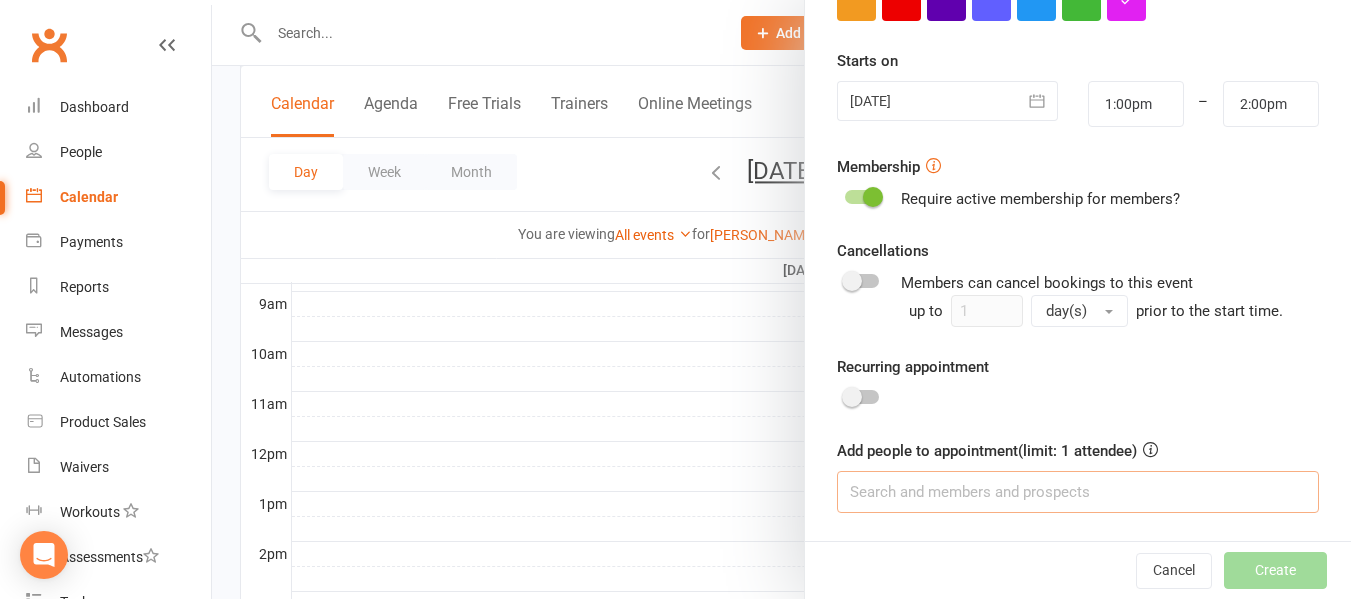 click at bounding box center (1078, 492) 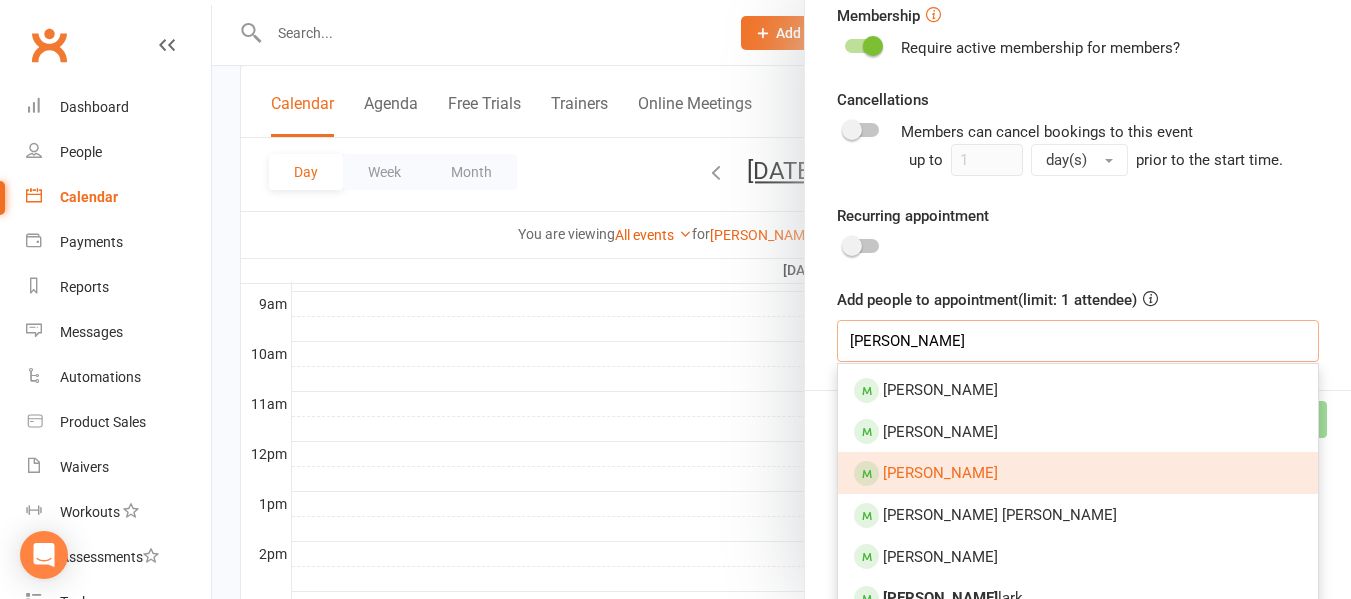 scroll, scrollTop: 641, scrollLeft: 0, axis: vertical 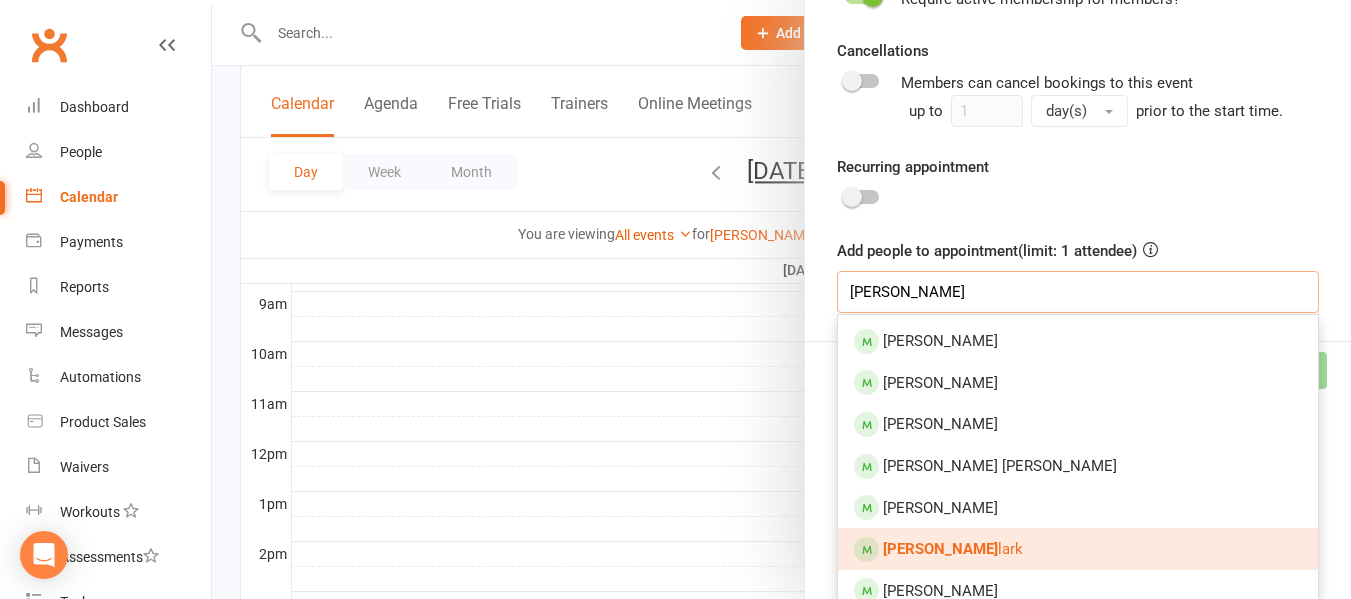 type on "alison c" 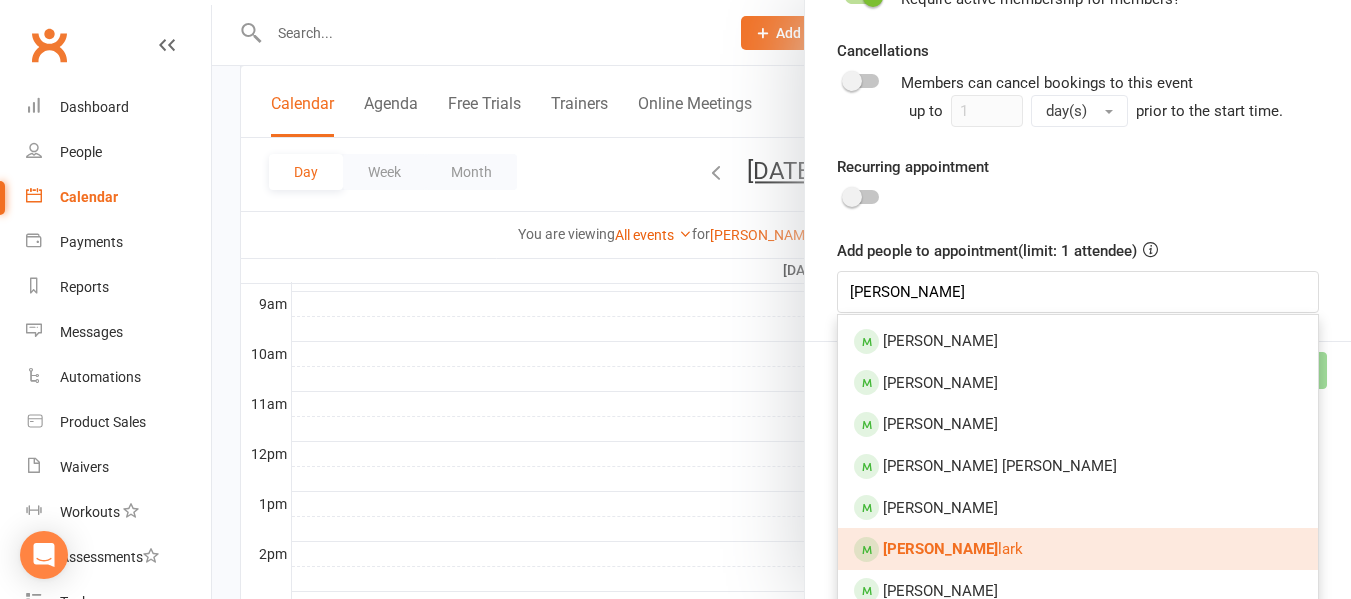click on "Alison C lark" at bounding box center (1078, 549) 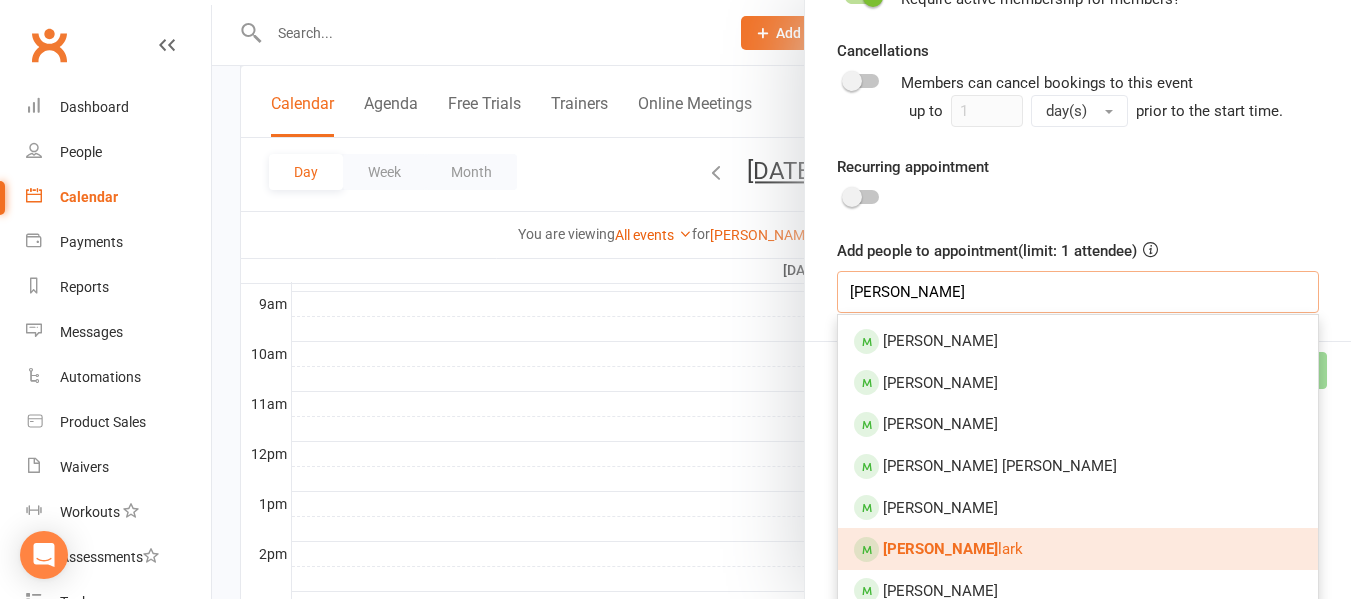 type 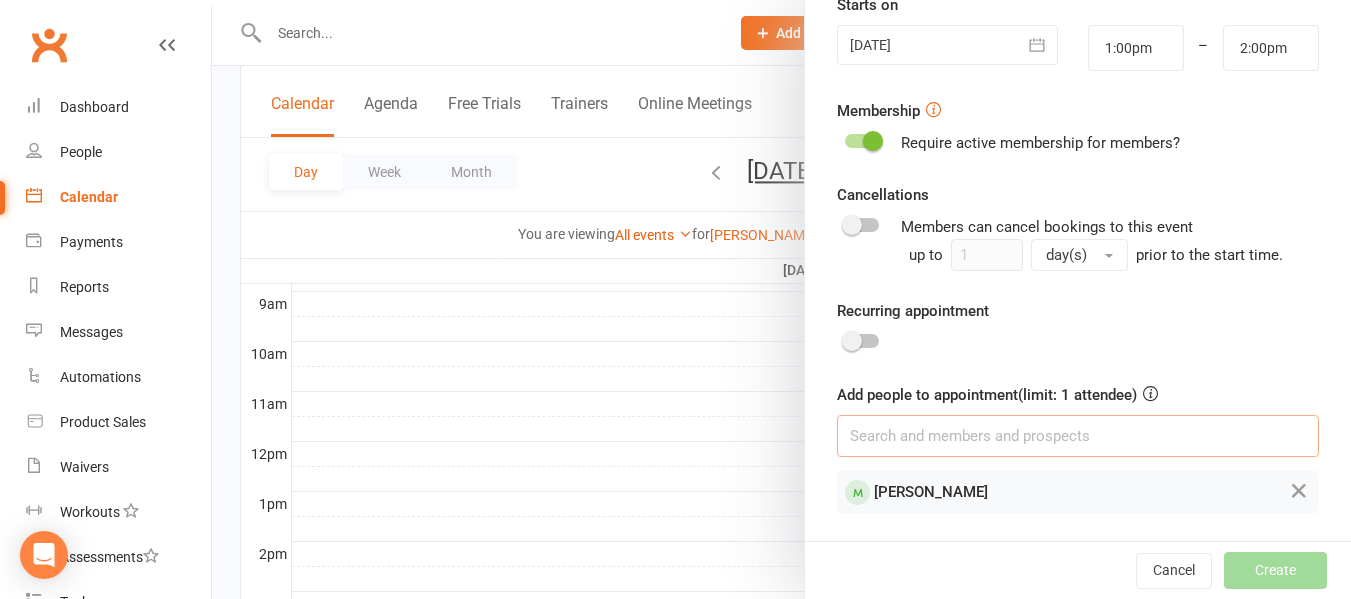 scroll, scrollTop: 497, scrollLeft: 0, axis: vertical 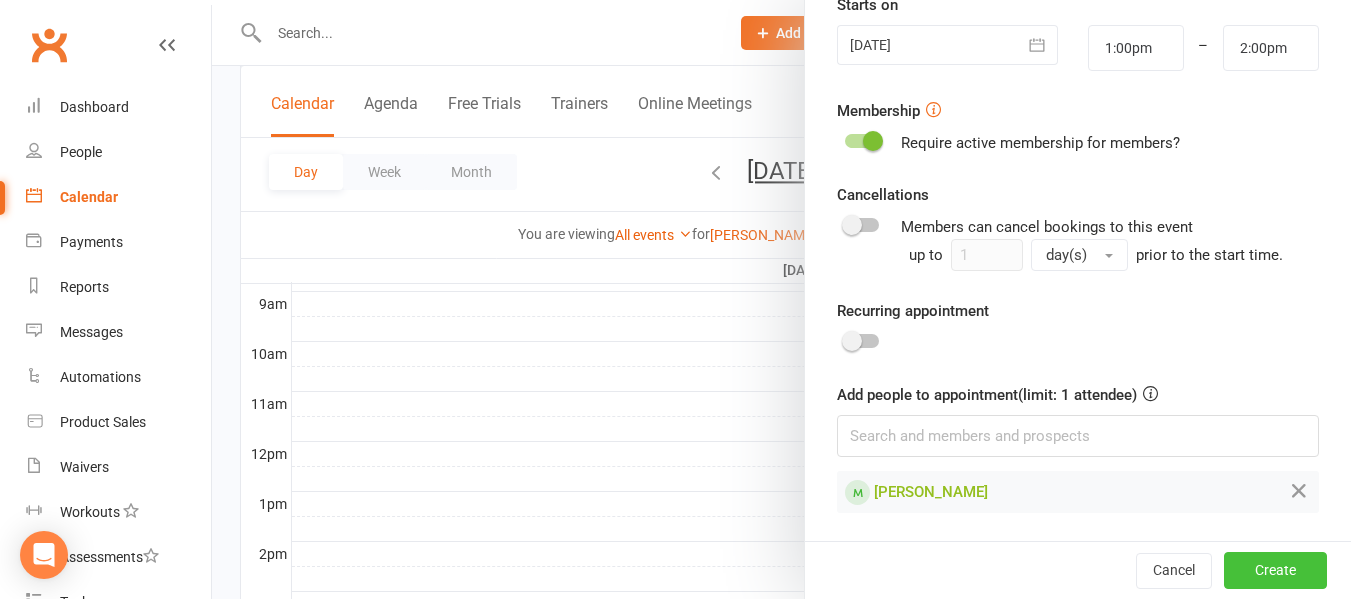 click on "Create" at bounding box center [1275, 570] 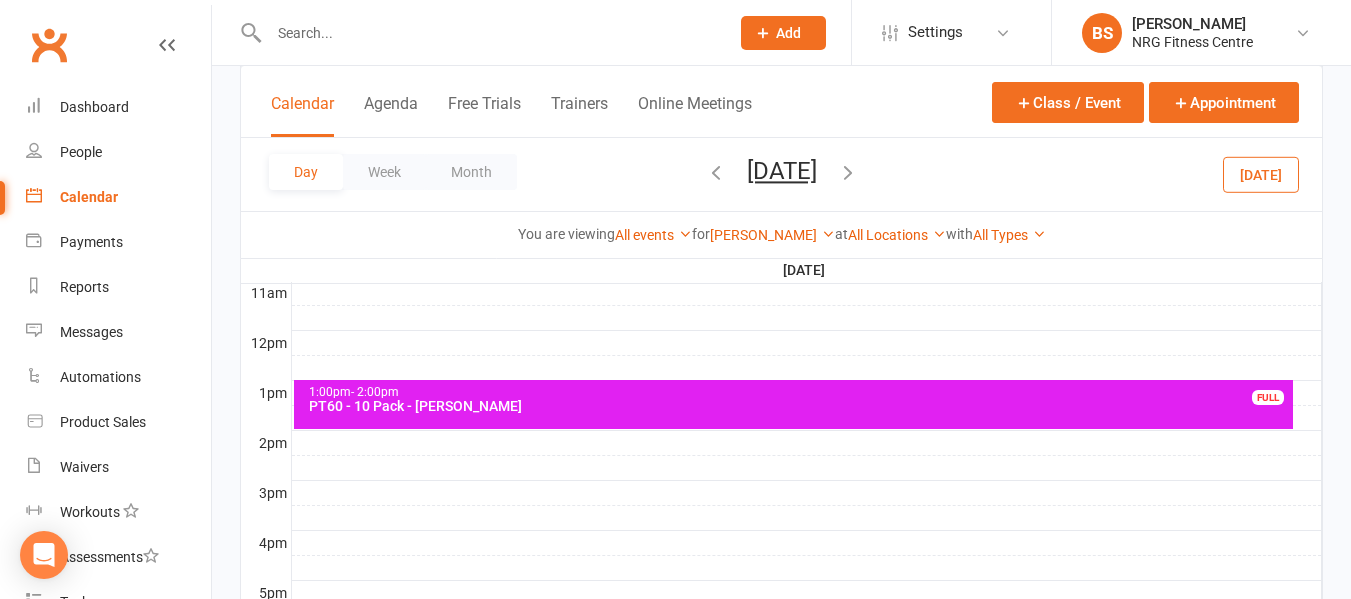 scroll, scrollTop: 665, scrollLeft: 0, axis: vertical 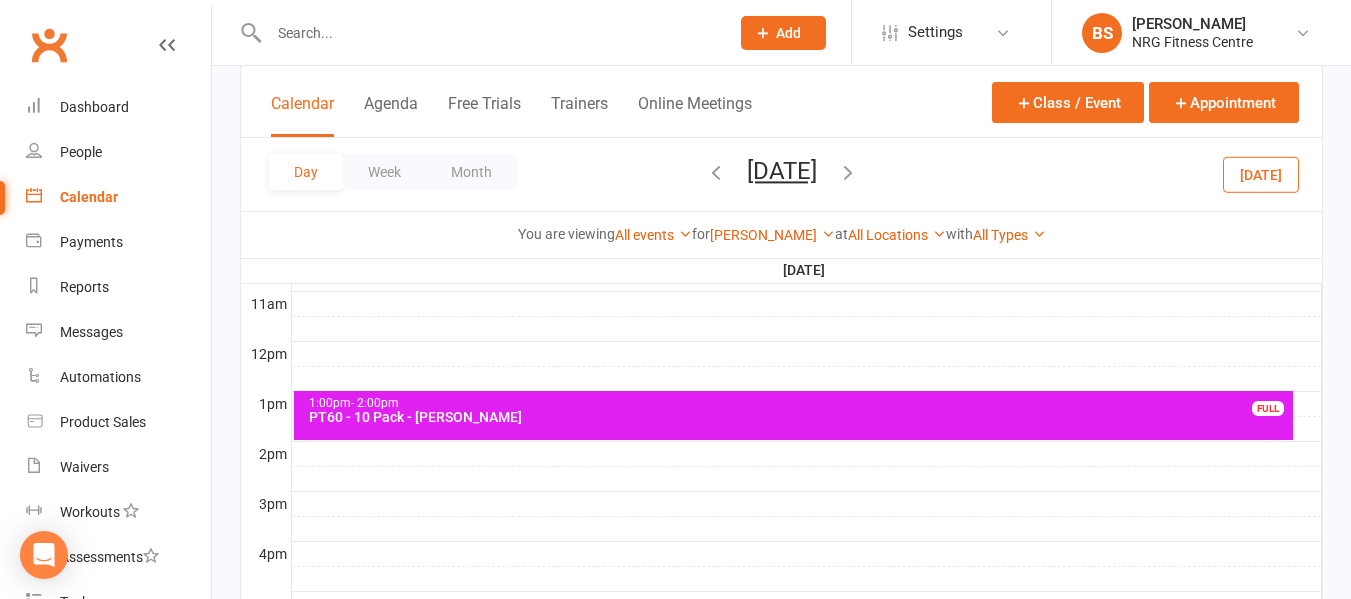 click at bounding box center (848, 172) 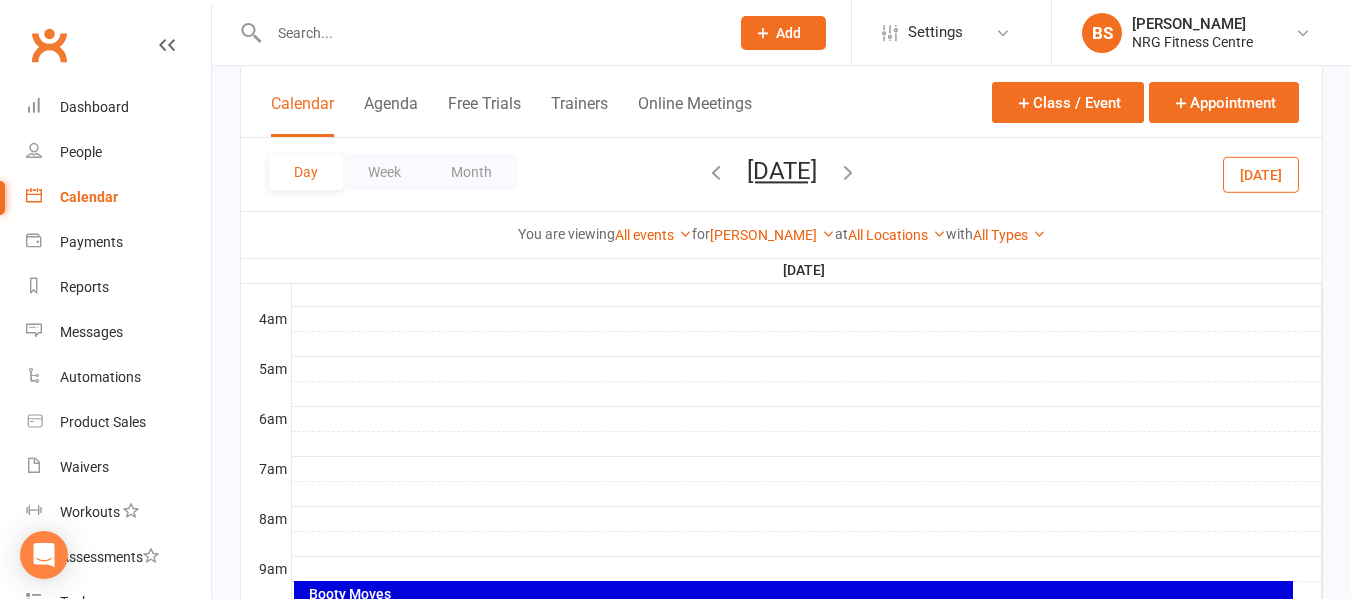 scroll, scrollTop: 265, scrollLeft: 0, axis: vertical 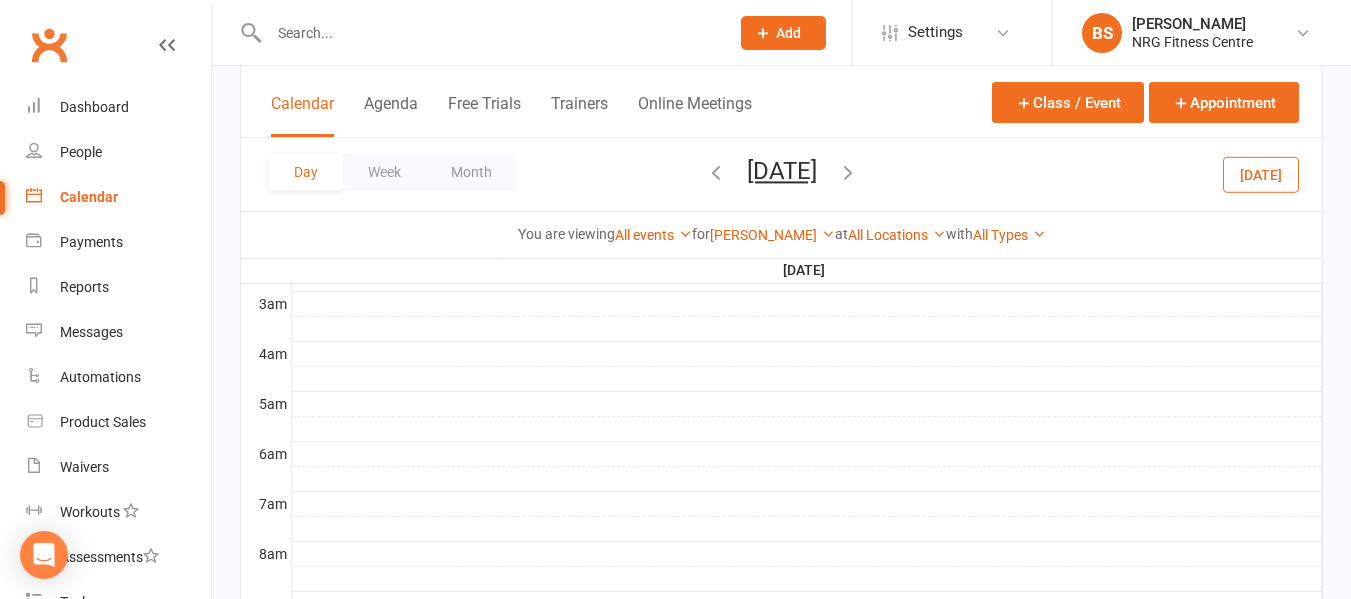 click at bounding box center (807, 454) 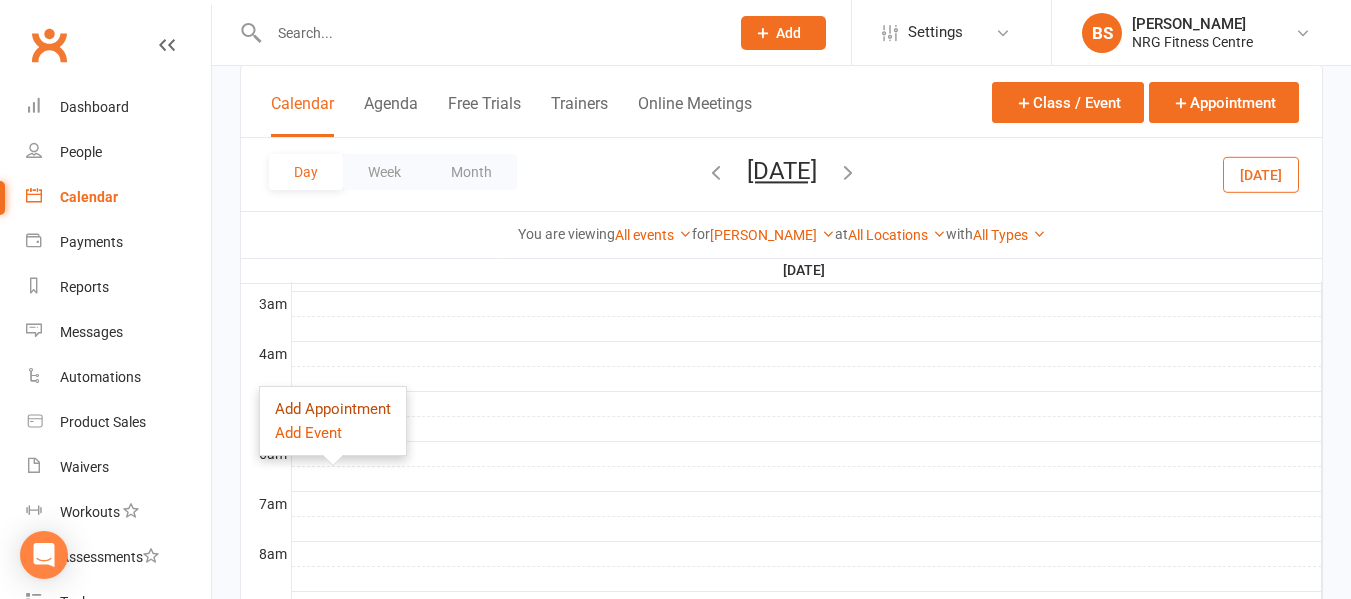 click on "Add Appointment" at bounding box center (333, 409) 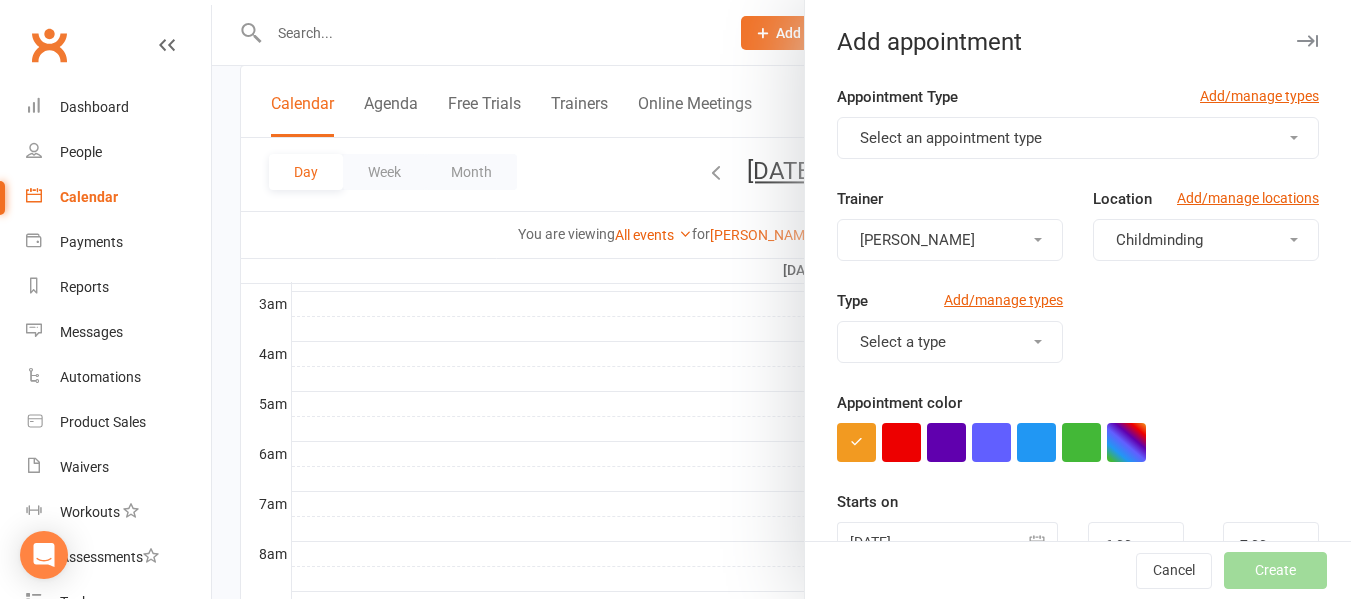 click on "Select an appointment type" at bounding box center (951, 138) 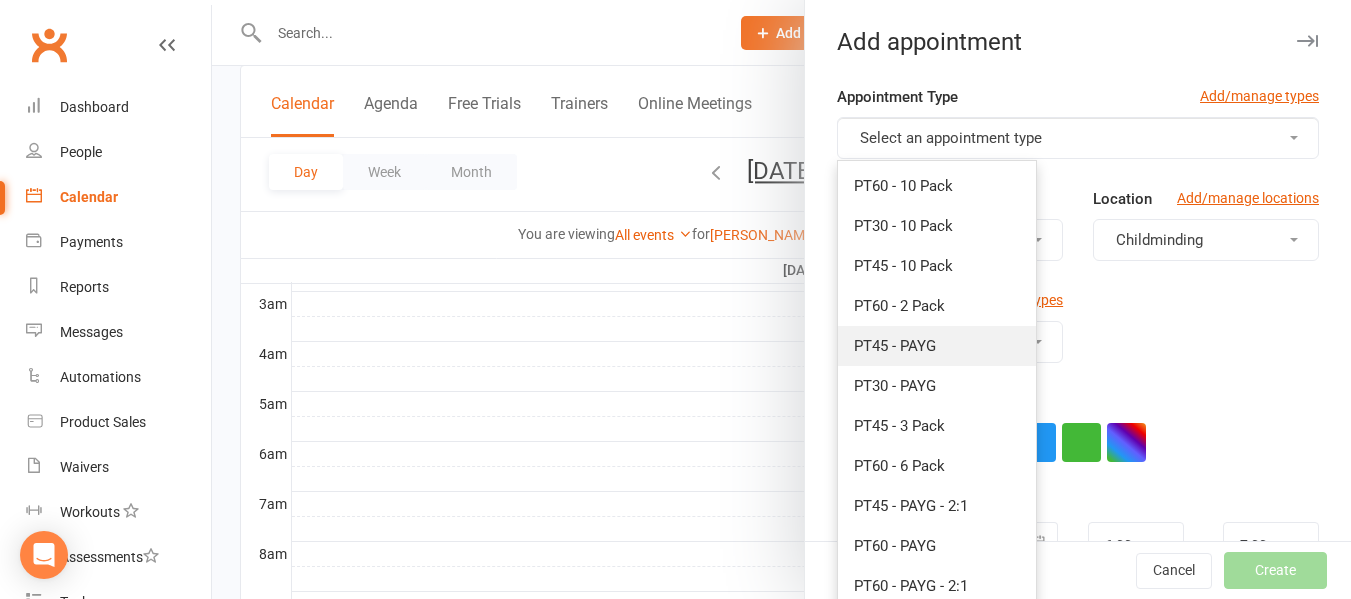 click on "PT45 - PAYG" at bounding box center (937, 346) 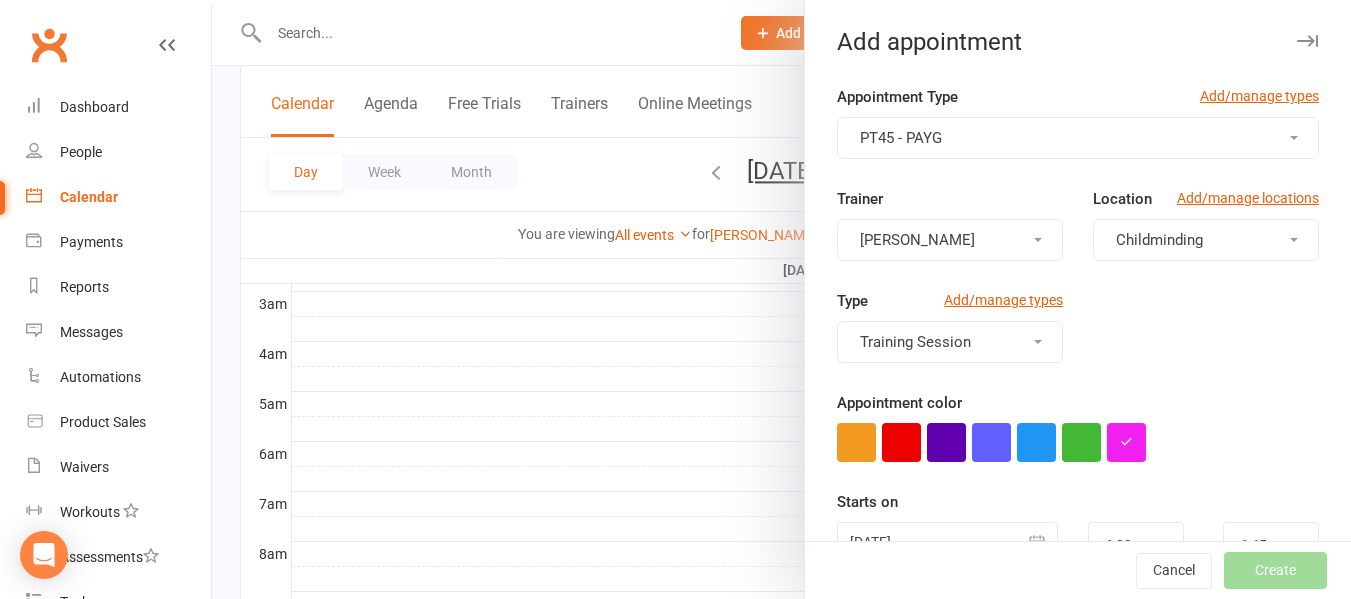 drag, startPoint x: 1139, startPoint y: 234, endPoint x: 1130, endPoint y: 261, distance: 28.460499 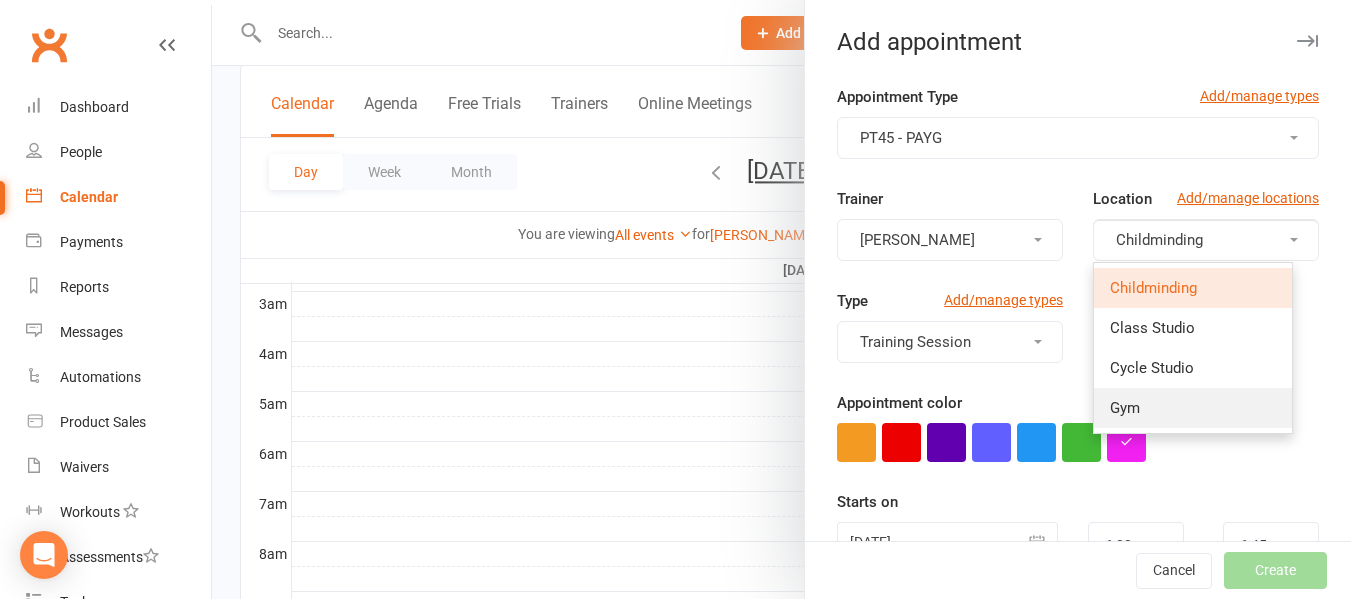 click on "Gym" at bounding box center (1125, 408) 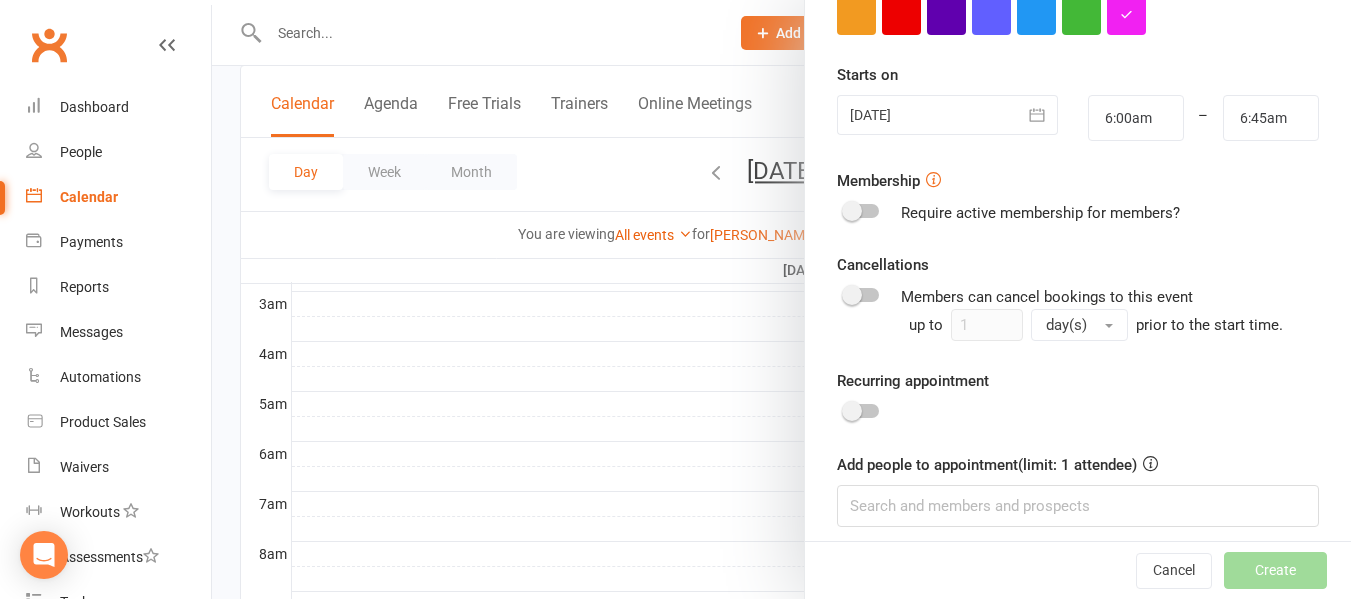 scroll, scrollTop: 441, scrollLeft: 0, axis: vertical 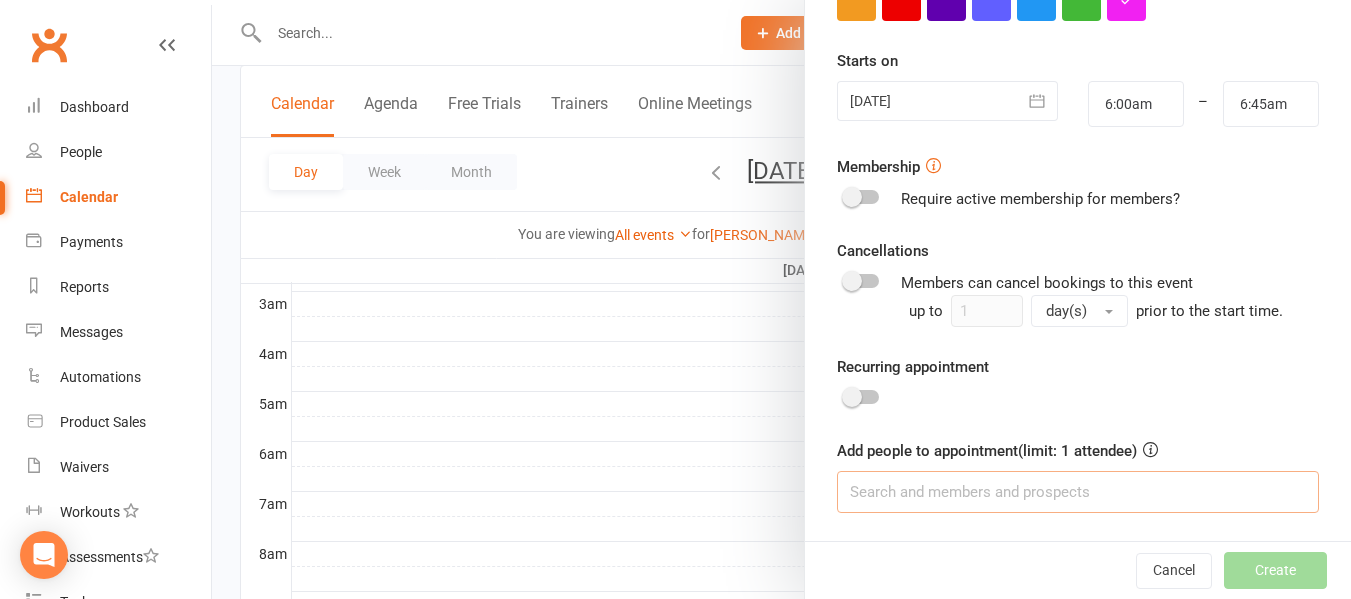 click at bounding box center (1078, 492) 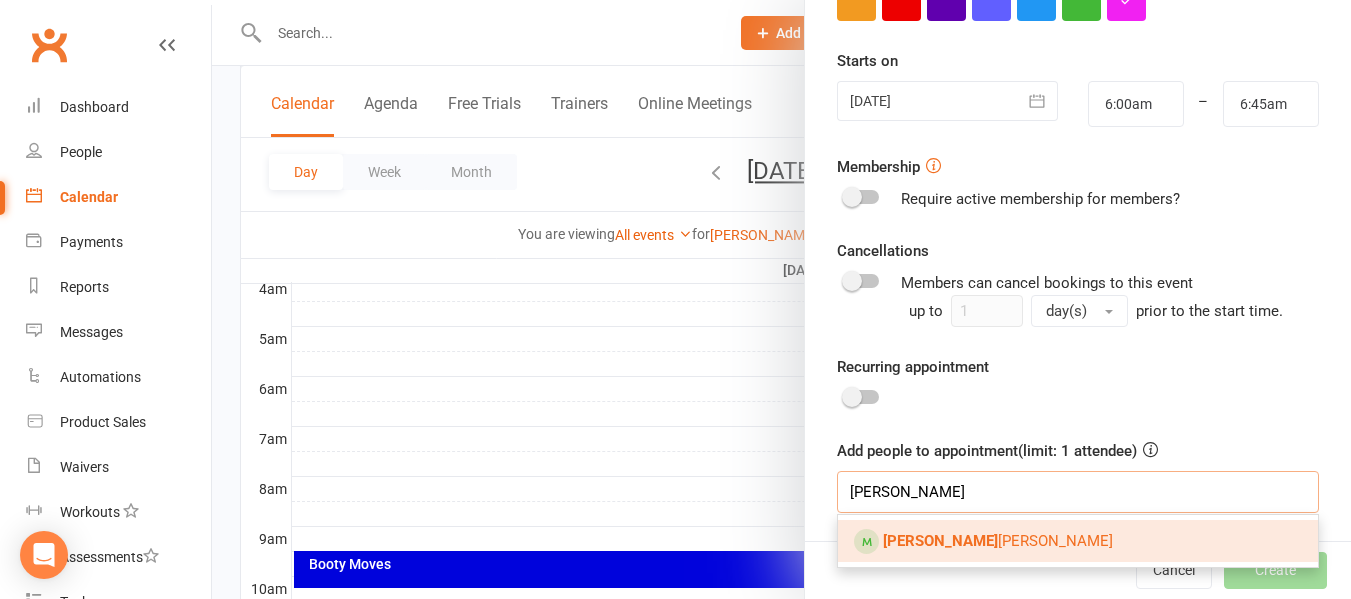 scroll, scrollTop: 365, scrollLeft: 0, axis: vertical 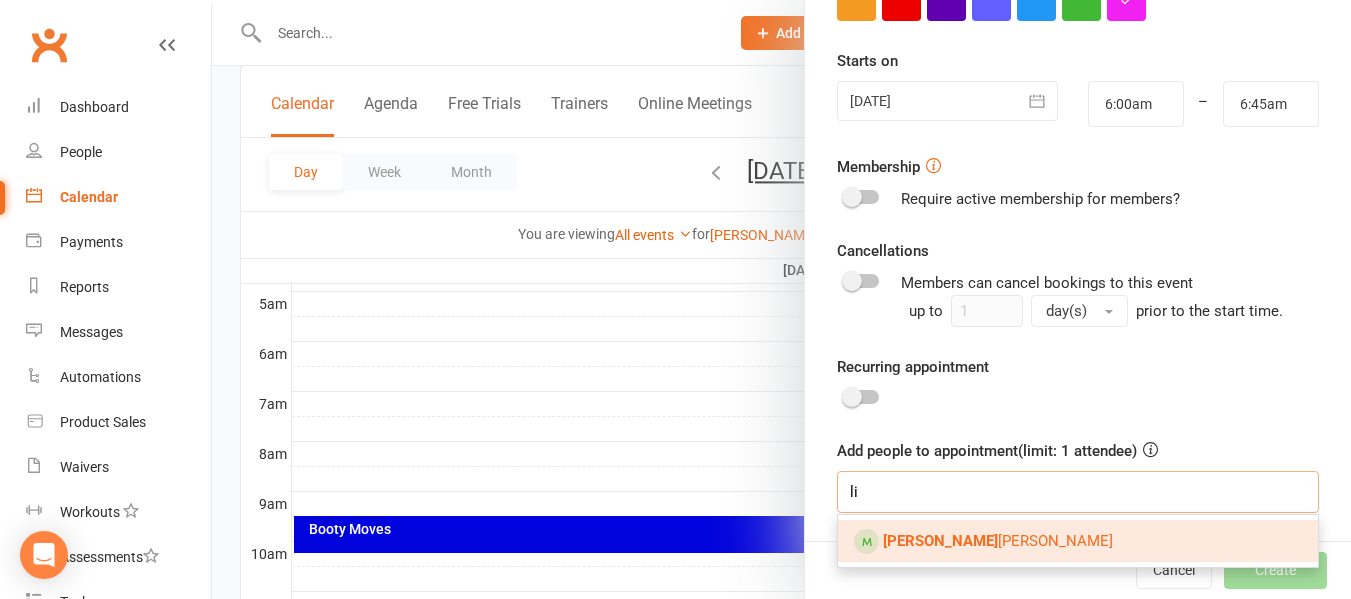 type on "l" 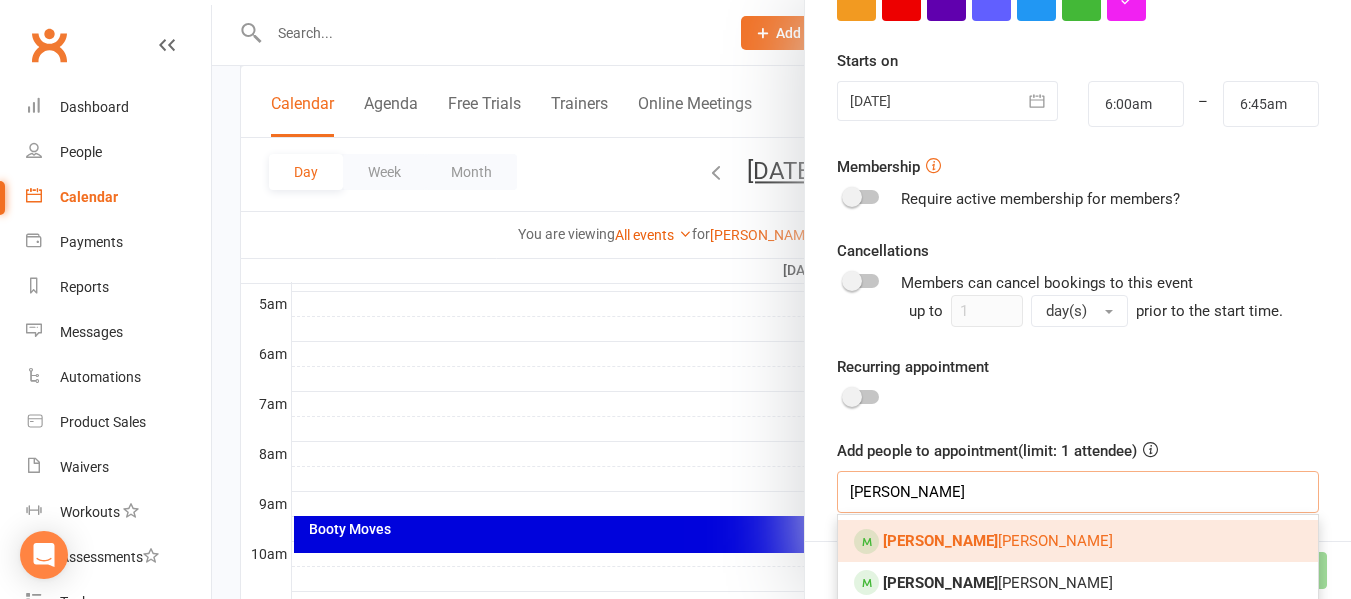 type on "elizabeth" 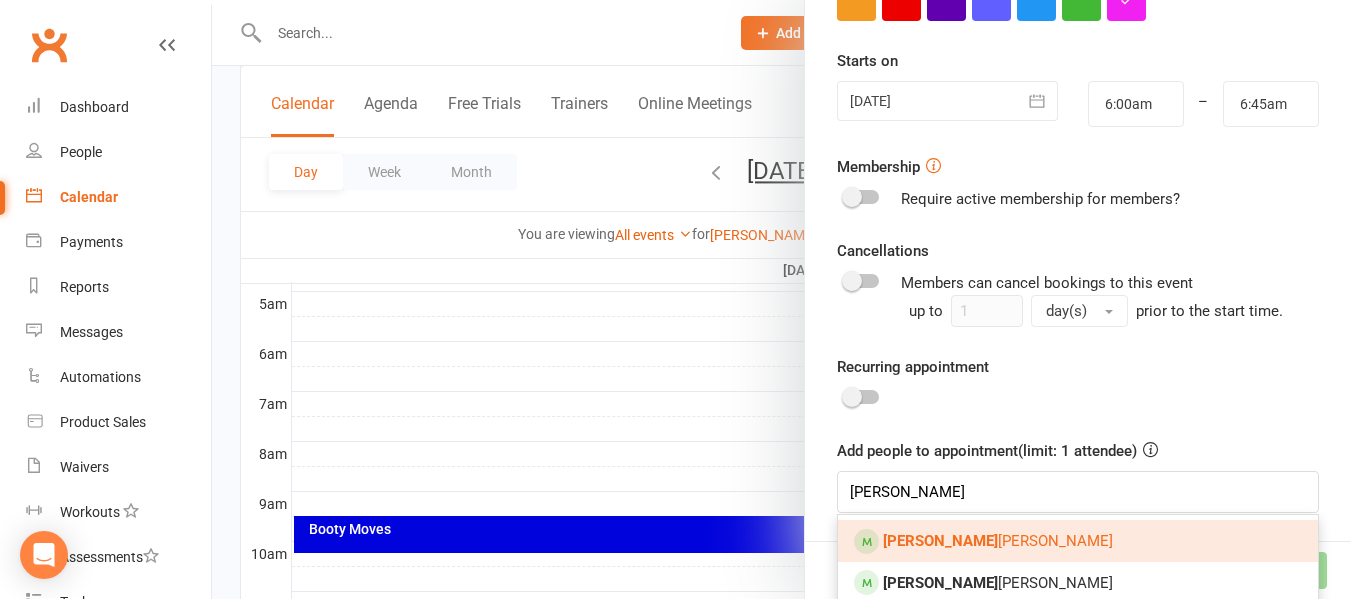 click on "Elizabeth  WALLACE" at bounding box center [998, 541] 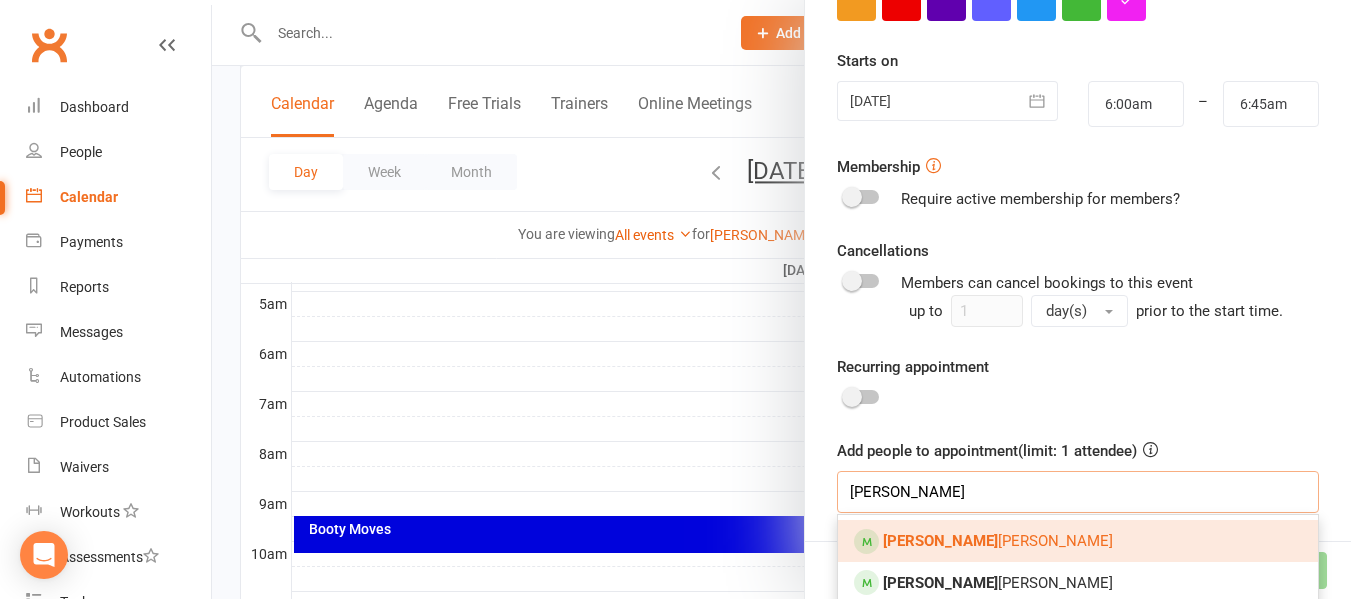 type 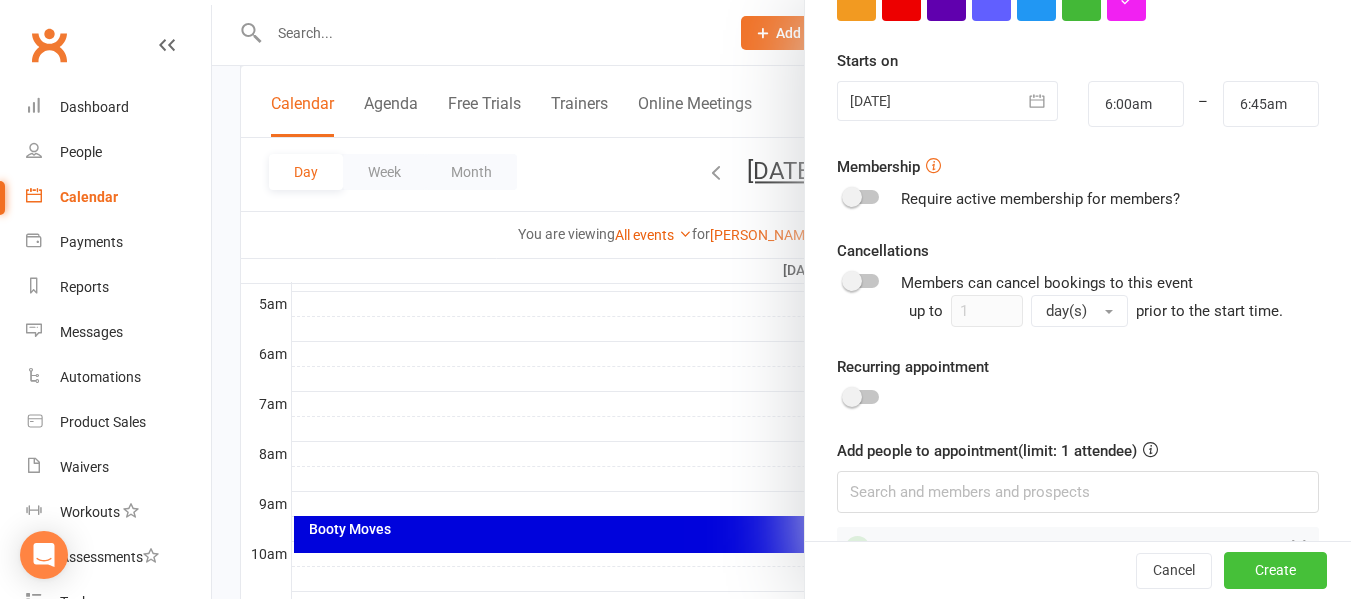 click on "Create" at bounding box center [1275, 571] 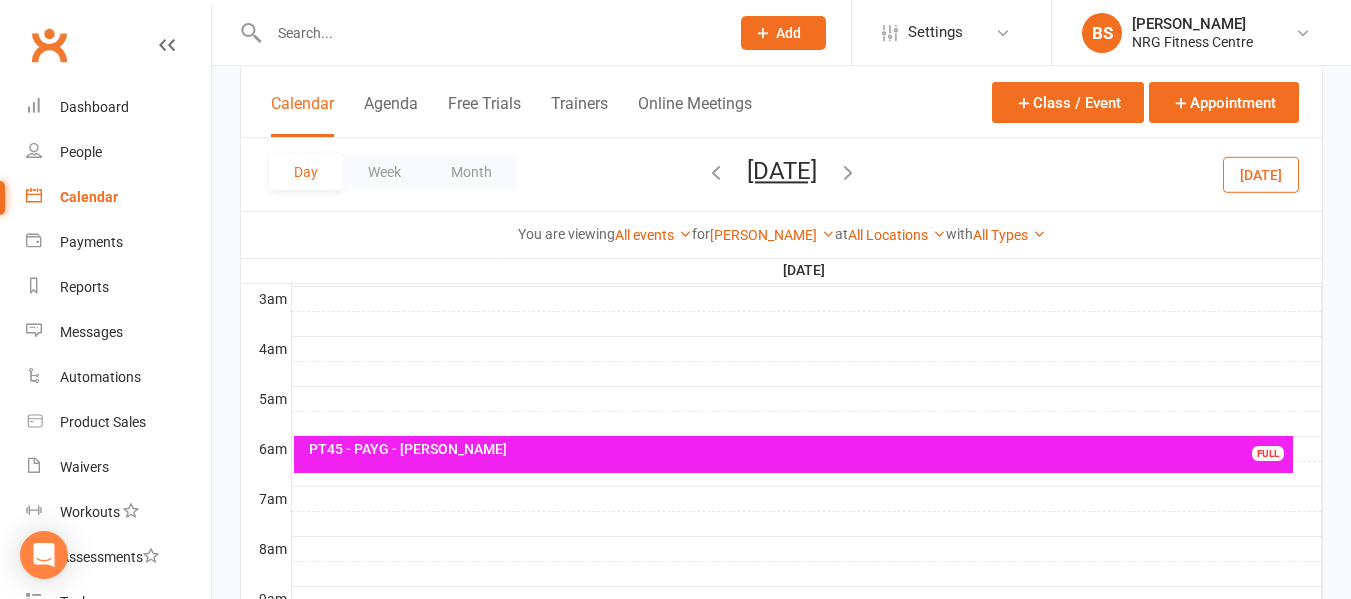 scroll, scrollTop: 0, scrollLeft: 0, axis: both 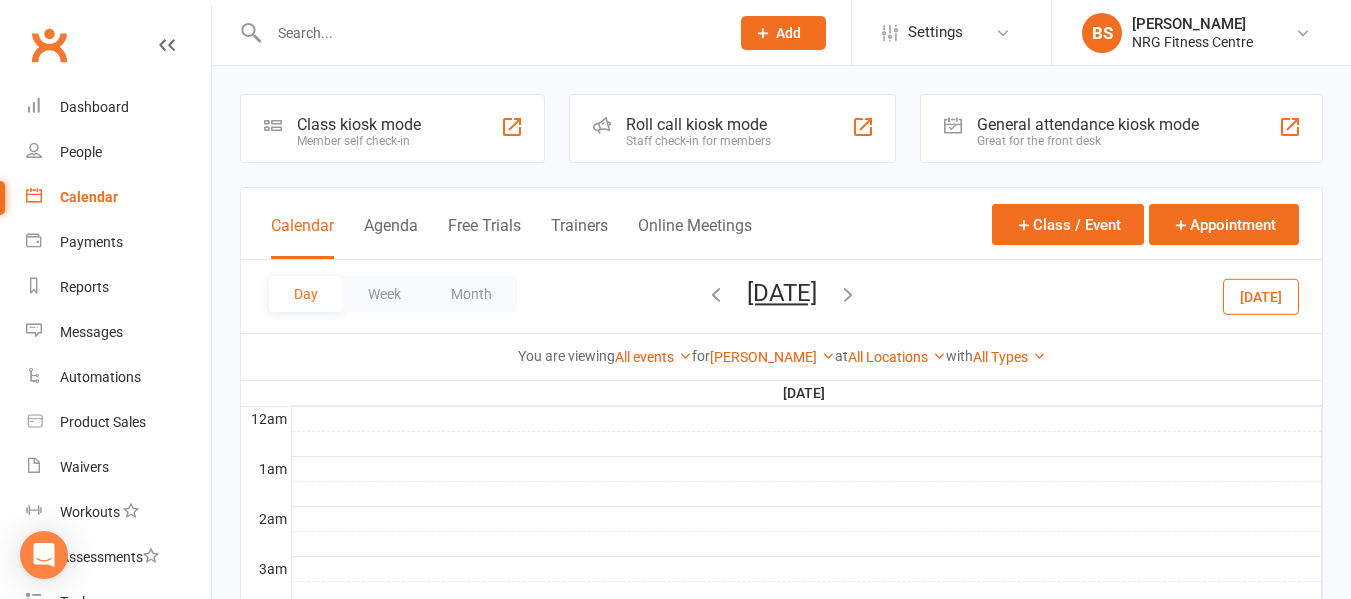 click at bounding box center (848, 294) 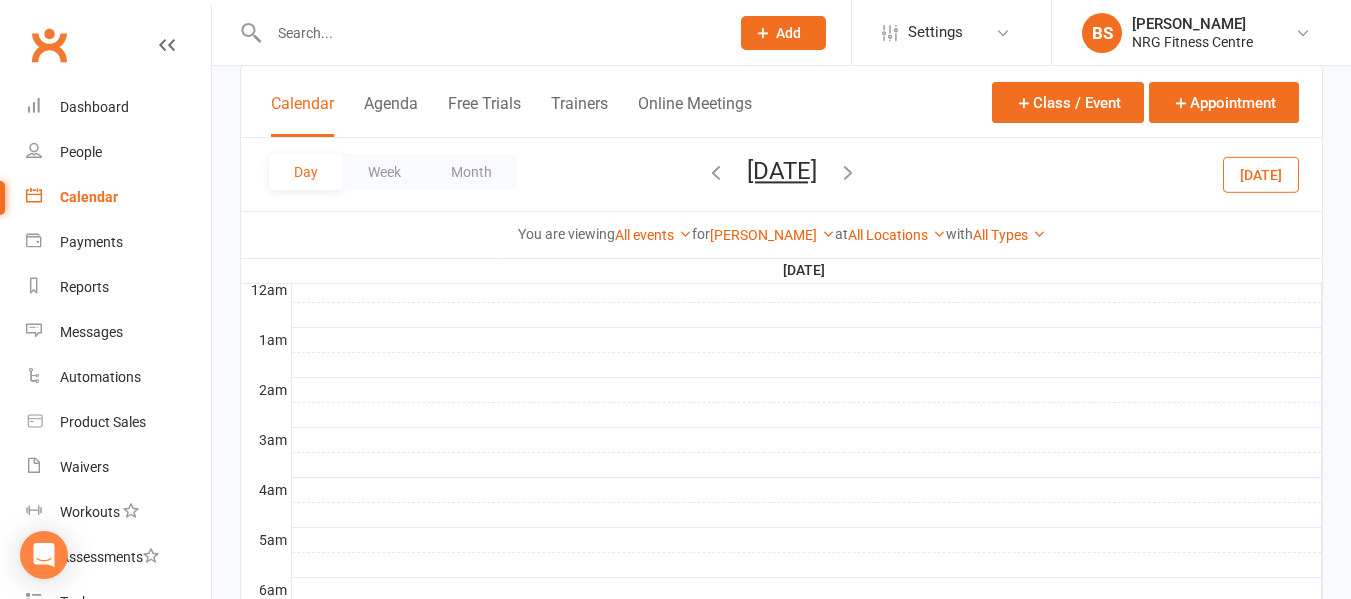 scroll, scrollTop: 400, scrollLeft: 0, axis: vertical 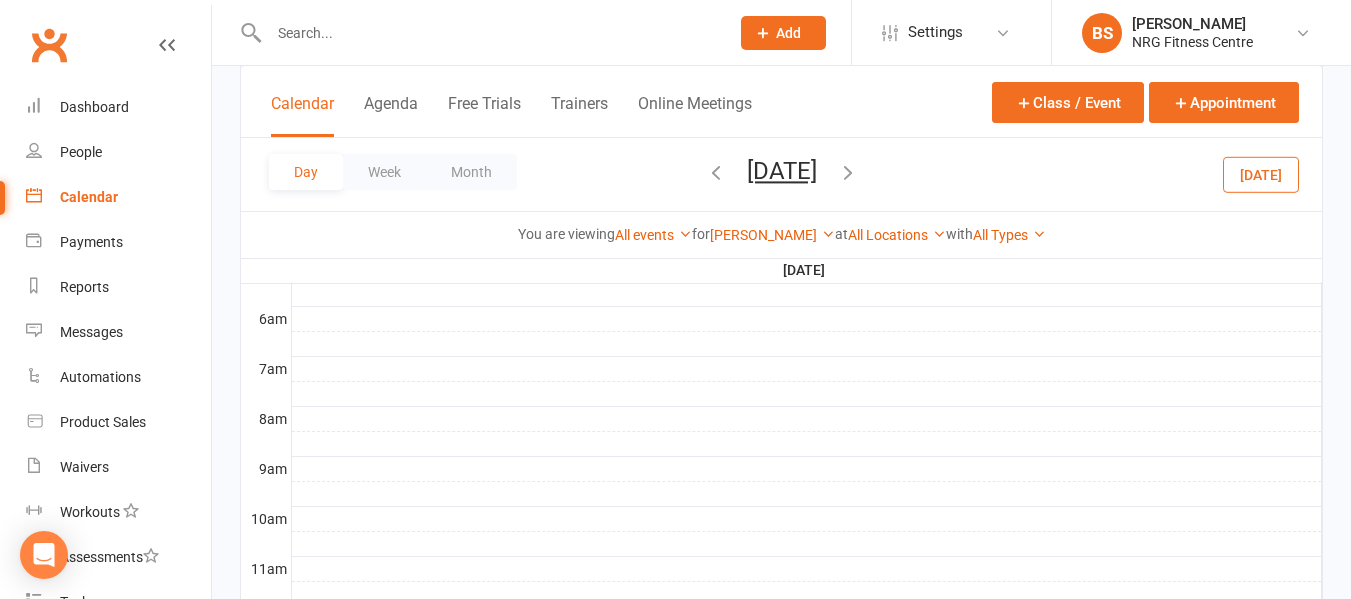 click at bounding box center [807, 344] 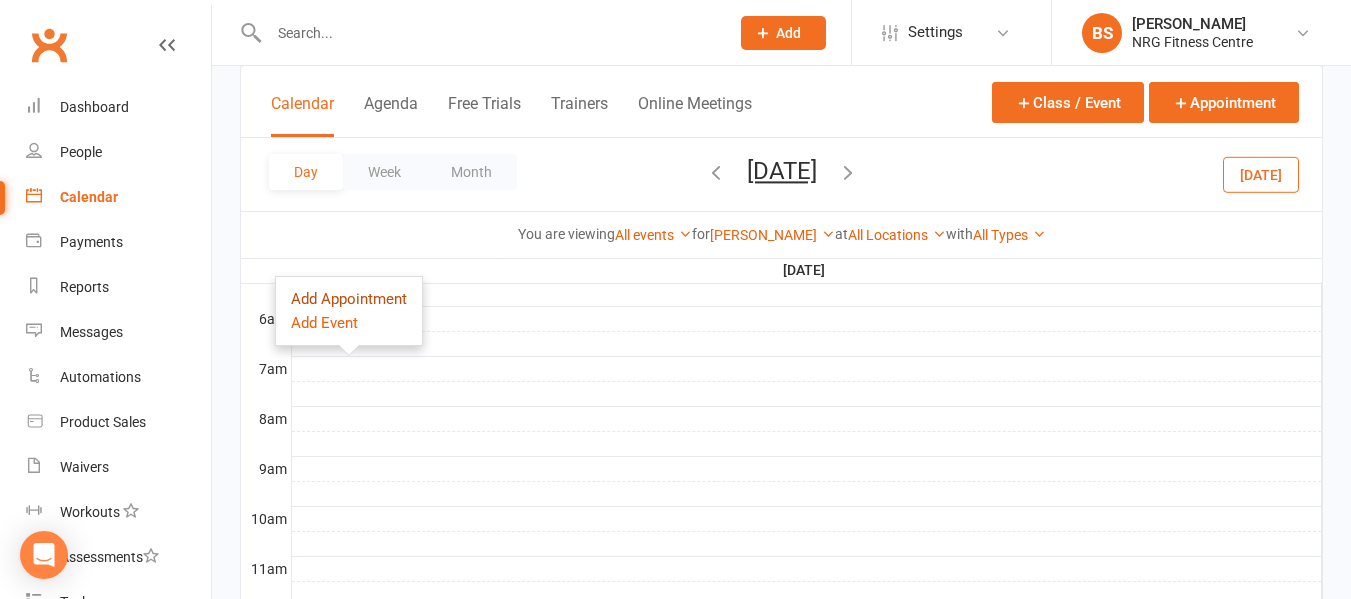 click on "Add Appointment" at bounding box center [349, 299] 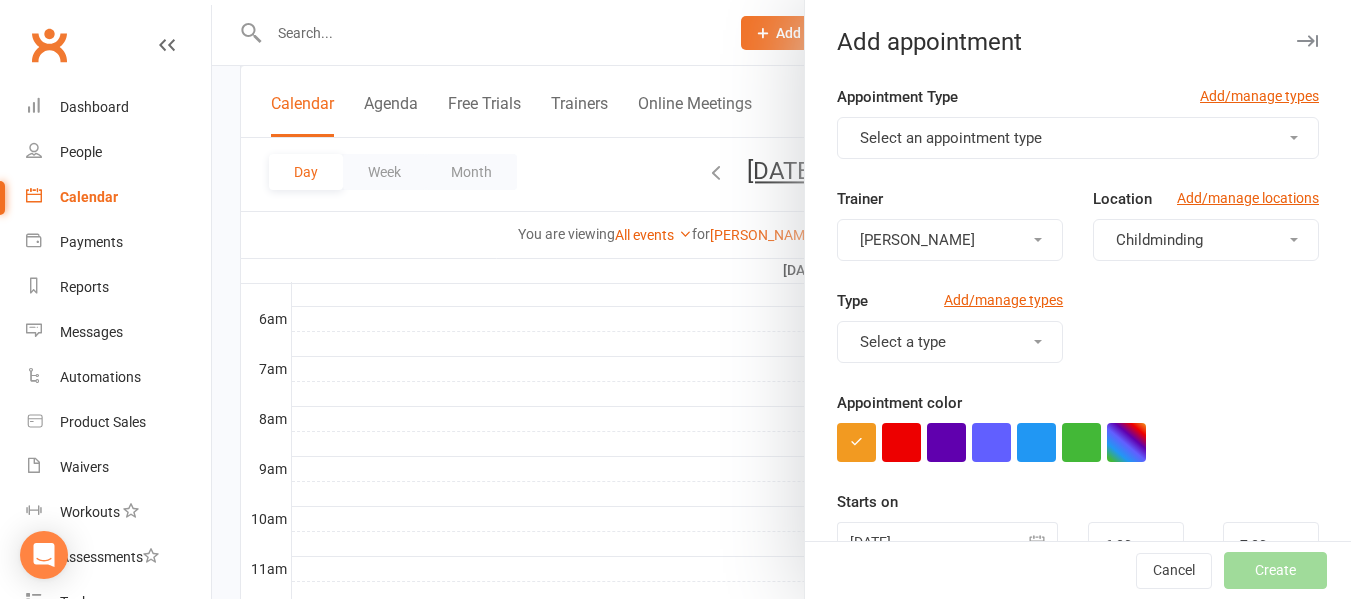 click on "Select an appointment type" at bounding box center (951, 138) 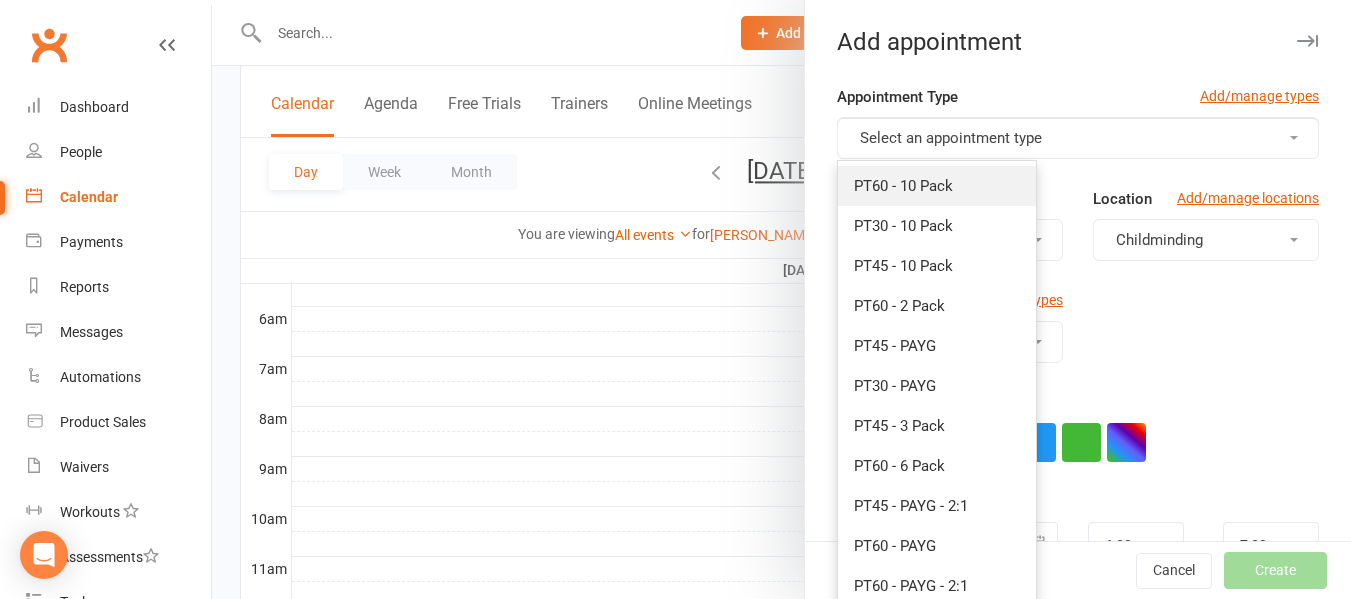 click on "PT60 - 10 Pack" at bounding box center [903, 186] 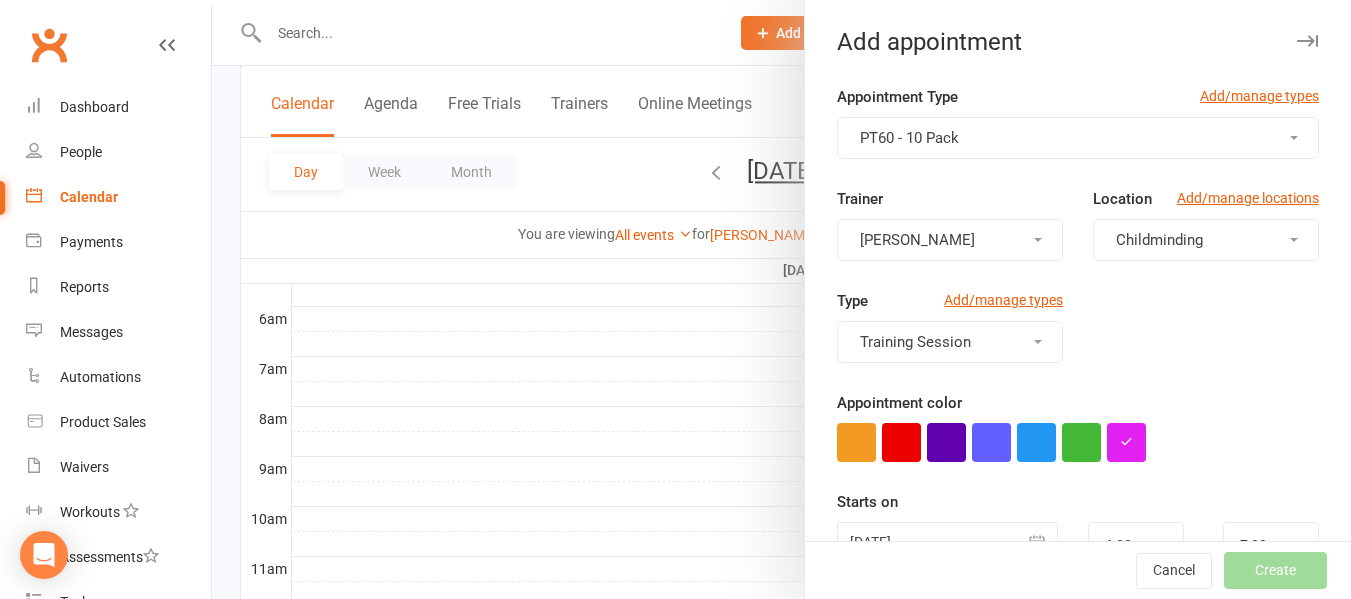 click on "Childminding" at bounding box center (1159, 240) 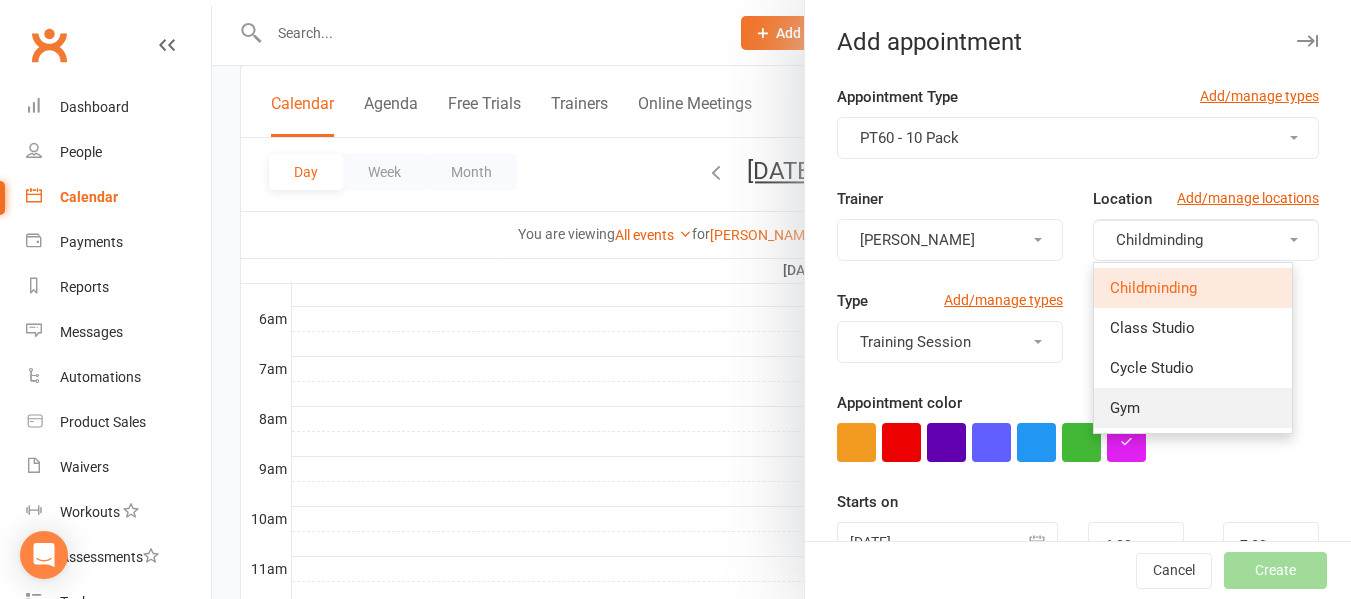 drag, startPoint x: 1136, startPoint y: 407, endPoint x: 1055, endPoint y: 413, distance: 81.22192 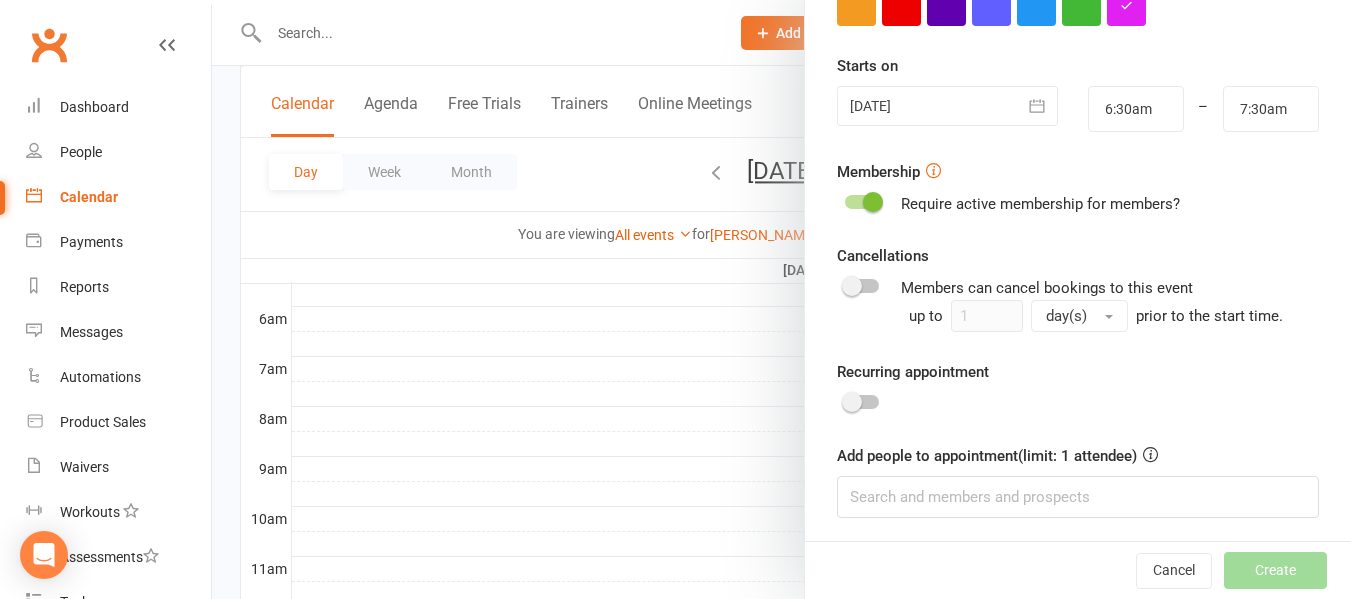 scroll, scrollTop: 441, scrollLeft: 0, axis: vertical 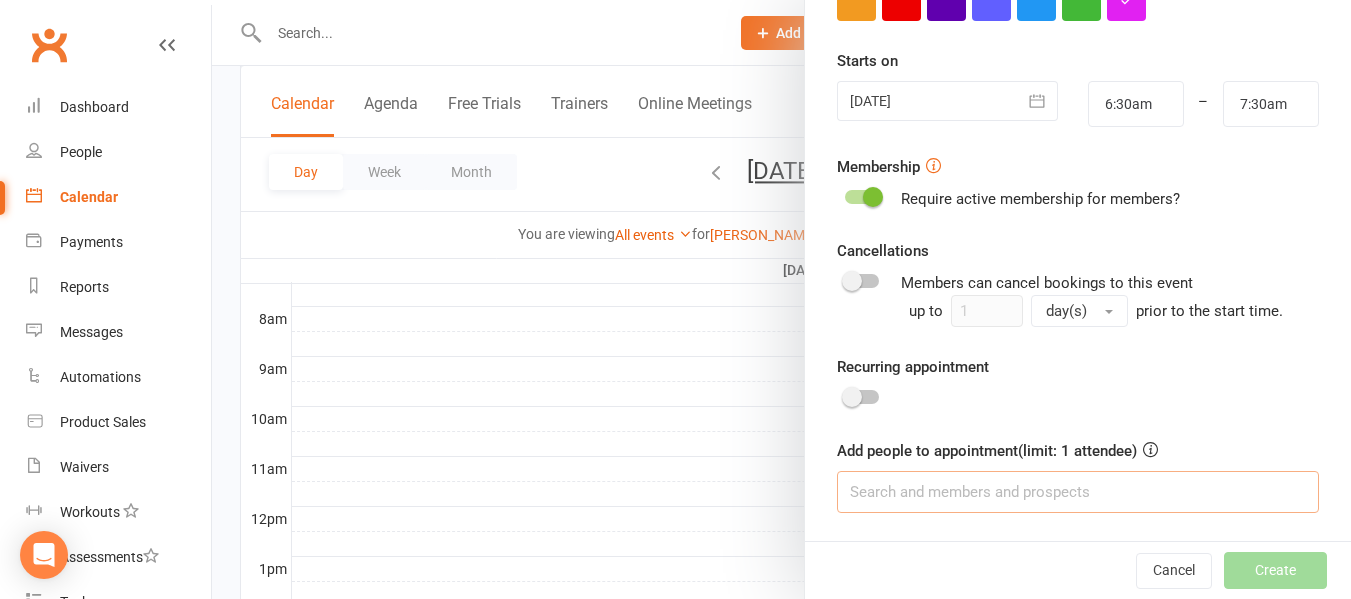 click at bounding box center [1078, 492] 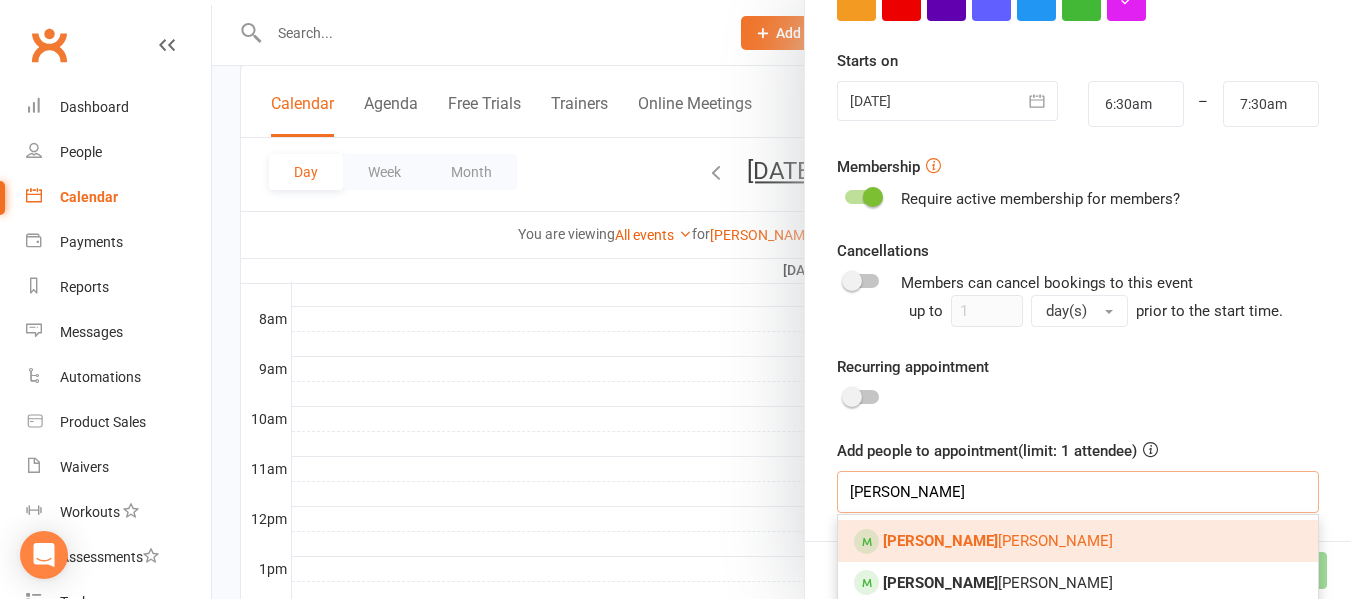 type on "fiona" 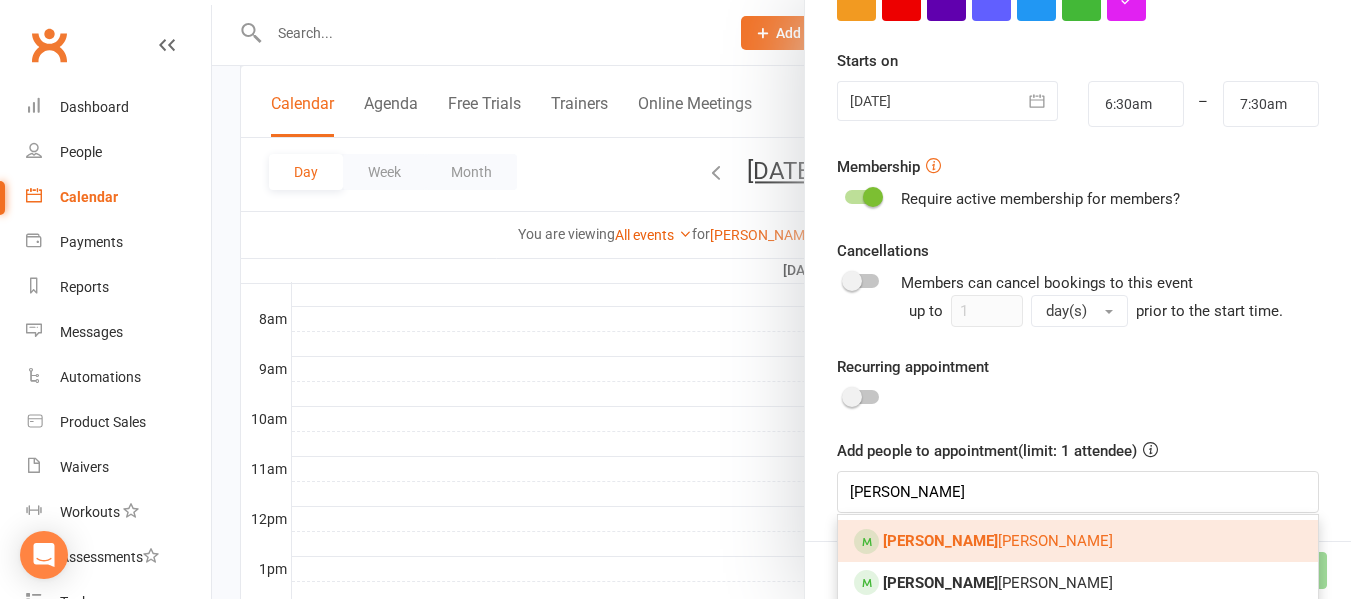 click on "Fiona  Gleeson" at bounding box center [1078, 541] 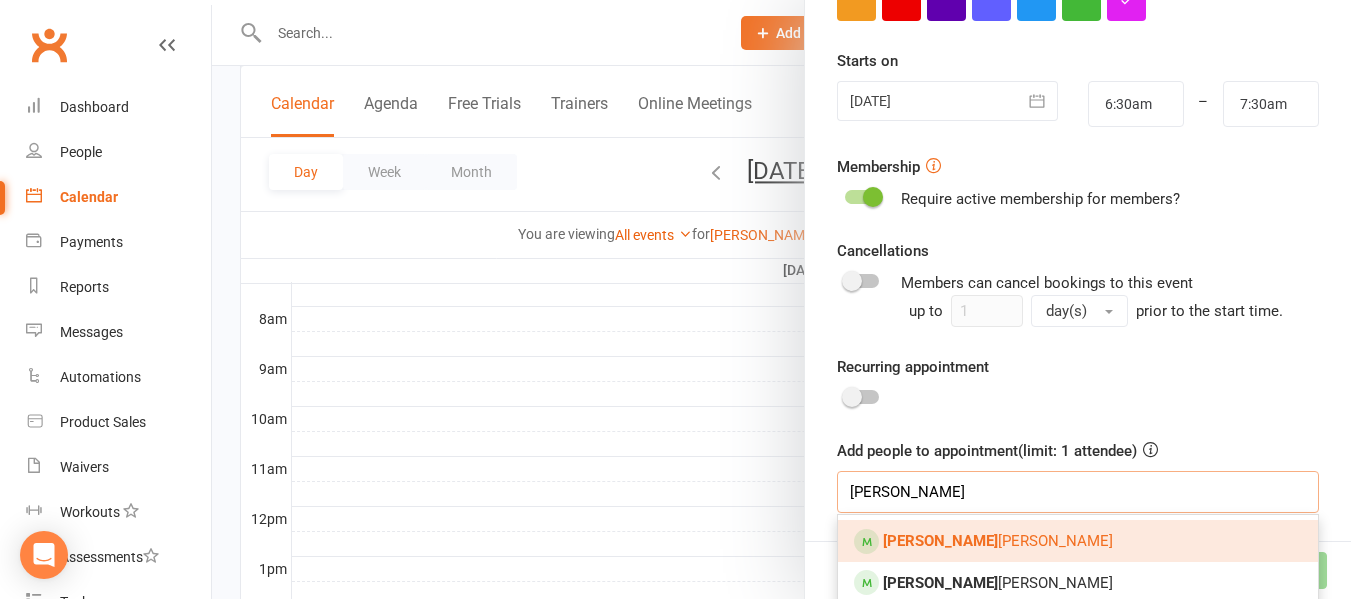 type 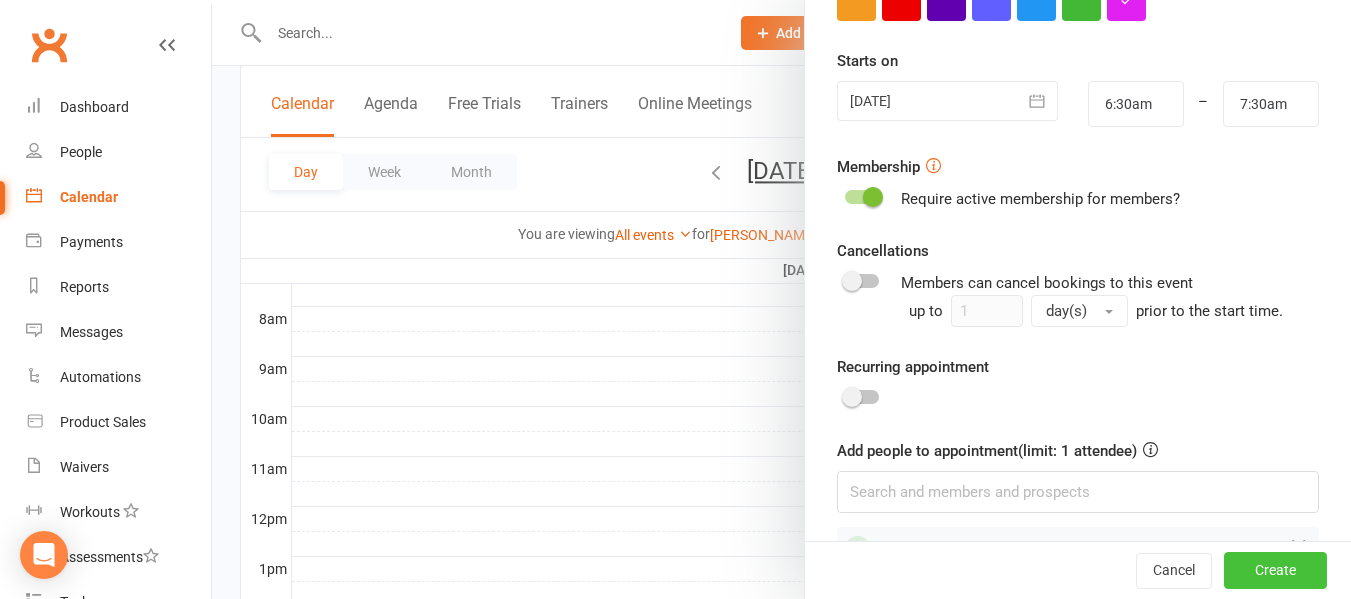 click on "Create" at bounding box center (1275, 571) 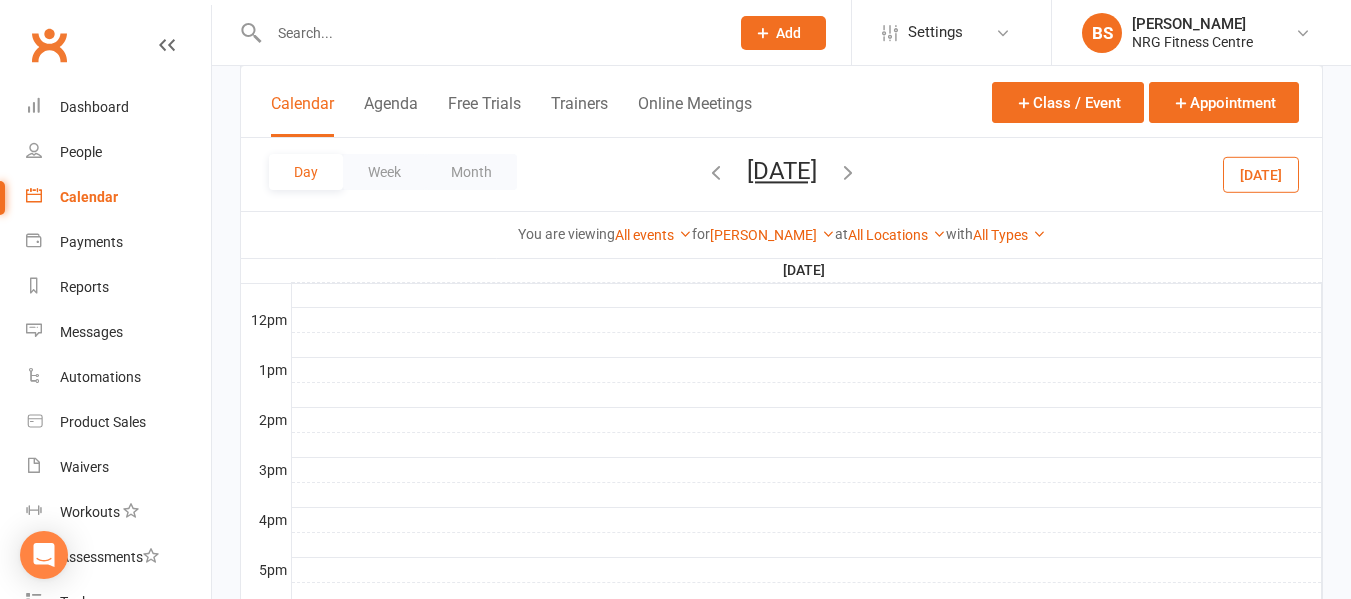 scroll, scrollTop: 700, scrollLeft: 0, axis: vertical 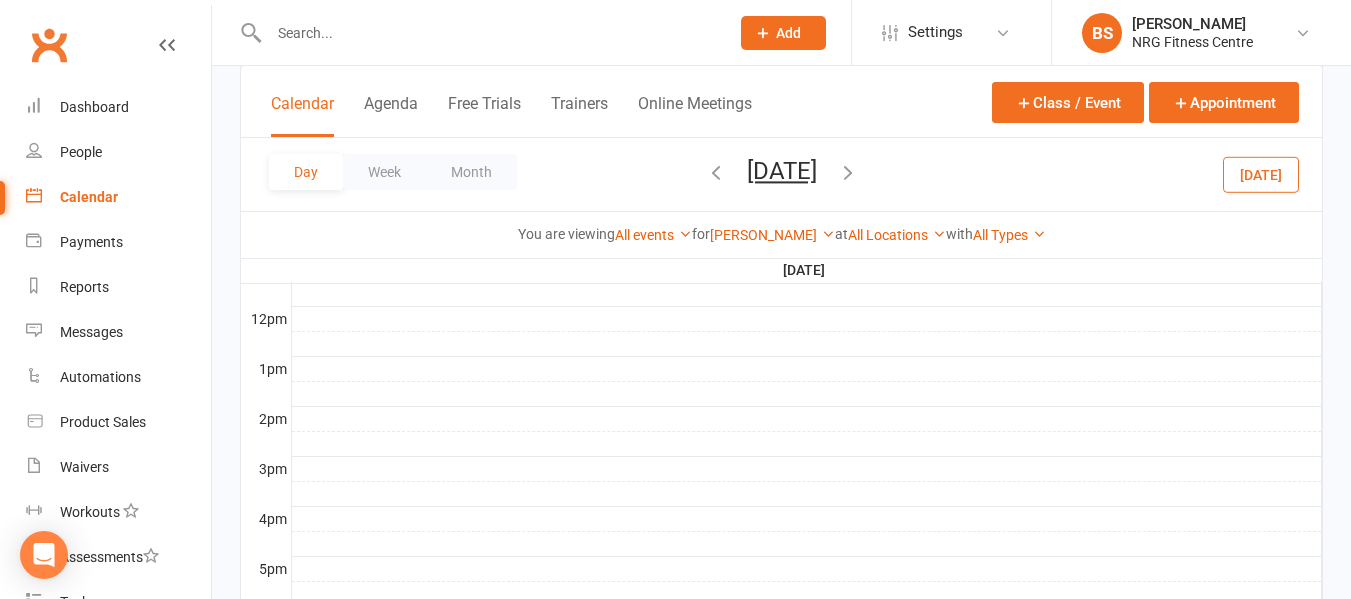 click at bounding box center (807, 394) 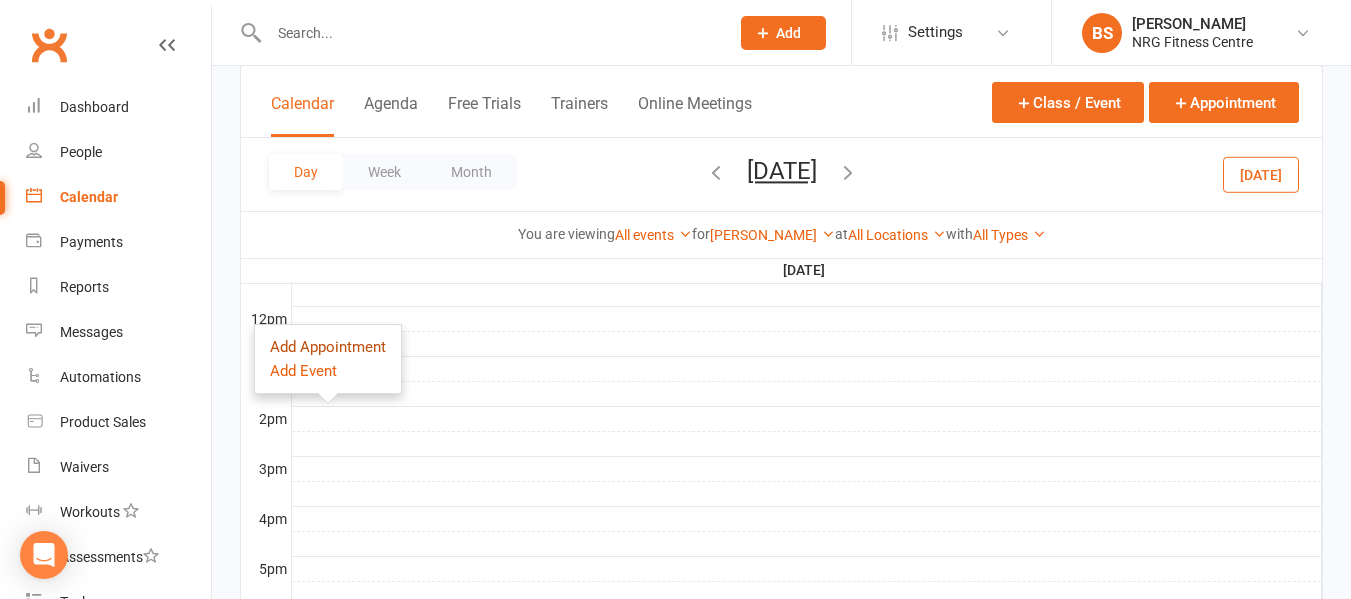 click on "Add Appointment" at bounding box center (328, 347) 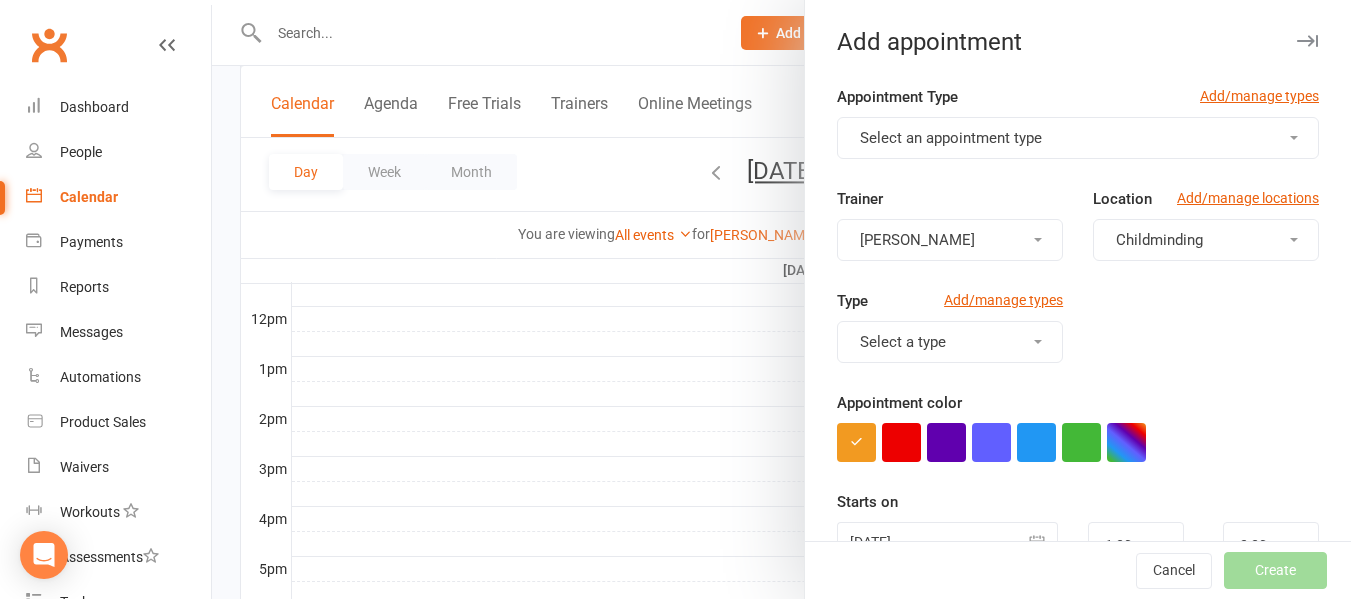 click on "Select an appointment type" at bounding box center [951, 138] 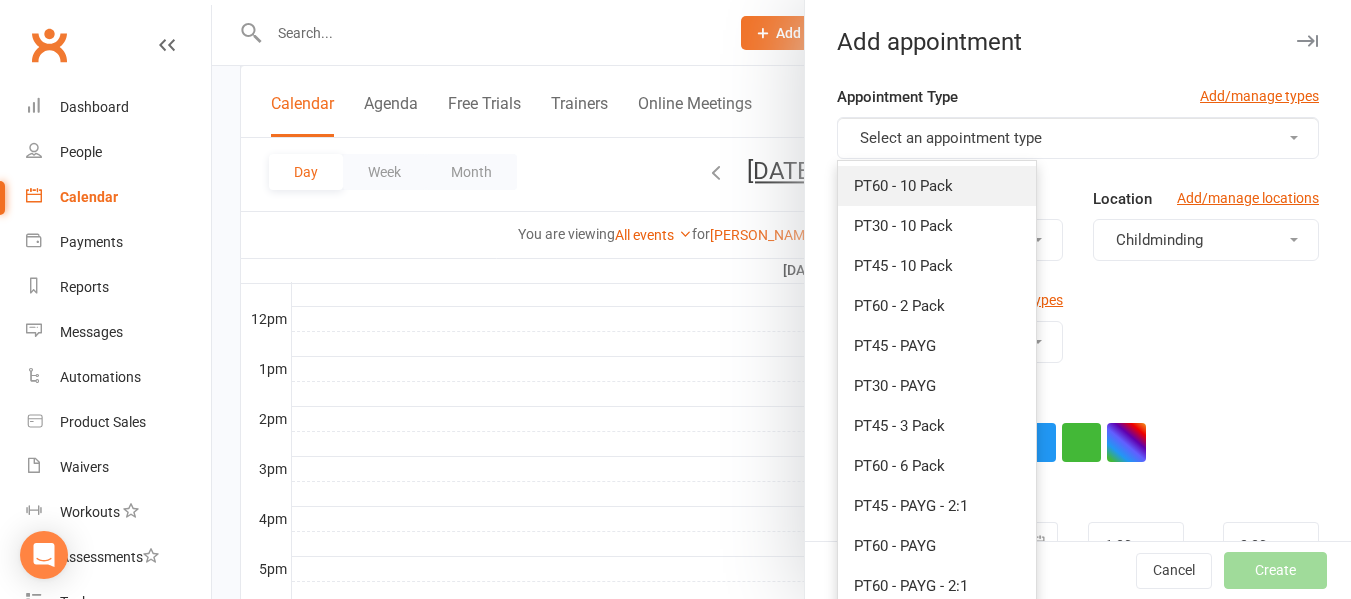 click on "PT60 - 10 Pack" at bounding box center (903, 186) 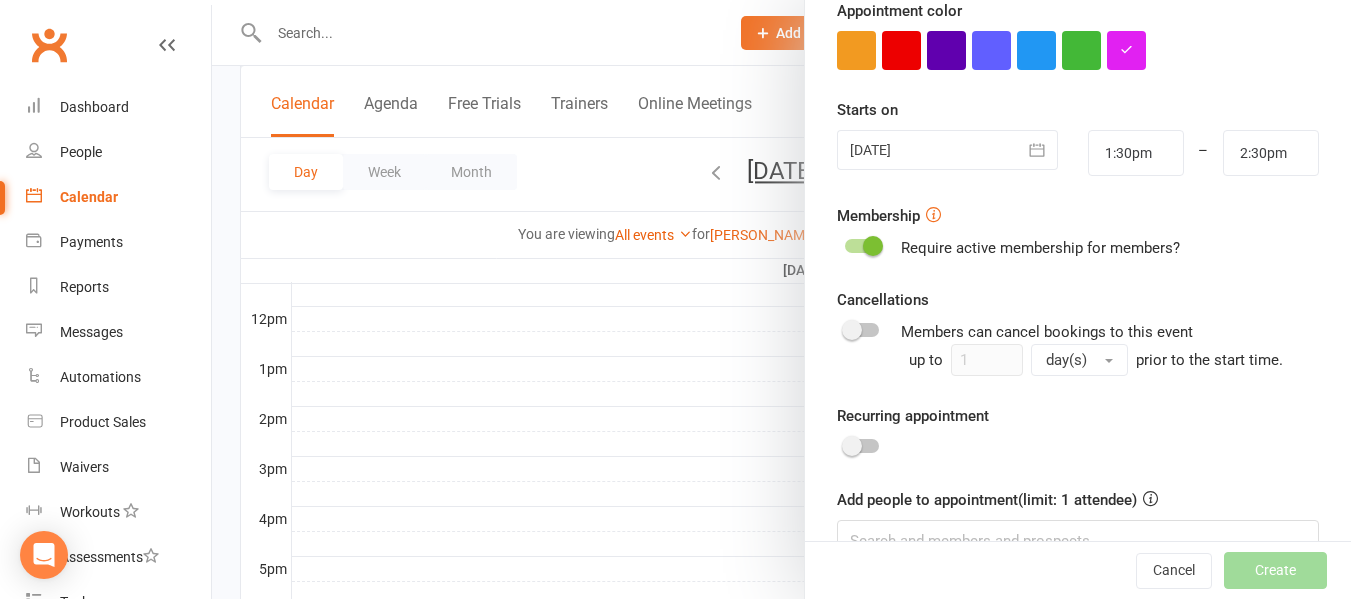 scroll, scrollTop: 400, scrollLeft: 0, axis: vertical 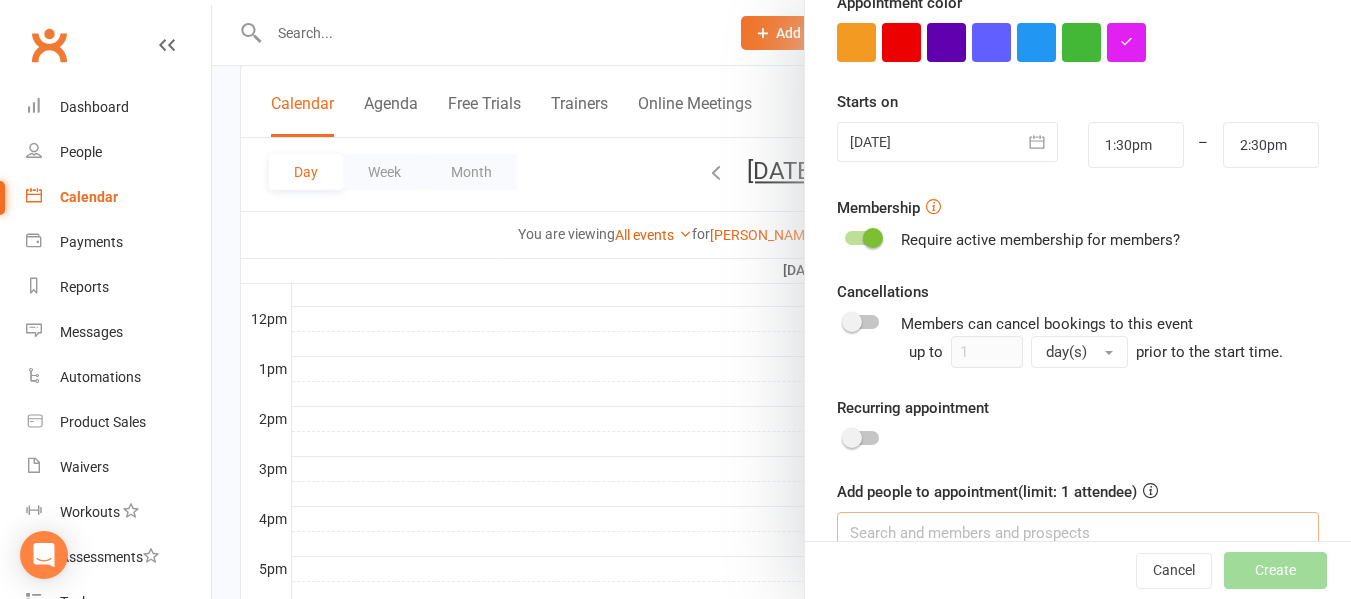 click at bounding box center (1078, 533) 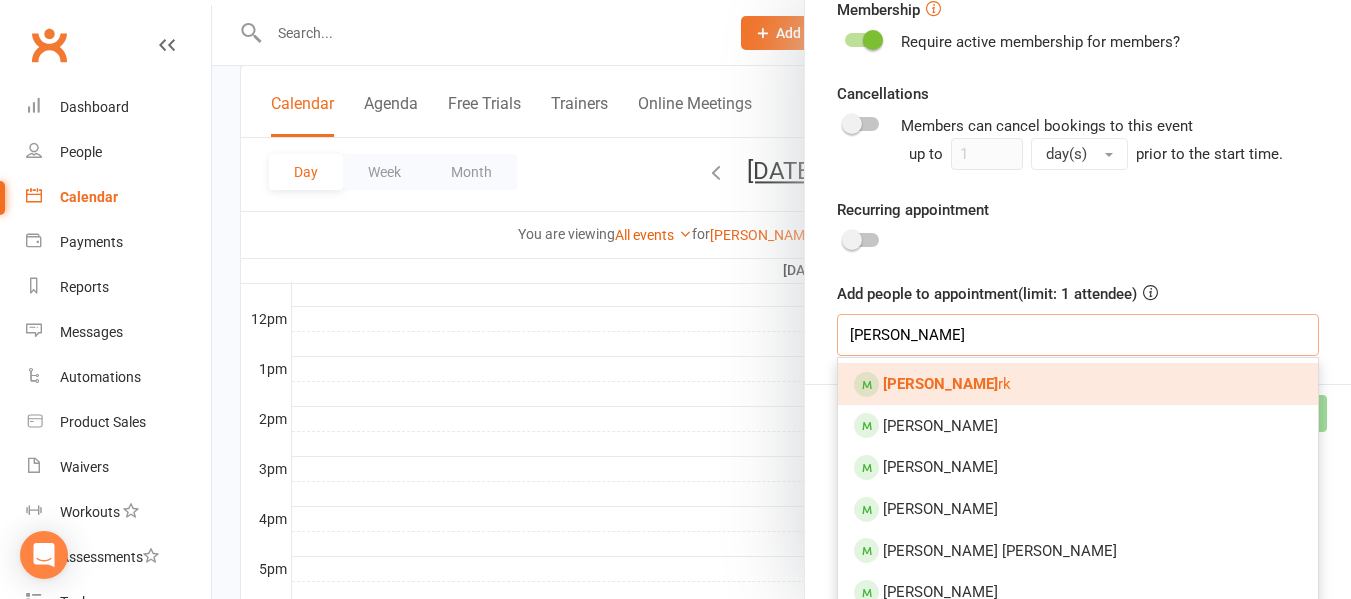scroll, scrollTop: 600, scrollLeft: 0, axis: vertical 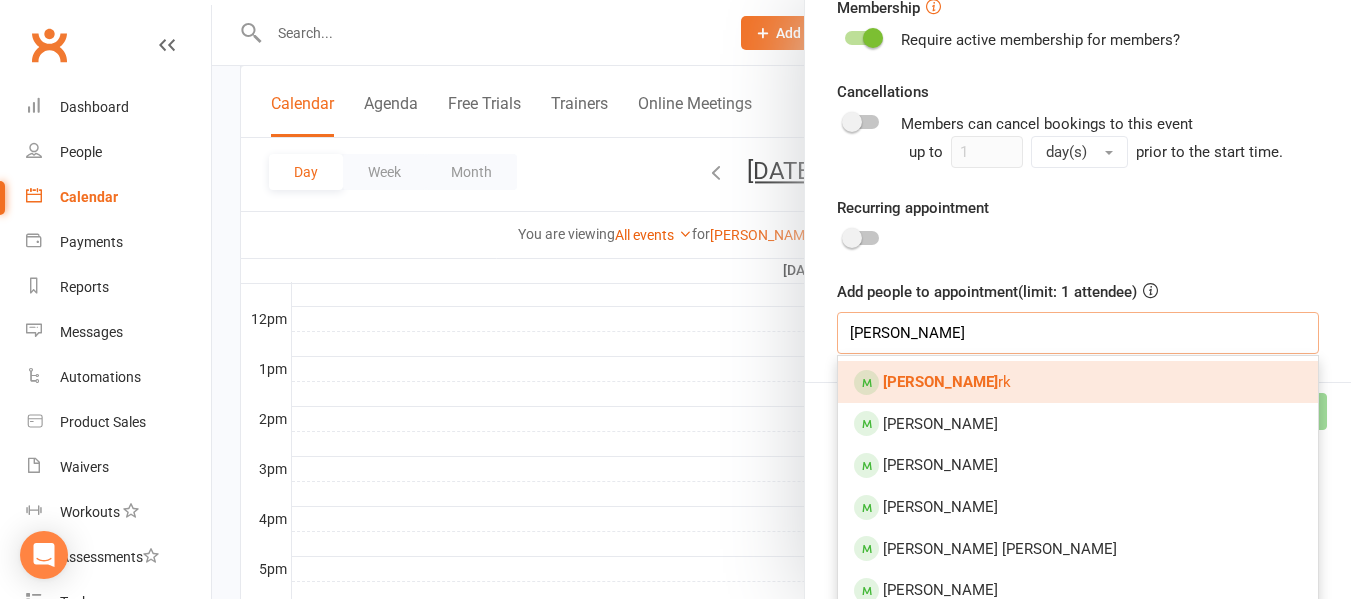 type on "alison cla" 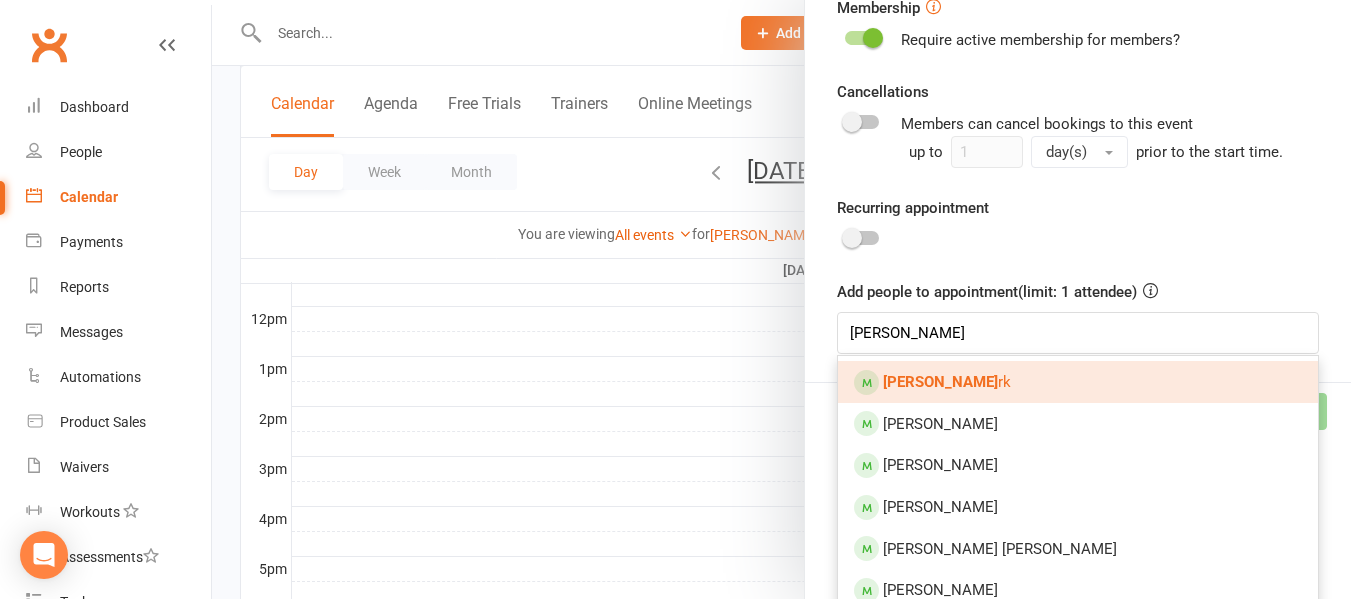 click on "Alison Cla" at bounding box center [940, 382] 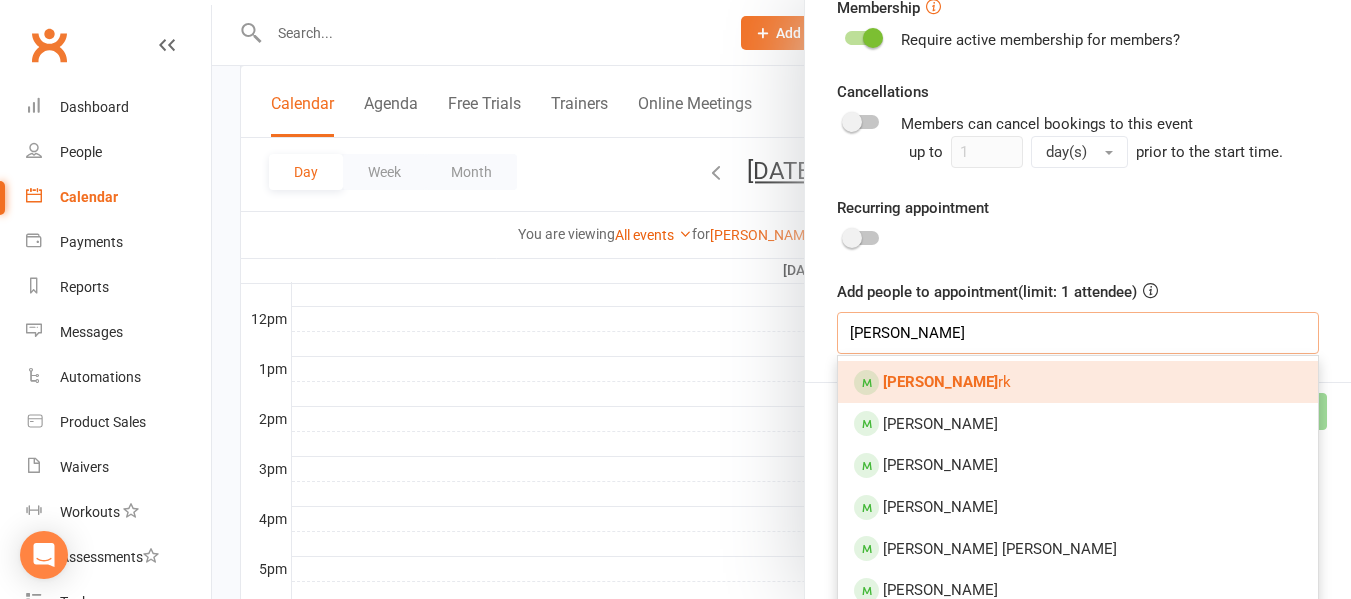 type 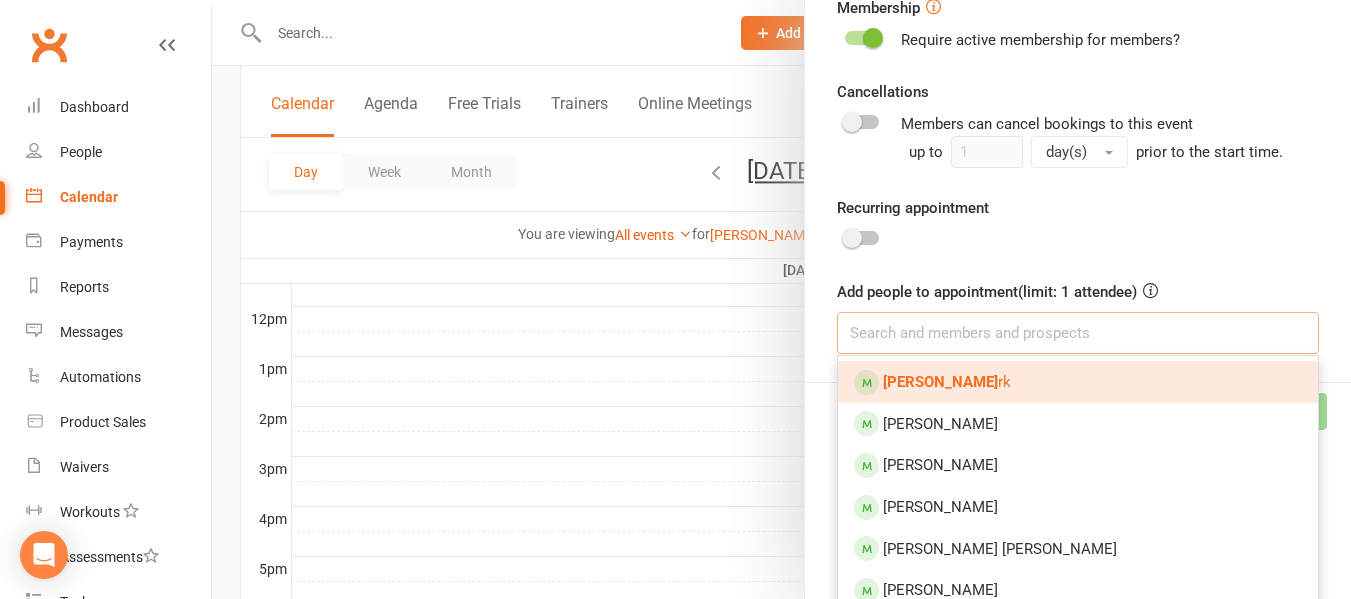 scroll, scrollTop: 497, scrollLeft: 0, axis: vertical 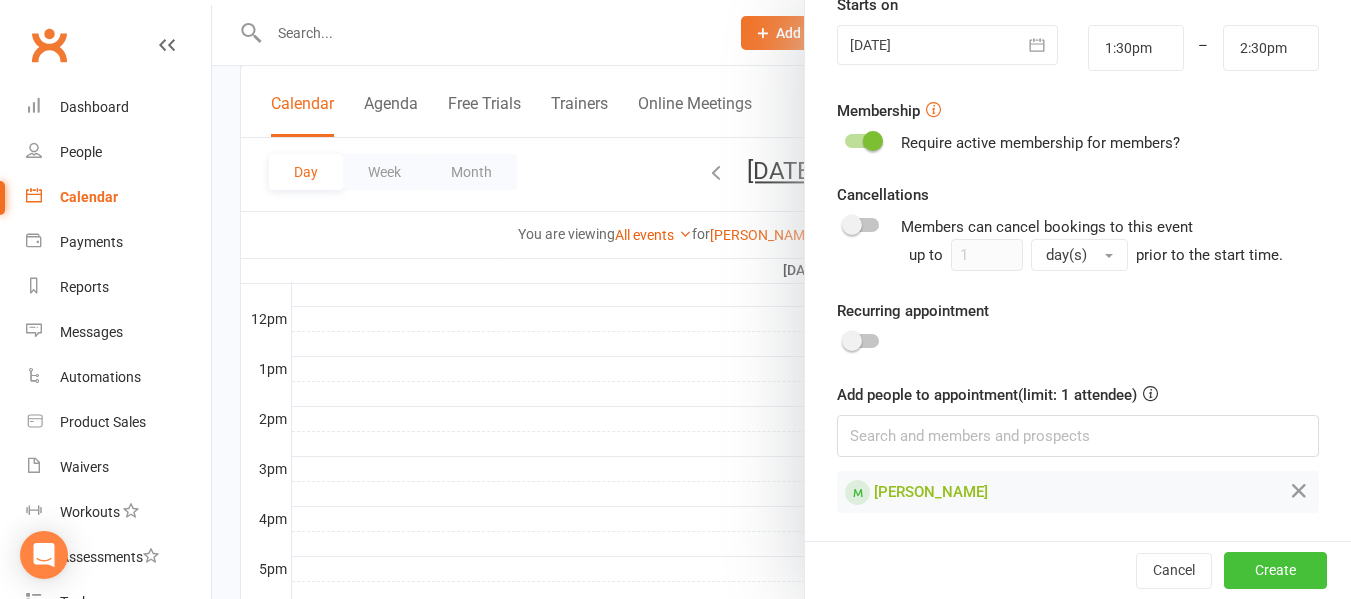 click on "Create" at bounding box center [1275, 570] 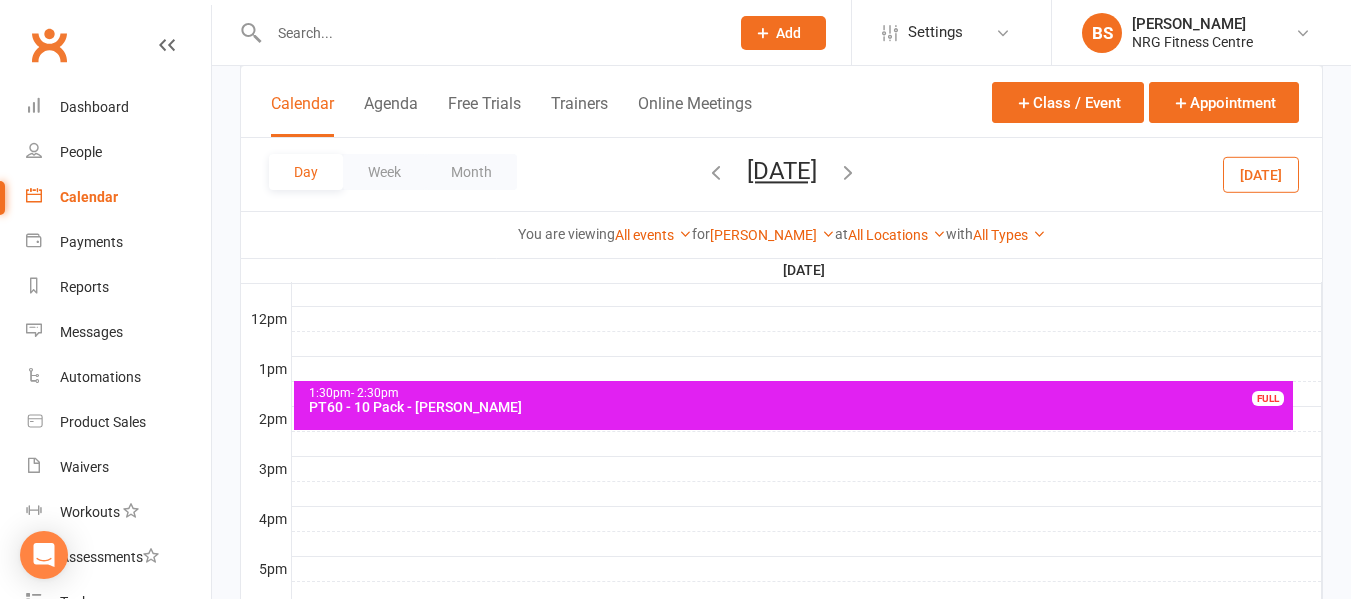 click at bounding box center (807, 444) 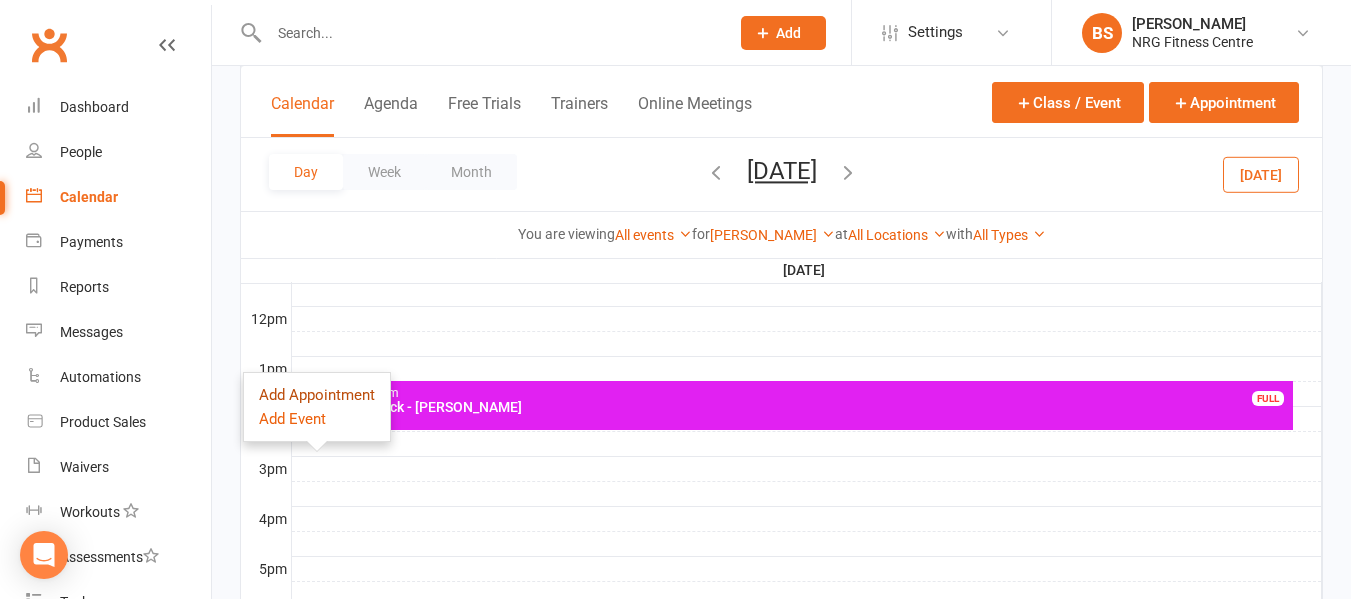 click on "Add Appointment" at bounding box center [317, 395] 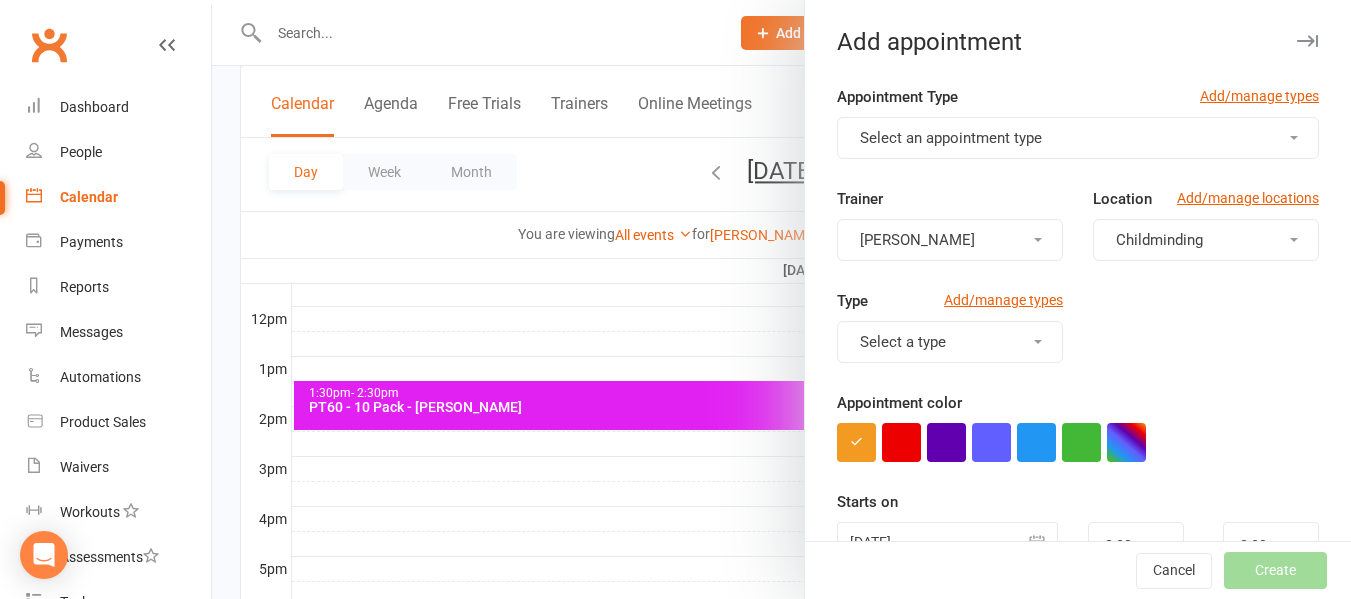 click on "Select an appointment type" at bounding box center [951, 138] 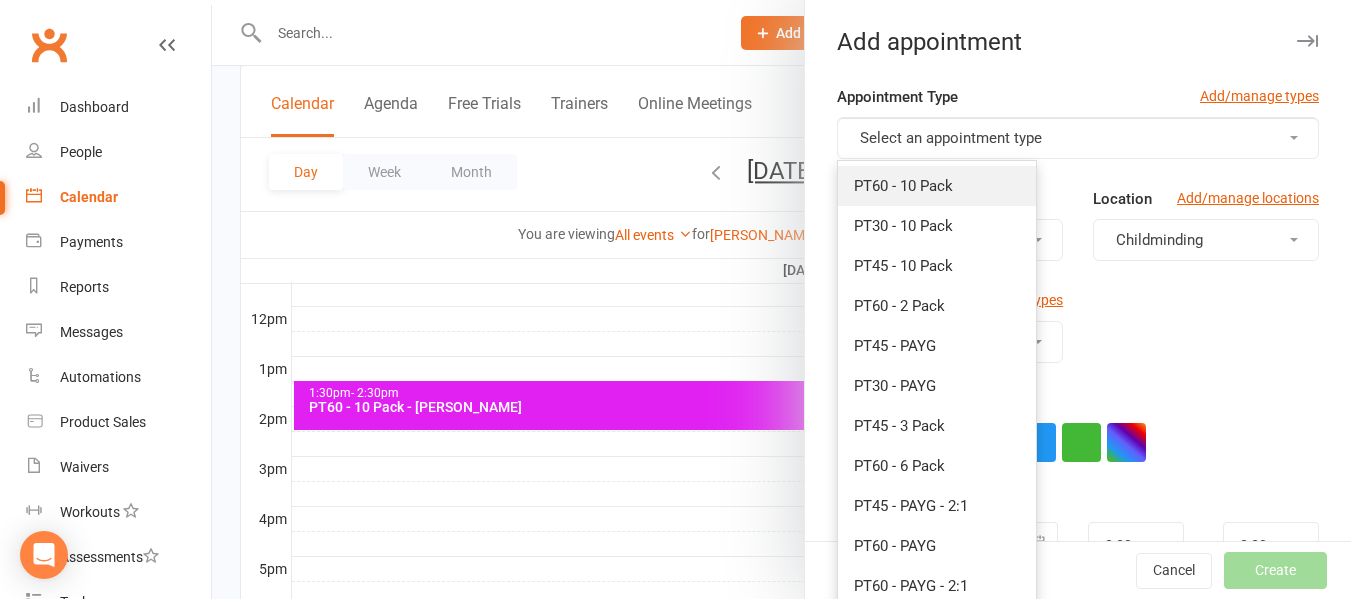 click on "PT60 - 10 Pack" at bounding box center [903, 186] 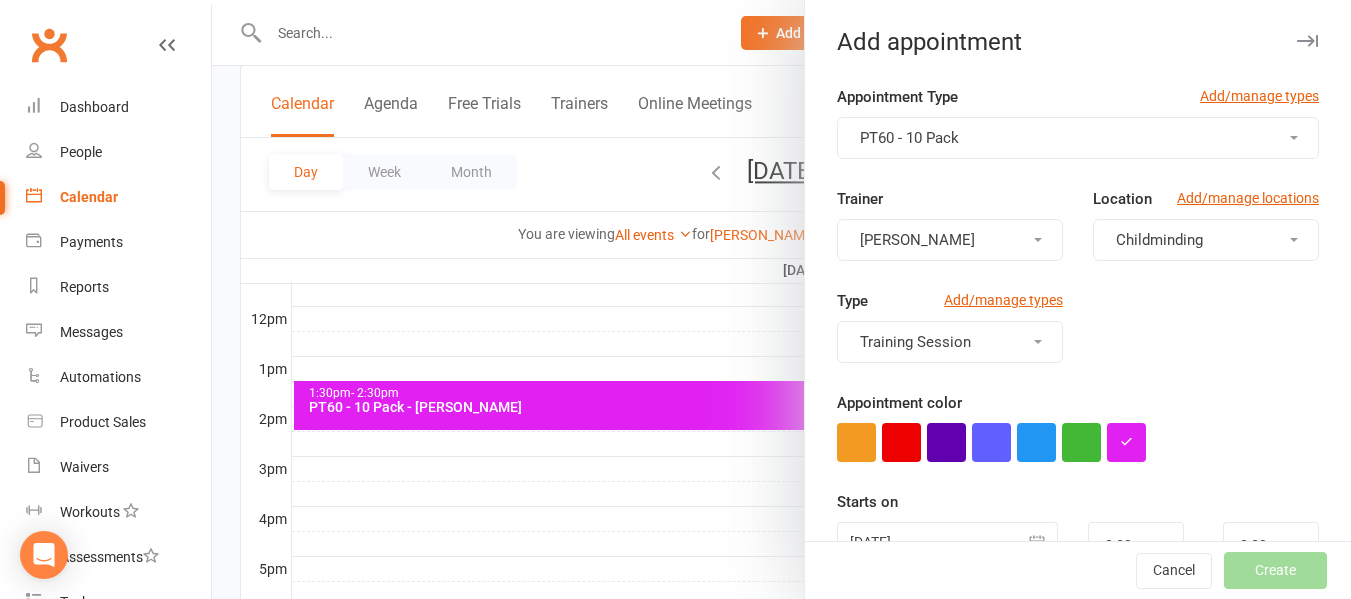 click on "Childminding" at bounding box center [1206, 240] 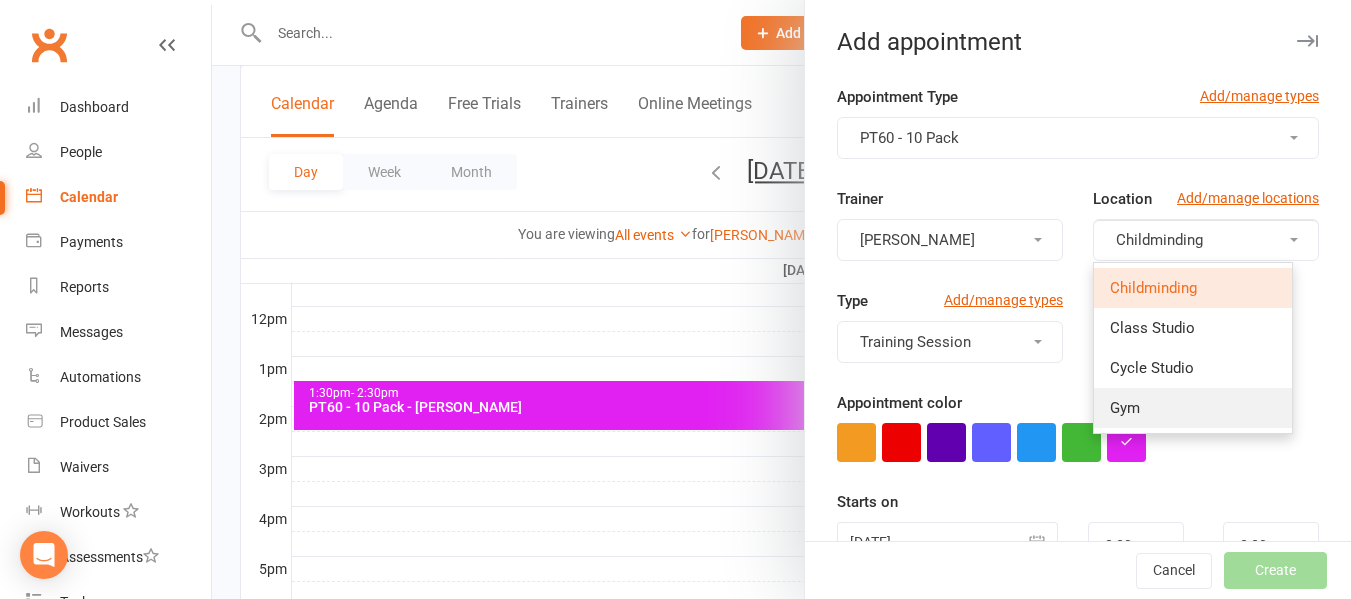 click on "Gym" at bounding box center (1193, 408) 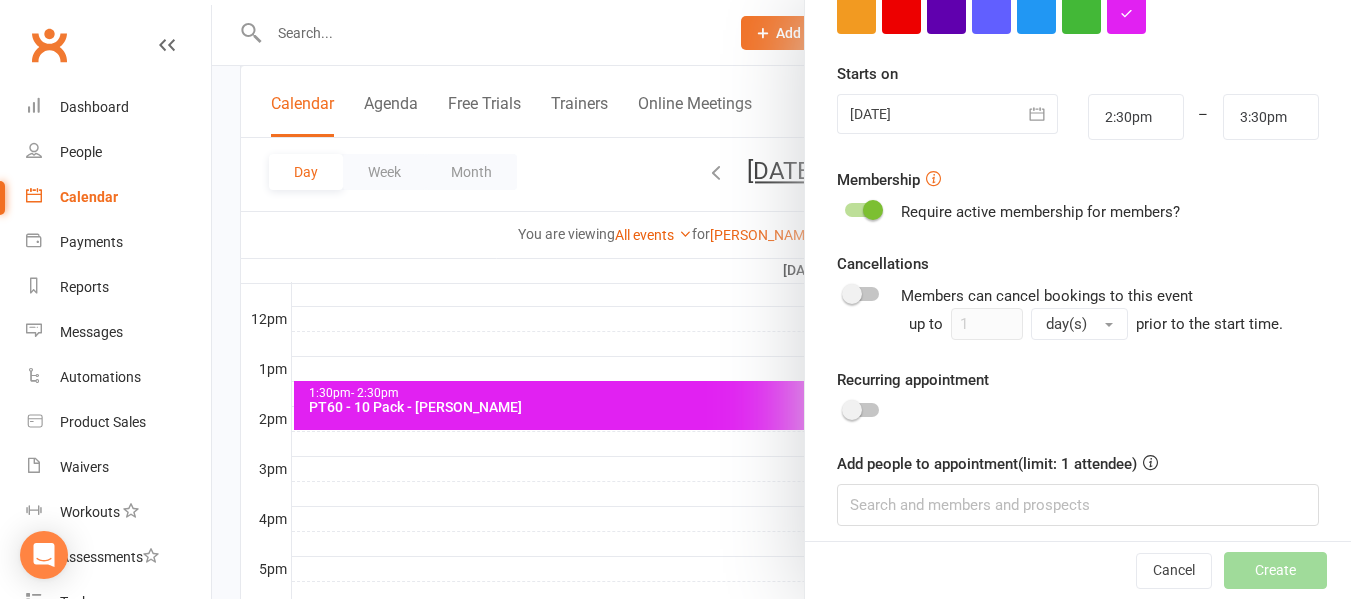 scroll, scrollTop: 441, scrollLeft: 0, axis: vertical 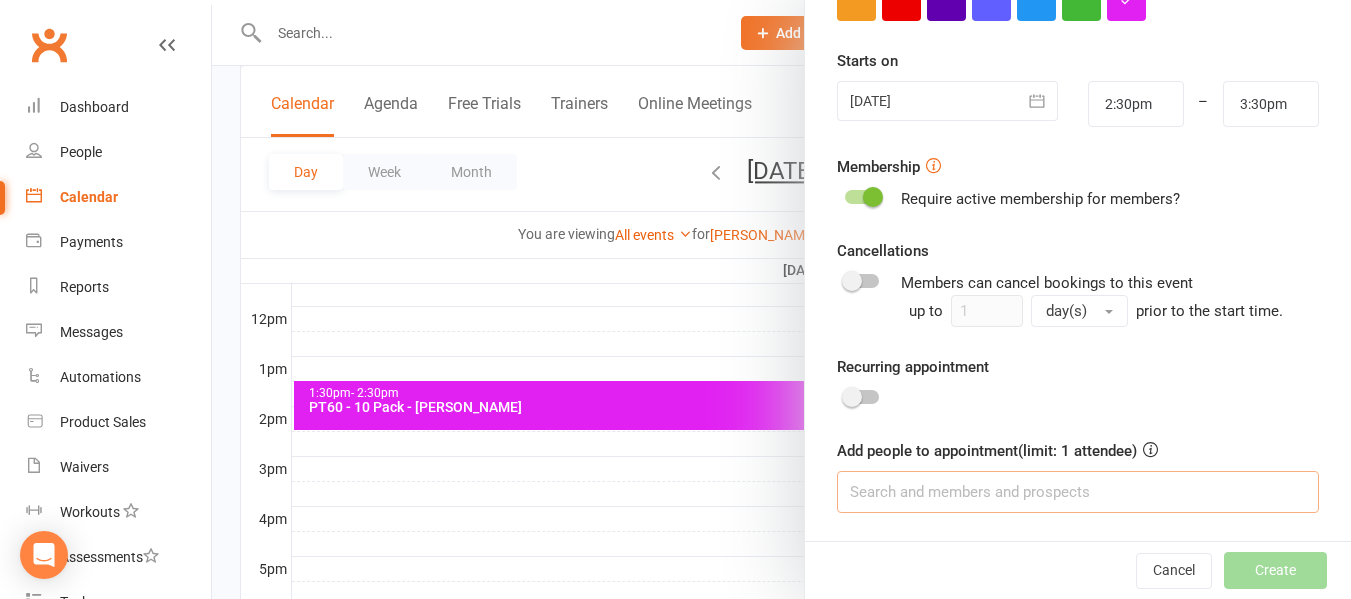 click at bounding box center [1078, 492] 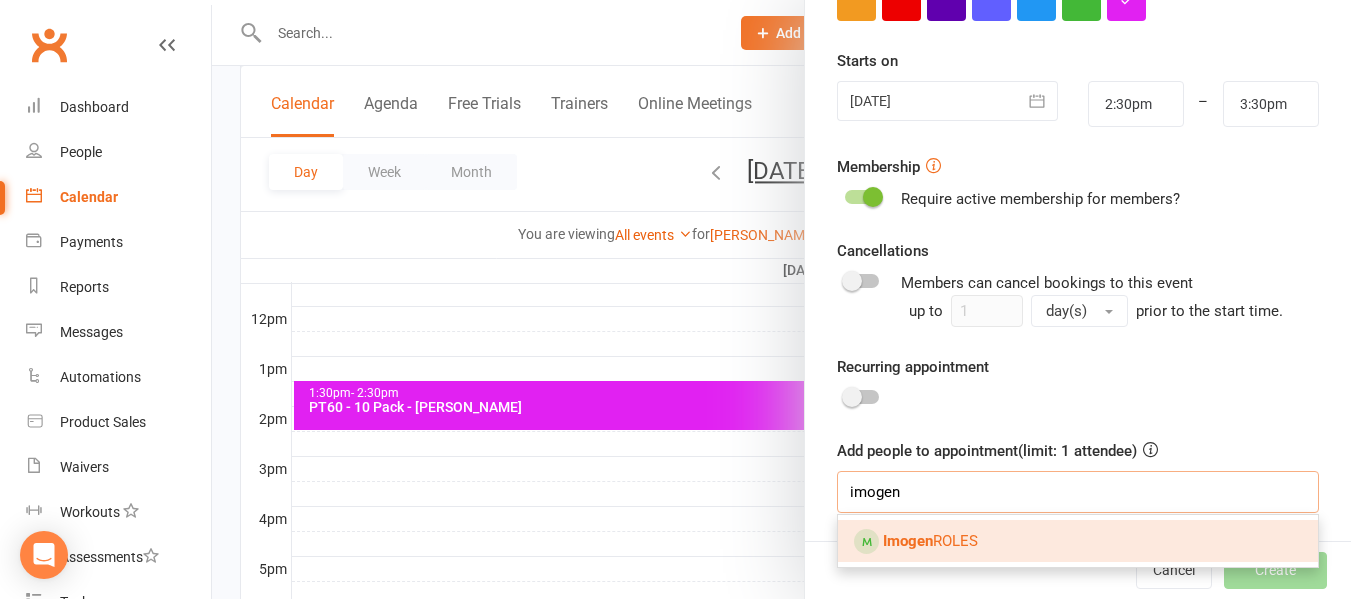 type on "imogen" 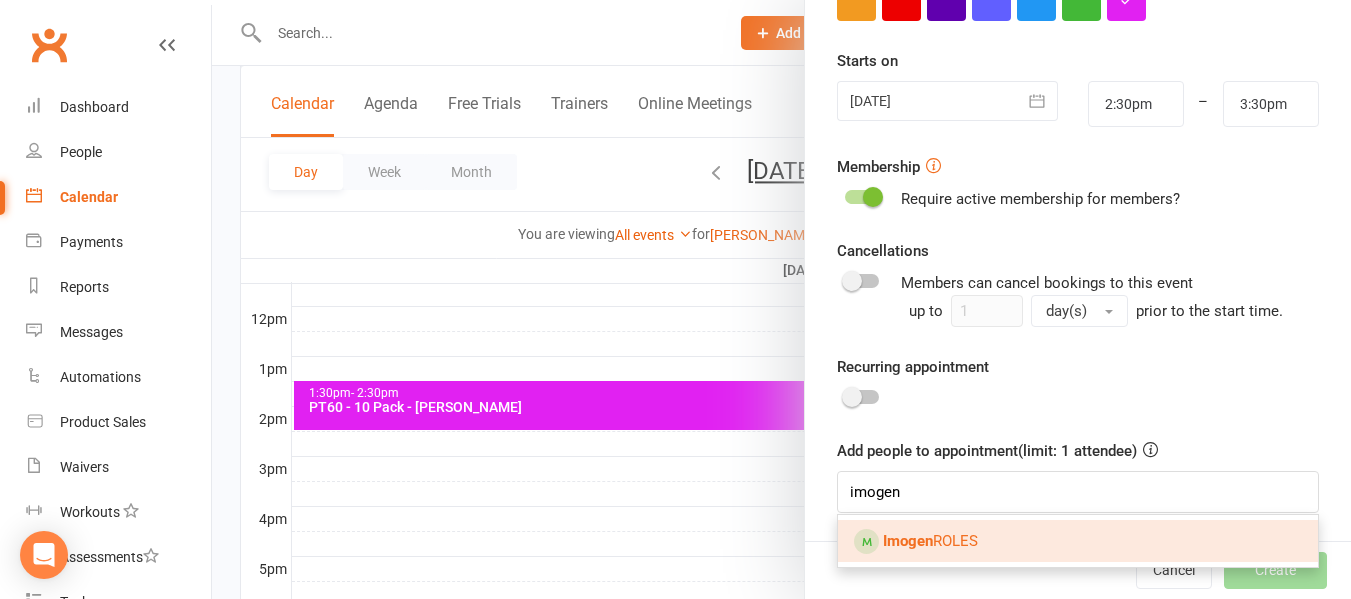 click on "Imogen  ROLES" at bounding box center (930, 541) 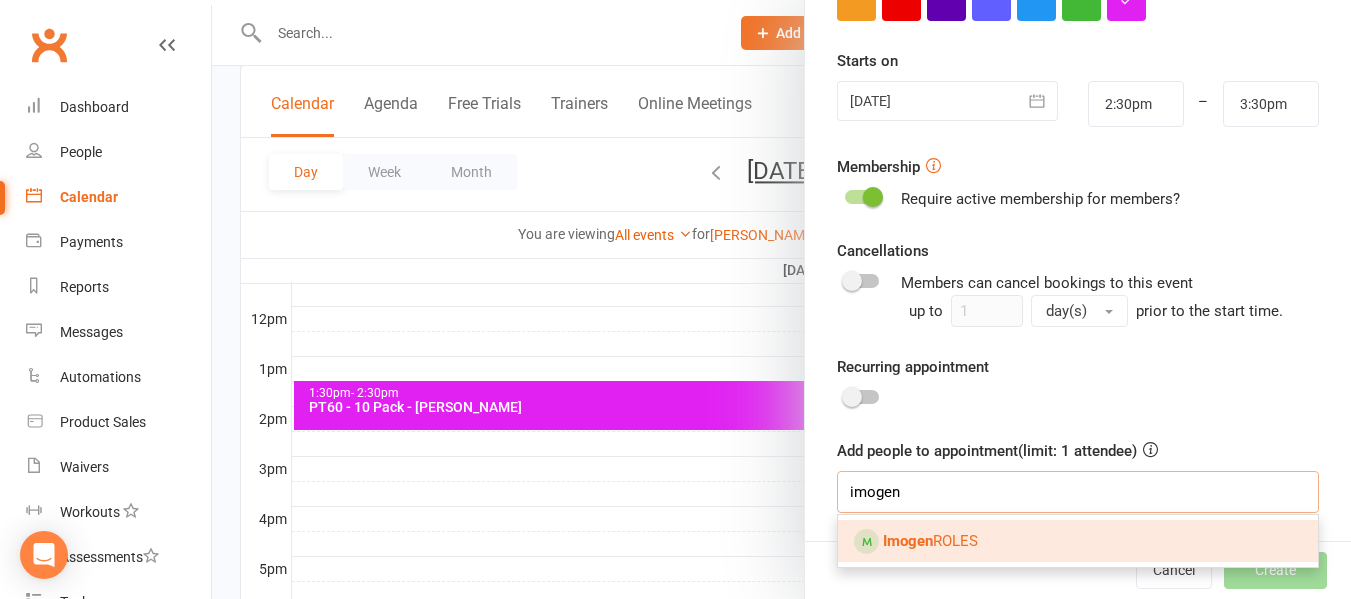 type 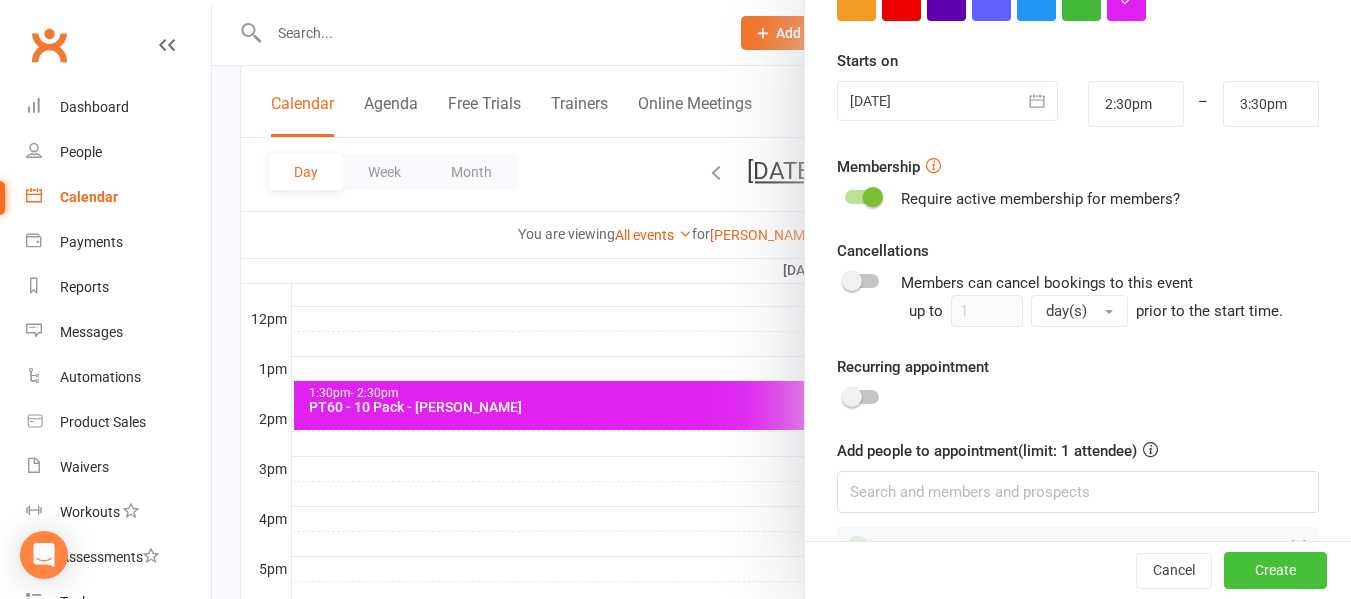 click on "Create" at bounding box center (1275, 571) 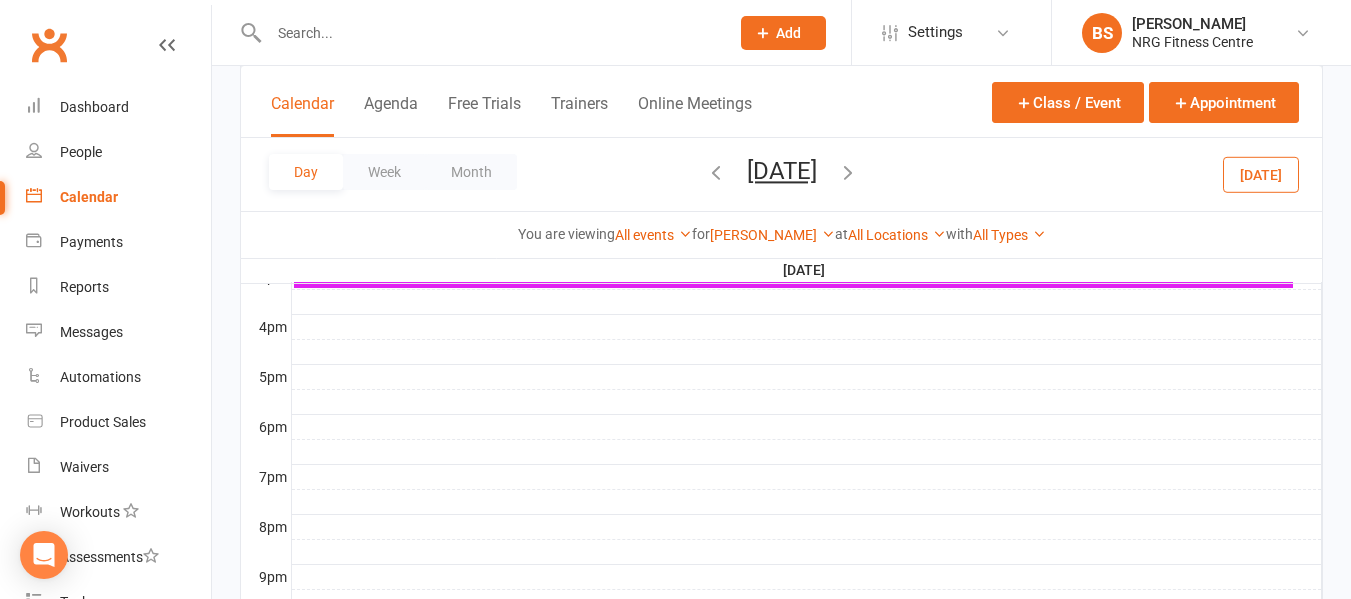 scroll, scrollTop: 900, scrollLeft: 0, axis: vertical 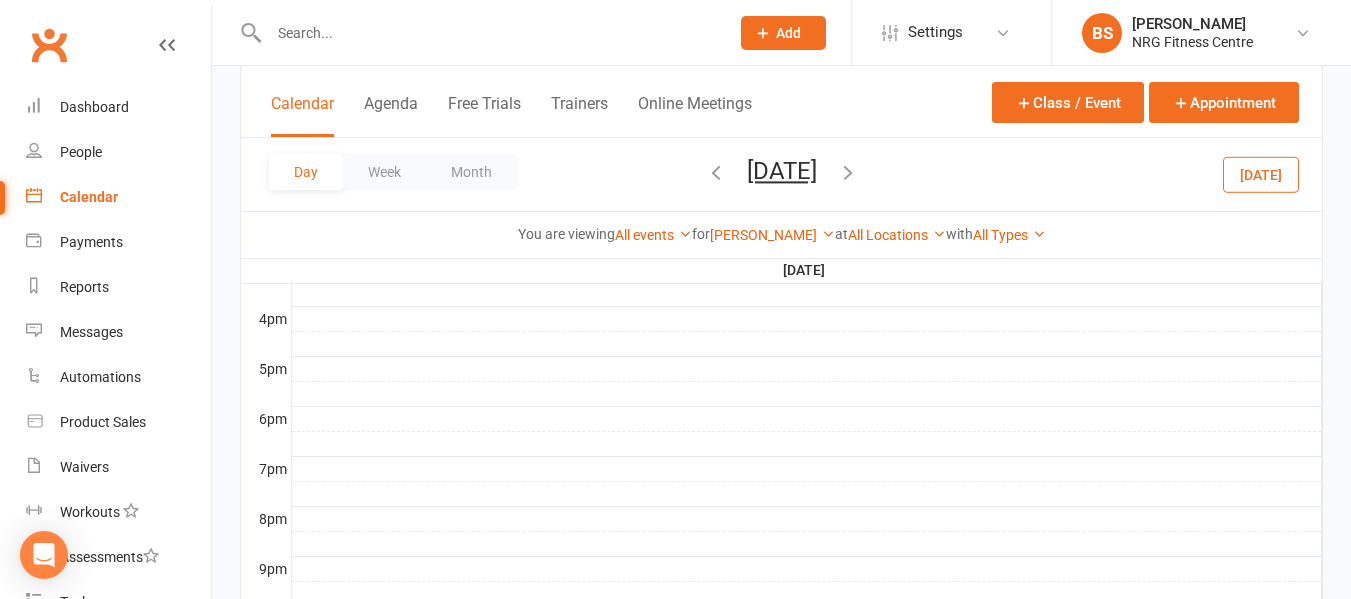 click at bounding box center (807, 344) 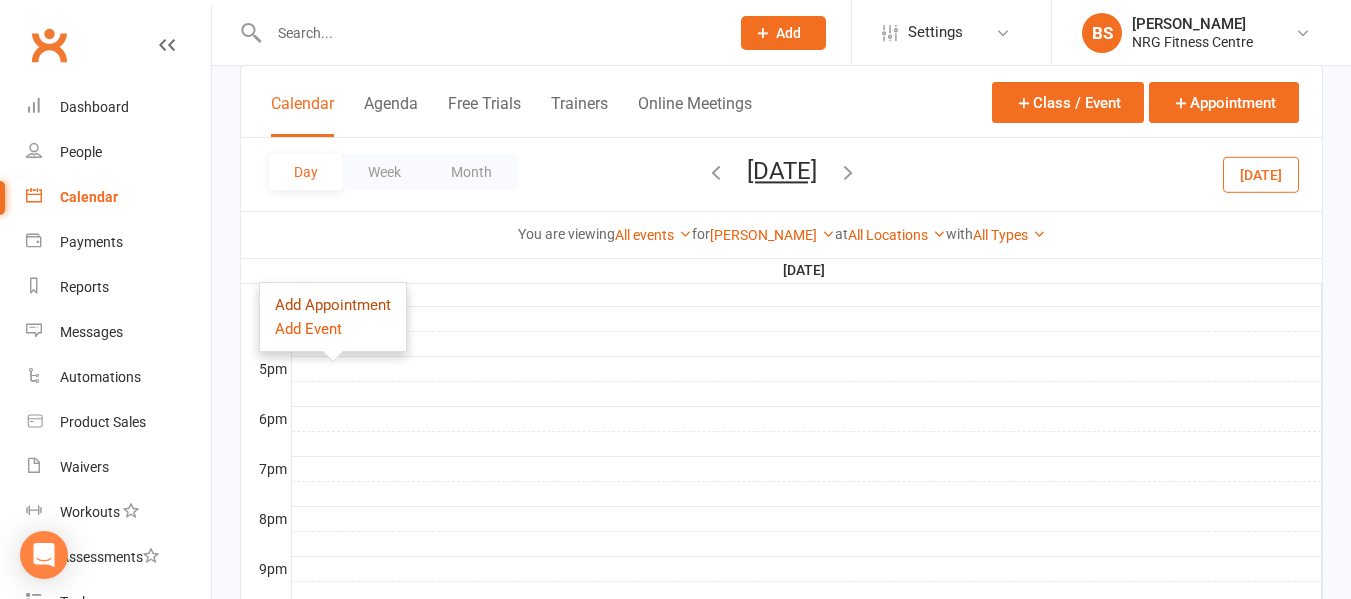 click on "Add Appointment" at bounding box center [333, 305] 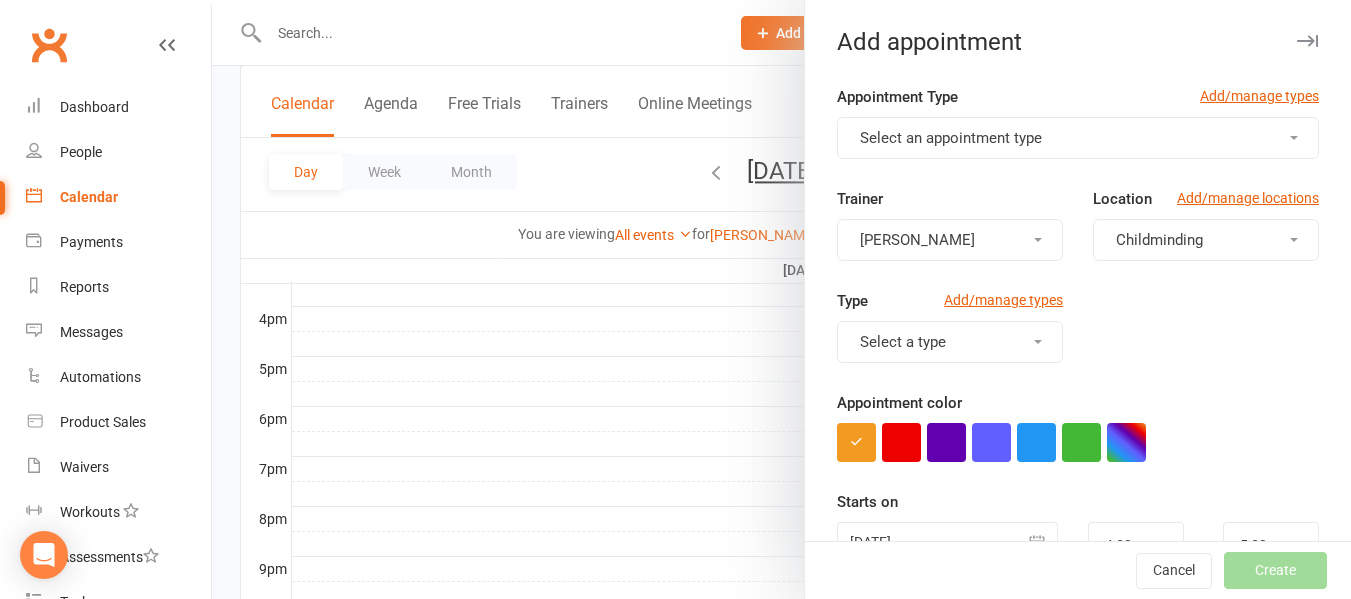 click on "Select an appointment type" at bounding box center (1078, 138) 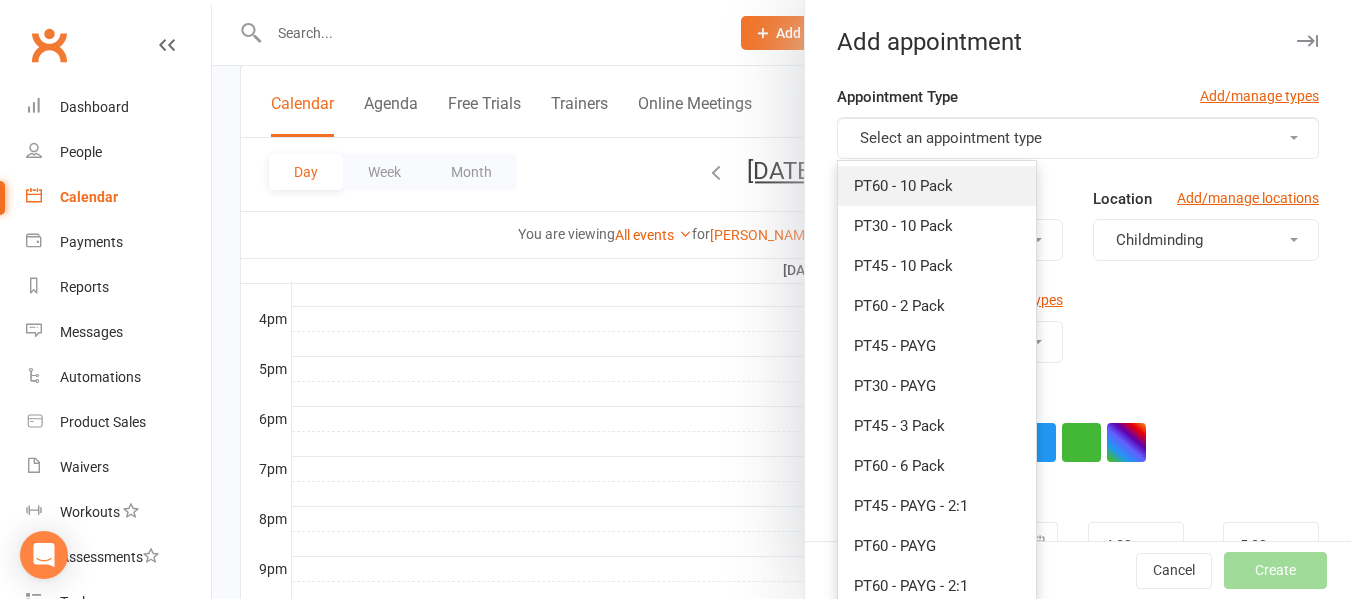 click on "PT60 - 10 Pack" at bounding box center (937, 186) 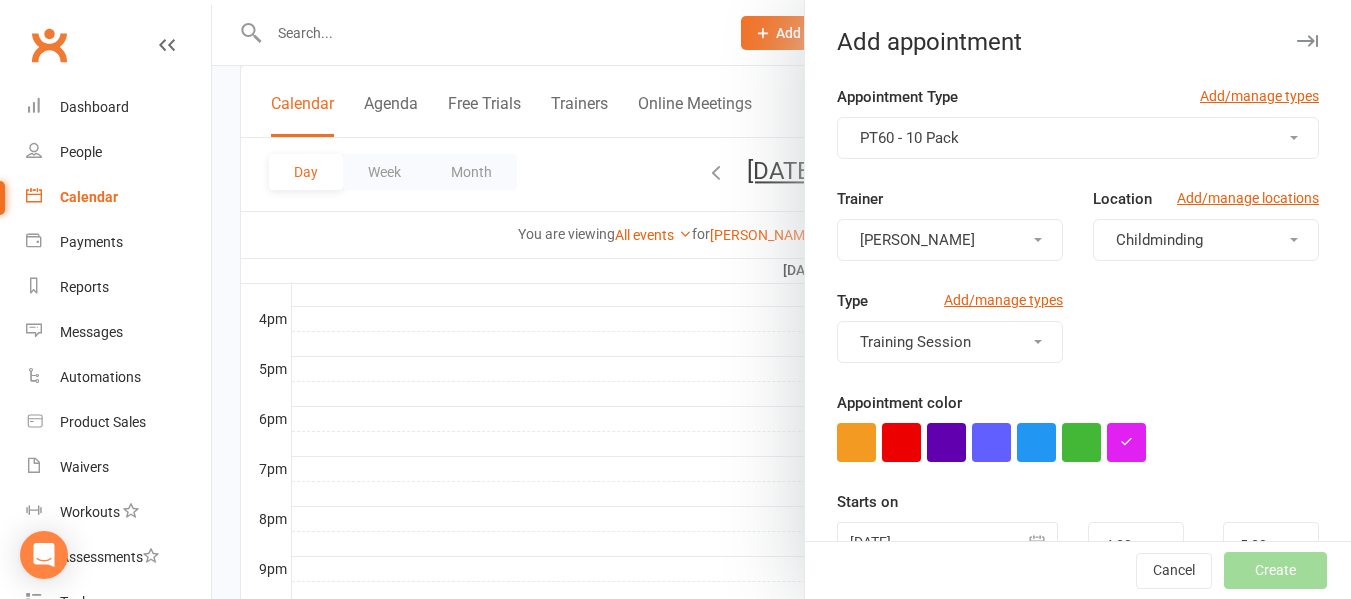 click on "Childminding" at bounding box center (1159, 240) 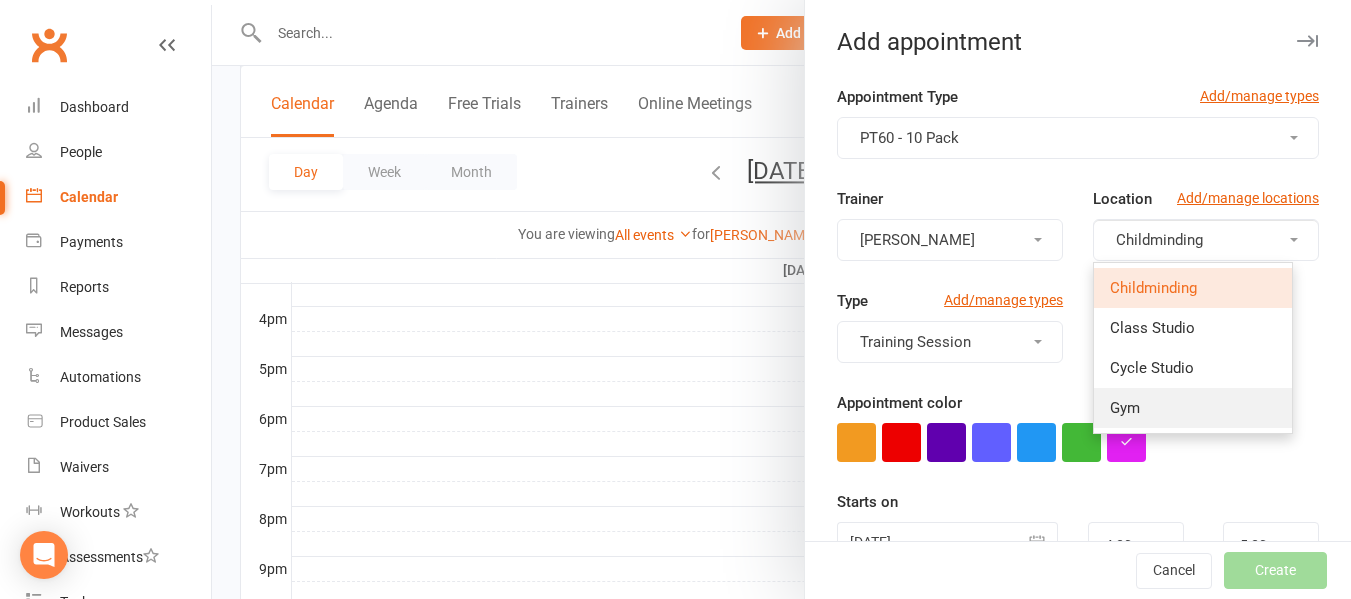 click on "Gym" at bounding box center (1193, 408) 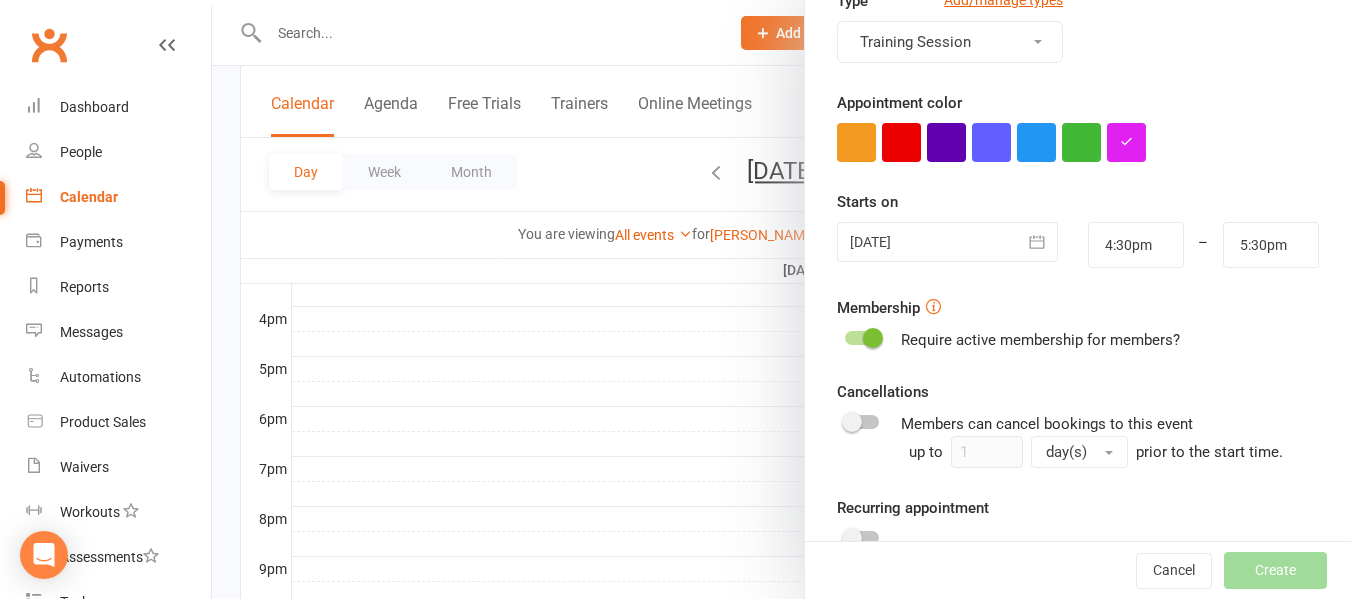 scroll, scrollTop: 441, scrollLeft: 0, axis: vertical 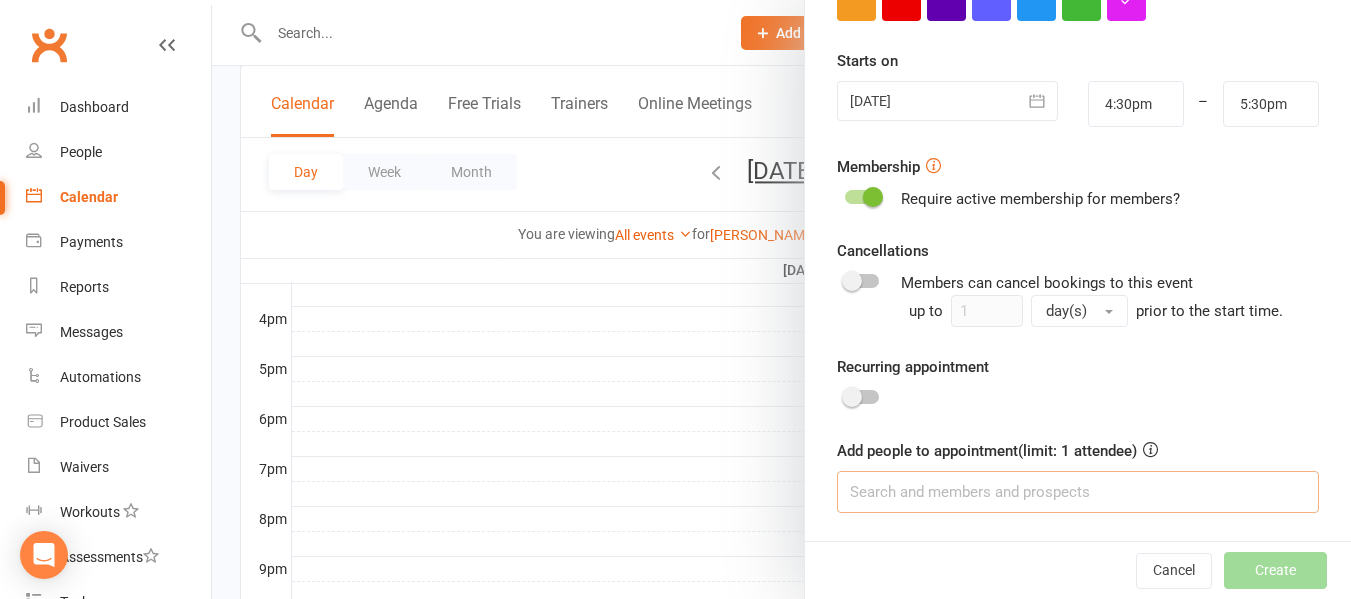 click at bounding box center [1078, 492] 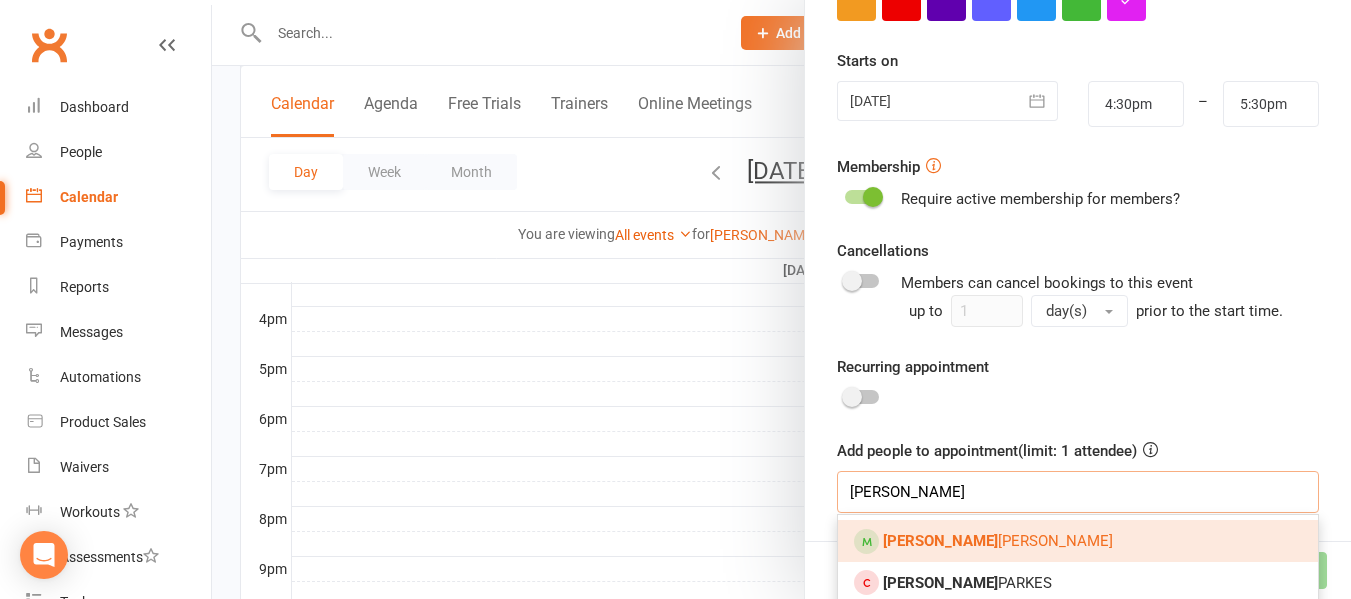 type on "amy" 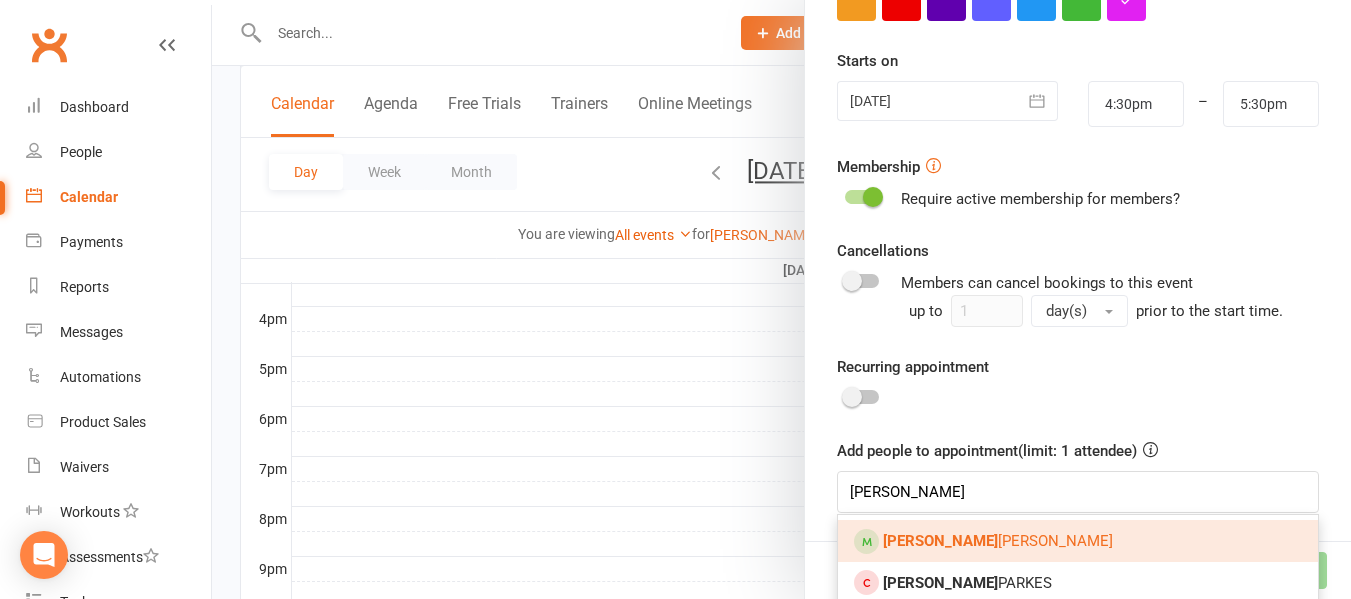 click on "Amy  RYAN" at bounding box center [1078, 541] 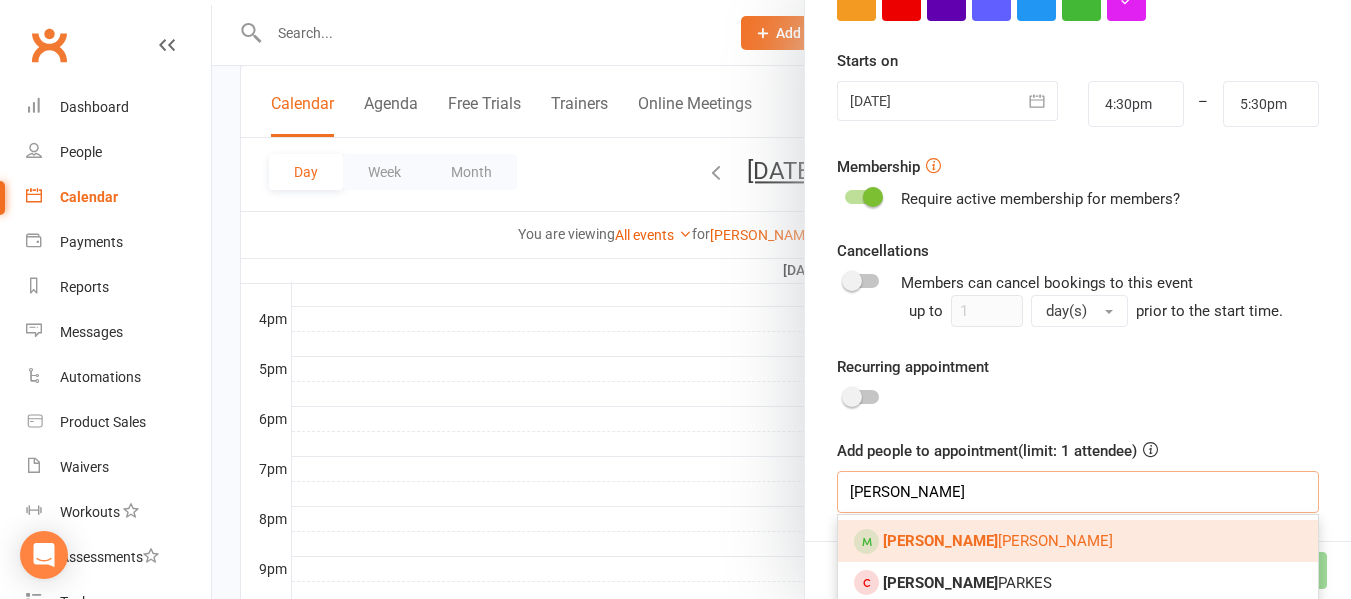 type 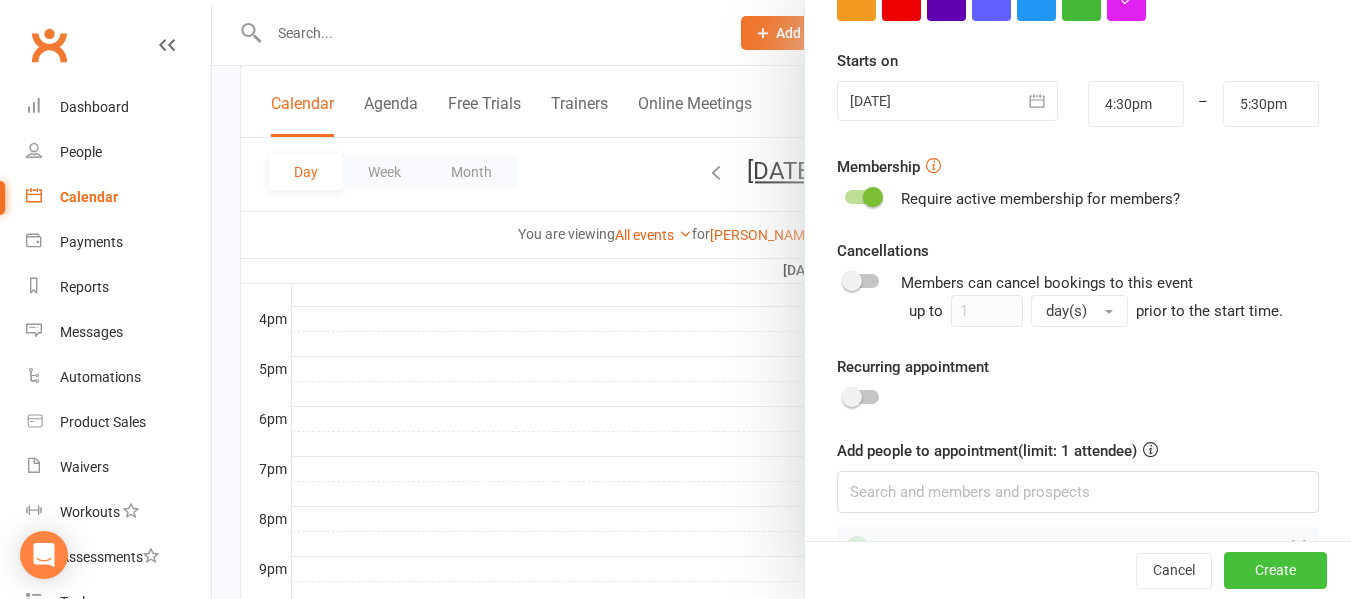 click on "Create" at bounding box center (1275, 571) 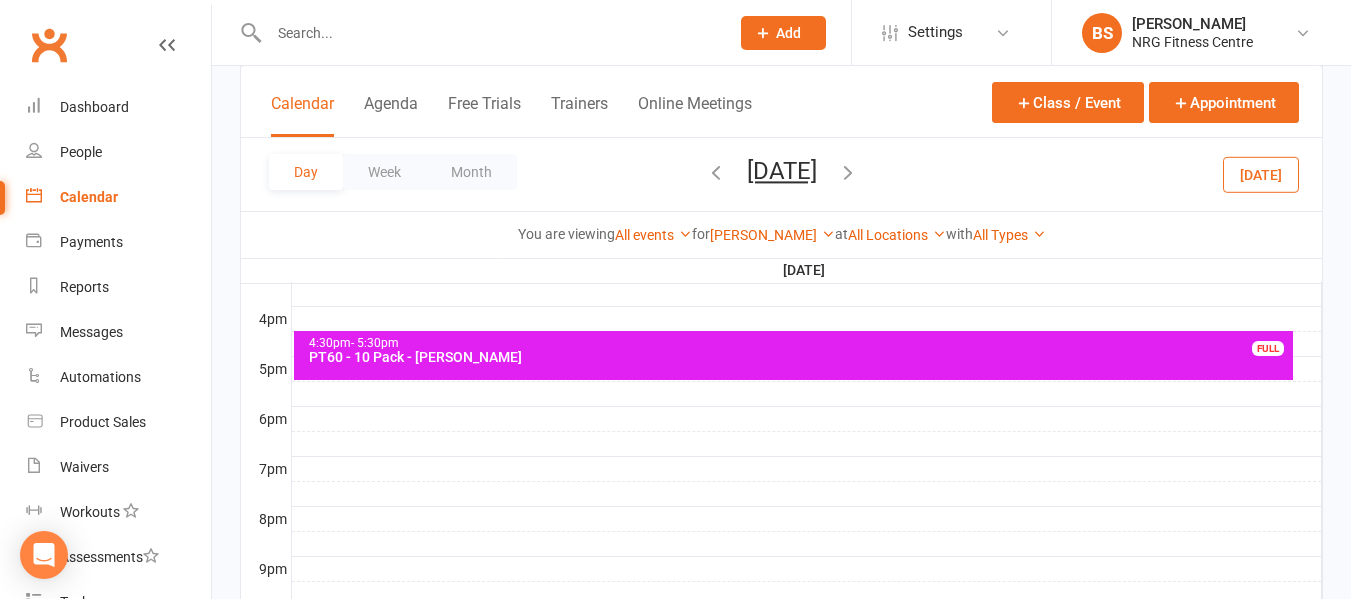 click at bounding box center [489, 33] 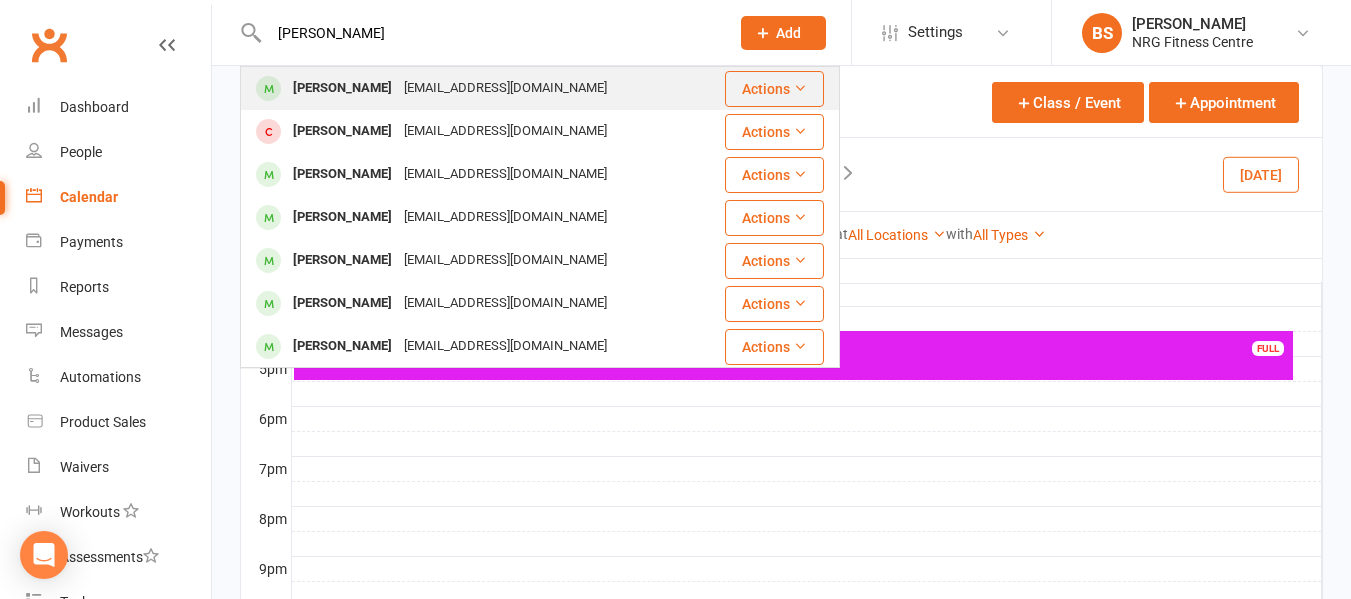 type on "tanner" 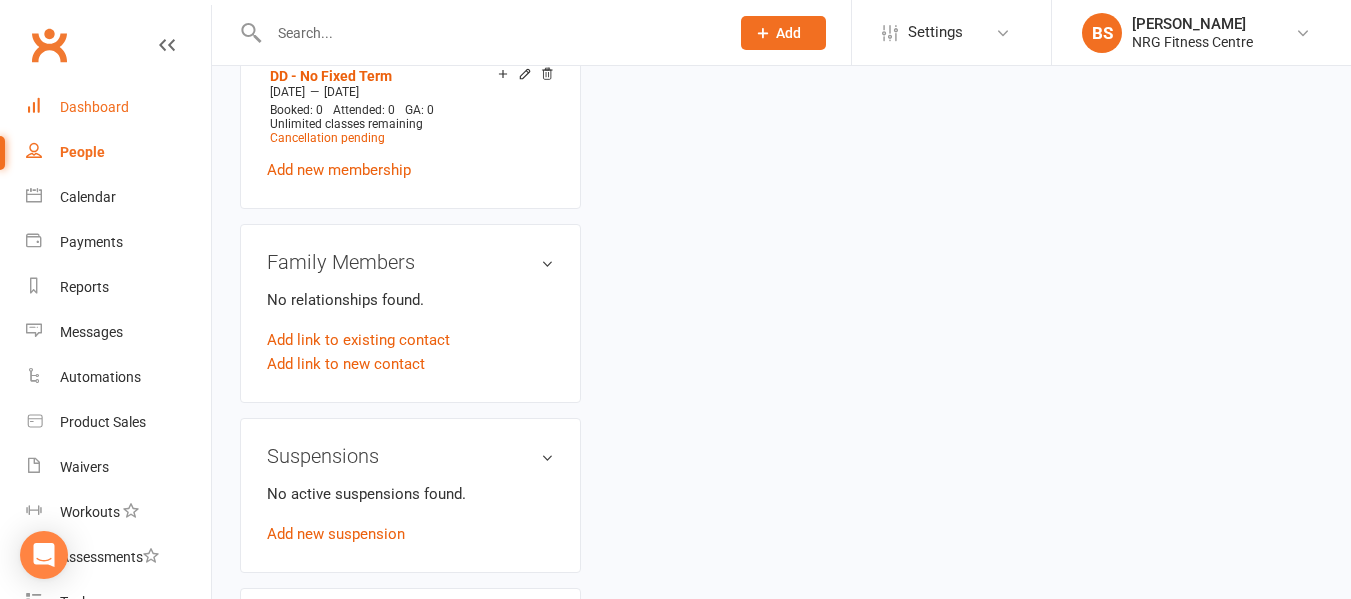 scroll, scrollTop: 0, scrollLeft: 0, axis: both 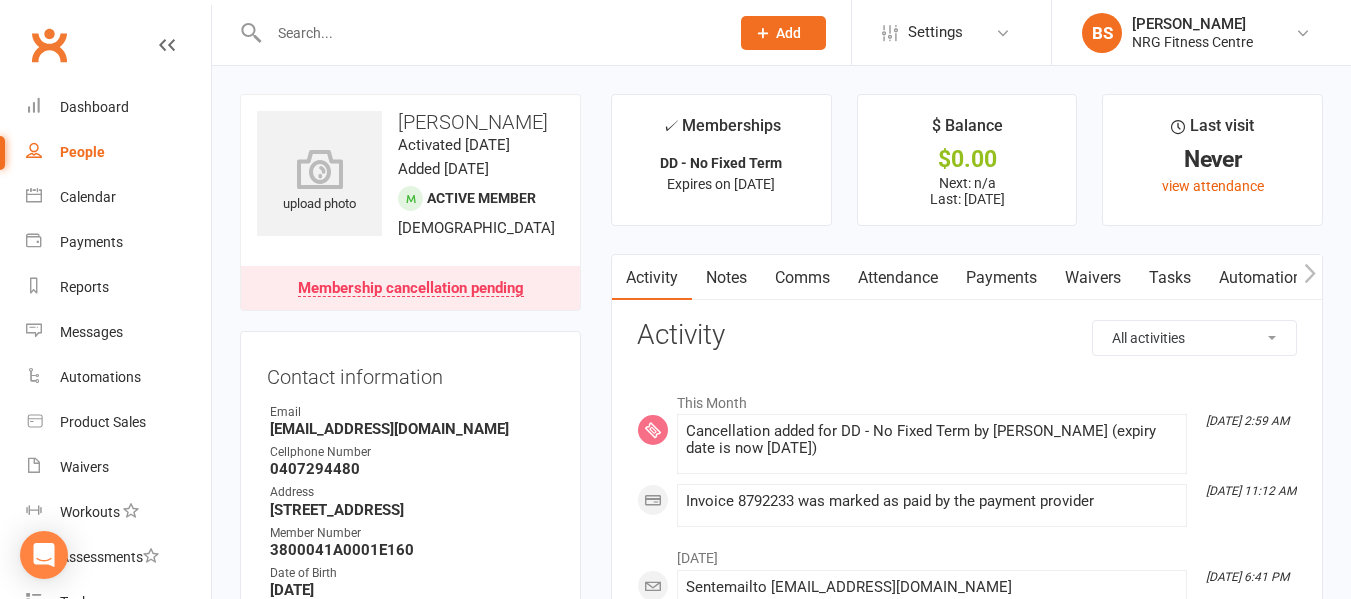 click 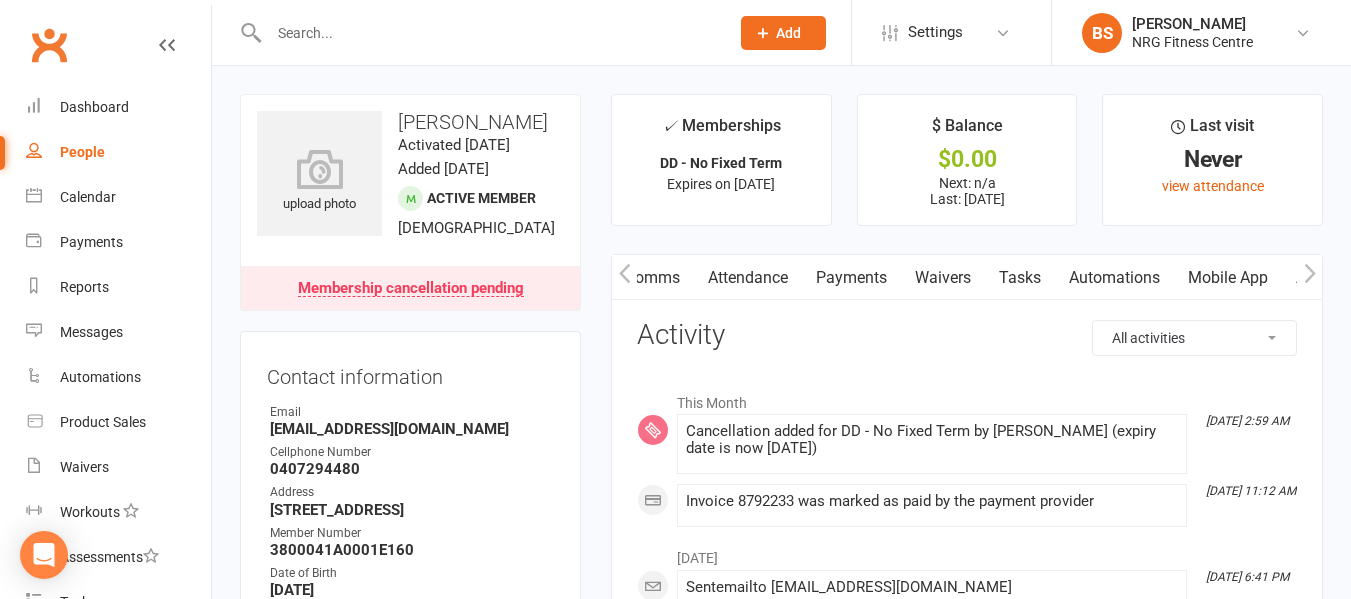 click 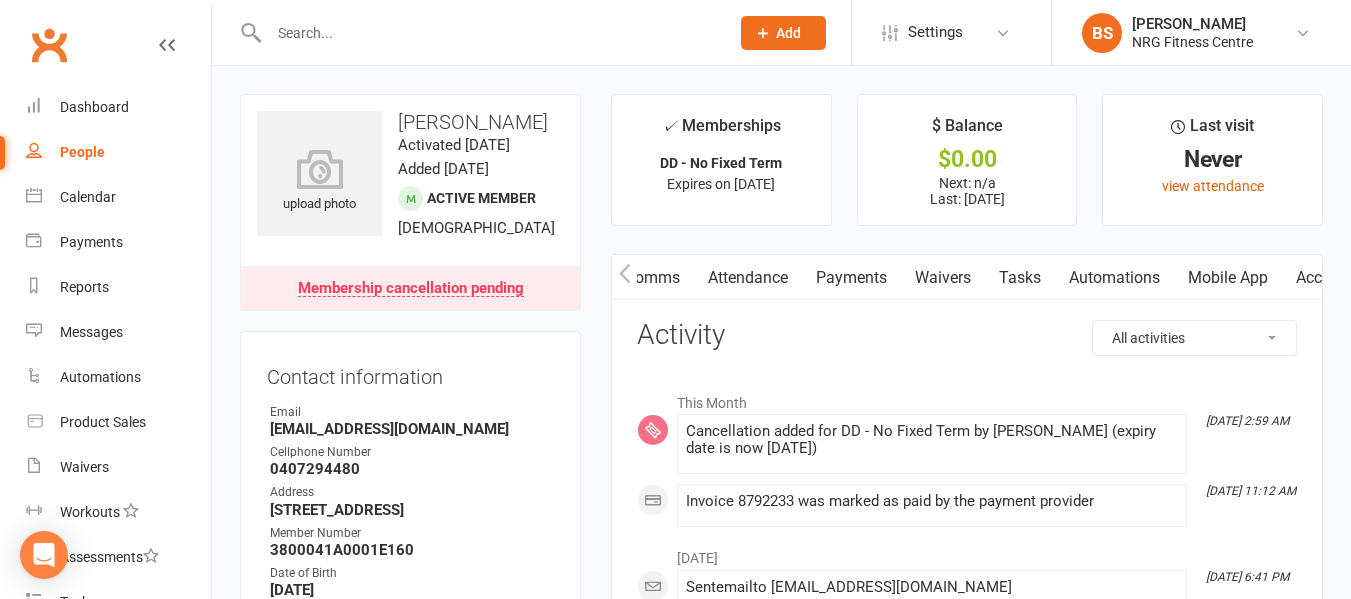 scroll, scrollTop: 0, scrollLeft: 382, axis: horizontal 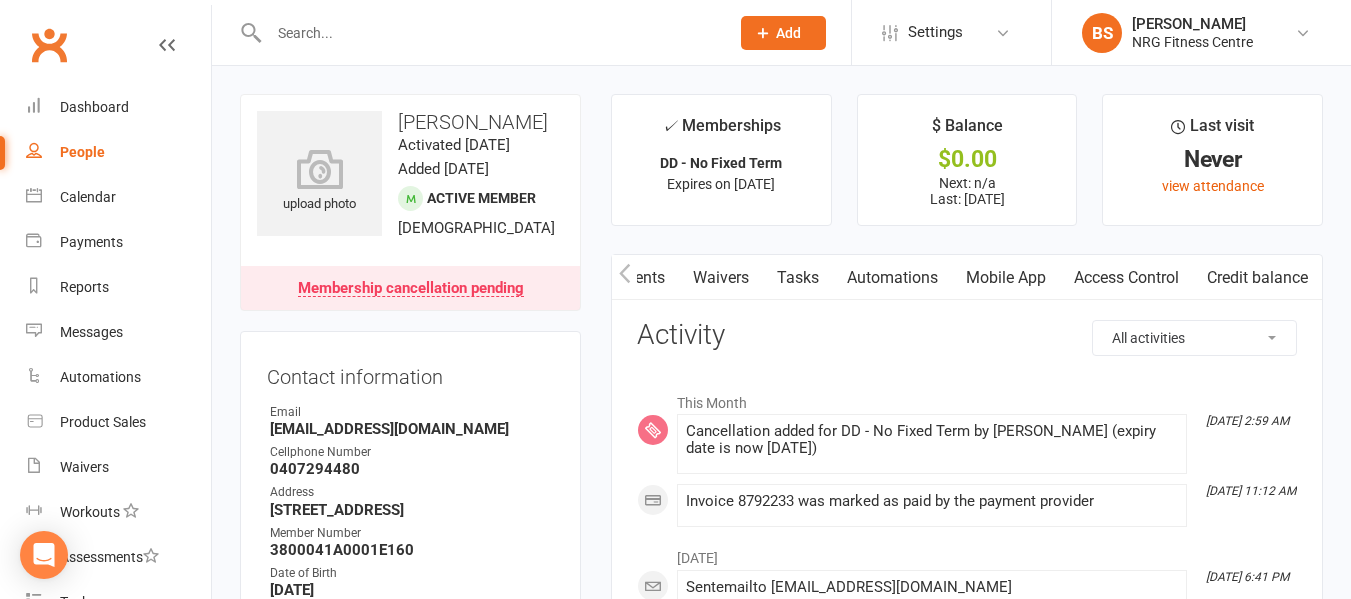 click on "Access Control" at bounding box center (1126, 278) 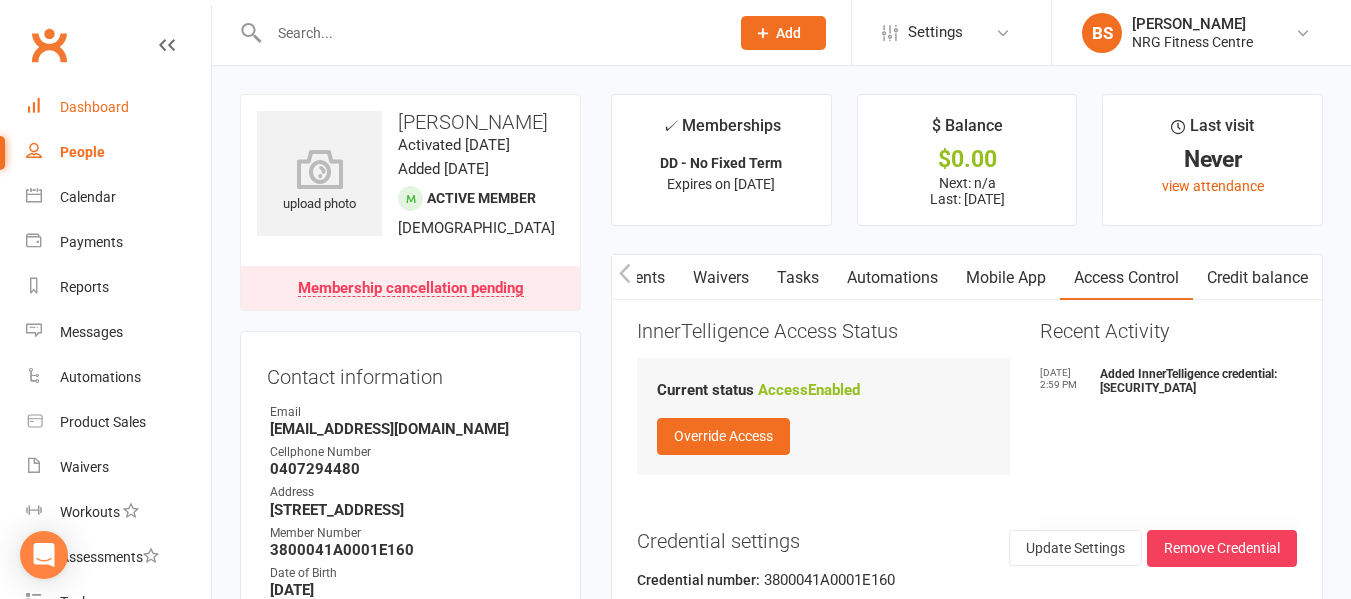 click on "Dashboard" at bounding box center [118, 107] 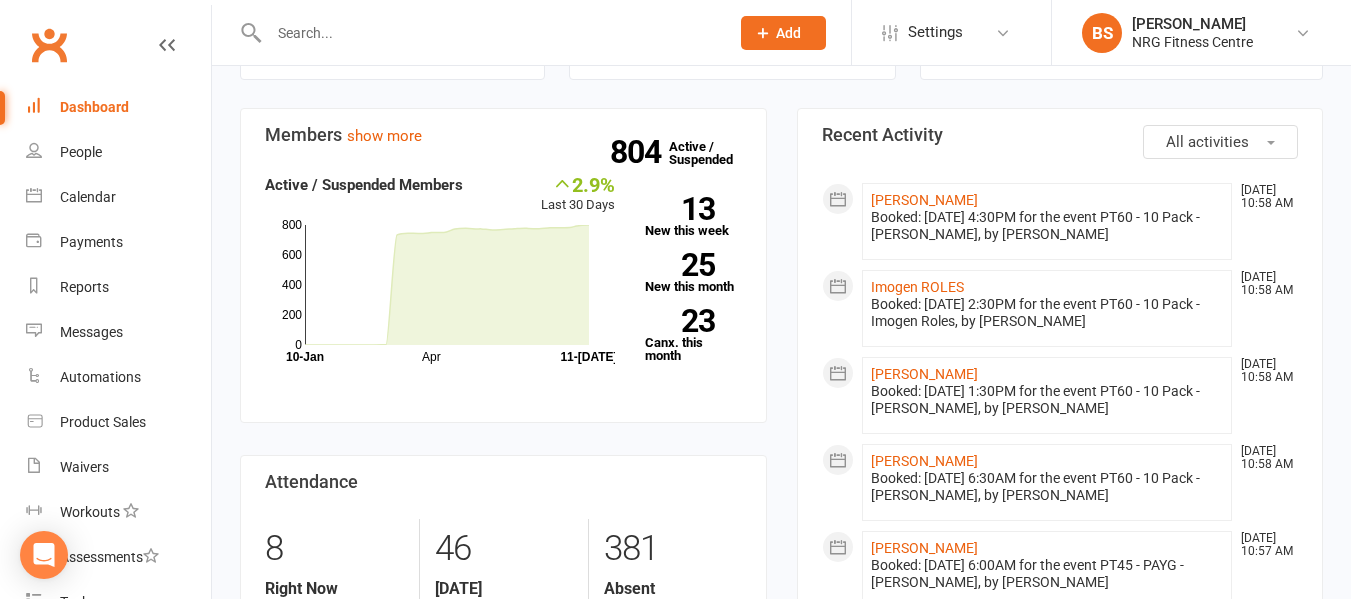 scroll, scrollTop: 736, scrollLeft: 0, axis: vertical 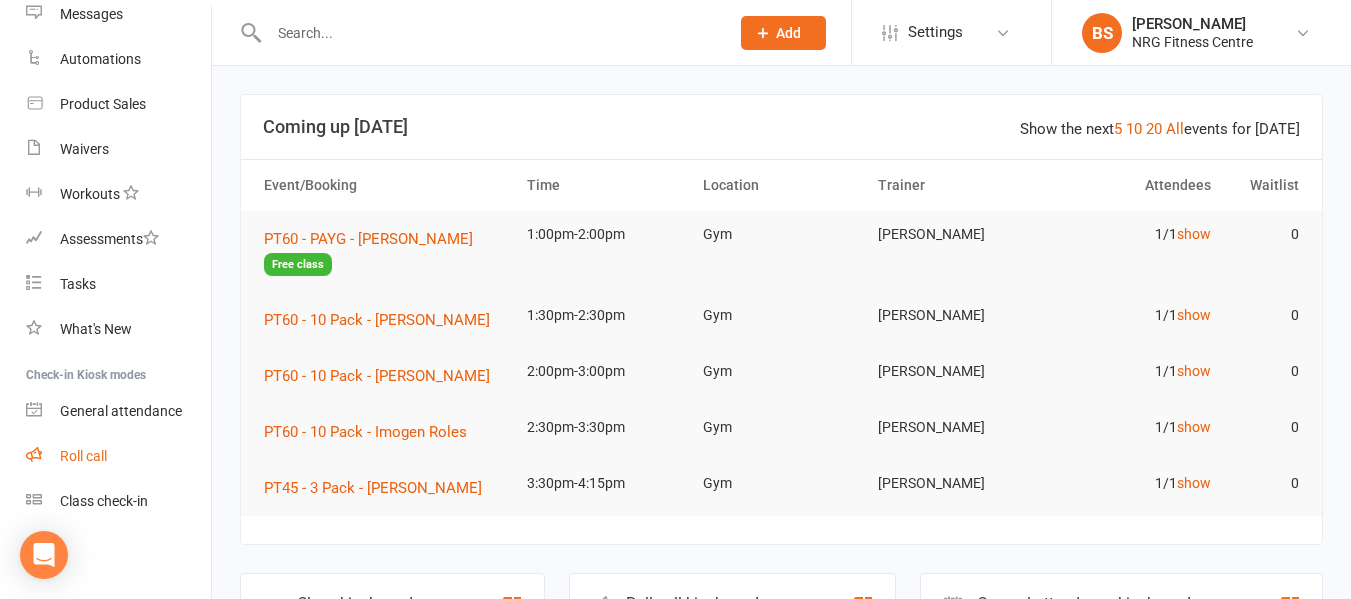 click on "Roll call" at bounding box center [83, 456] 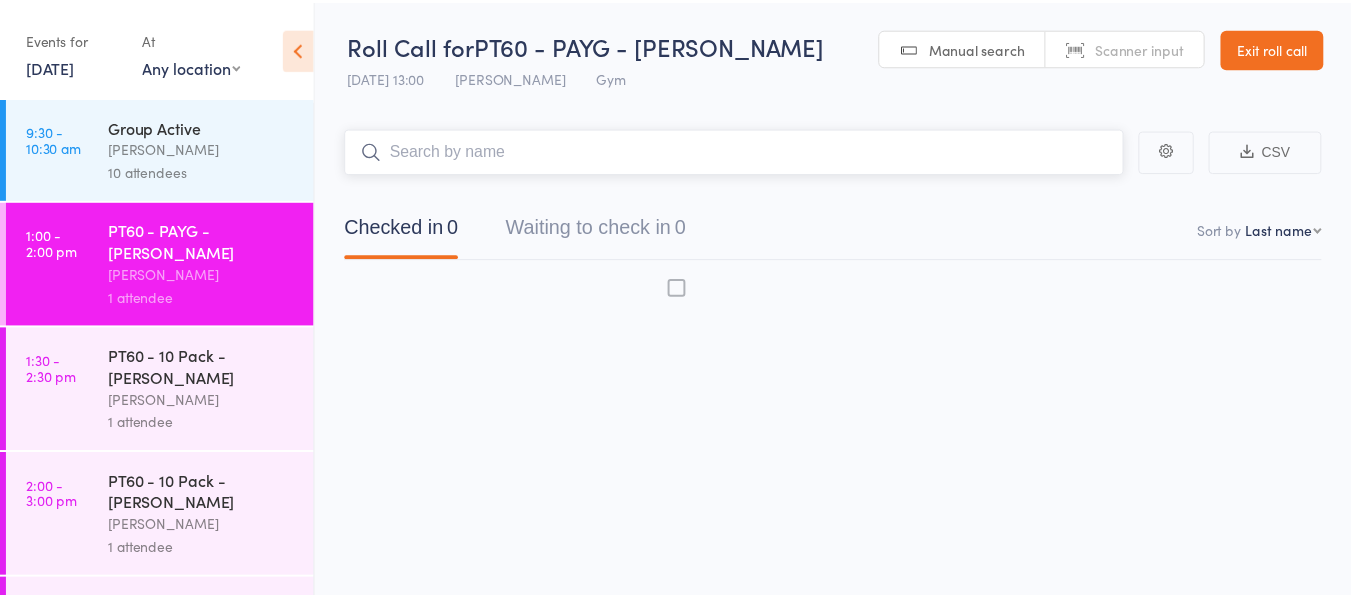 scroll, scrollTop: 0, scrollLeft: 0, axis: both 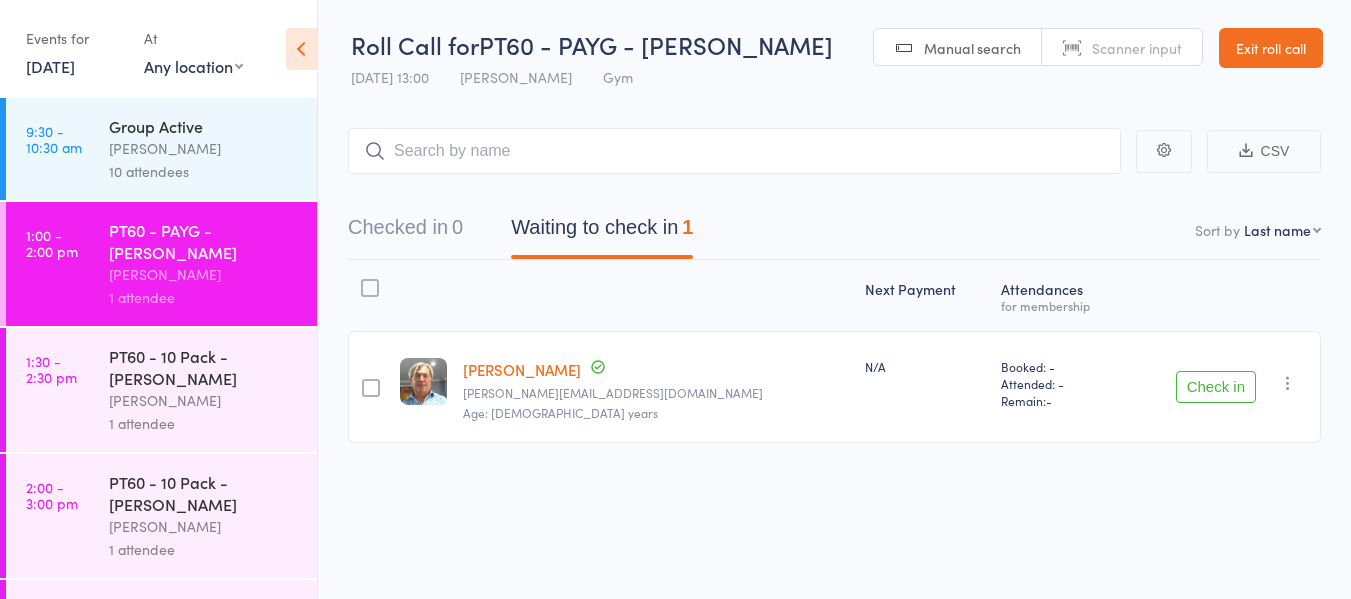 click on "[DATE]" at bounding box center (50, 66) 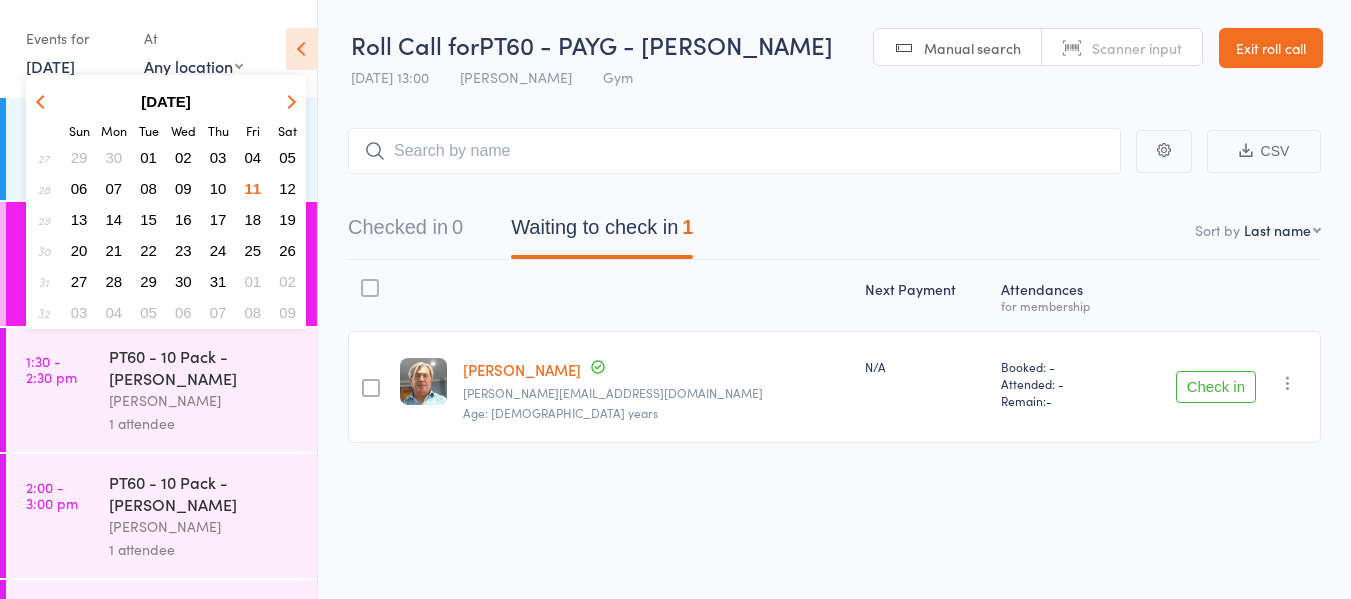 click on "10" at bounding box center [218, 188] 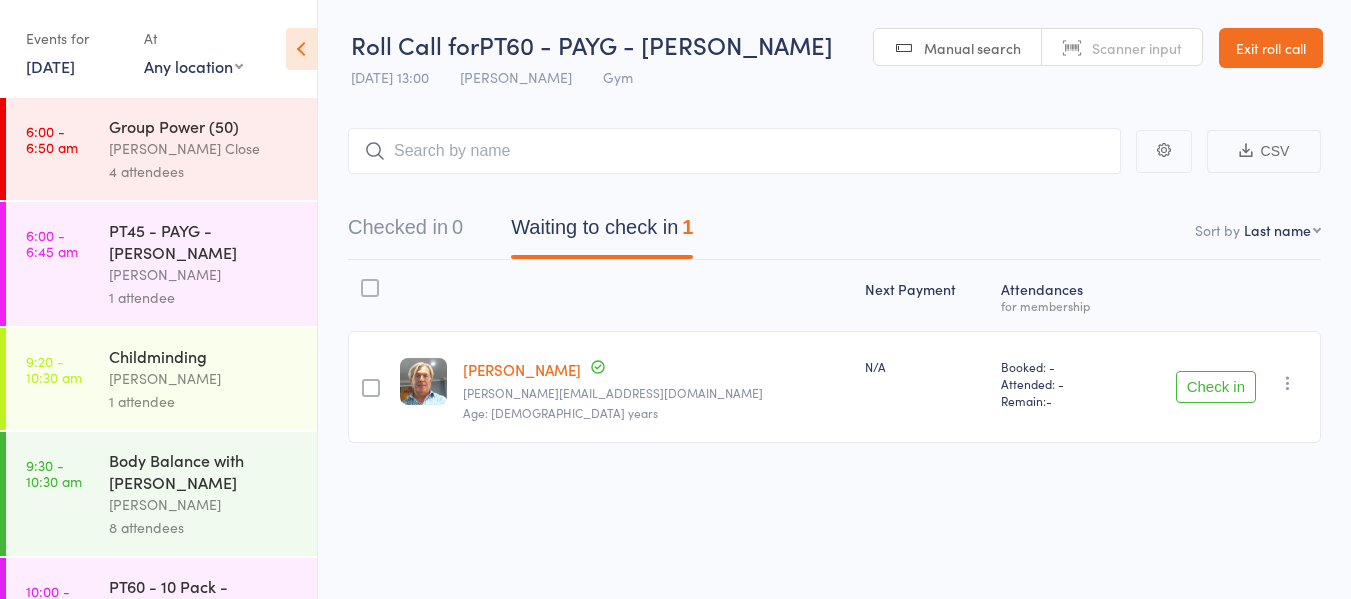 click on "[PERSON_NAME]" at bounding box center (204, 274) 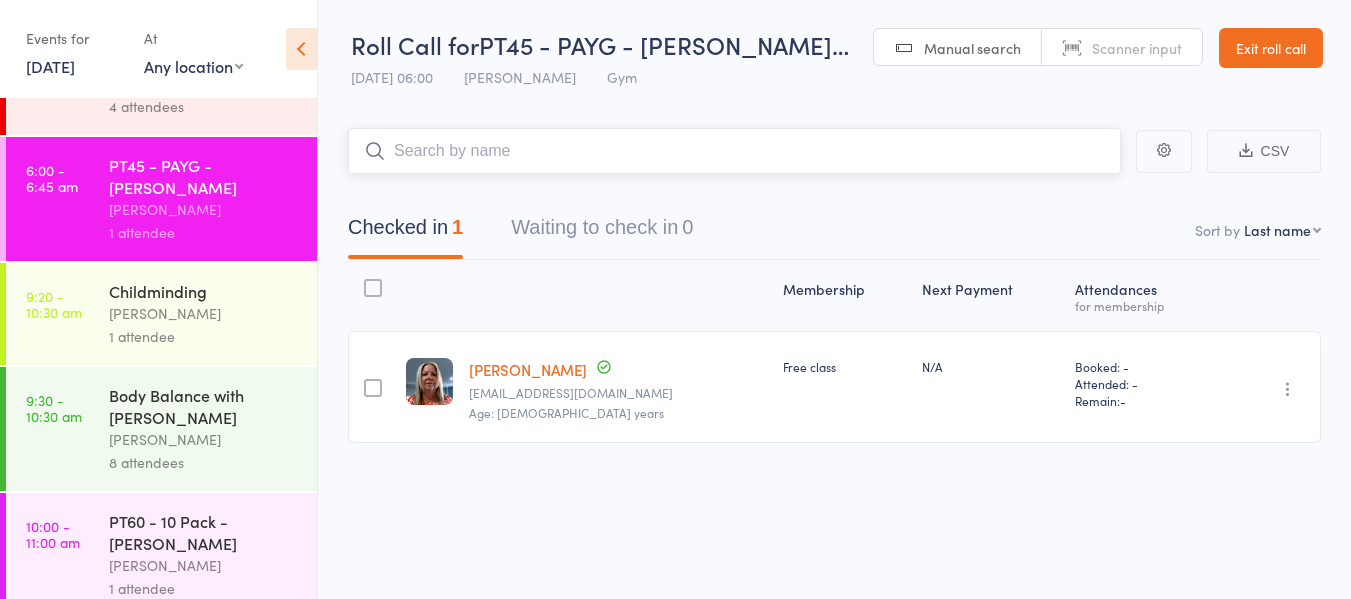 scroll, scrollTop: 100, scrollLeft: 0, axis: vertical 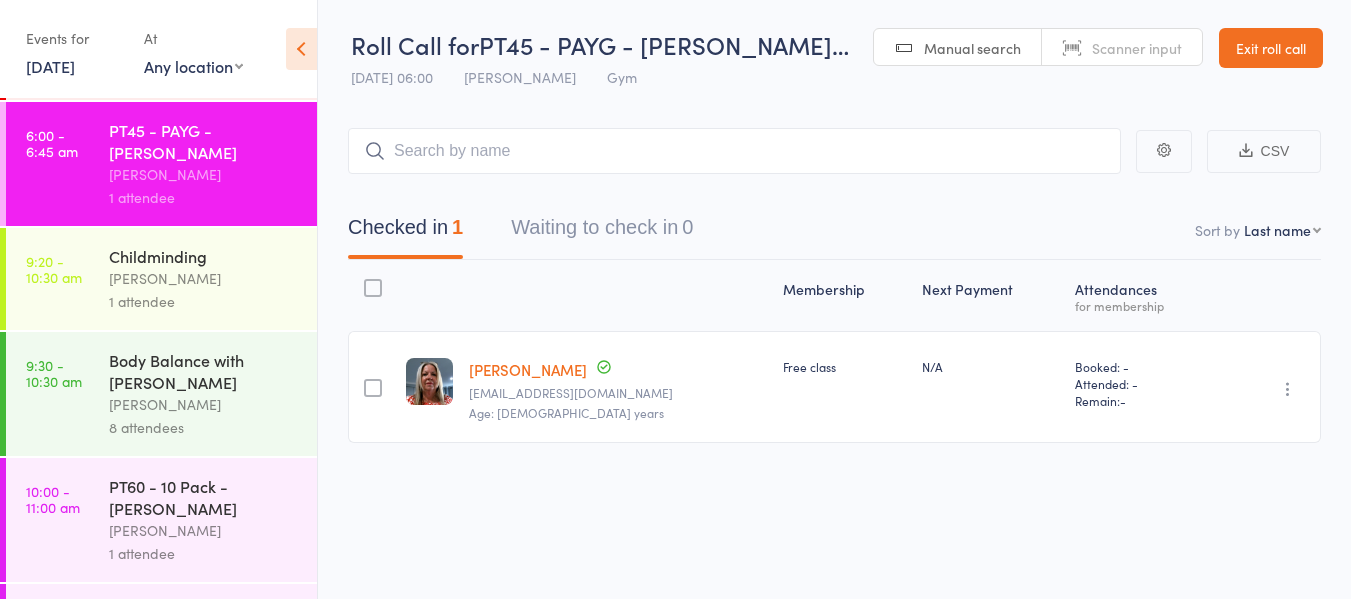 click on "Any location Class Studio Cycle Studio Gym Childminding" at bounding box center (193, 66) 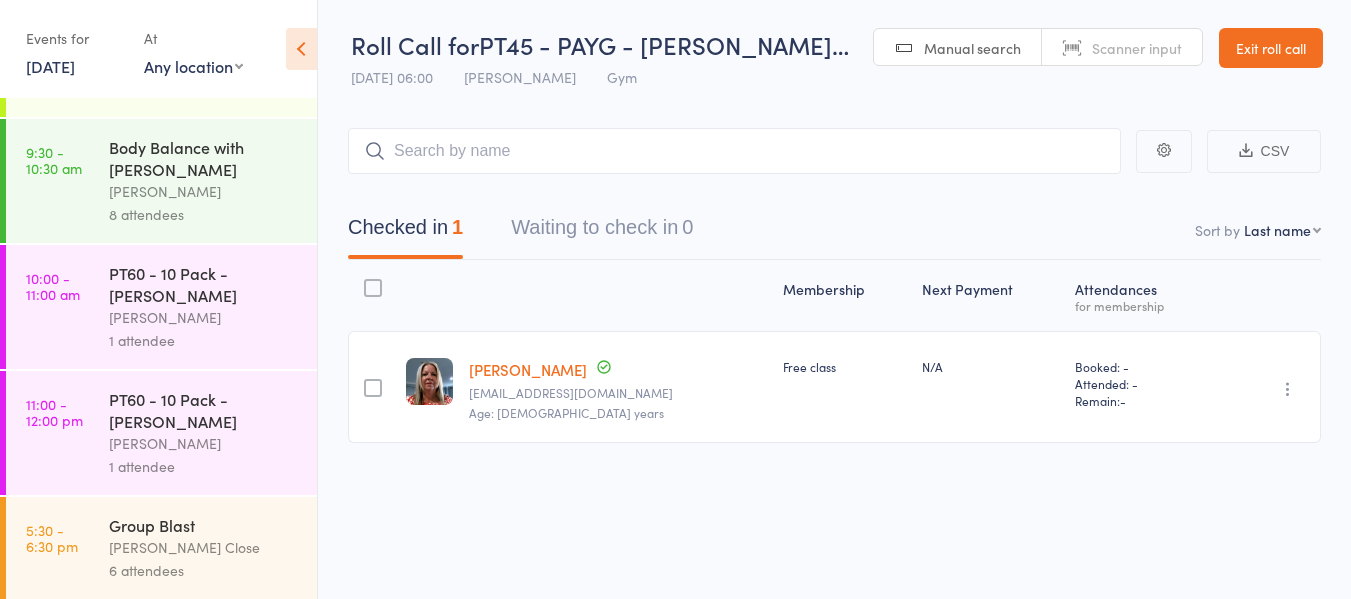 scroll, scrollTop: 315, scrollLeft: 0, axis: vertical 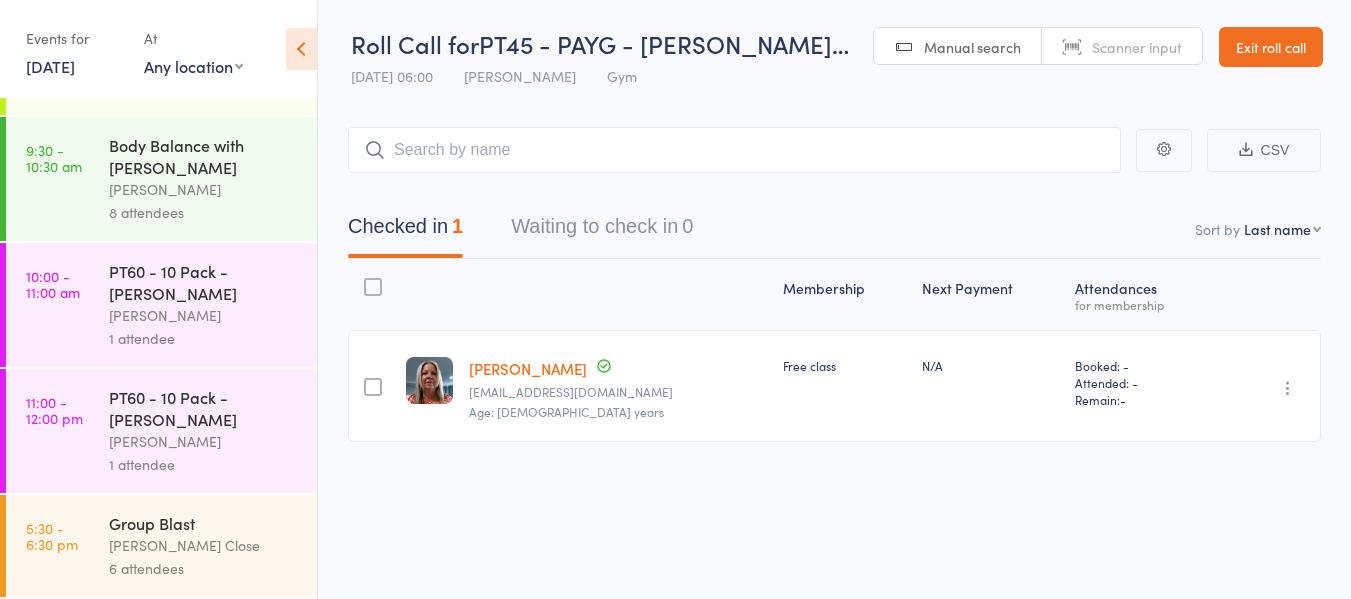 click on "Exit roll call" at bounding box center [1271, 47] 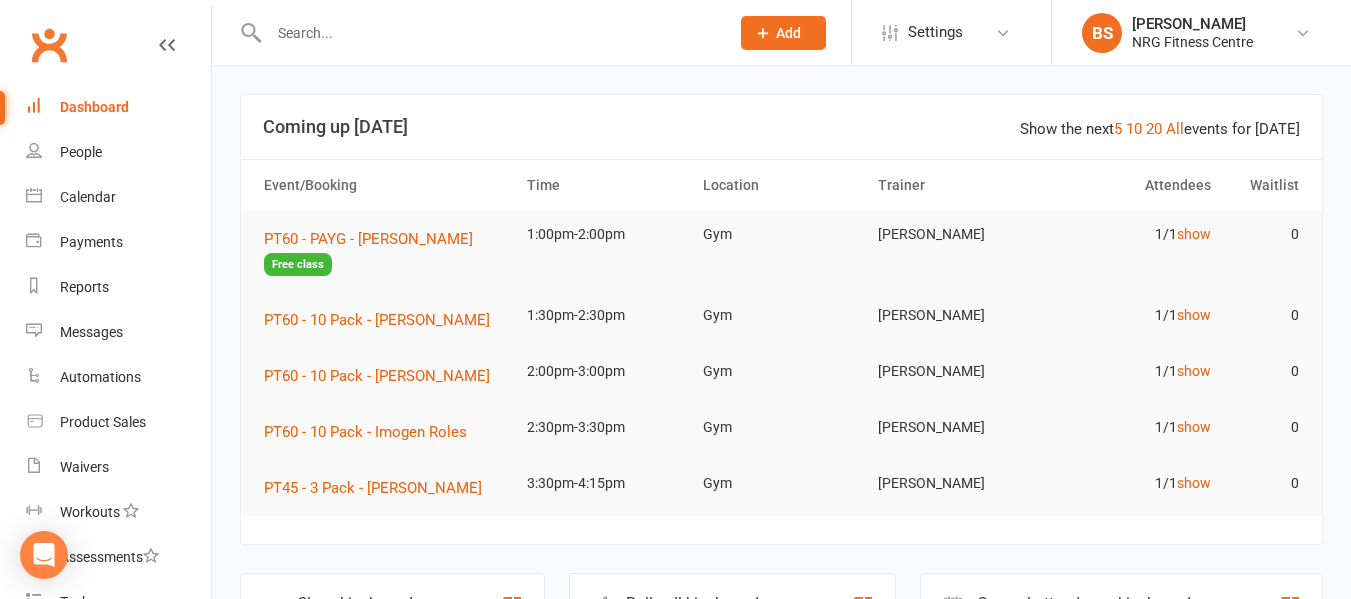 scroll, scrollTop: 0, scrollLeft: 0, axis: both 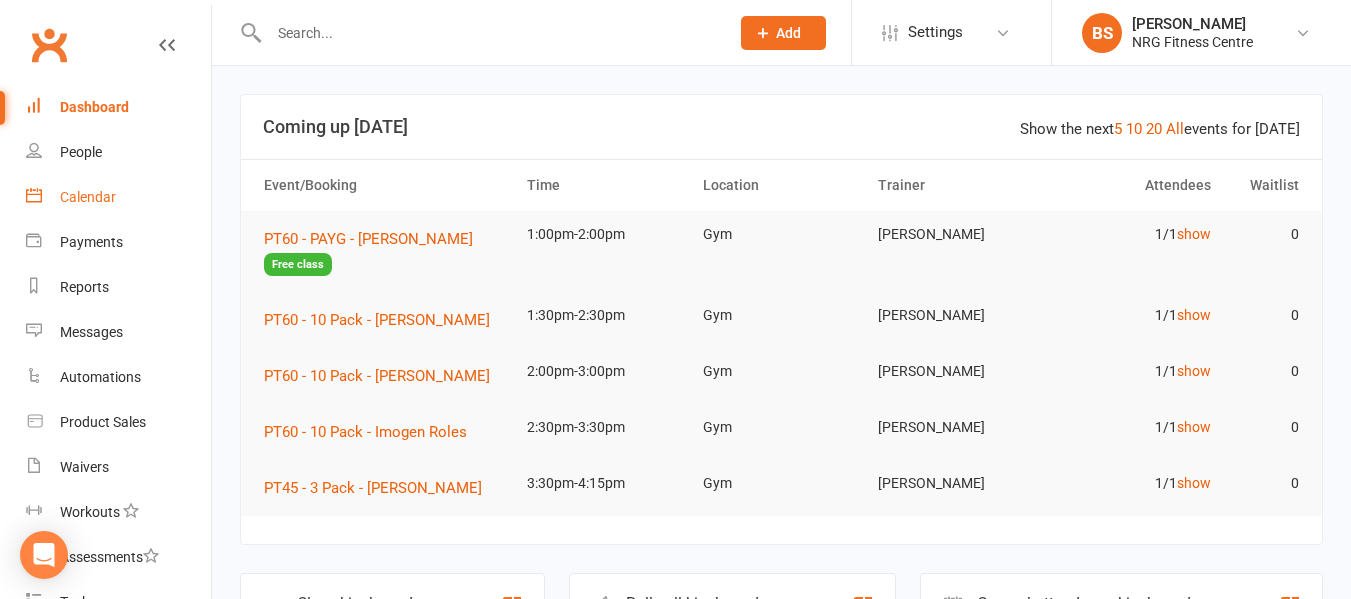 click on "Calendar" at bounding box center (88, 197) 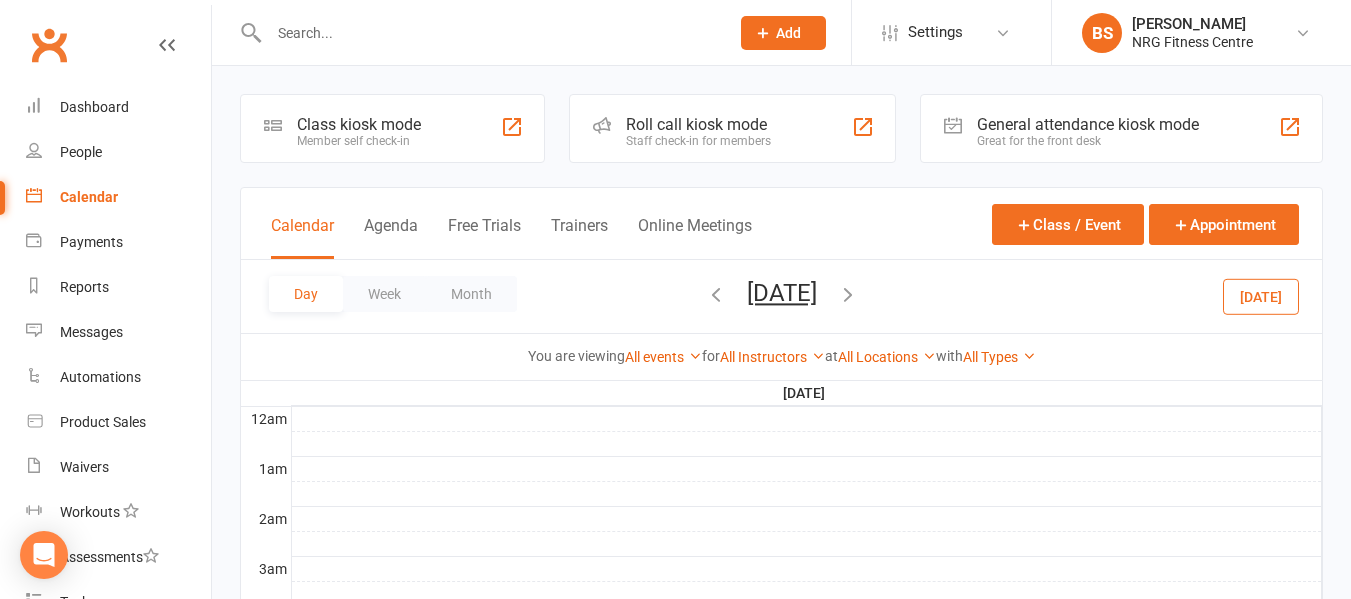 click at bounding box center [716, 294] 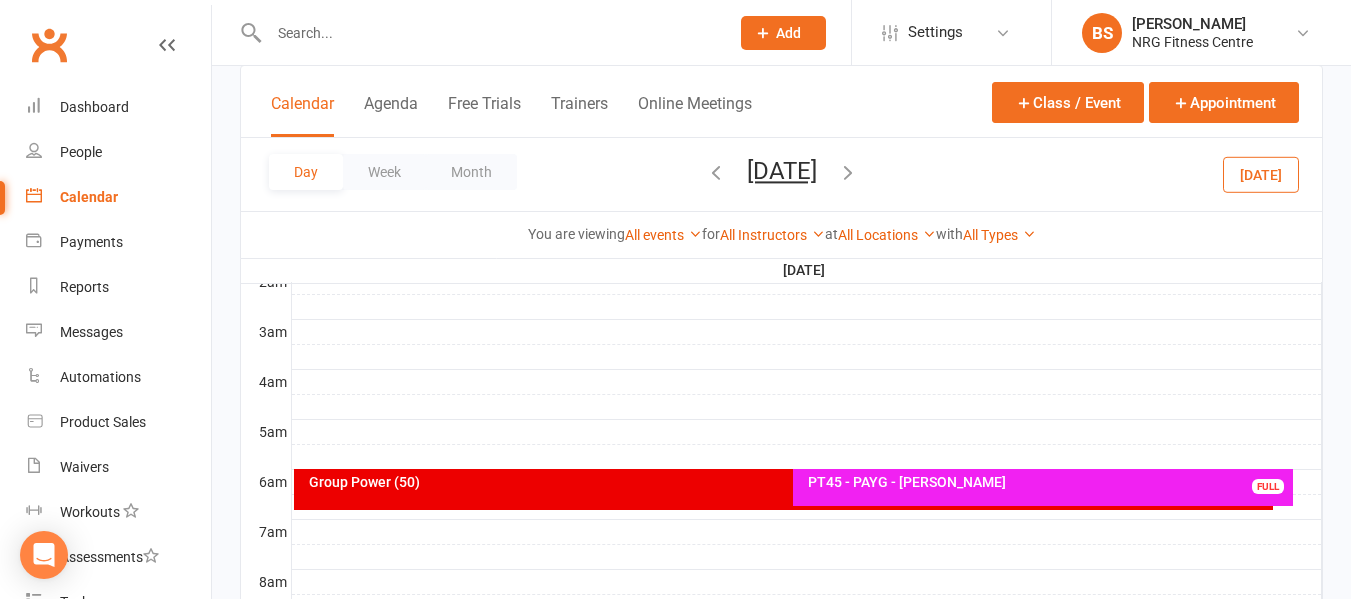 scroll, scrollTop: 300, scrollLeft: 0, axis: vertical 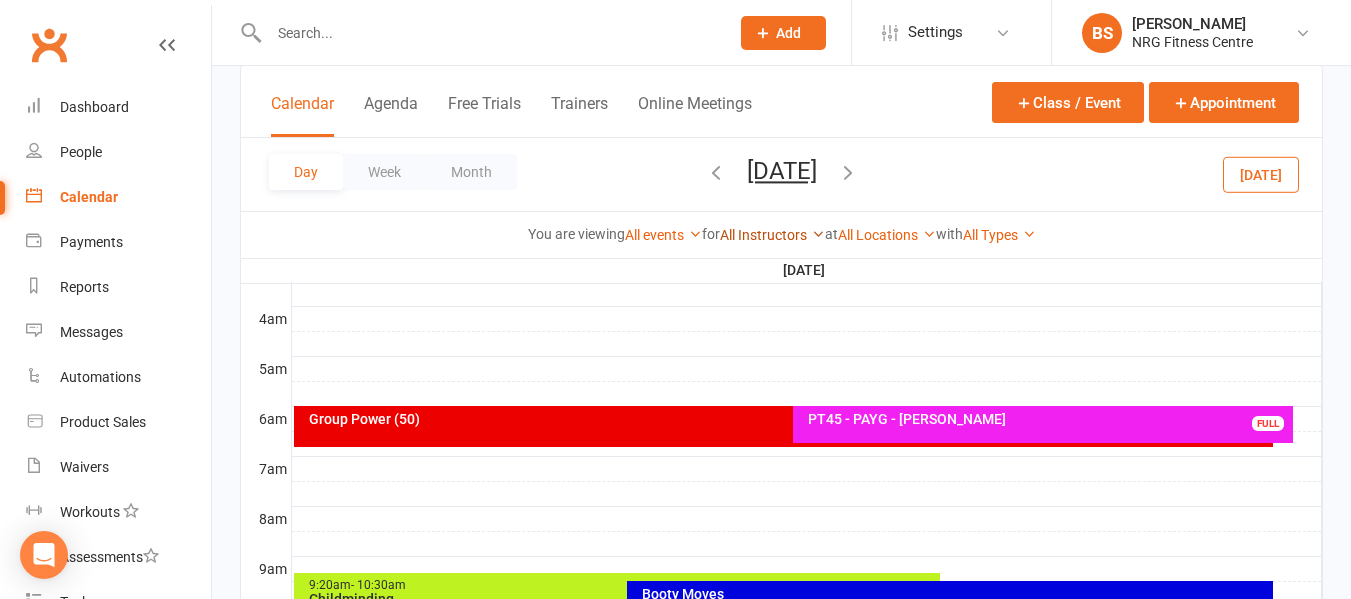 click on "All Instructors" at bounding box center (772, 235) 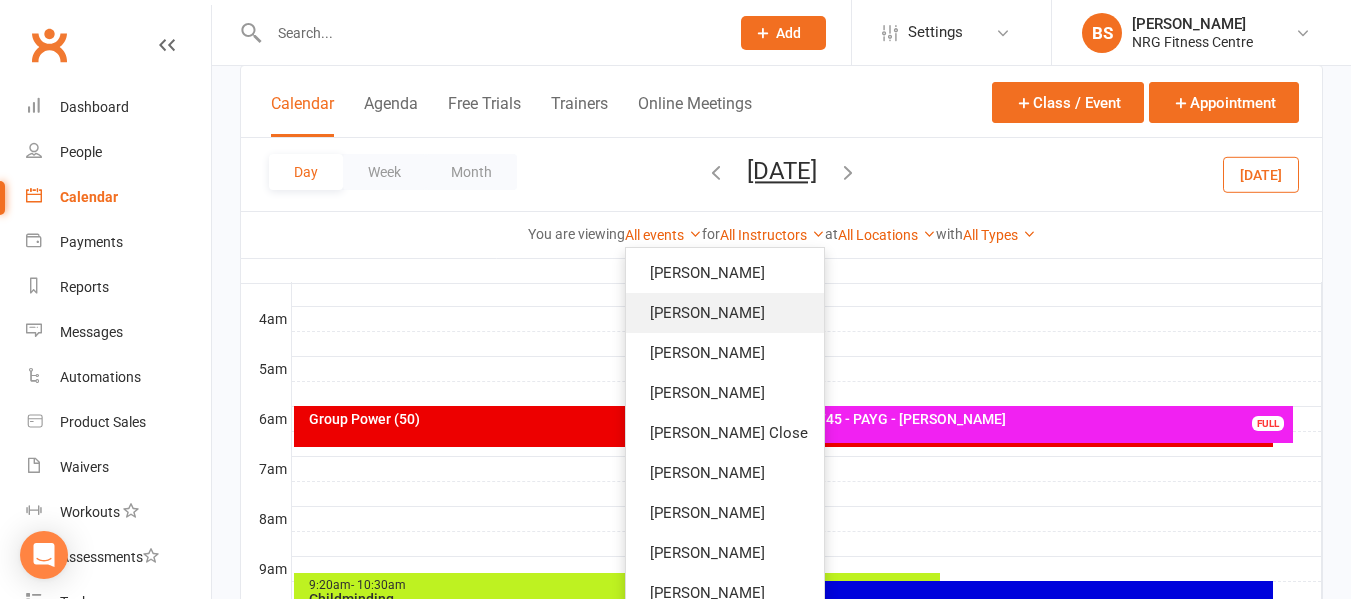click on "[PERSON_NAME]" at bounding box center [725, 313] 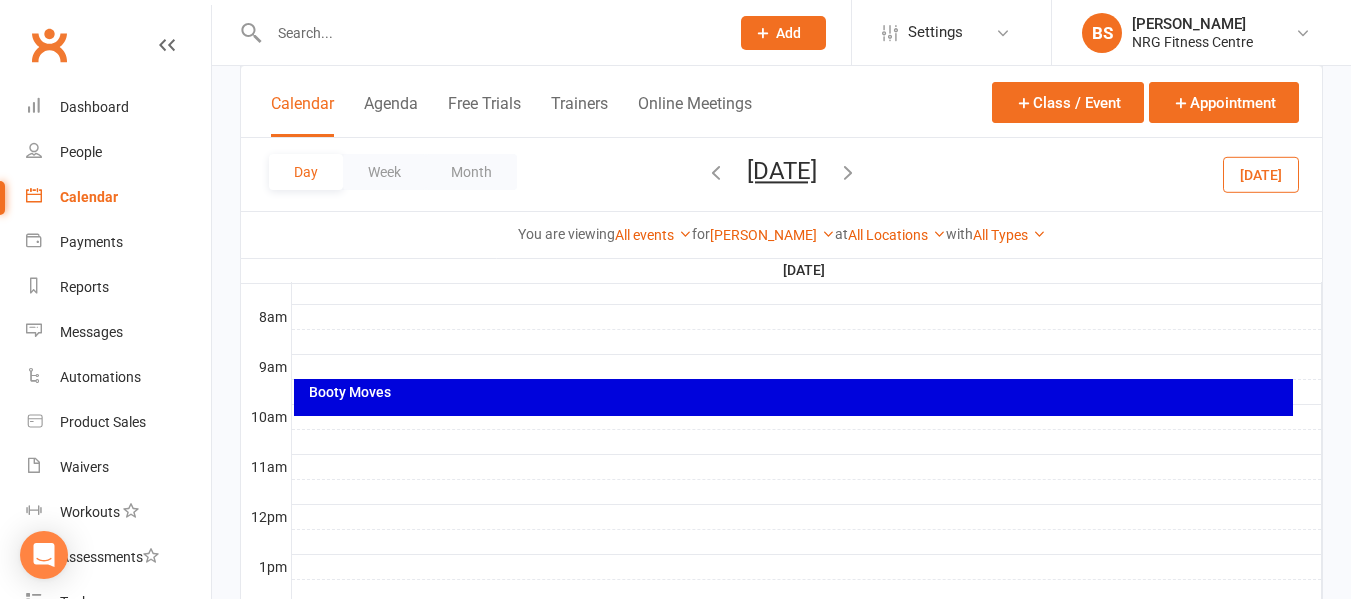 scroll, scrollTop: 500, scrollLeft: 0, axis: vertical 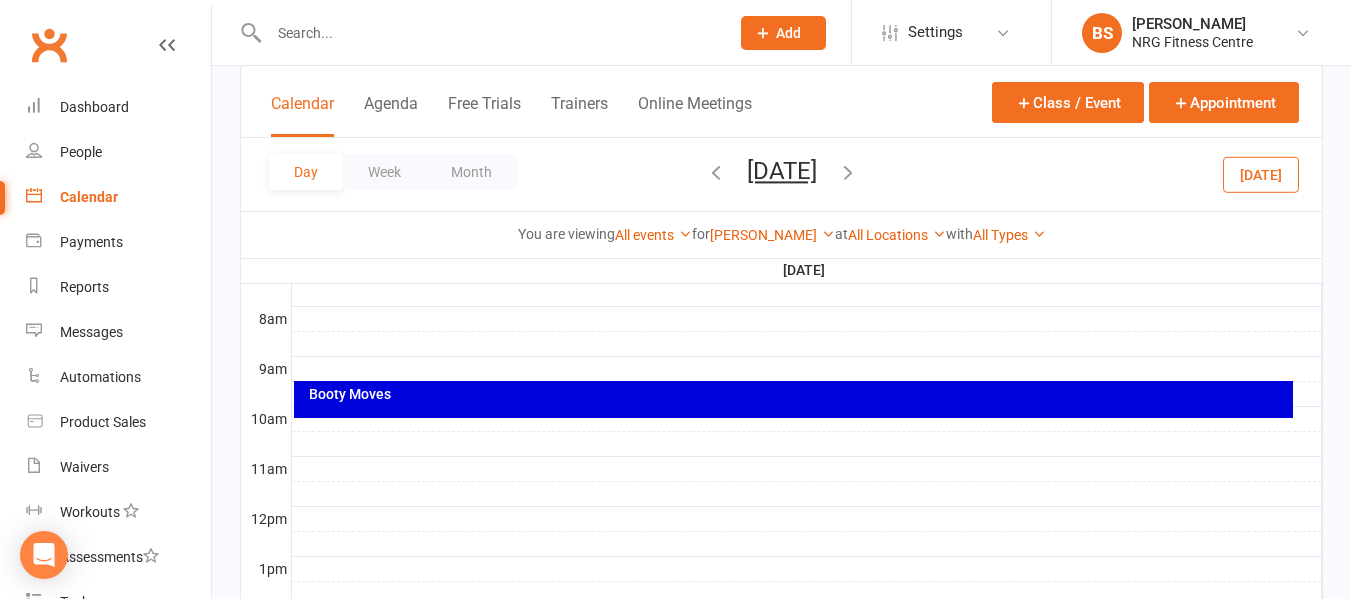 click at bounding box center (716, 174) 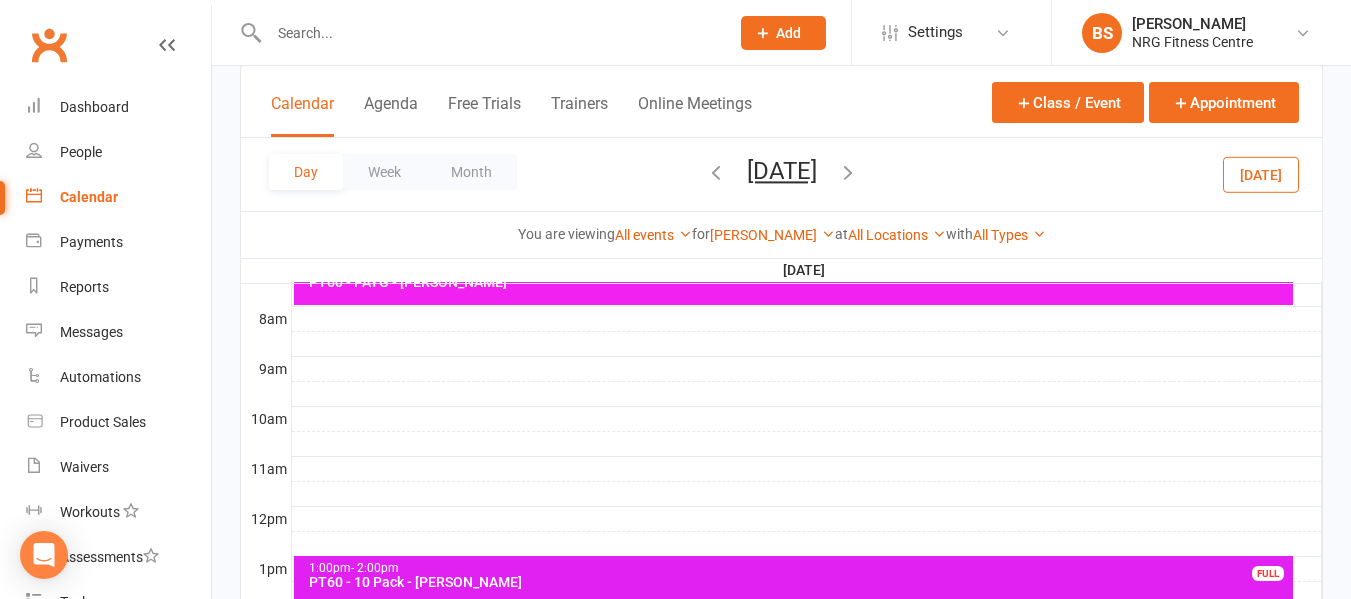 click at bounding box center [716, 172] 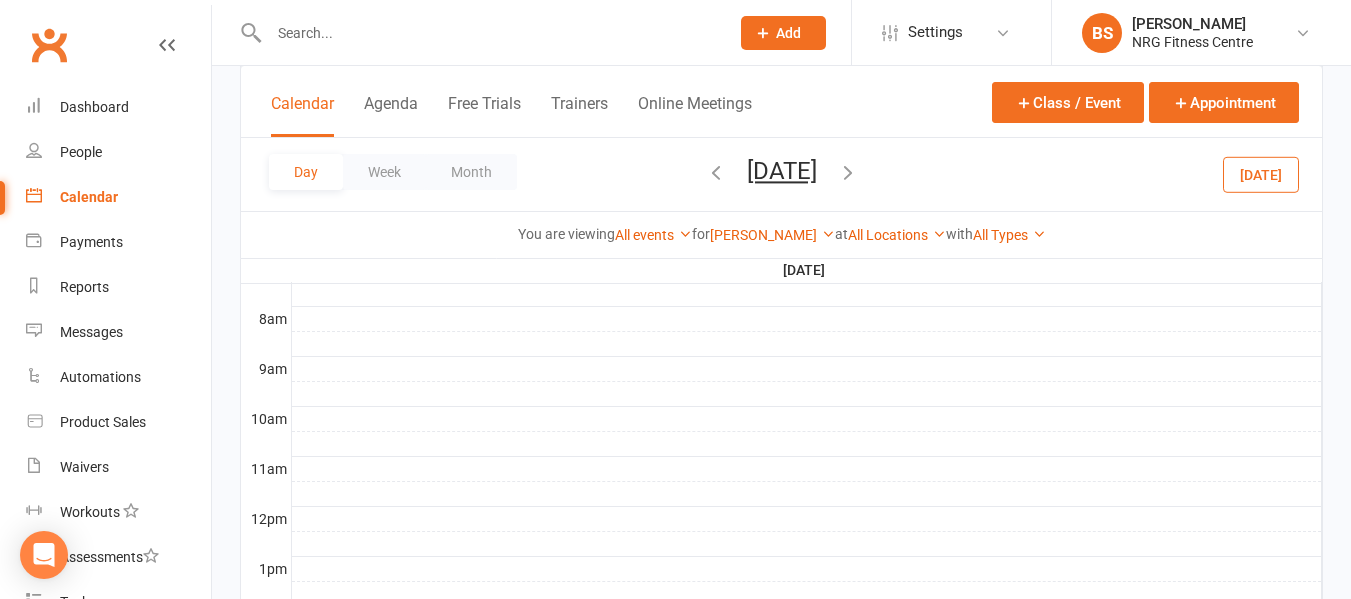 click on "Day Week Month Tuesday, Jul 15, 2025
July 2025
Sun Mon Tue Wed Thu Fri Sat
29
30
01
02
03
04
05
06
07
08
09
10
11
12
13
14
15
16
17
18
19
20
21
22
23
24
25
26
27
28
29
30
31
01
02
03" at bounding box center (781, 174) 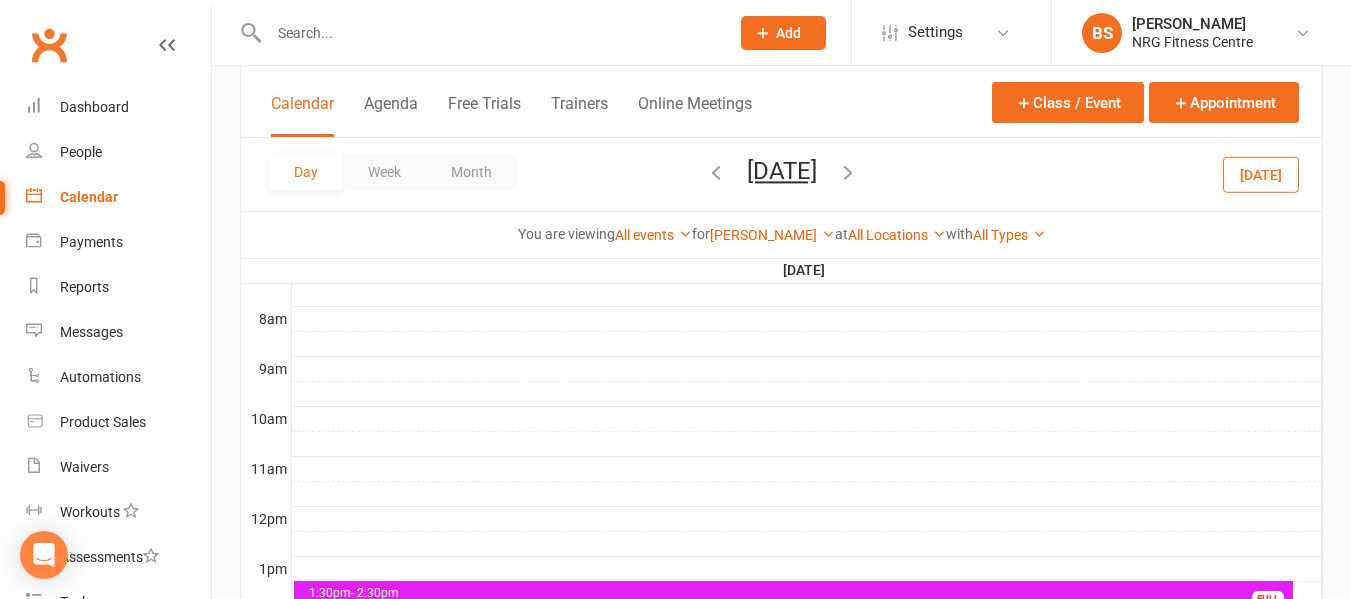 click at bounding box center (716, 172) 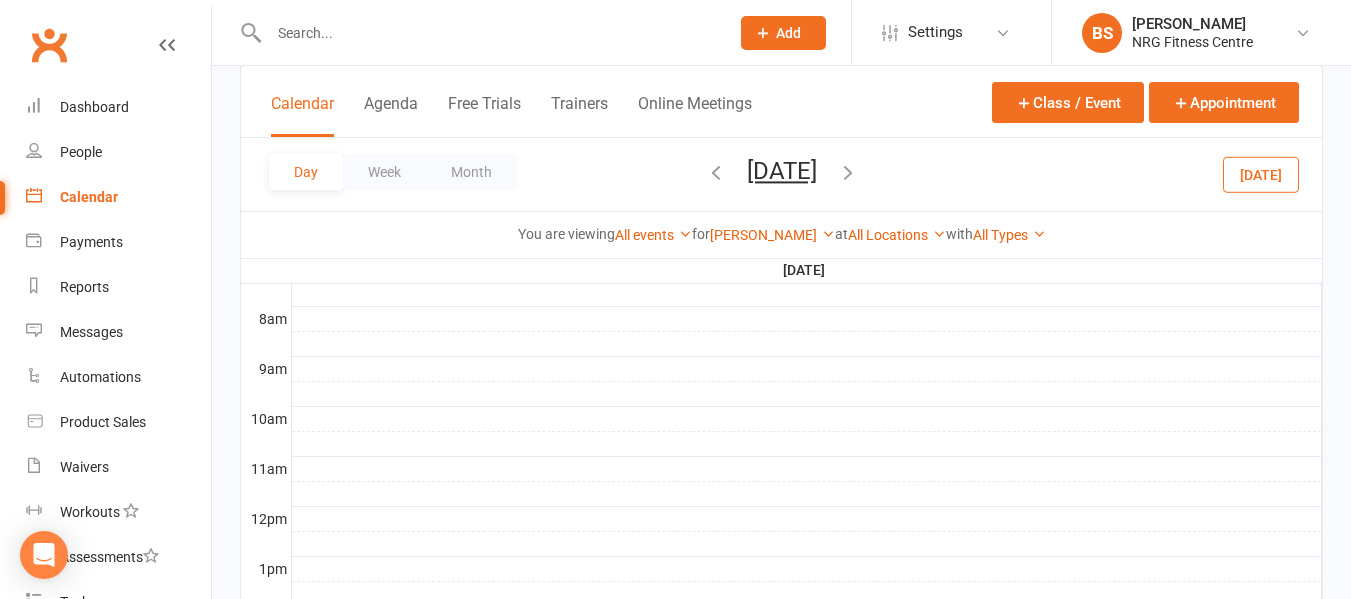 click at bounding box center [716, 172] 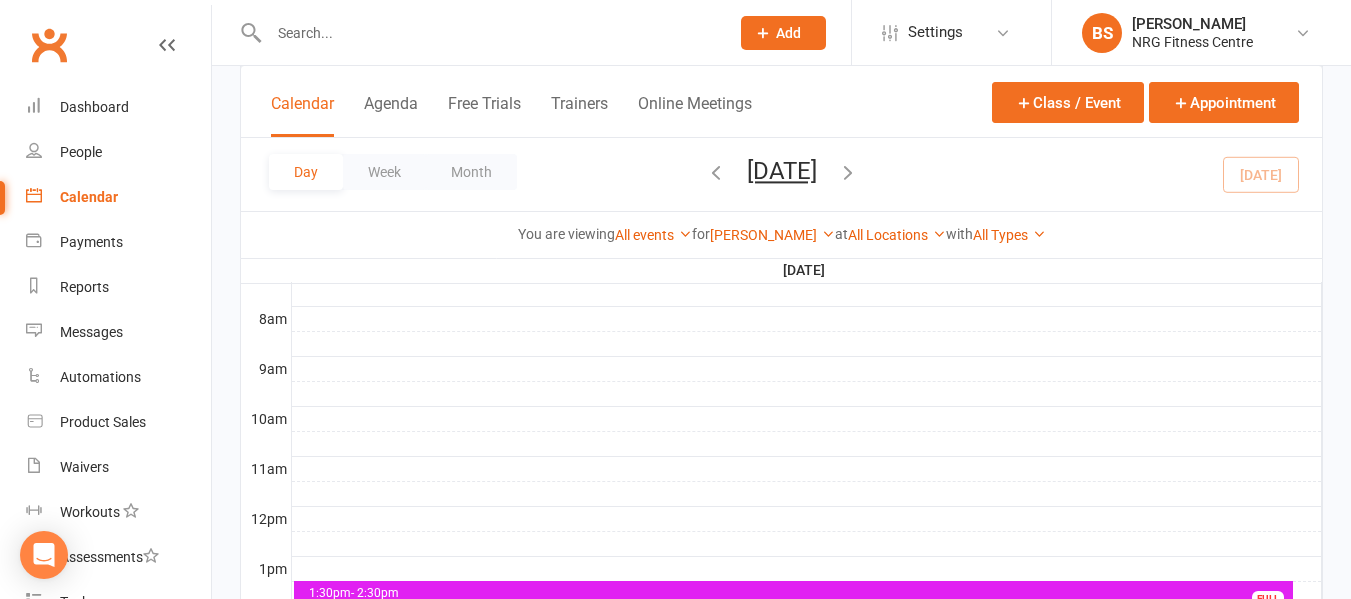 click at bounding box center (716, 172) 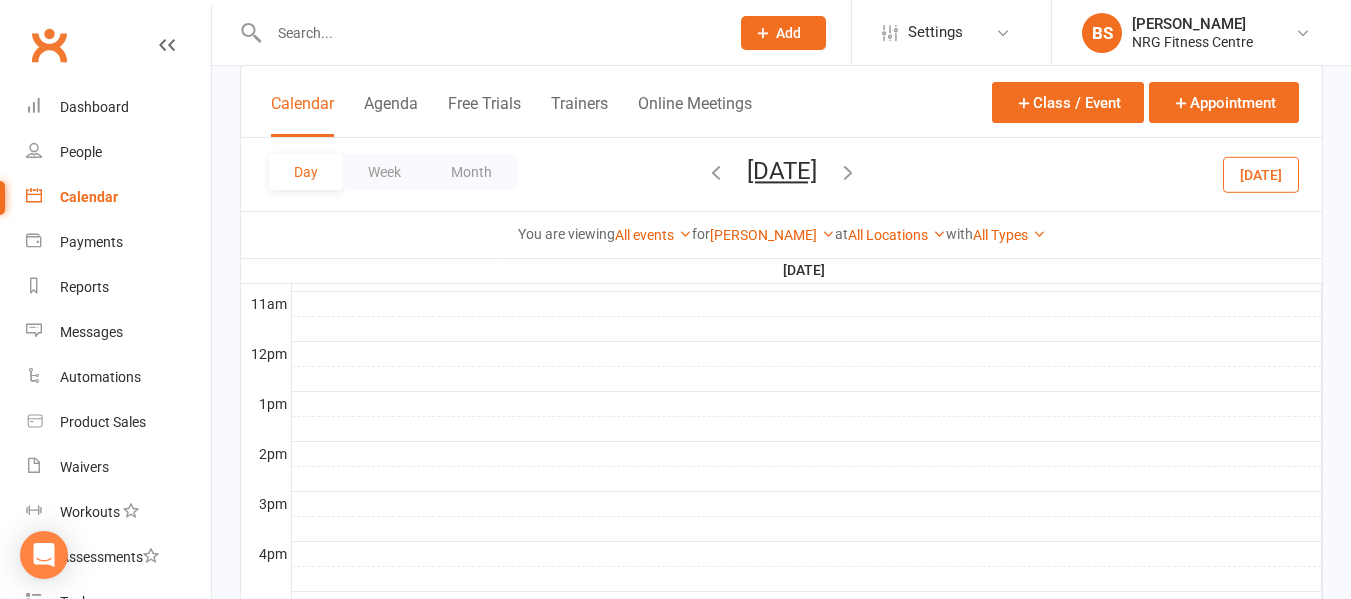 scroll, scrollTop: 700, scrollLeft: 0, axis: vertical 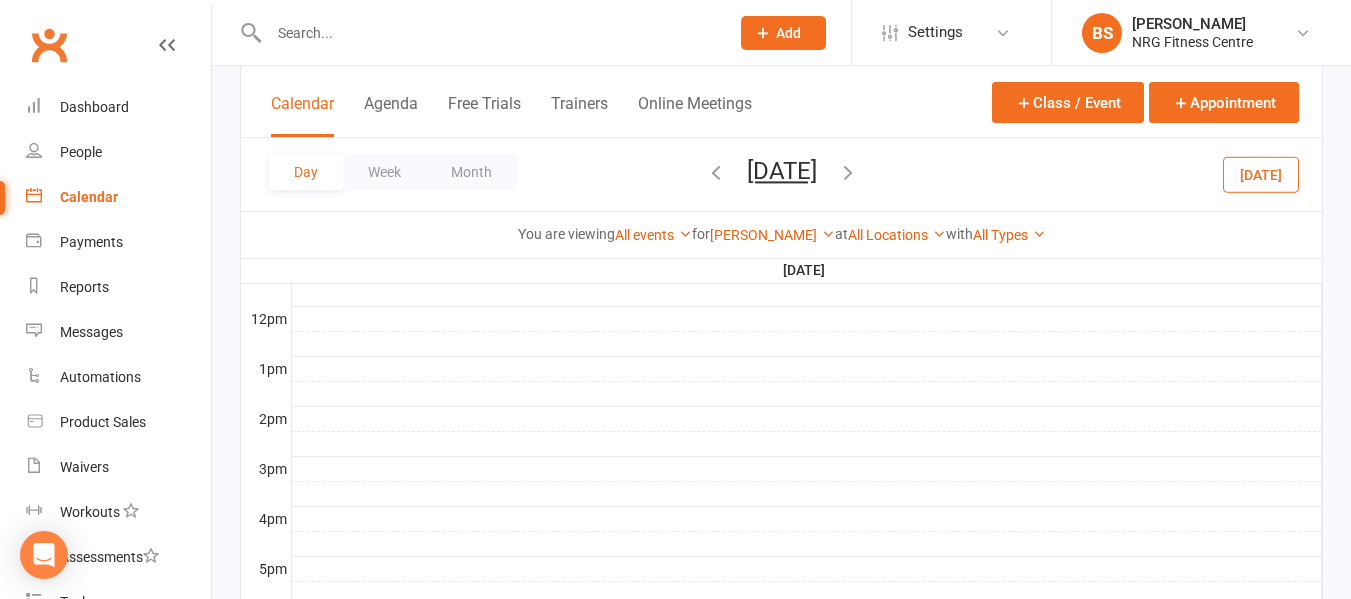 click at bounding box center [807, 394] 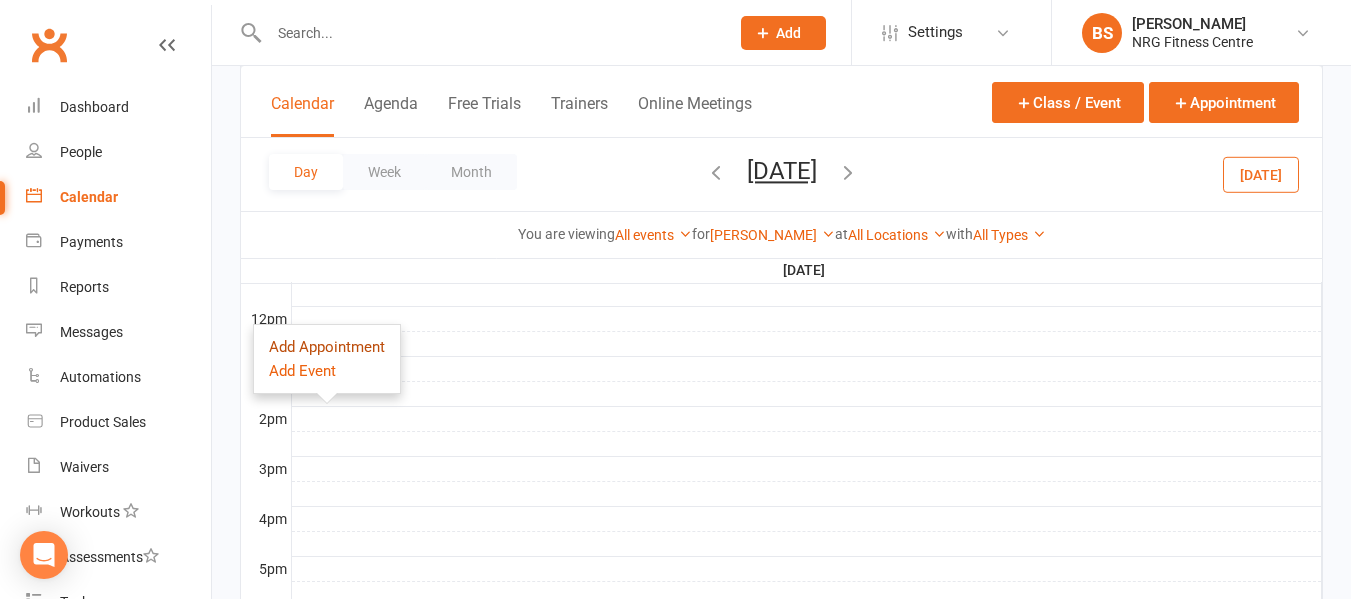 click on "Add Appointment" at bounding box center [327, 347] 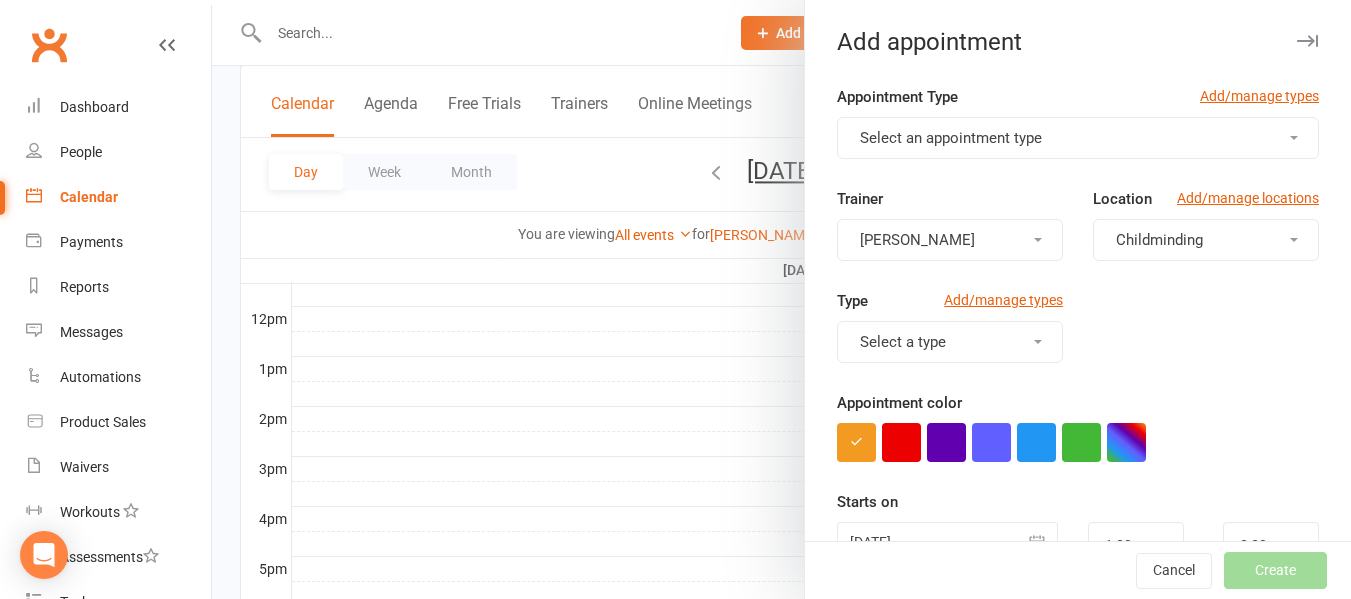 click on "Select an appointment type" at bounding box center [951, 138] 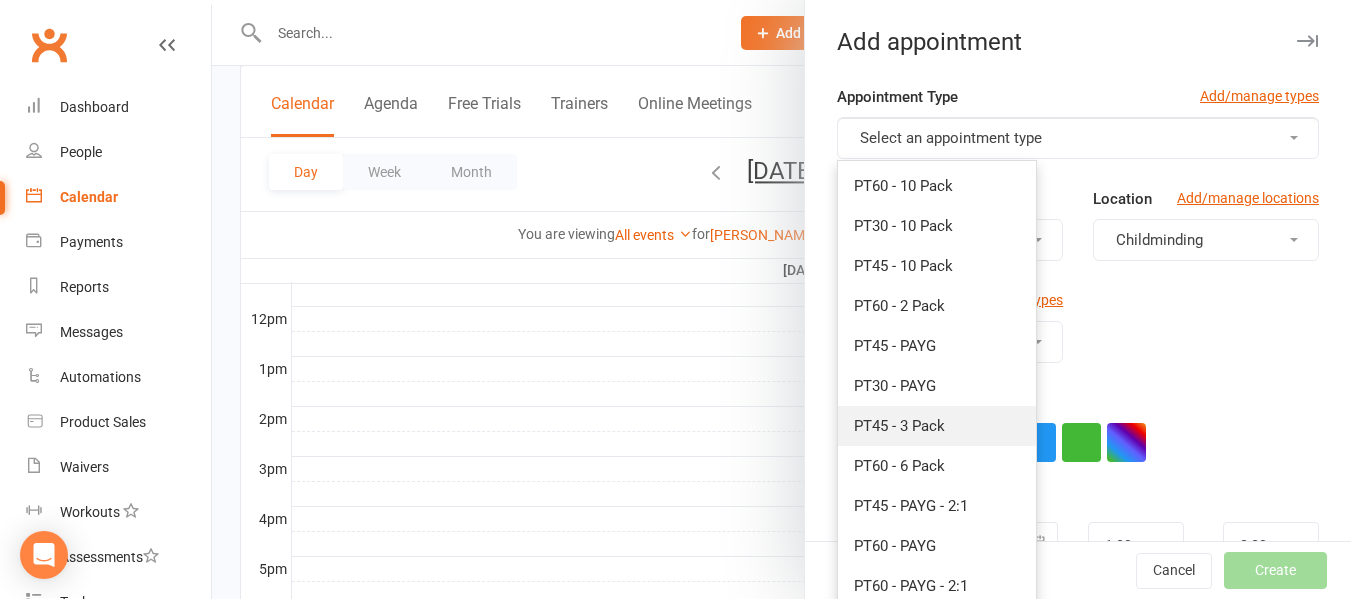 click on "PT45 - 3 Pack" at bounding box center [899, 426] 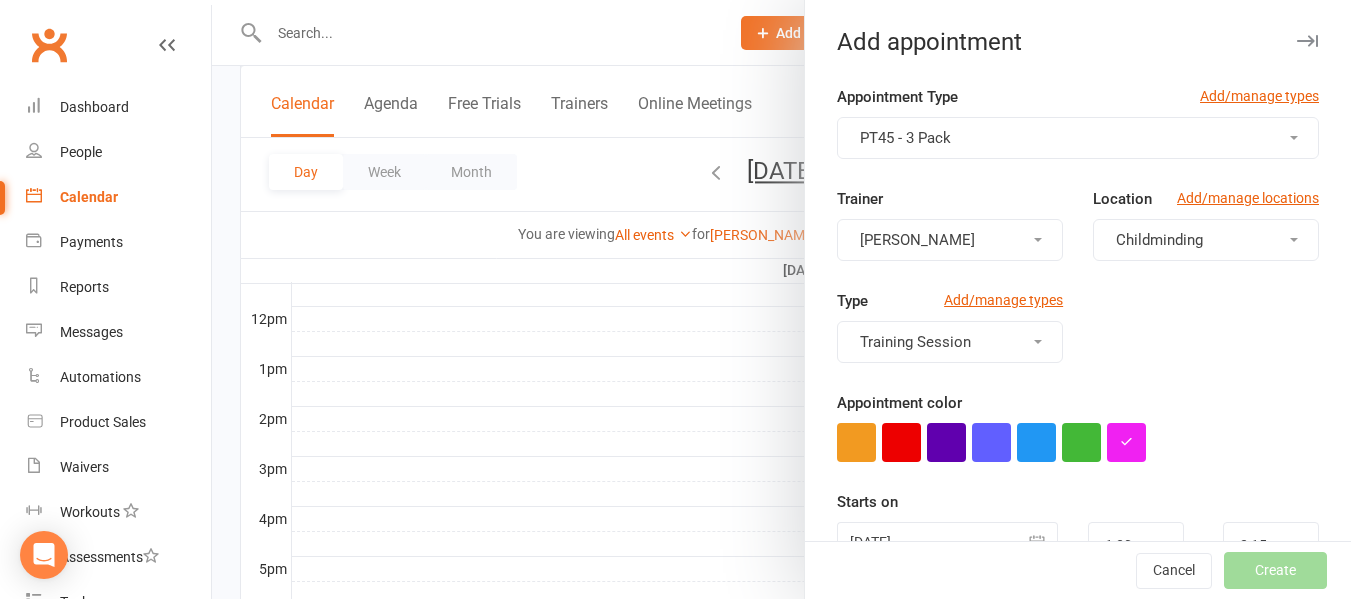 click on "Childminding" at bounding box center [1159, 240] 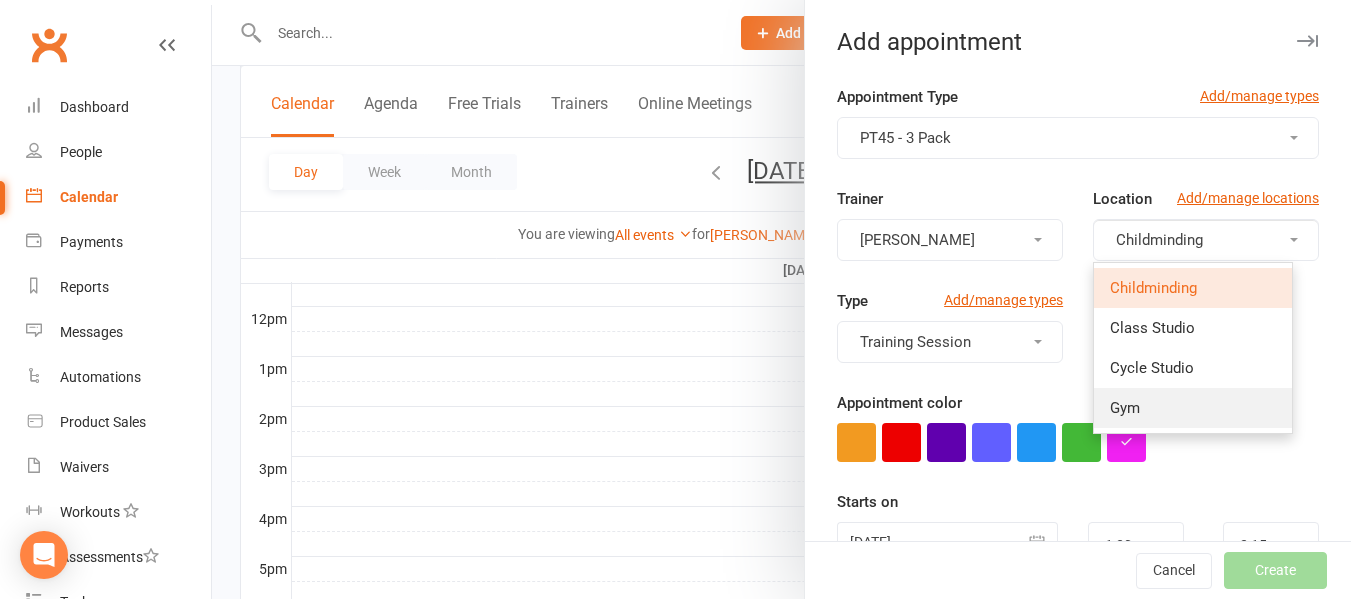 click on "Gym" at bounding box center (1193, 408) 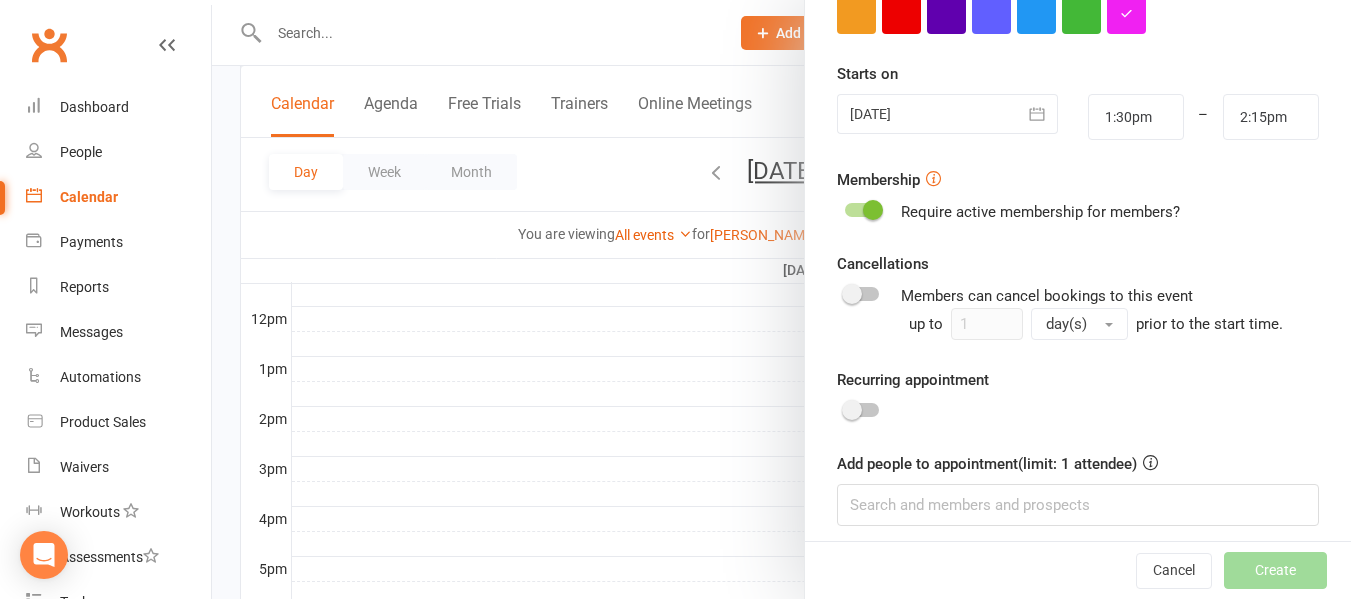 scroll, scrollTop: 441, scrollLeft: 0, axis: vertical 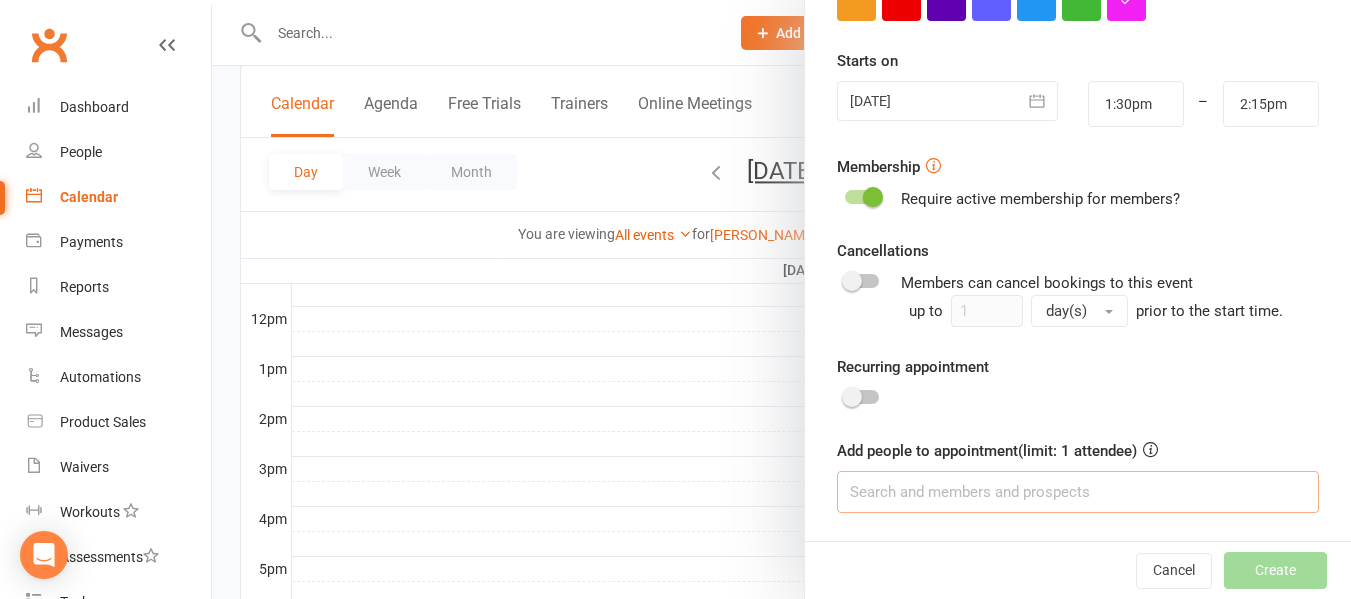 click at bounding box center [1078, 492] 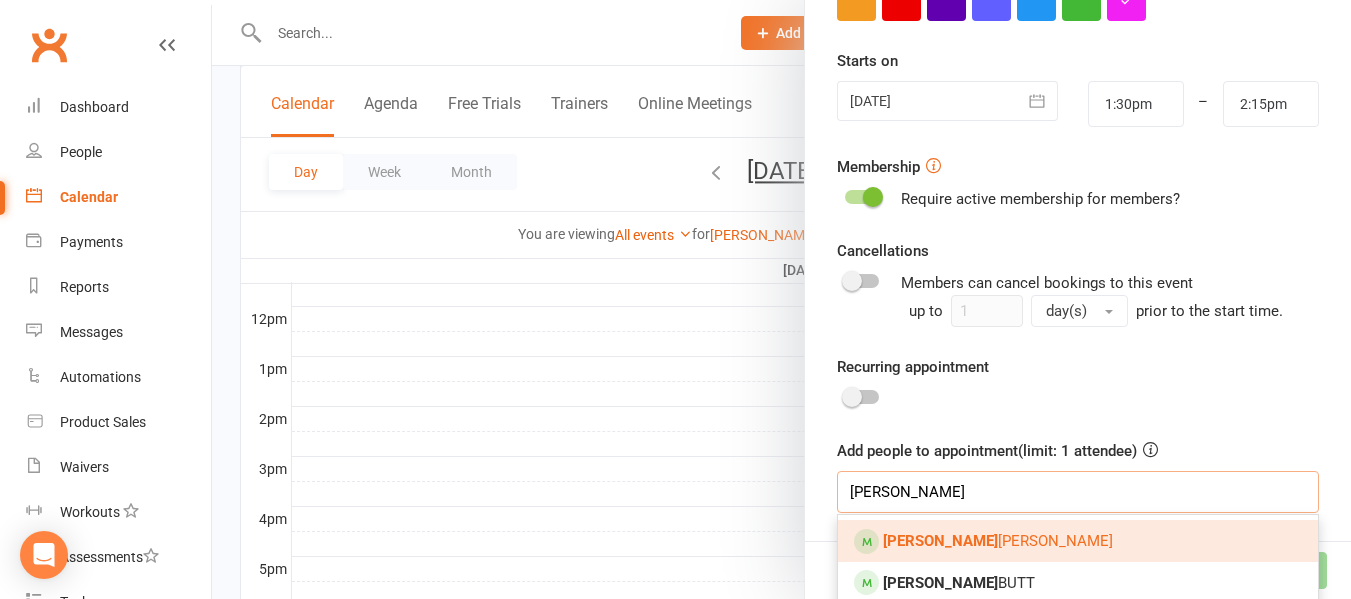scroll, scrollTop: 493, scrollLeft: 0, axis: vertical 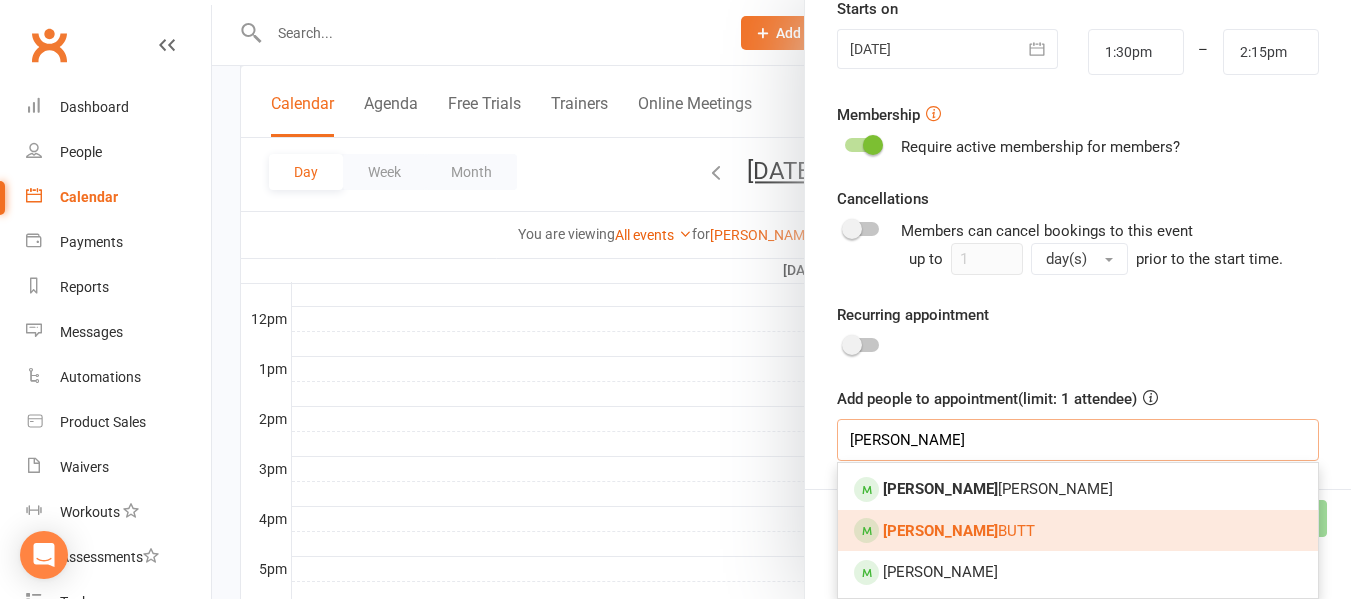 type on "lisa" 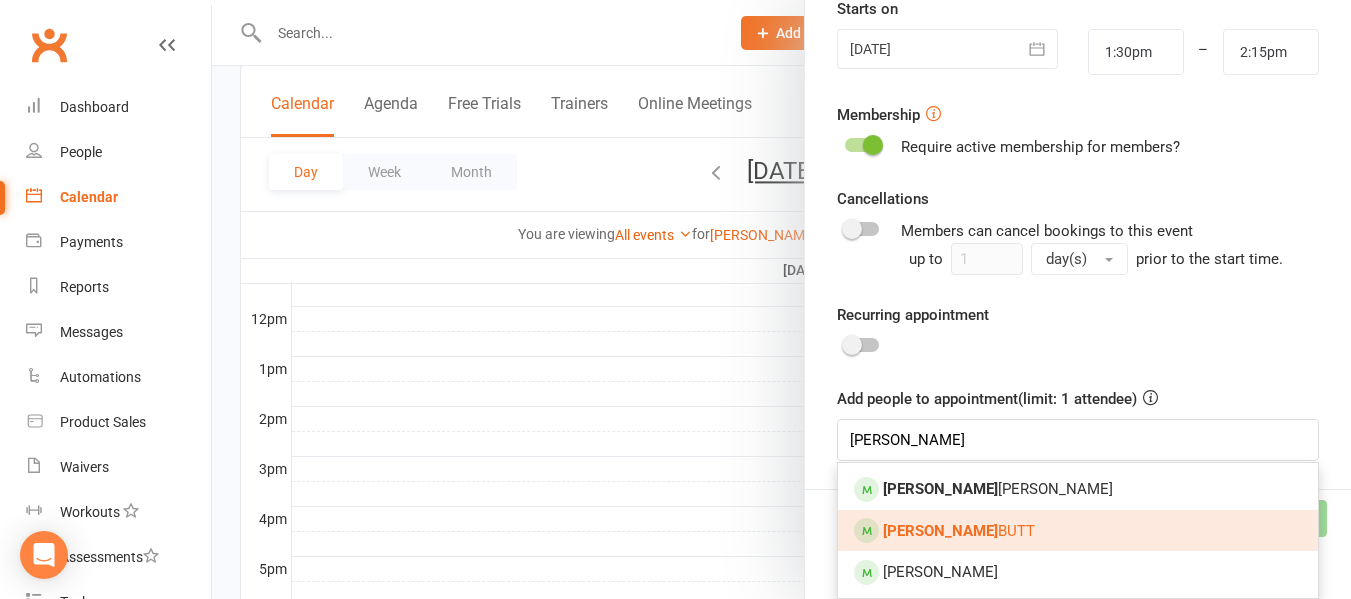 click on "Lisa  BUTT" at bounding box center (959, 531) 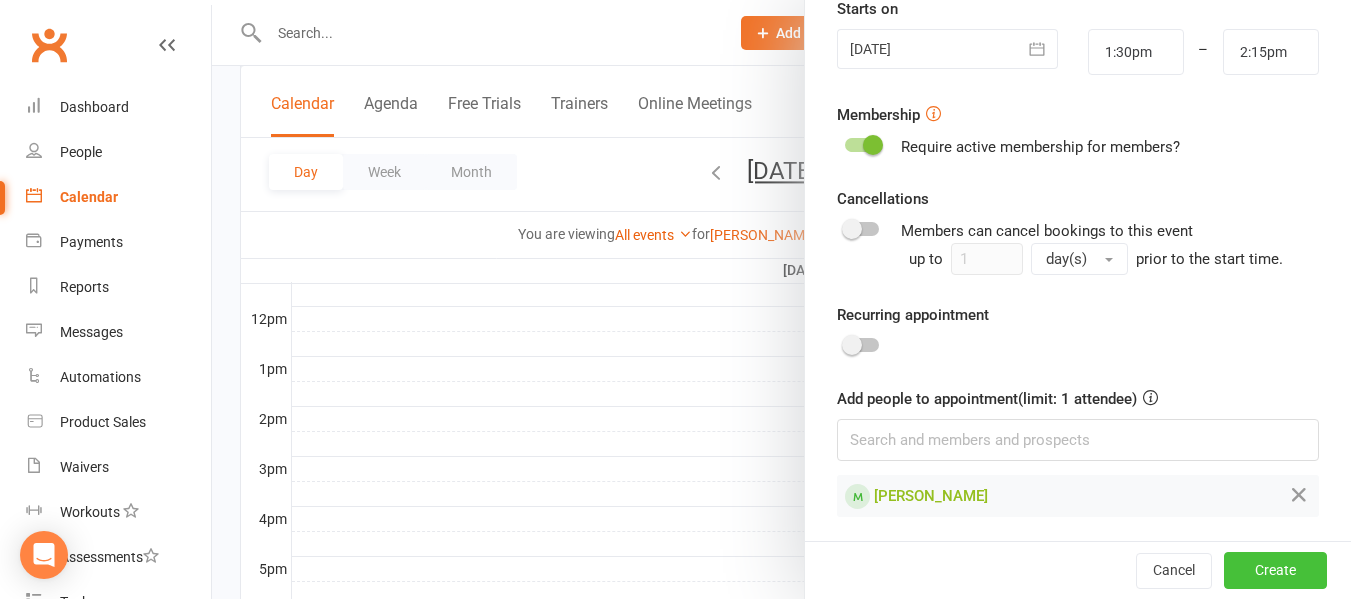 click on "Create" at bounding box center [1275, 571] 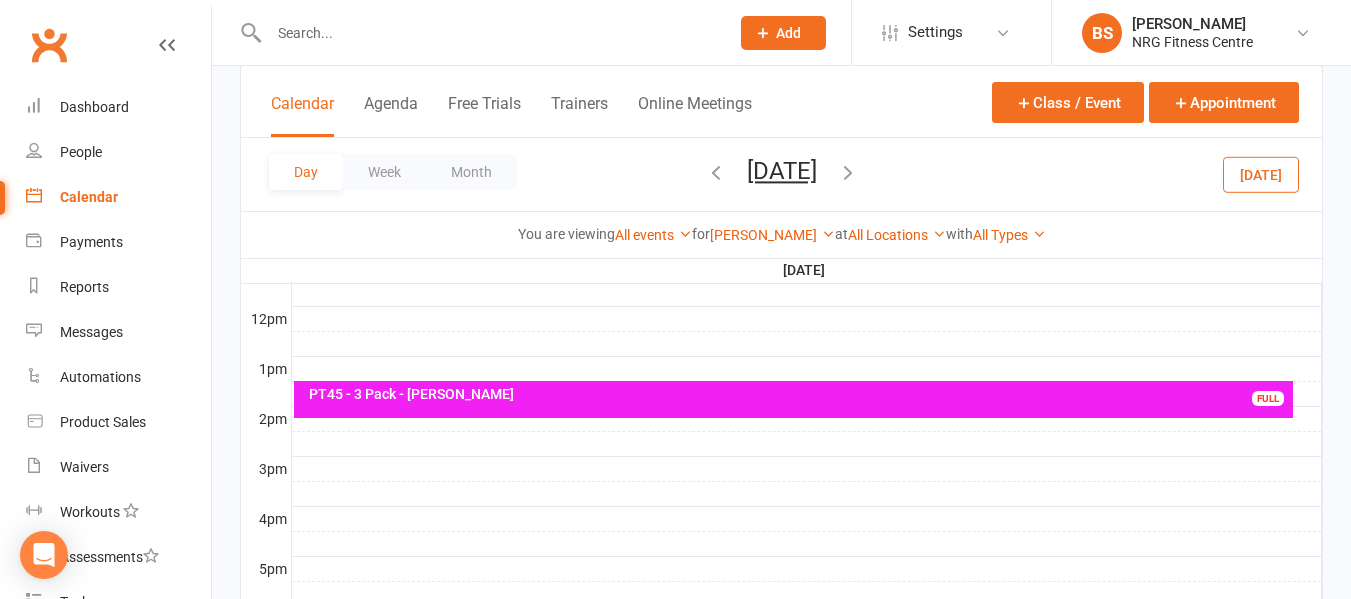 click on "PT45 - 3 Pack - [PERSON_NAME]" at bounding box center (799, 394) 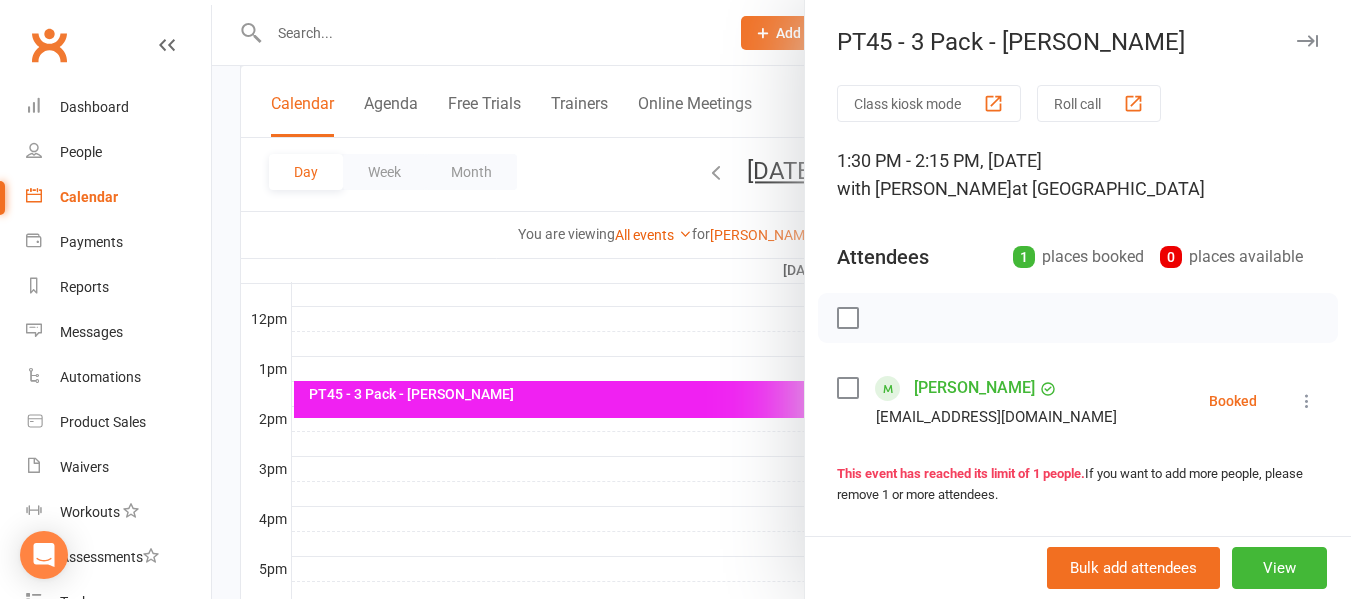 click at bounding box center [847, 388] 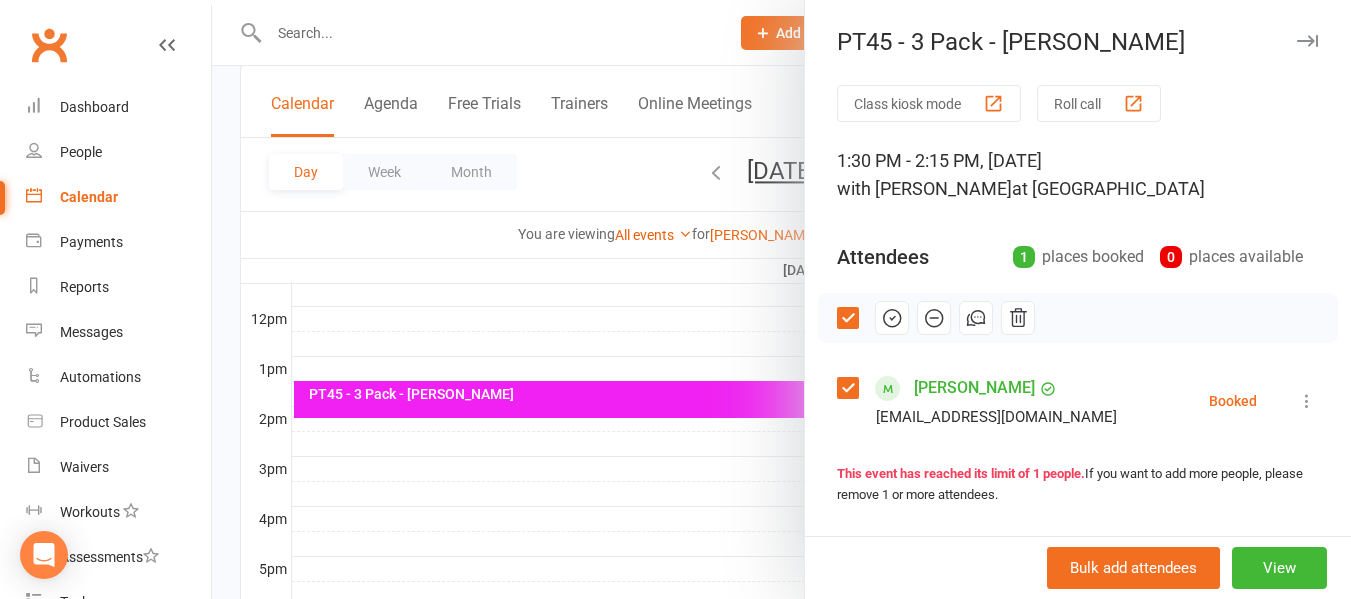 click 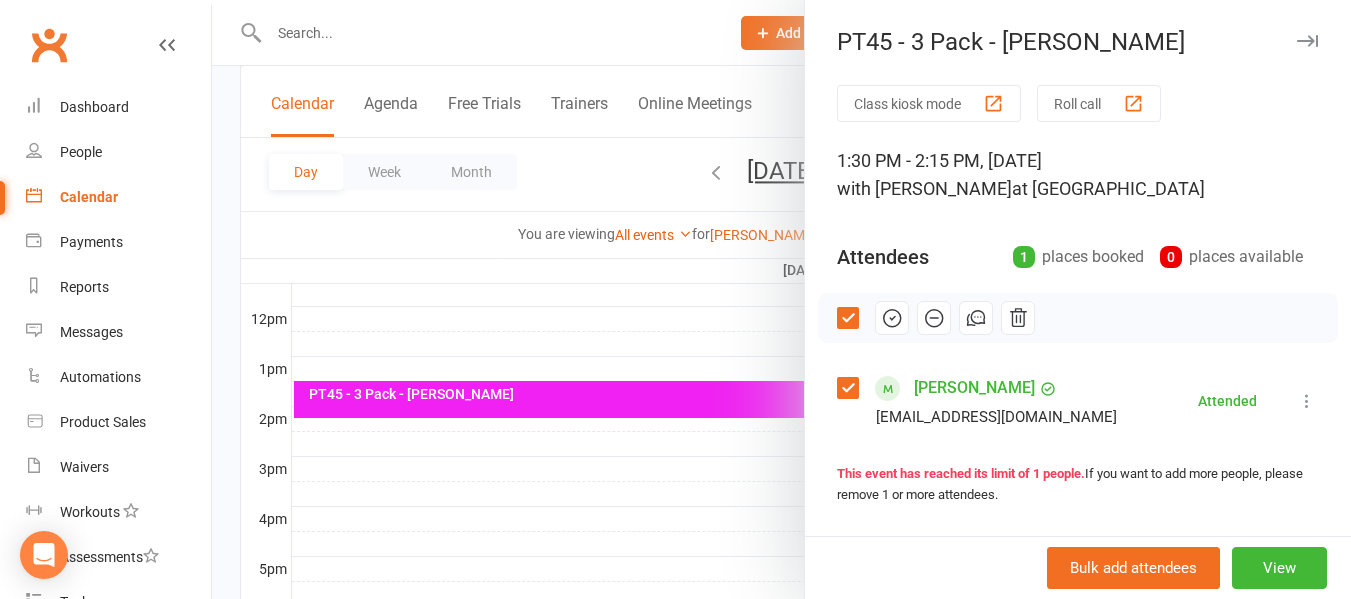 click at bounding box center [781, 299] 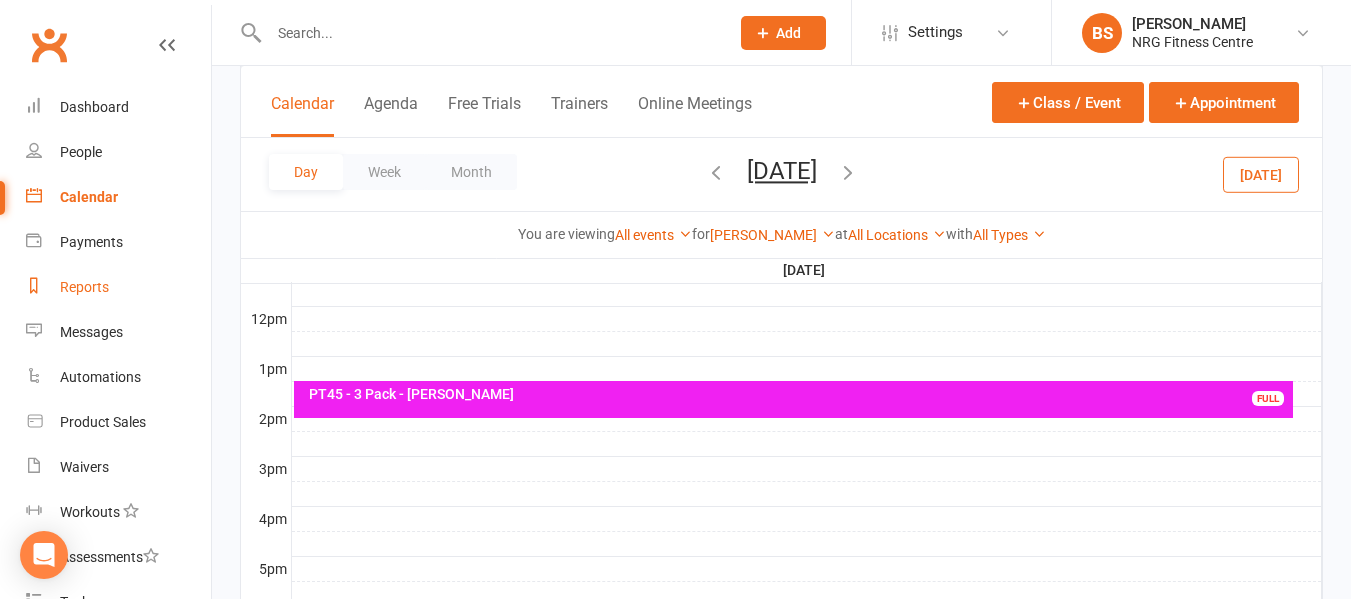 scroll, scrollTop: 318, scrollLeft: 0, axis: vertical 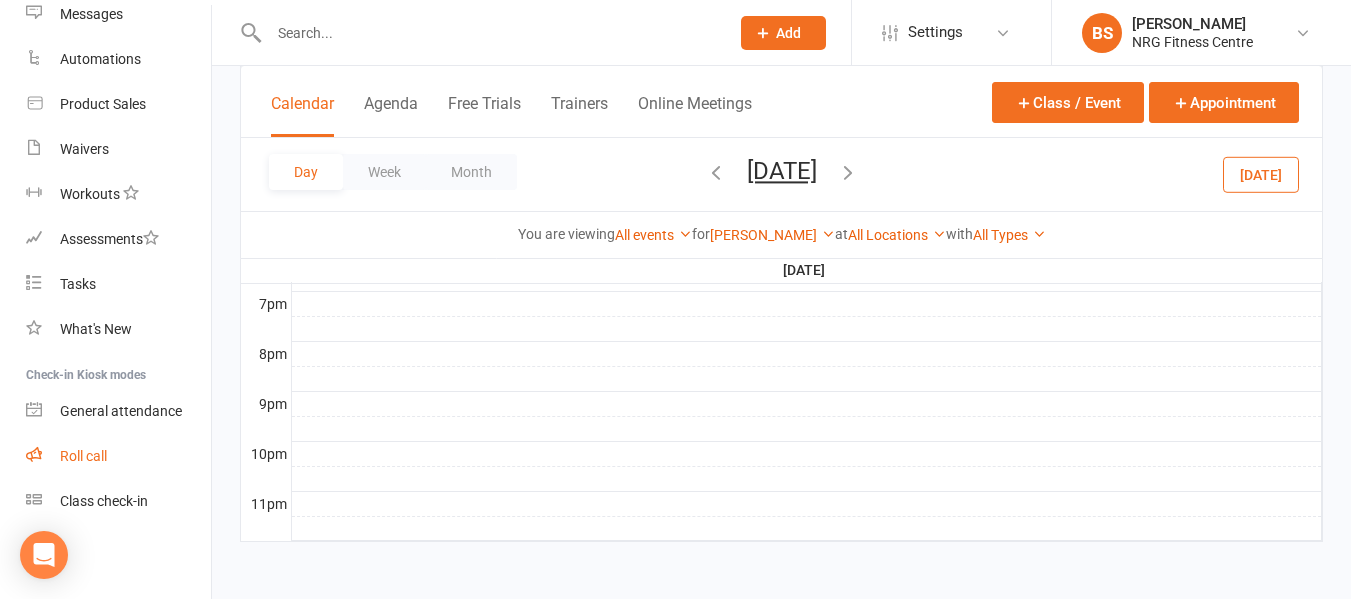 click on "Roll call" at bounding box center (118, 456) 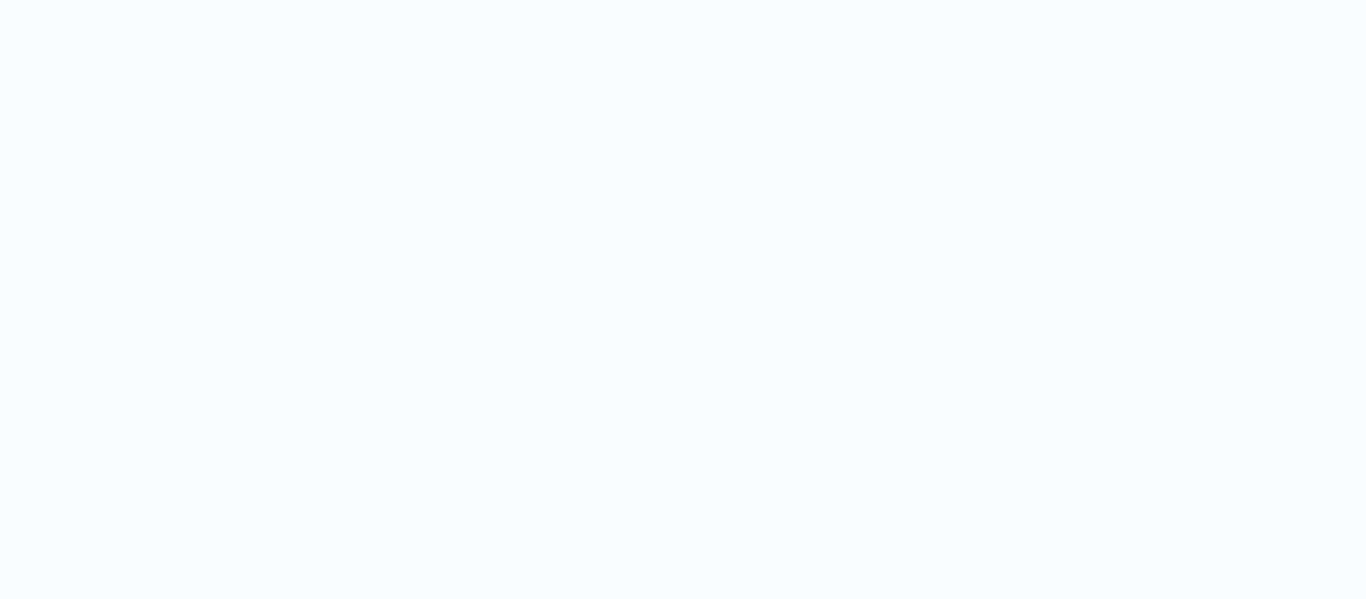 scroll, scrollTop: 0, scrollLeft: 0, axis: both 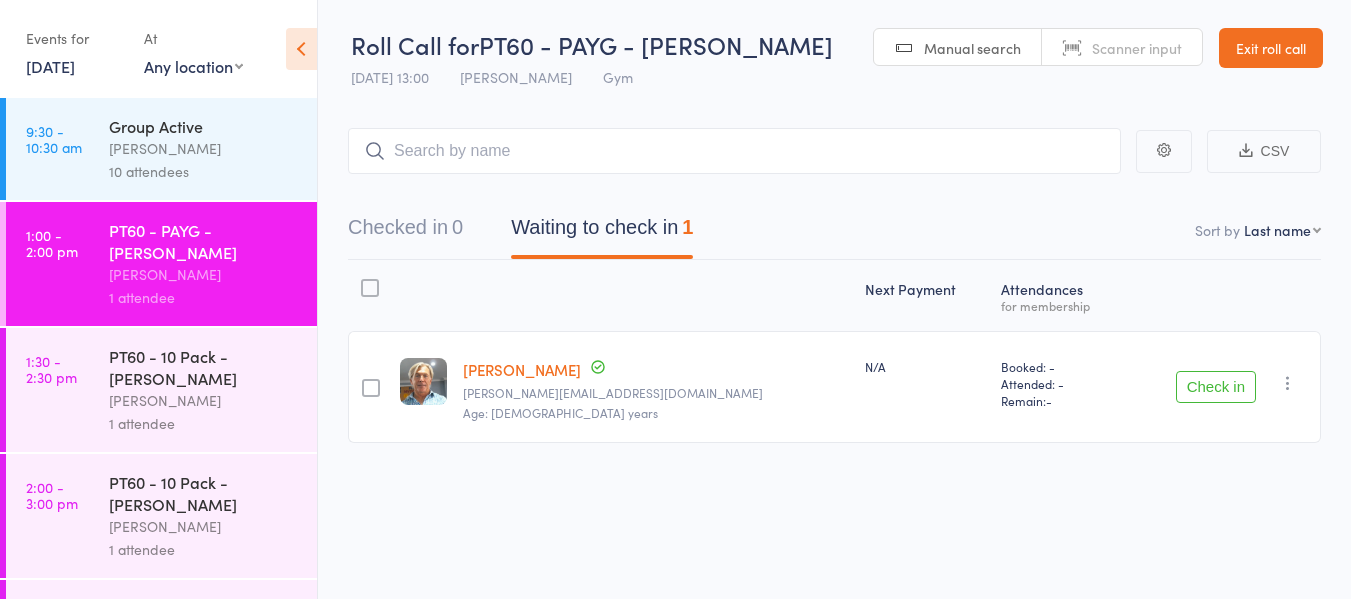 click on "[DATE]" at bounding box center (50, 66) 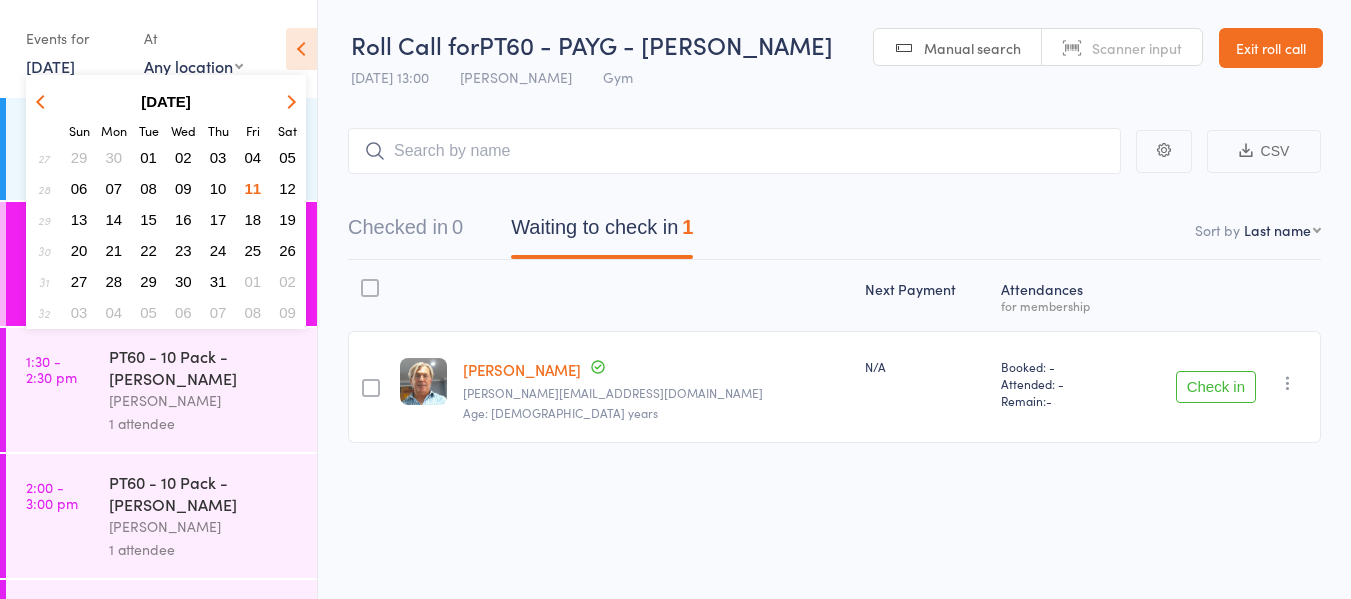 click on "10" at bounding box center (218, 188) 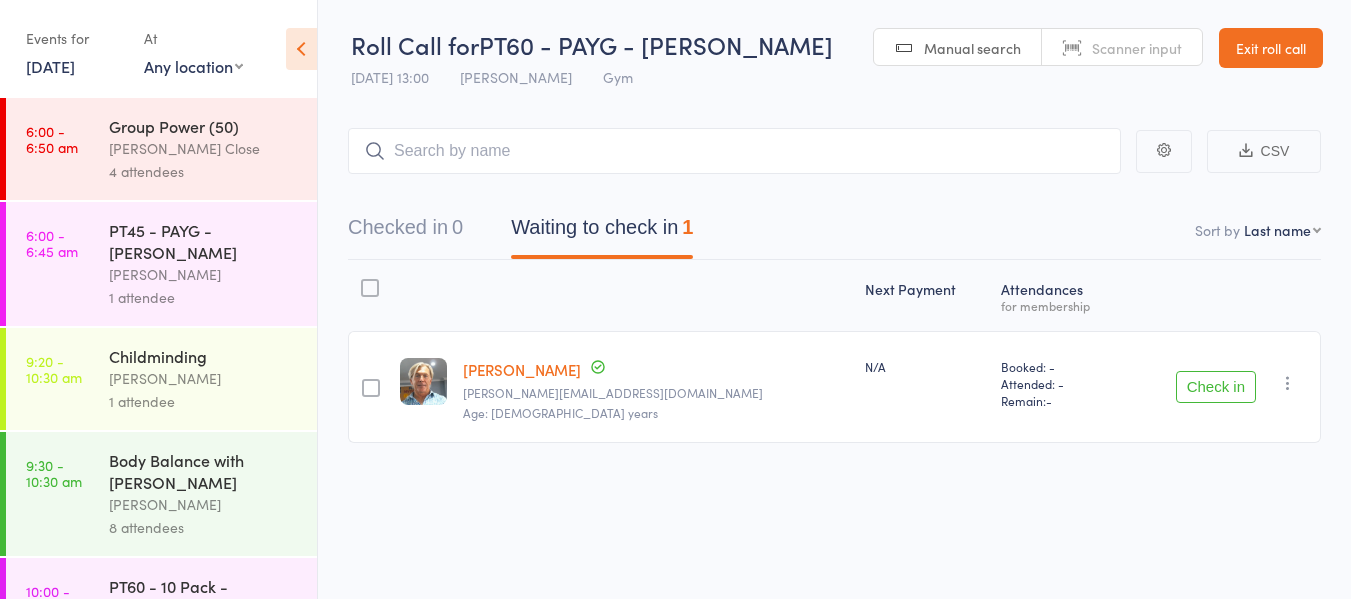 click on "PT45 - PAYG - [PERSON_NAME]" at bounding box center (204, 241) 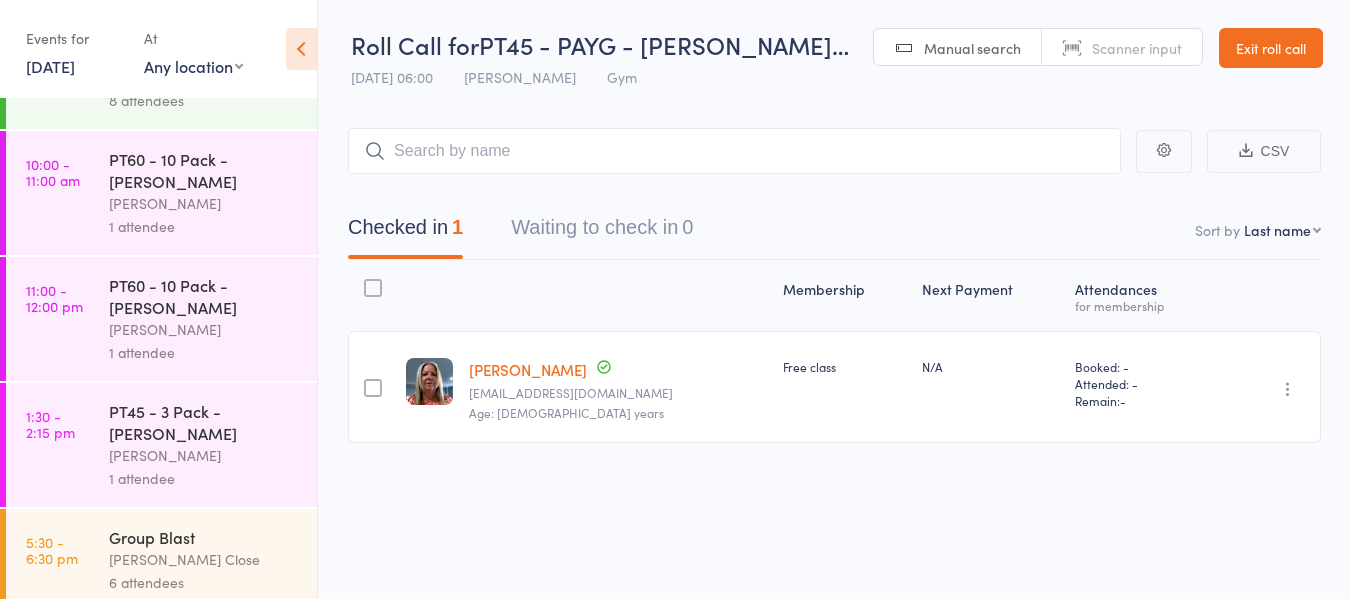 scroll, scrollTop: 441, scrollLeft: 0, axis: vertical 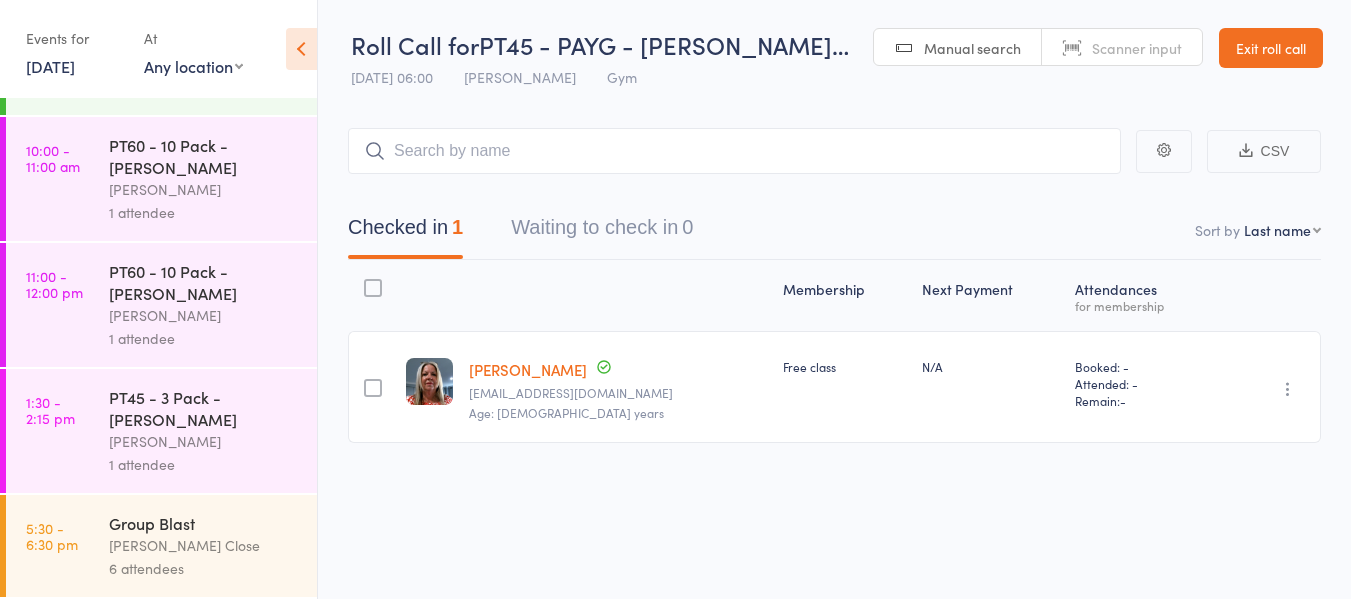 click on "PT45 - 3 Pack - [PERSON_NAME]" at bounding box center [204, 408] 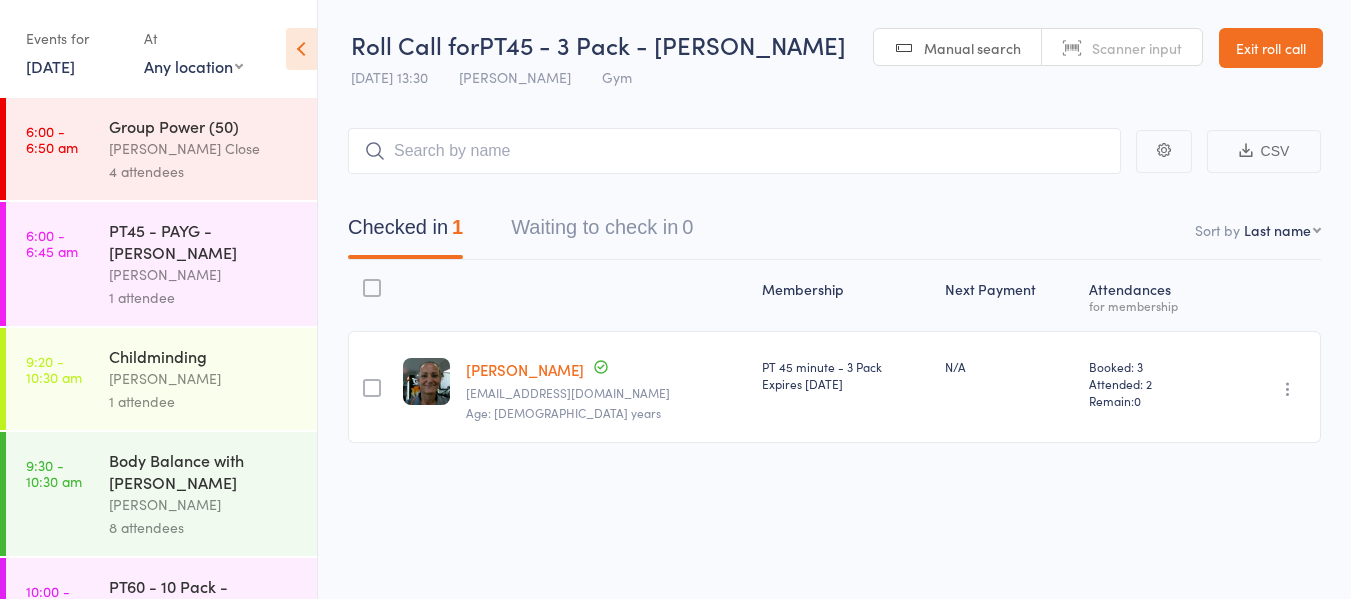 click on "[DATE]" at bounding box center (50, 66) 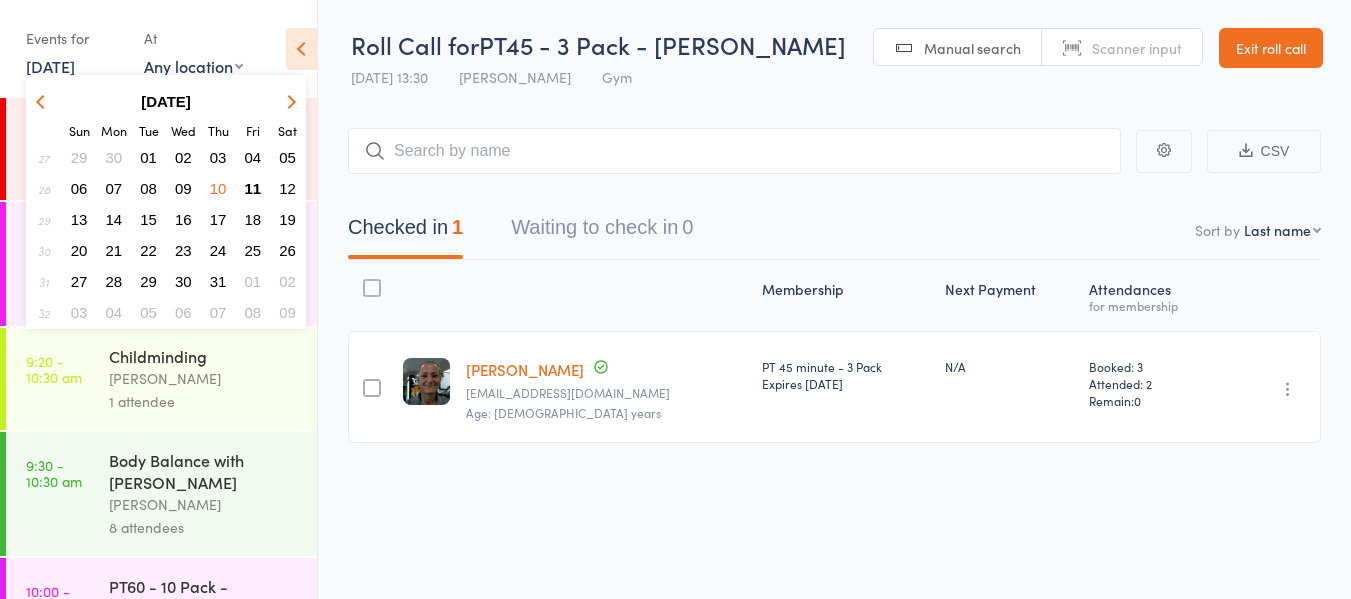 click on "09" at bounding box center (183, 188) 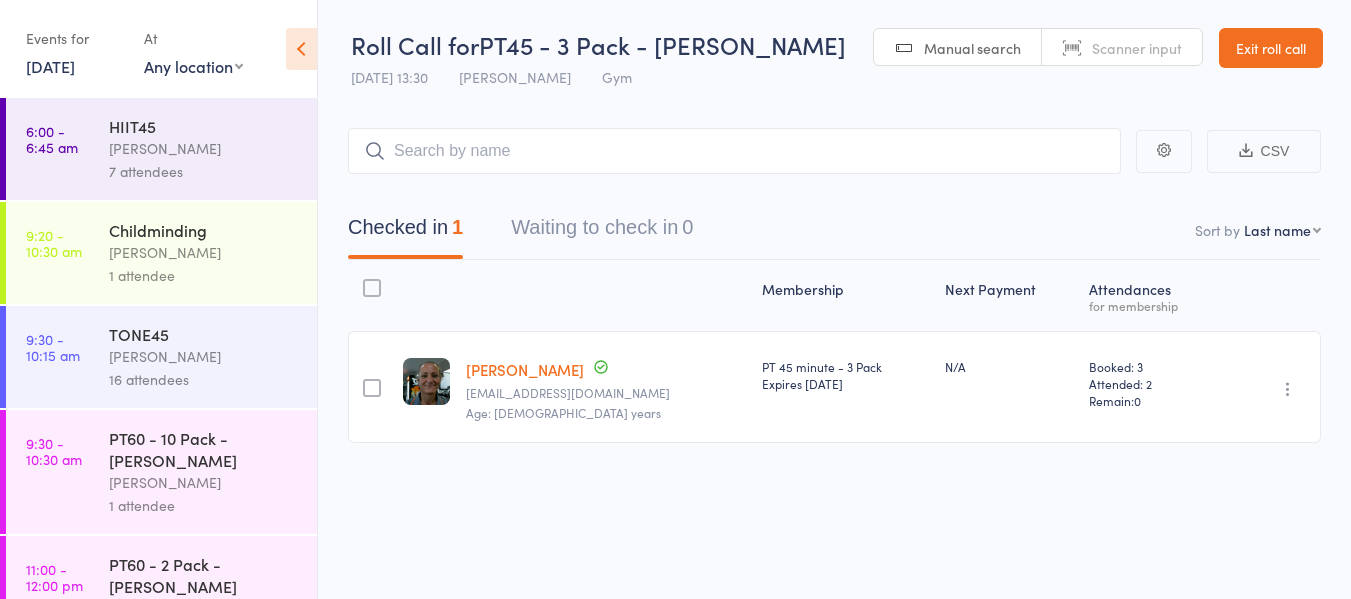click on "7 attendees" at bounding box center [204, 171] 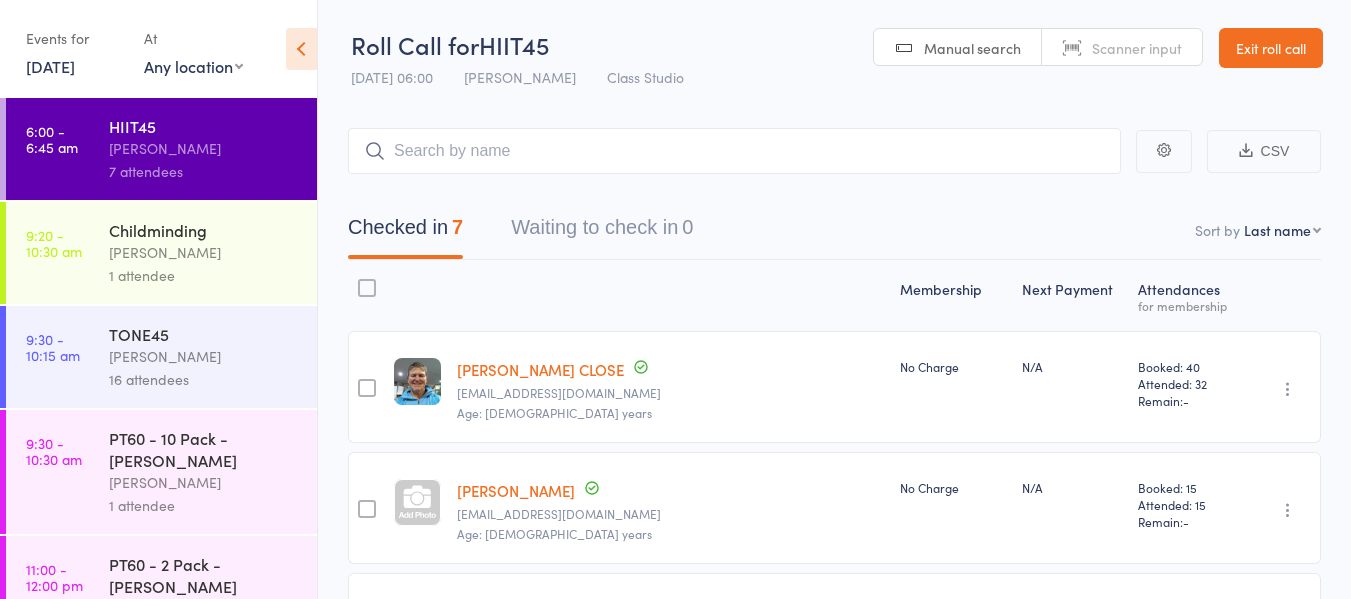 click on "Lisa Butt" at bounding box center [204, 356] 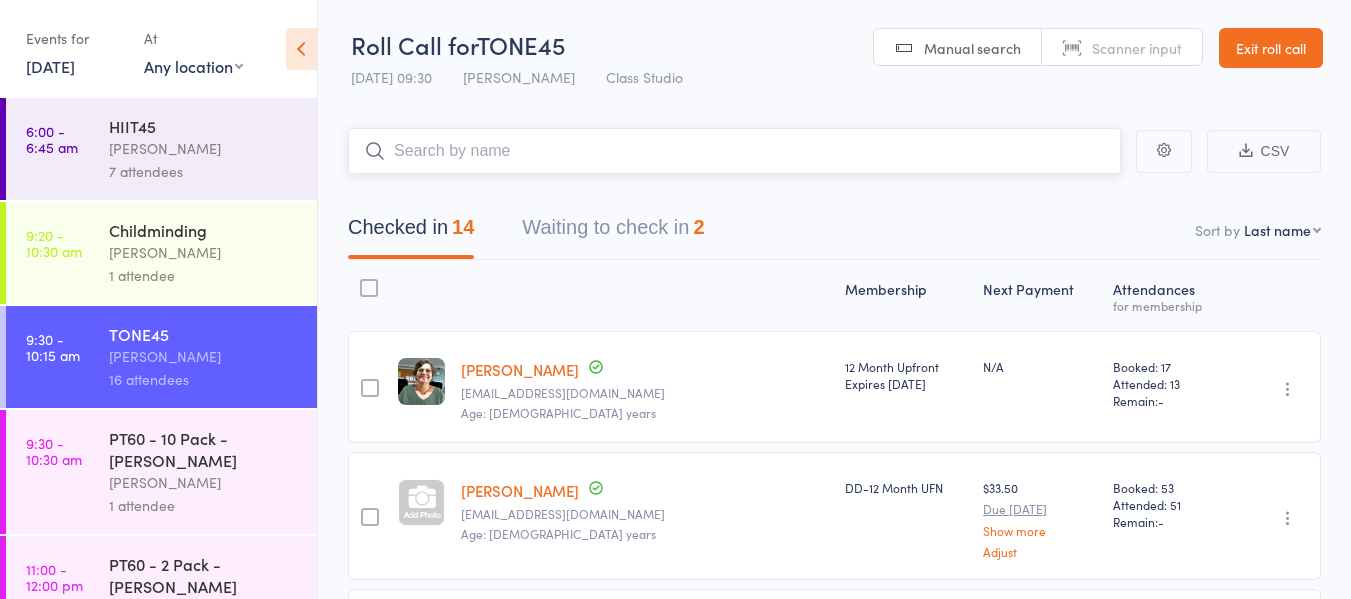 click on "Waiting to check in  2" at bounding box center [613, 232] 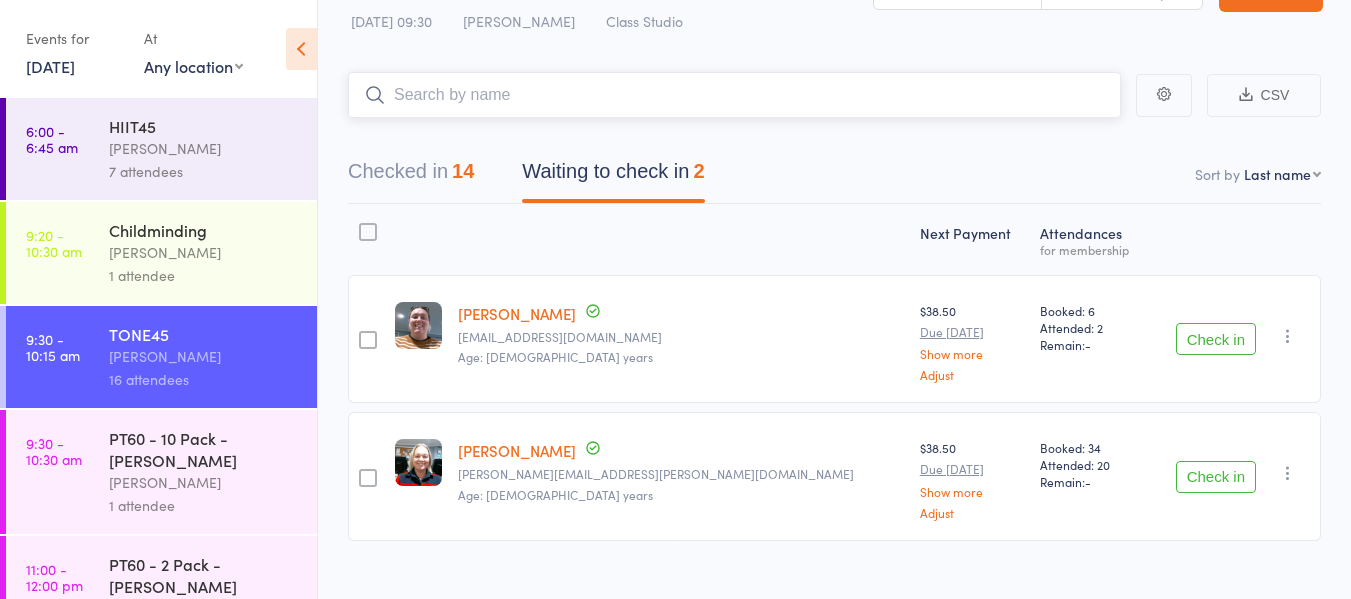 scroll, scrollTop: 85, scrollLeft: 0, axis: vertical 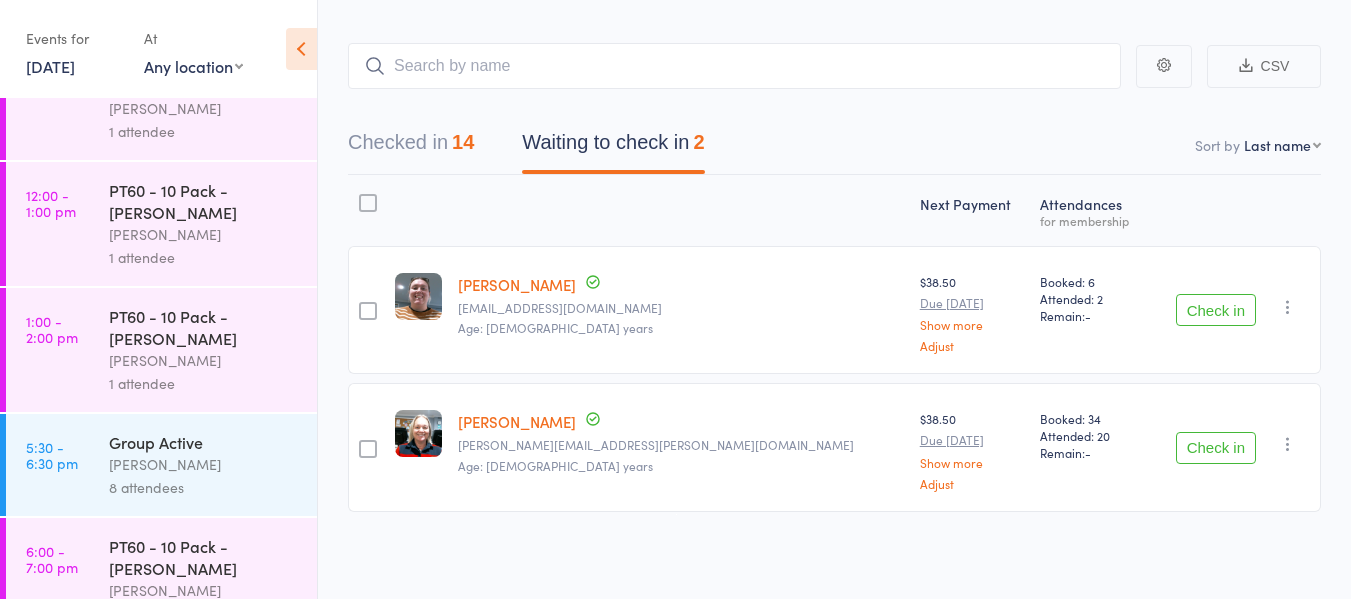 click on "PT60 - 10 Pack - [PERSON_NAME]" at bounding box center (204, 327) 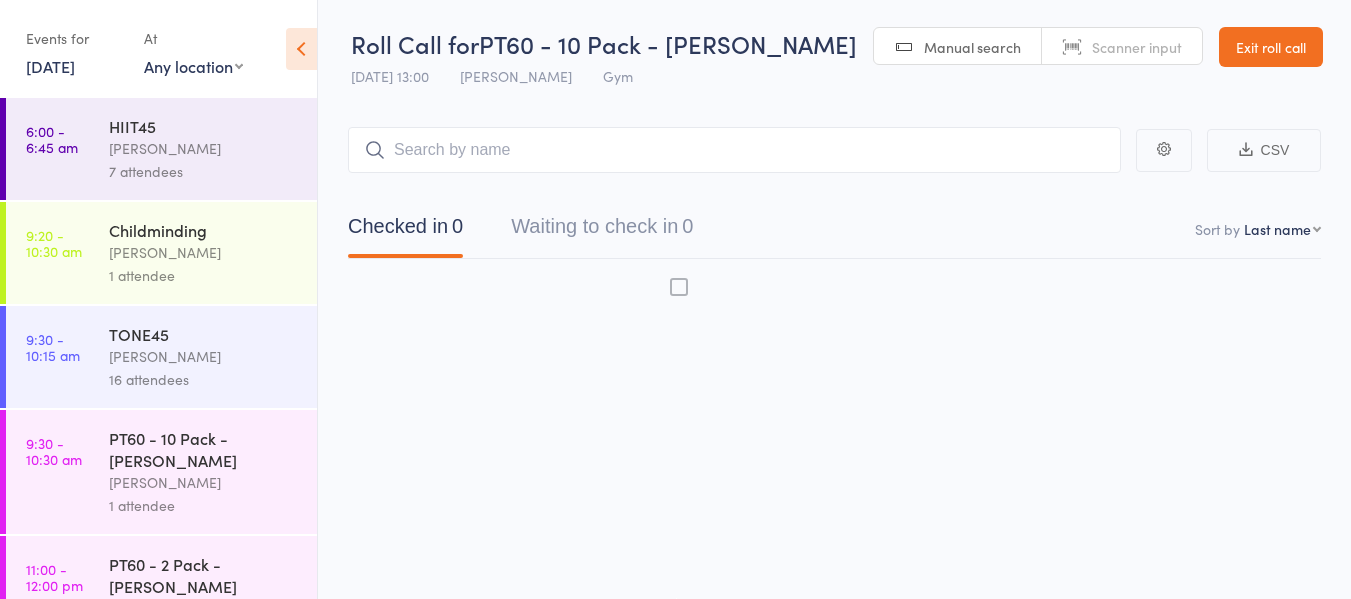 scroll, scrollTop: 1, scrollLeft: 0, axis: vertical 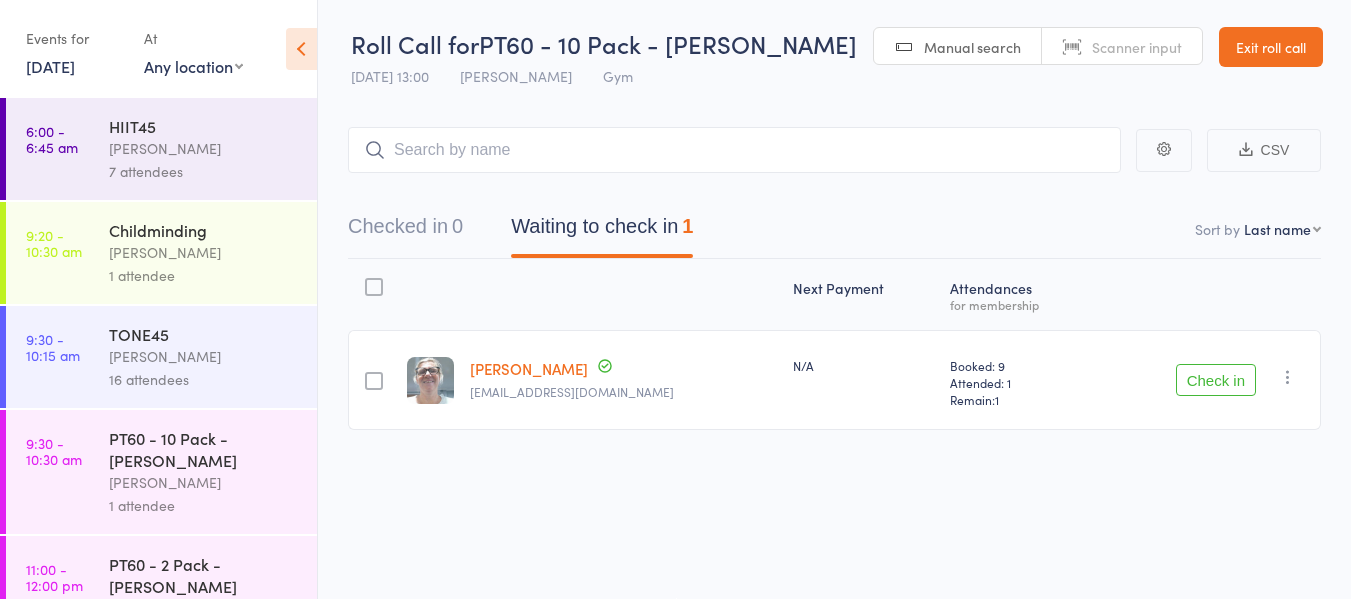 click on "Check in" at bounding box center (1216, 380) 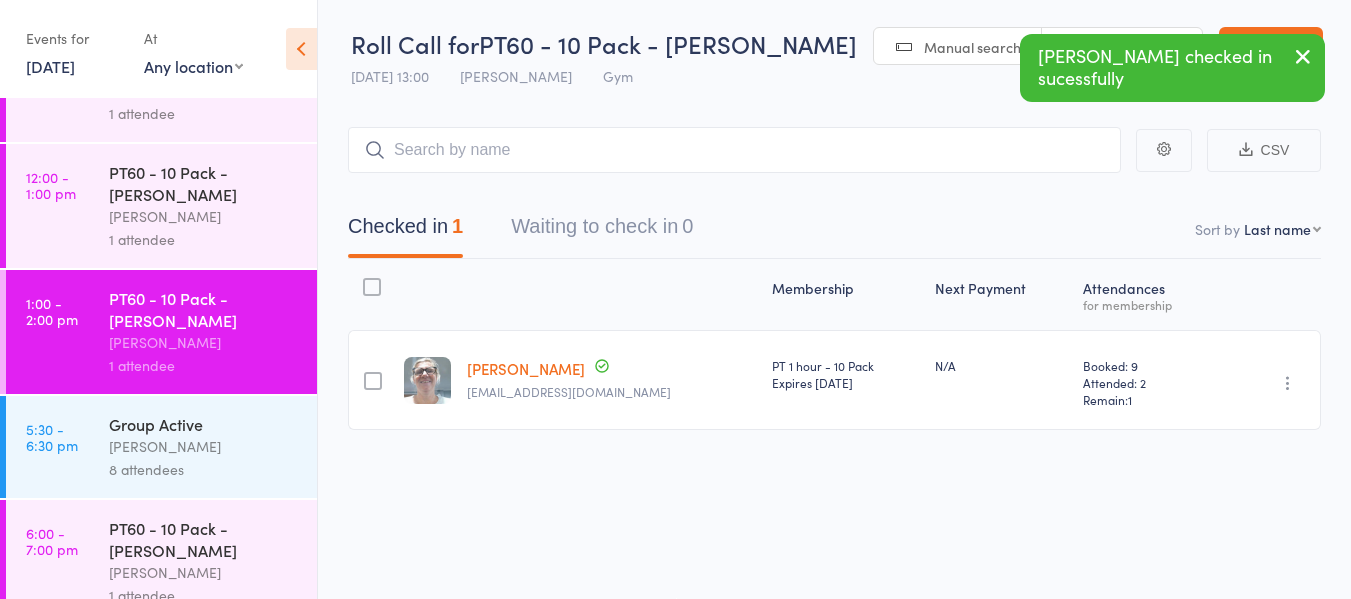 scroll, scrollTop: 545, scrollLeft: 0, axis: vertical 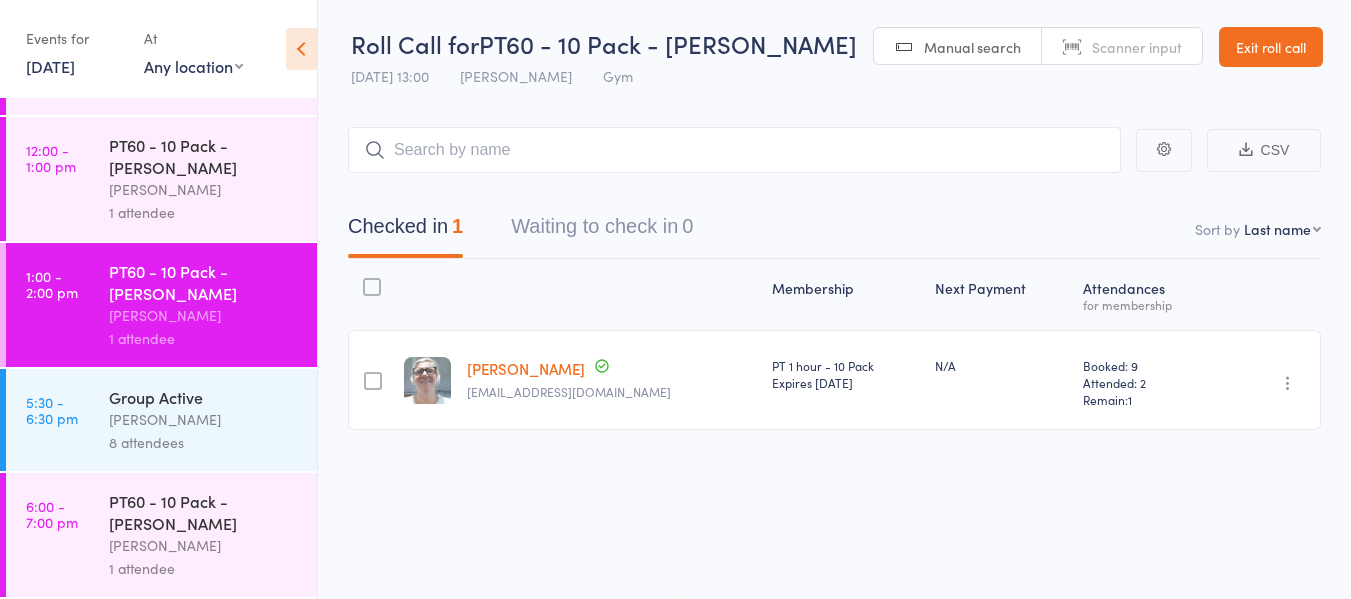 click on "9 Jul, 2025" at bounding box center (50, 66) 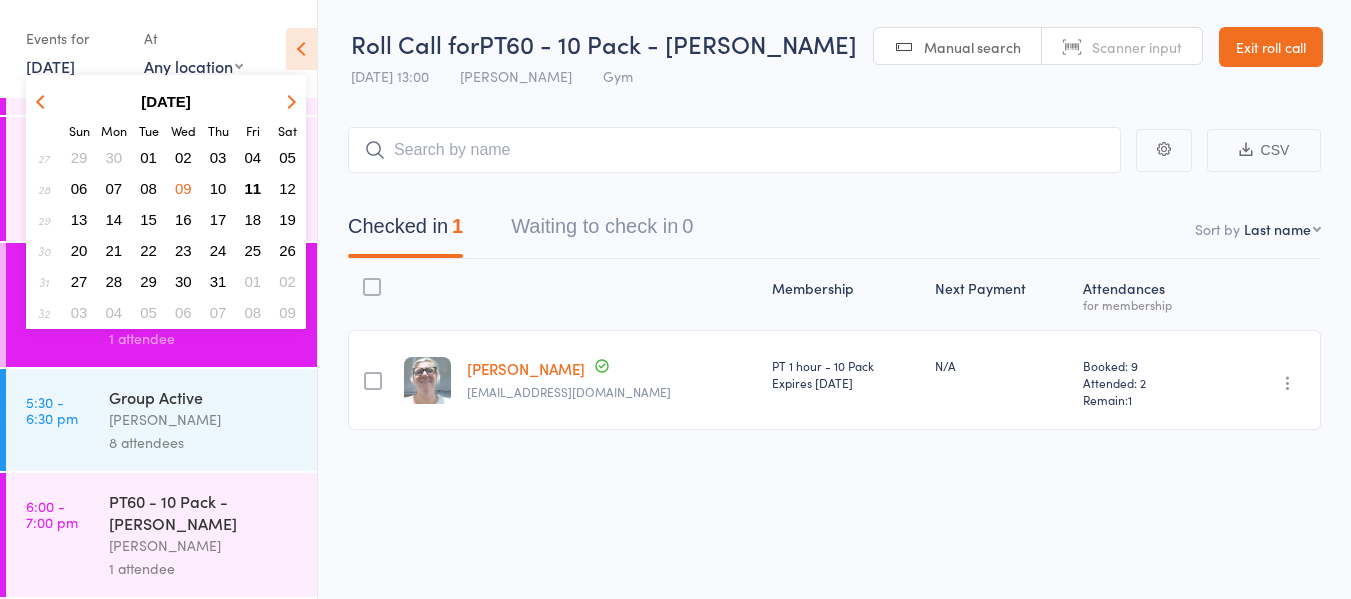 click on "08" at bounding box center (148, 188) 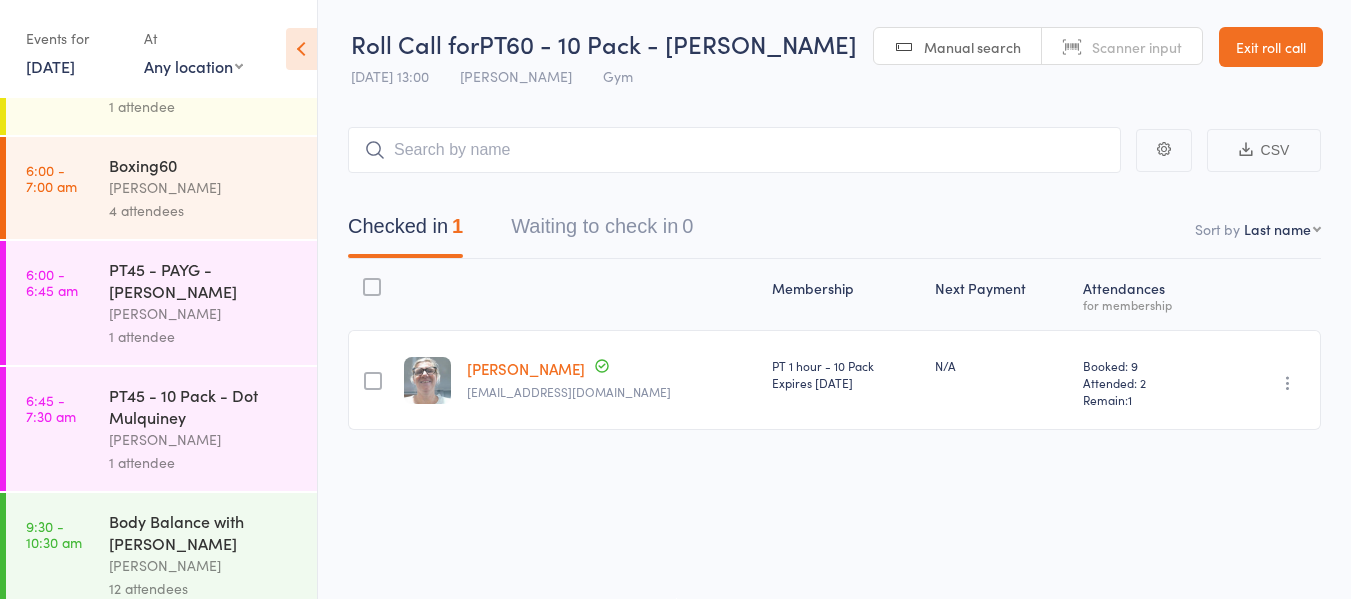 scroll, scrollTop: 100, scrollLeft: 0, axis: vertical 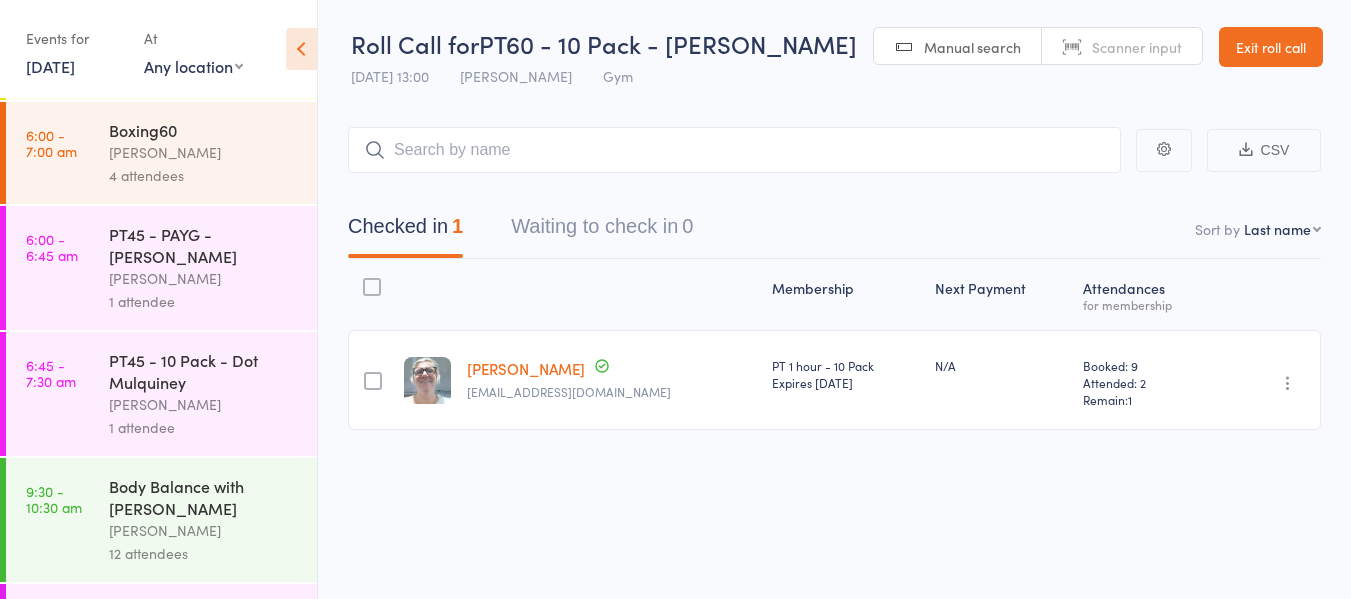 click on "PT45 - PAYG - Lucy Dunstan" at bounding box center (204, 245) 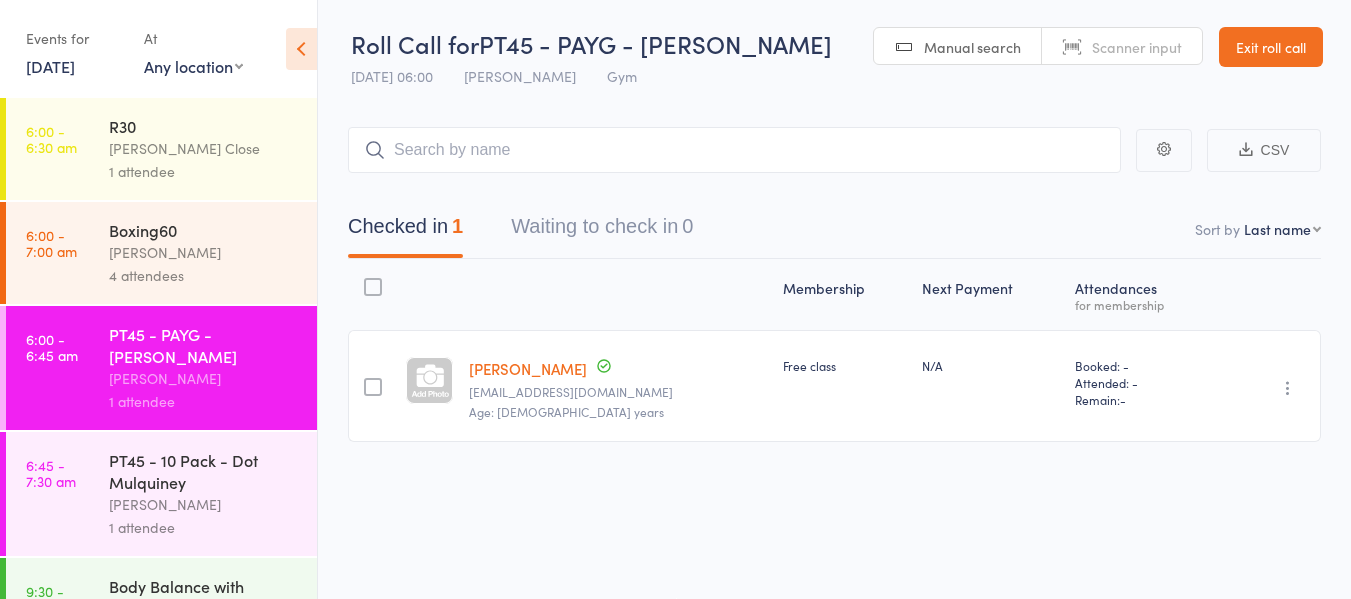 click on "PT45 - 10 Pack - Dot Mulquiney" at bounding box center (204, 471) 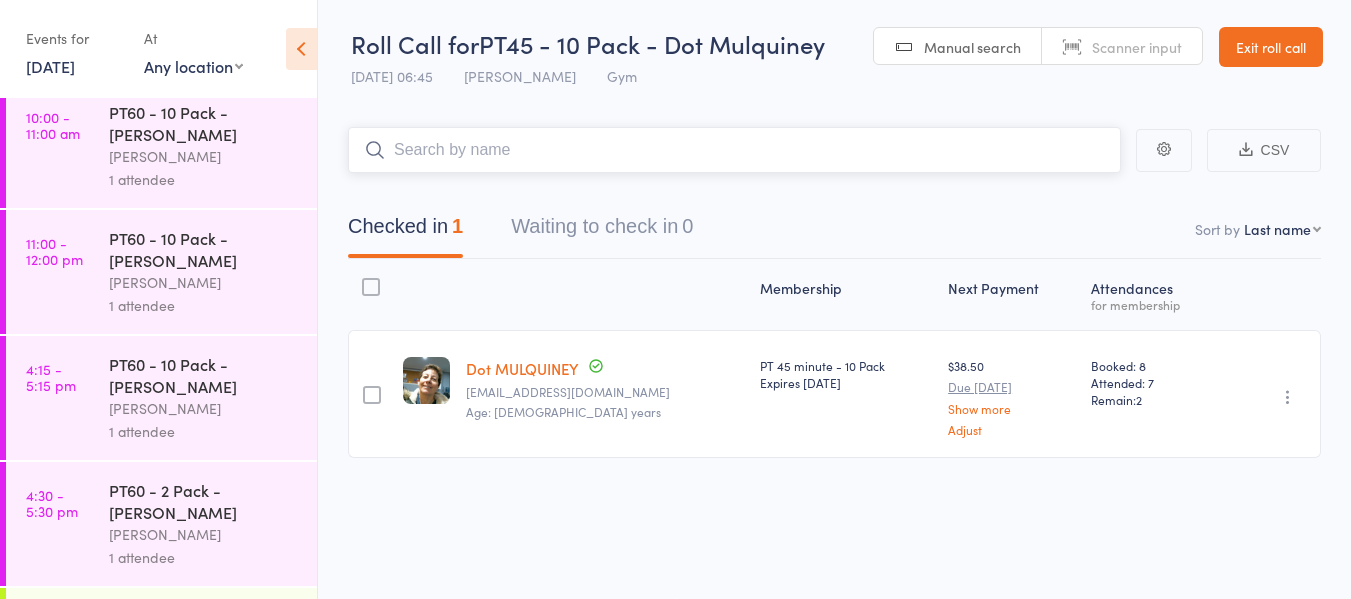 scroll, scrollTop: 700, scrollLeft: 0, axis: vertical 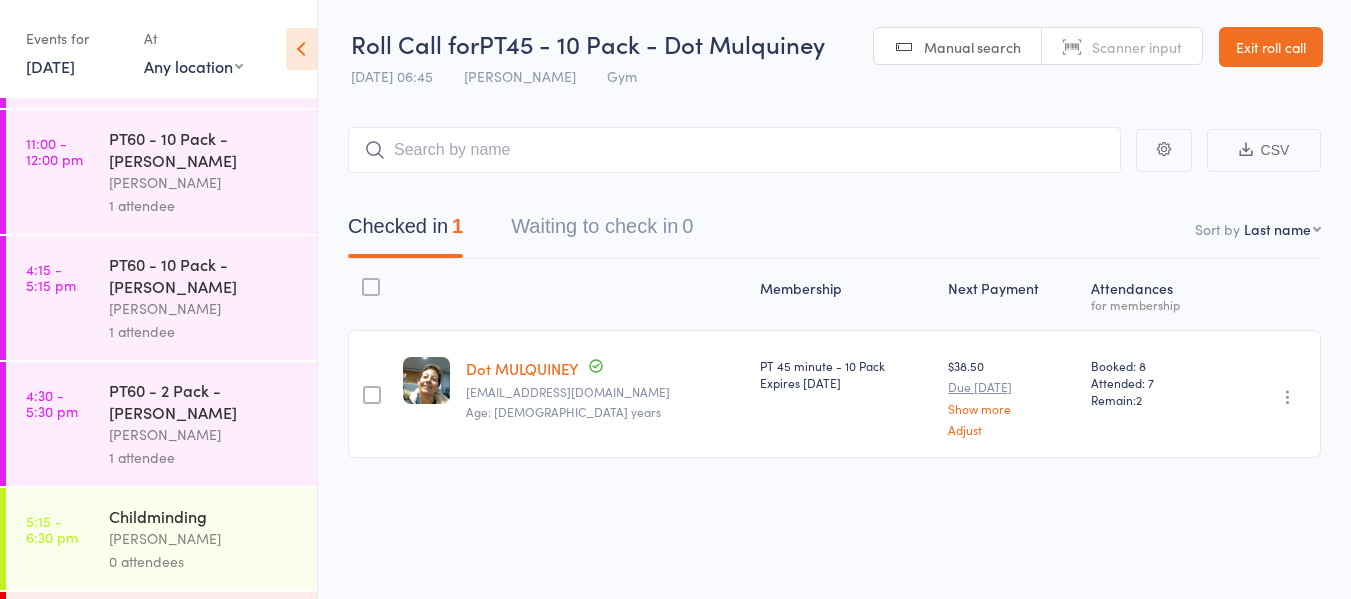click on "[PERSON_NAME]" at bounding box center [204, 308] 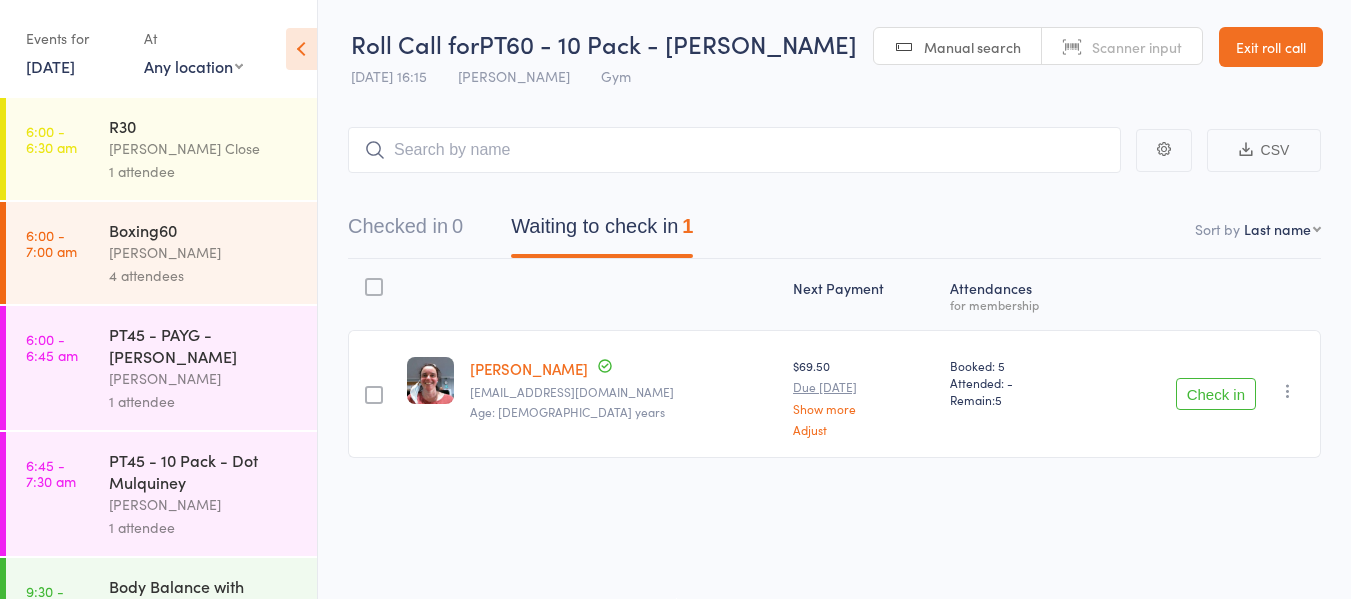 click on "Check in" at bounding box center (1216, 394) 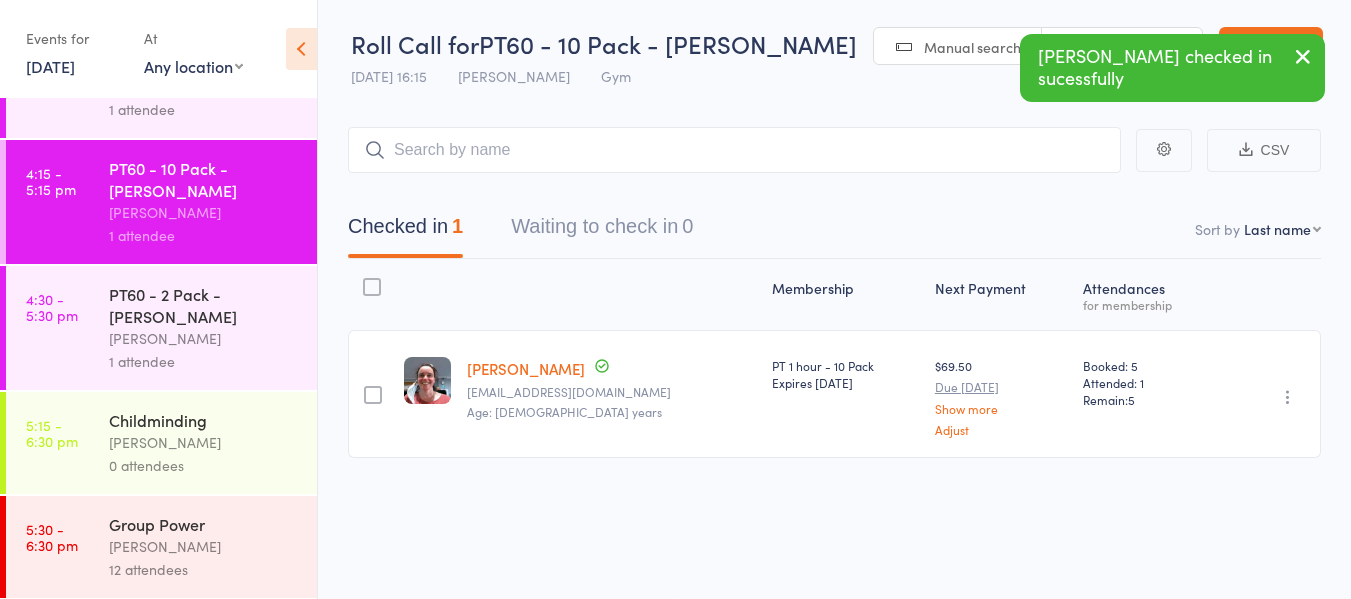 scroll, scrollTop: 797, scrollLeft: 0, axis: vertical 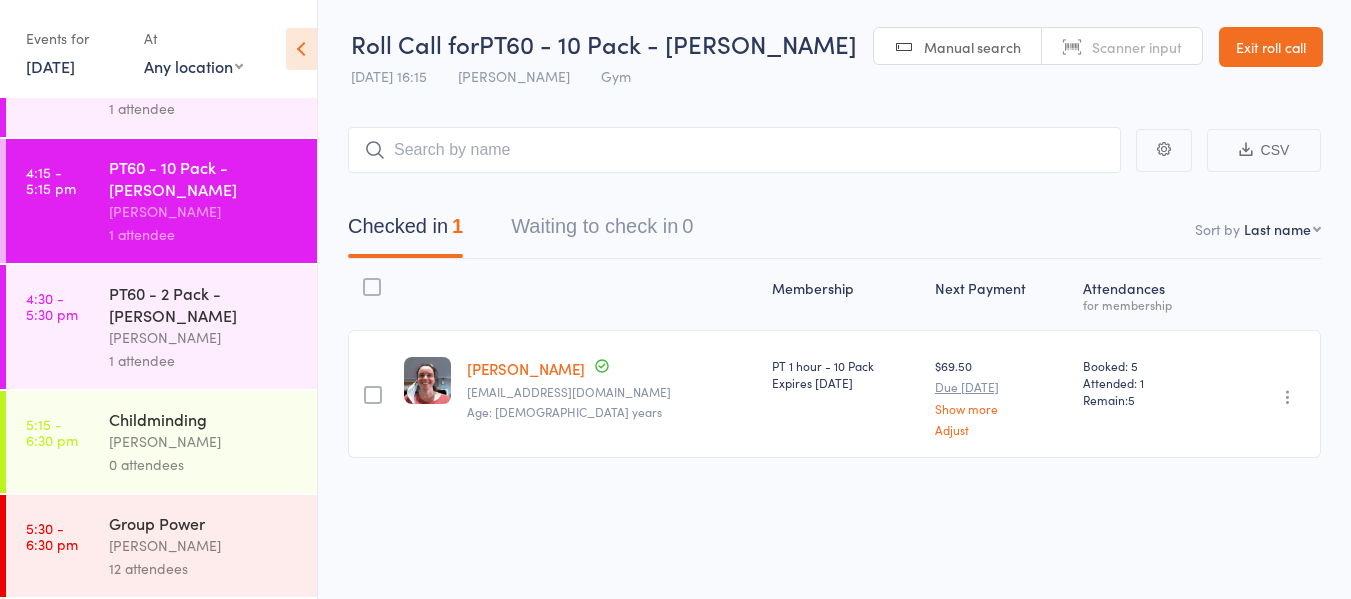 click on "8 Jul, 2025" at bounding box center [50, 66] 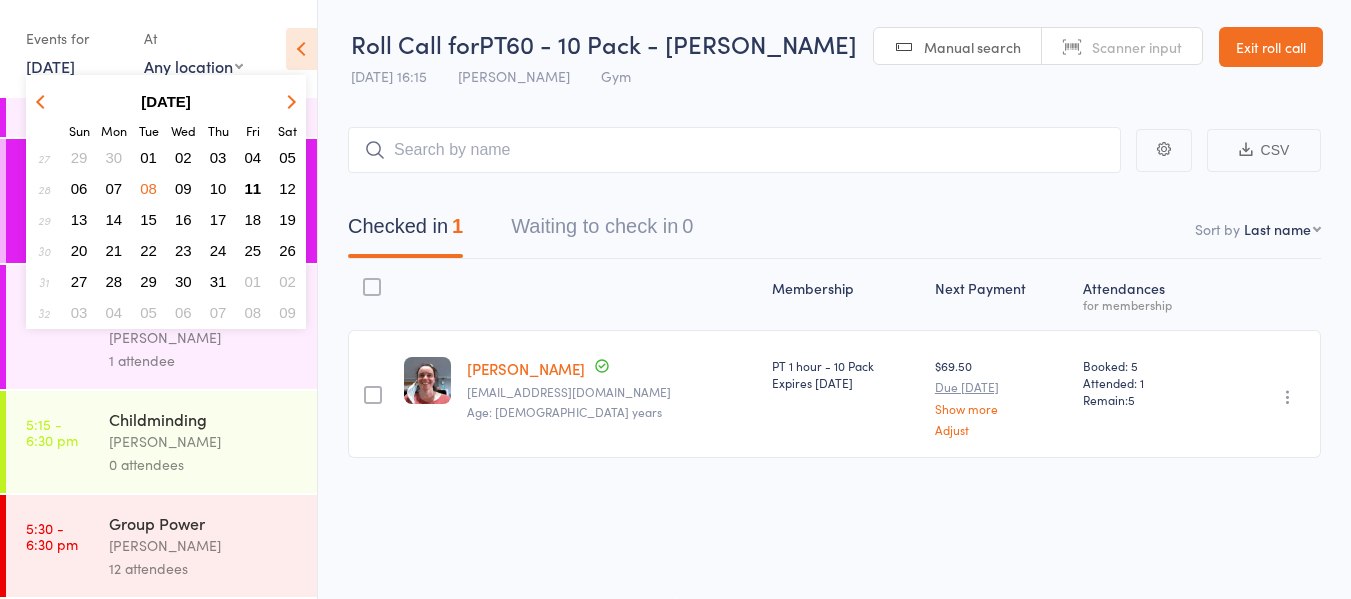 click on "07" at bounding box center [114, 188] 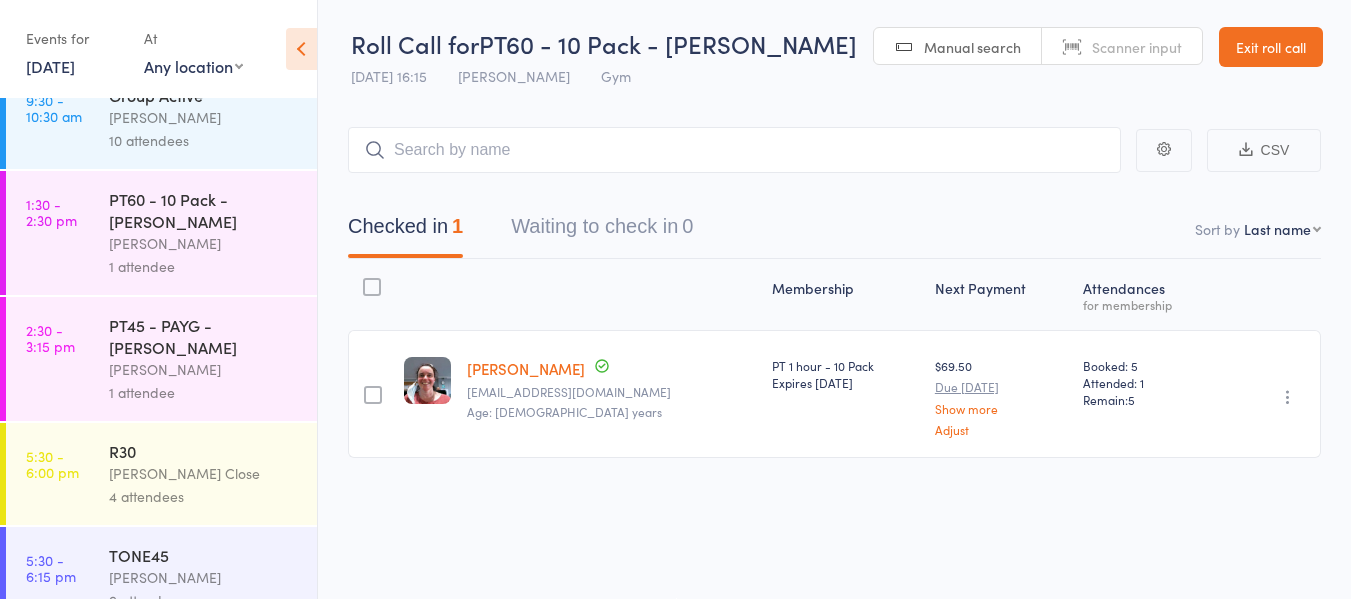 scroll, scrollTop: 0, scrollLeft: 0, axis: both 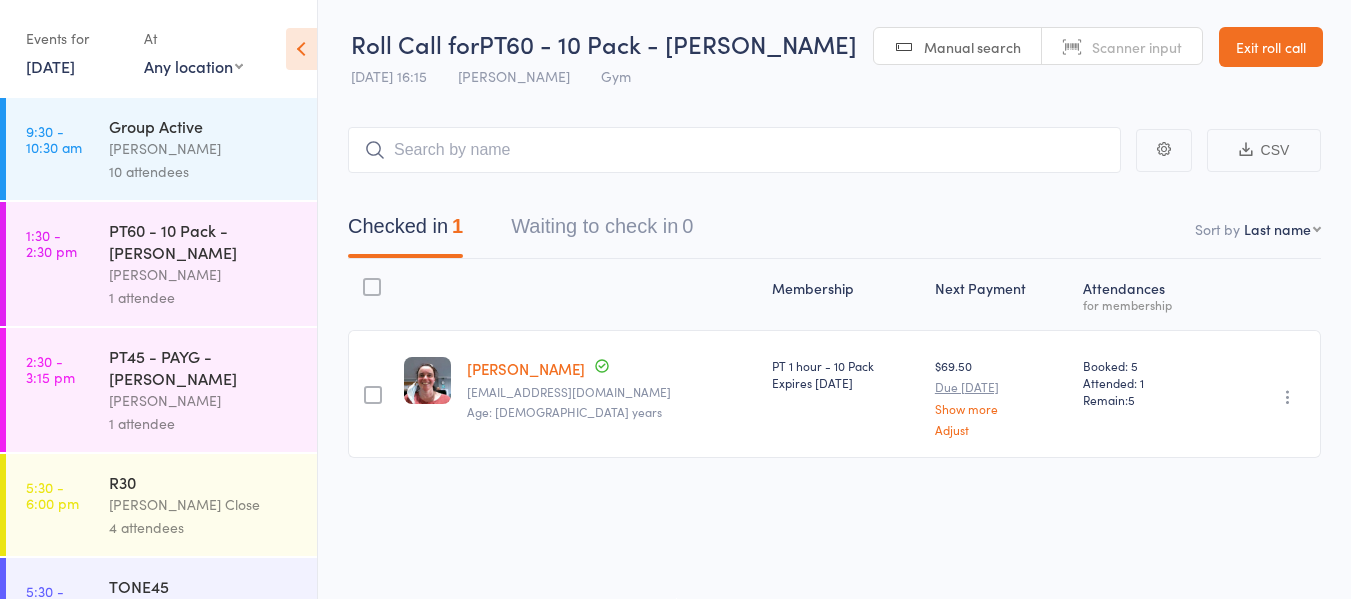 click on "PT60 - 10 Pack - [PERSON_NAME]" at bounding box center (204, 241) 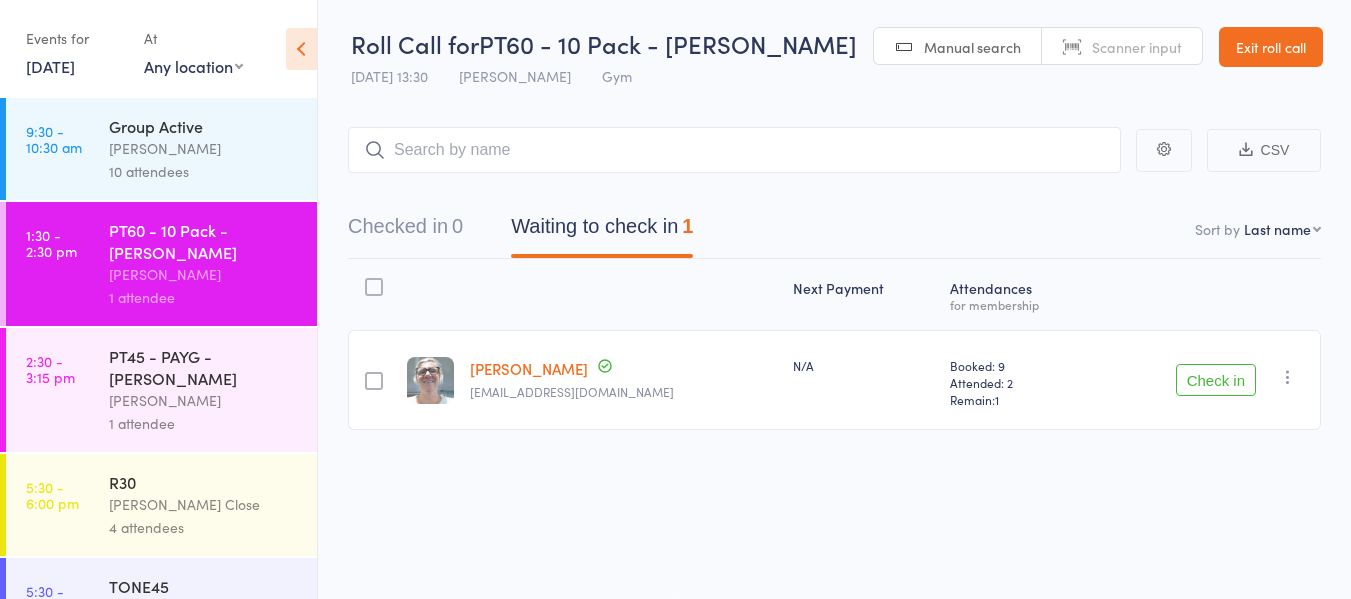 click on "Check in" at bounding box center [1216, 380] 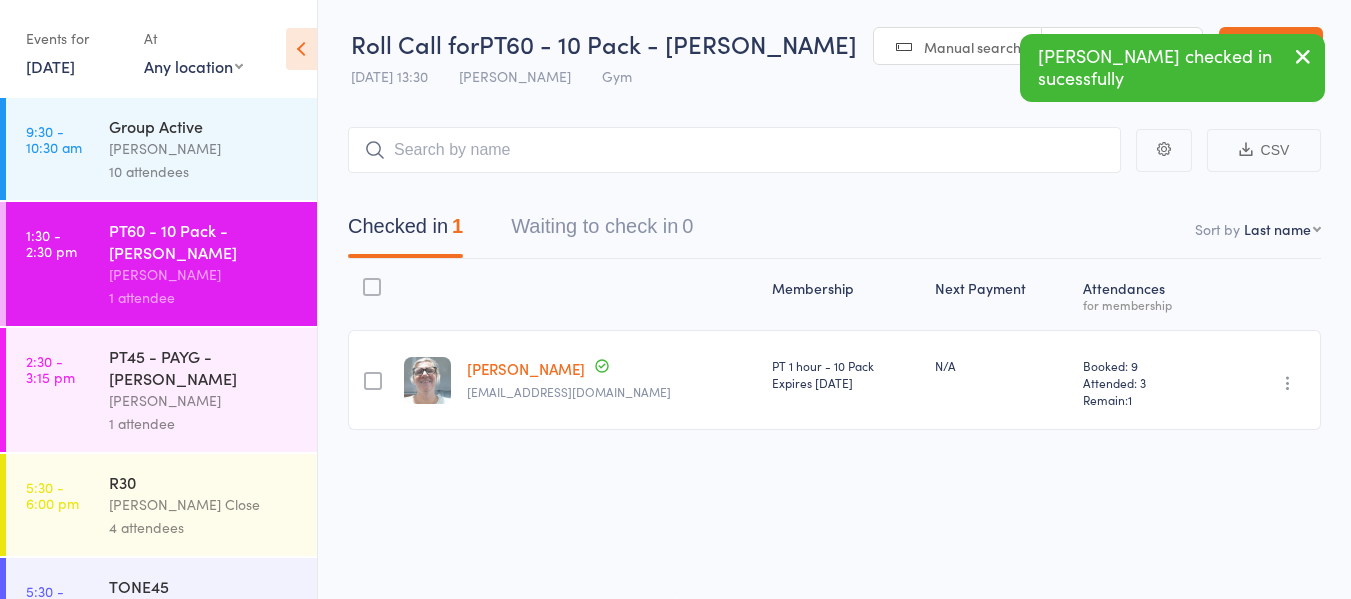 click on "[PERSON_NAME]" at bounding box center [204, 400] 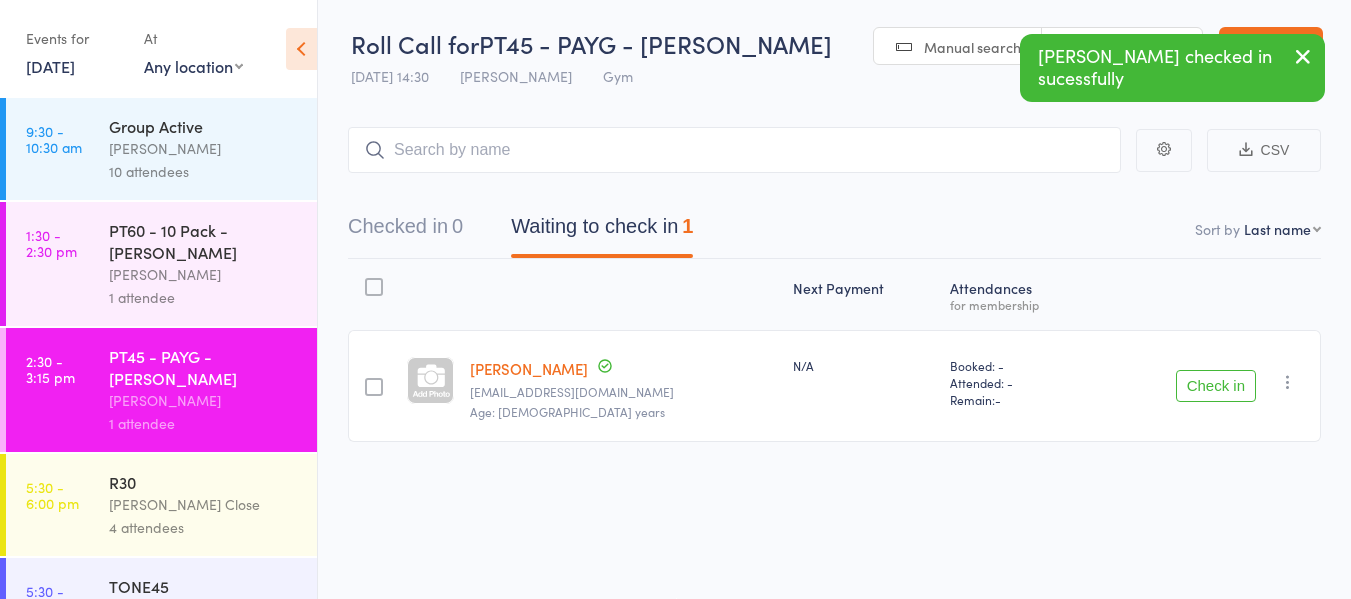 click on "Check in" at bounding box center [1216, 386] 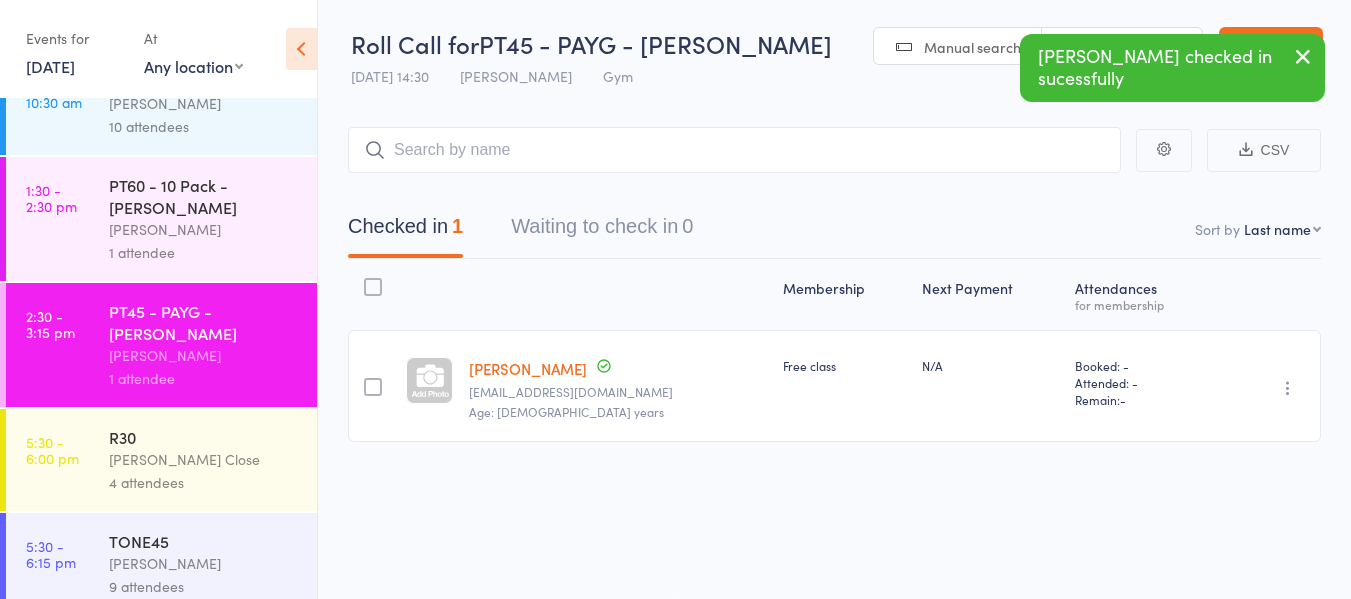 scroll, scrollTop: 63, scrollLeft: 0, axis: vertical 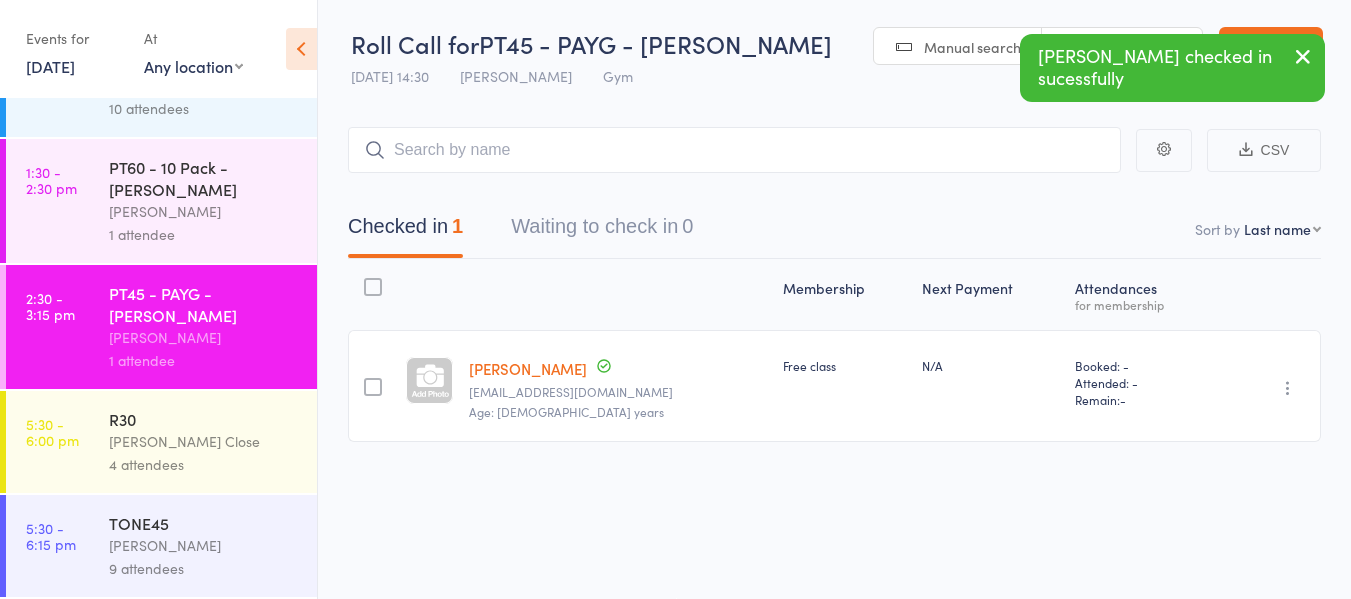click on "TONE45" at bounding box center (204, 523) 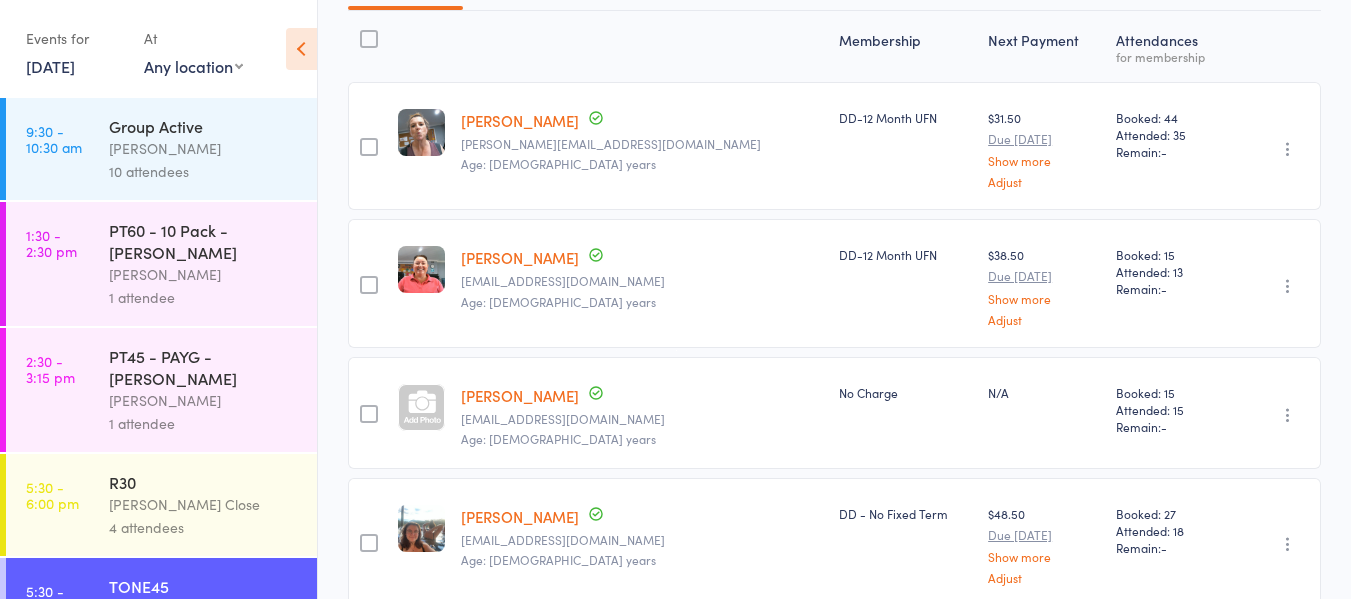 scroll, scrollTop: 1, scrollLeft: 0, axis: vertical 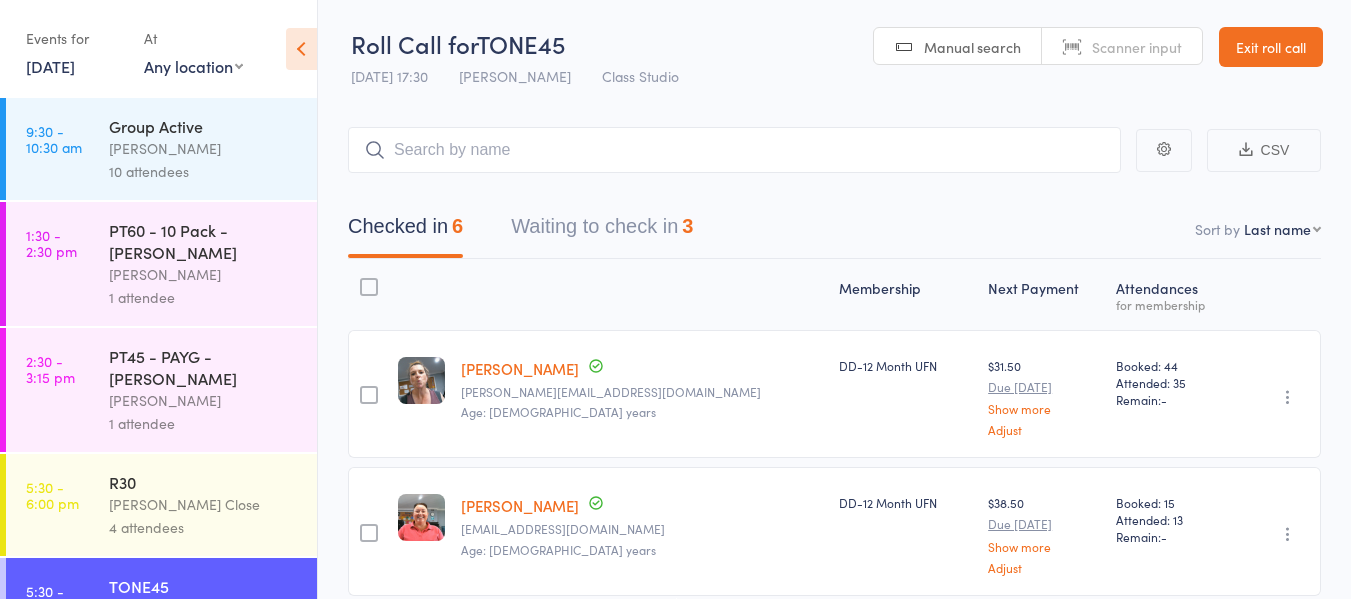 click on "7 Jul, 2025" at bounding box center (50, 66) 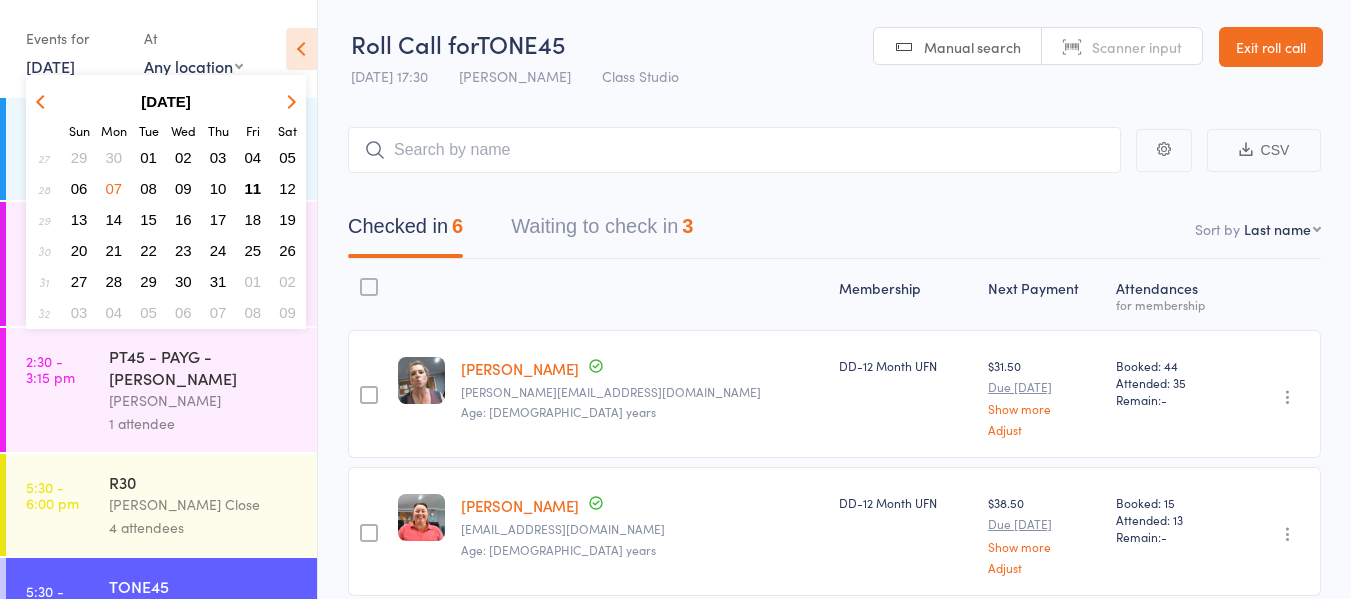 click on "04" at bounding box center (253, 157) 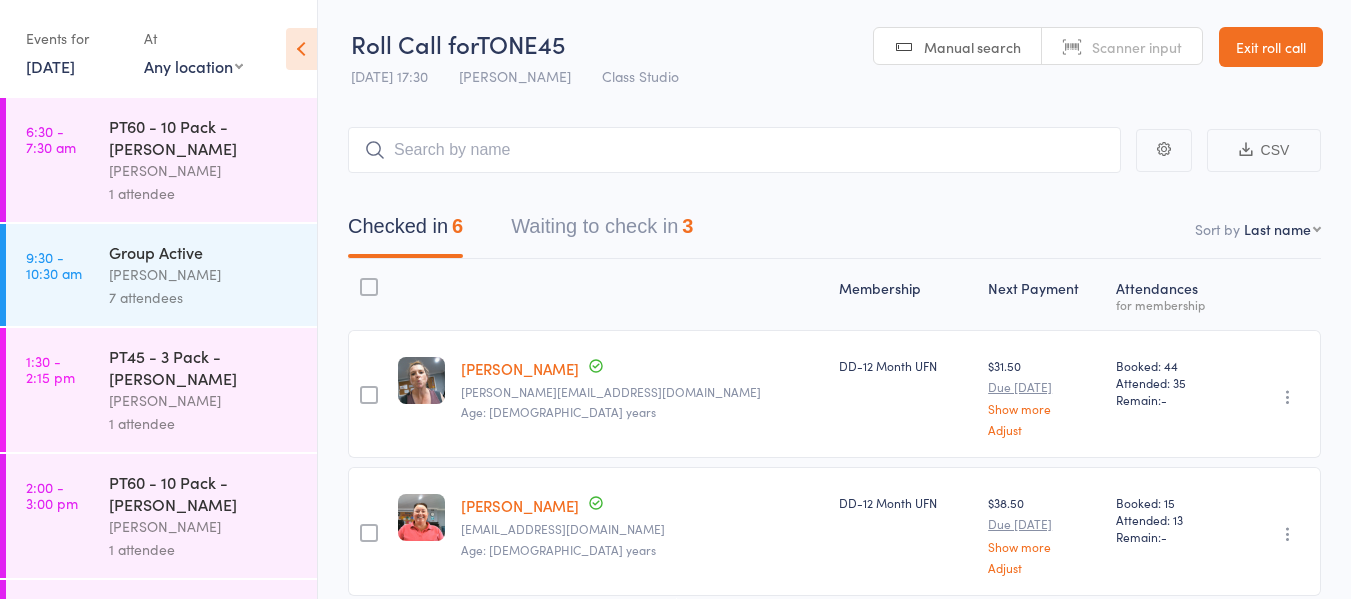 scroll, scrollTop: 0, scrollLeft: 0, axis: both 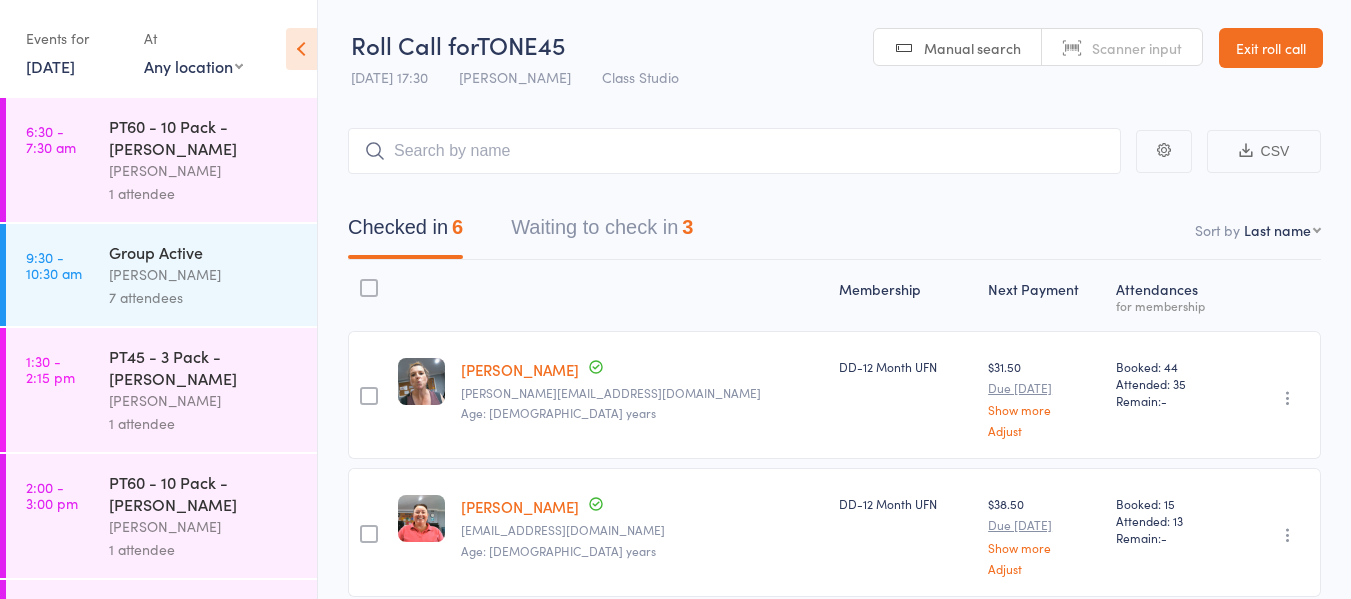 click on "PT60 - 10 Pack - Fiona Gleeson" at bounding box center [204, 137] 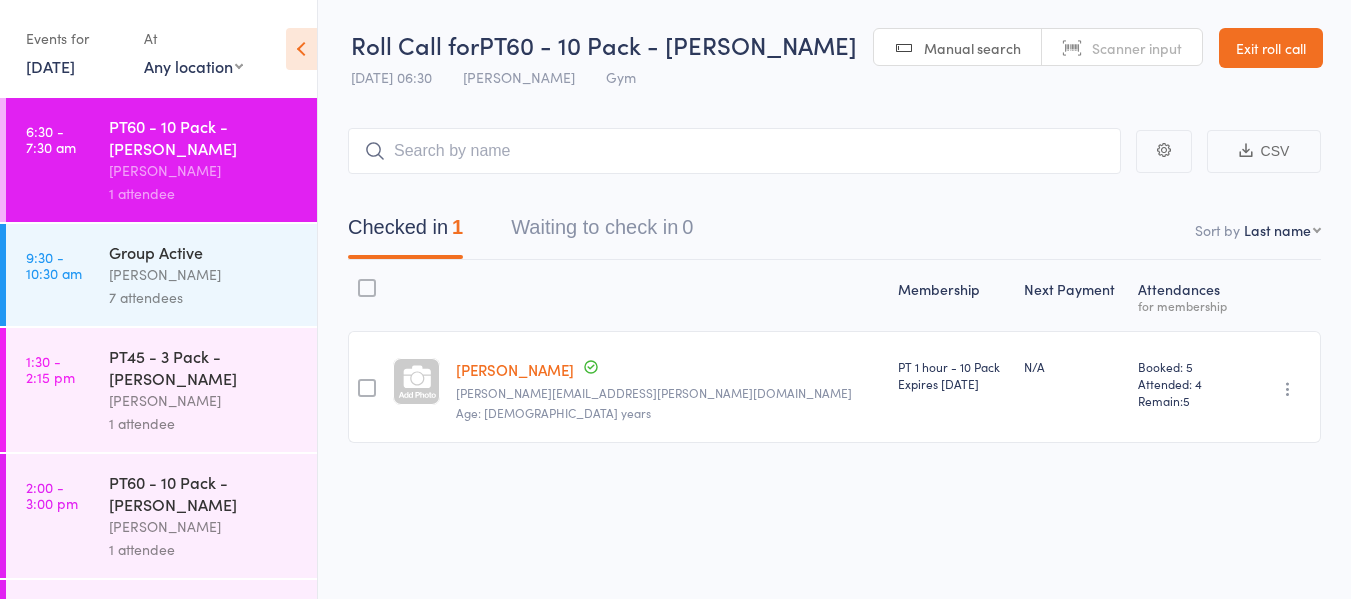 click on "PT45 - 3 Pack - [PERSON_NAME]" at bounding box center (204, 367) 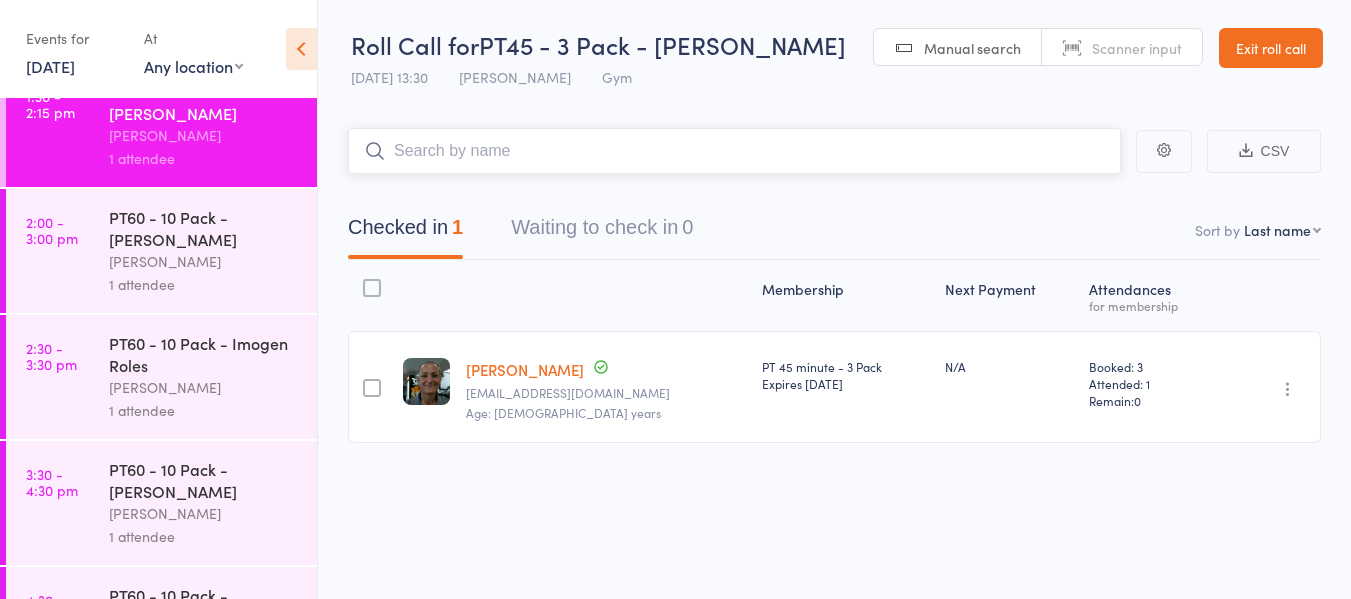 scroll, scrollTop: 300, scrollLeft: 0, axis: vertical 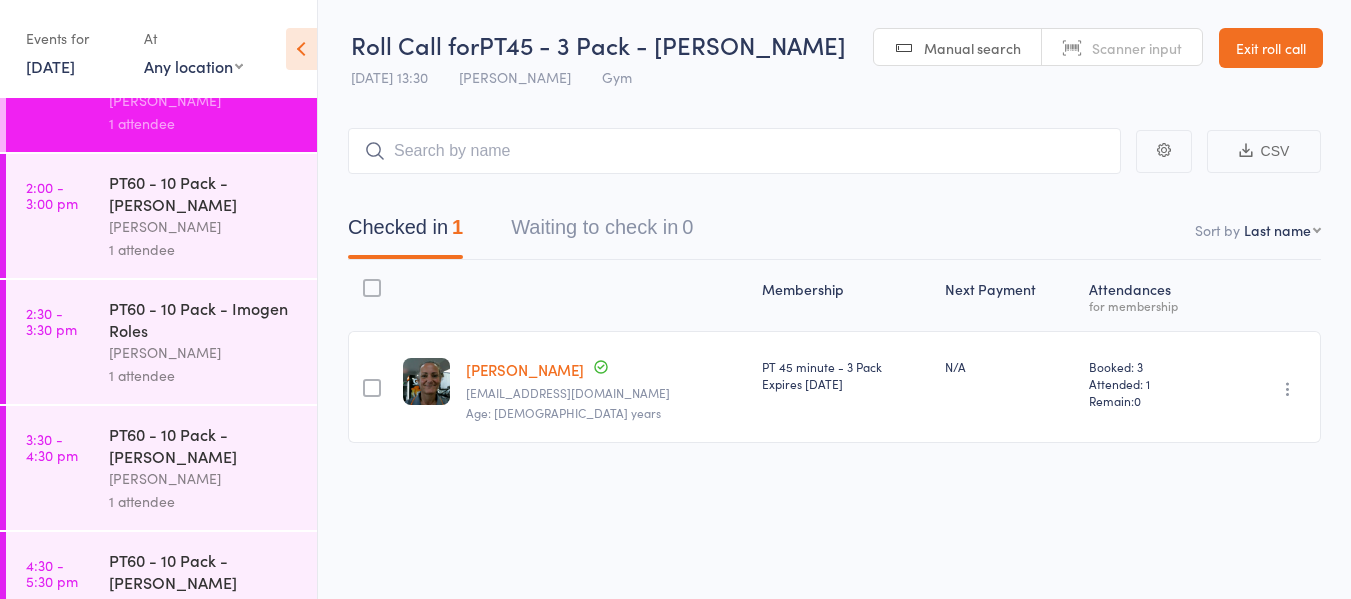 click on "PT60 - 10 Pack - Imogen Roles" at bounding box center (204, 319) 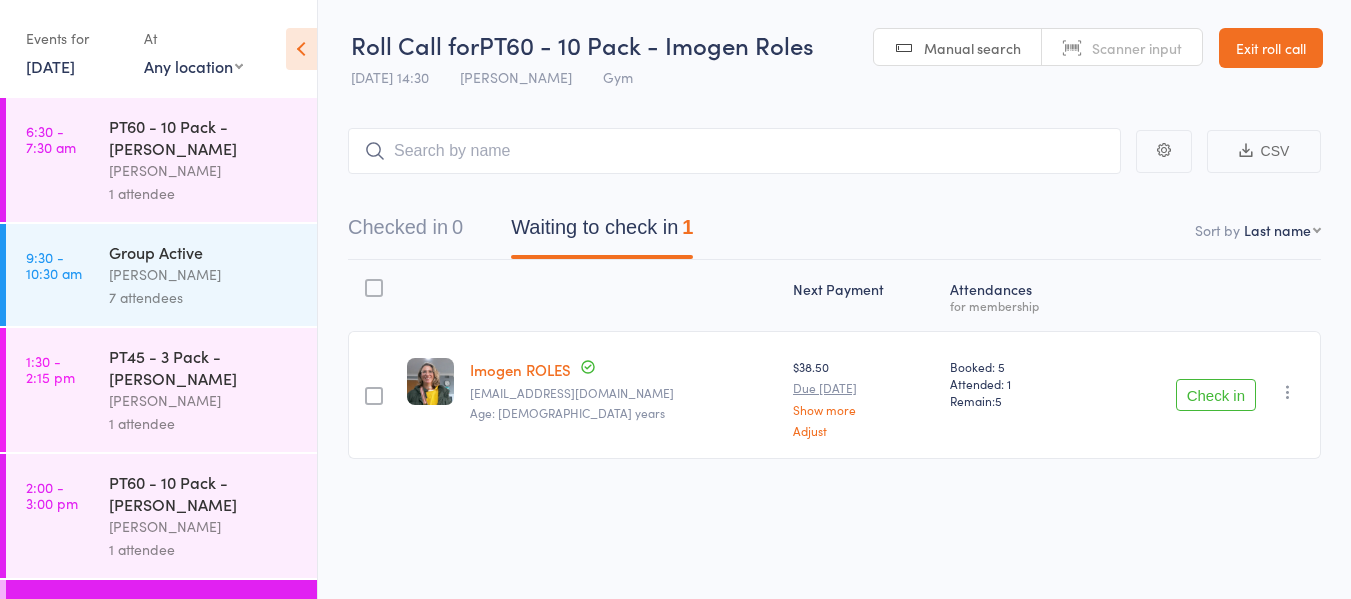 click on "Check in" at bounding box center (1216, 395) 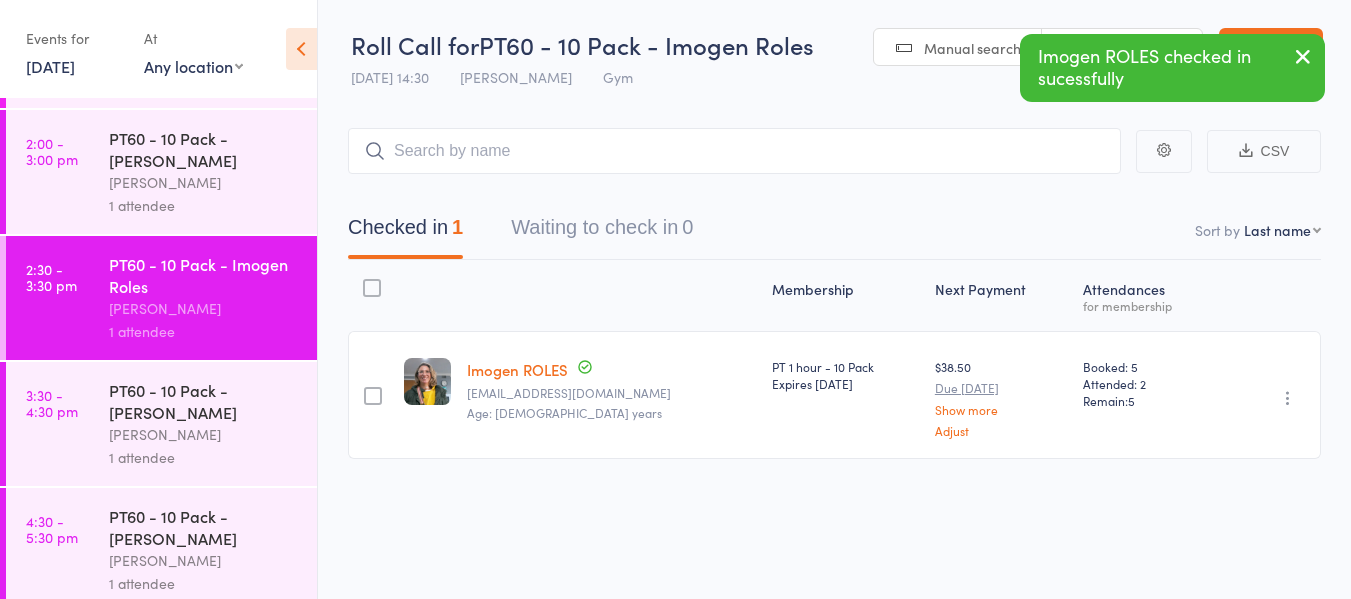 scroll, scrollTop: 359, scrollLeft: 0, axis: vertical 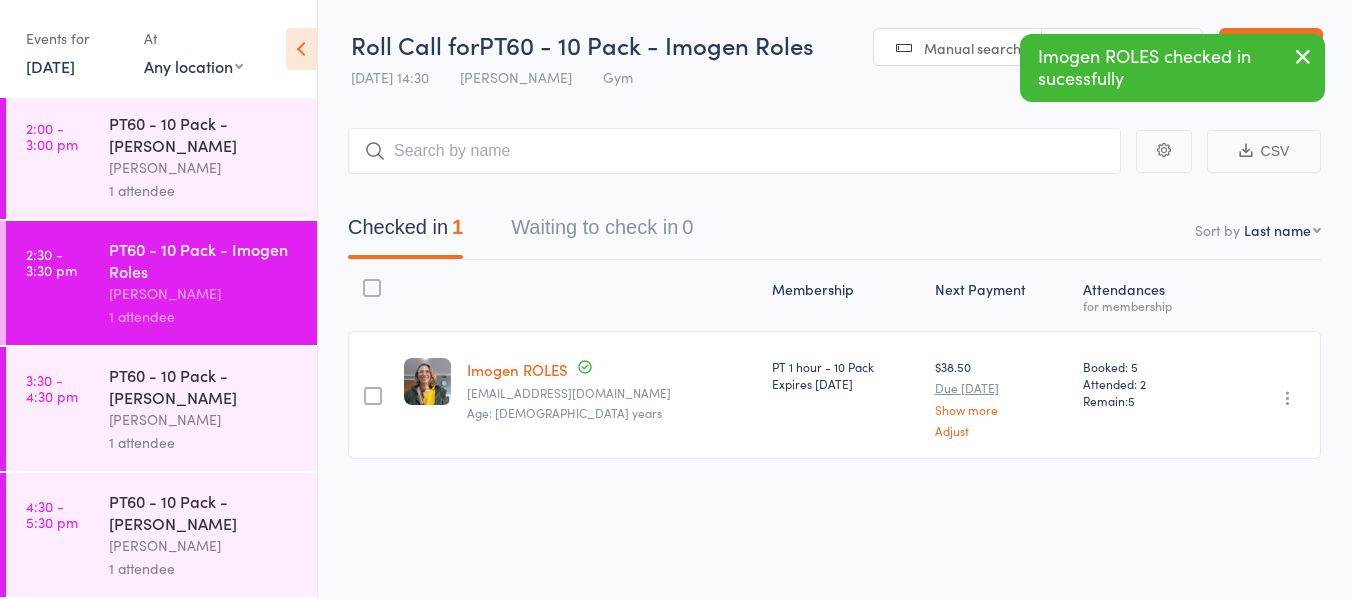 click on "PT60 - 10 Pack - [PERSON_NAME]" at bounding box center (204, 386) 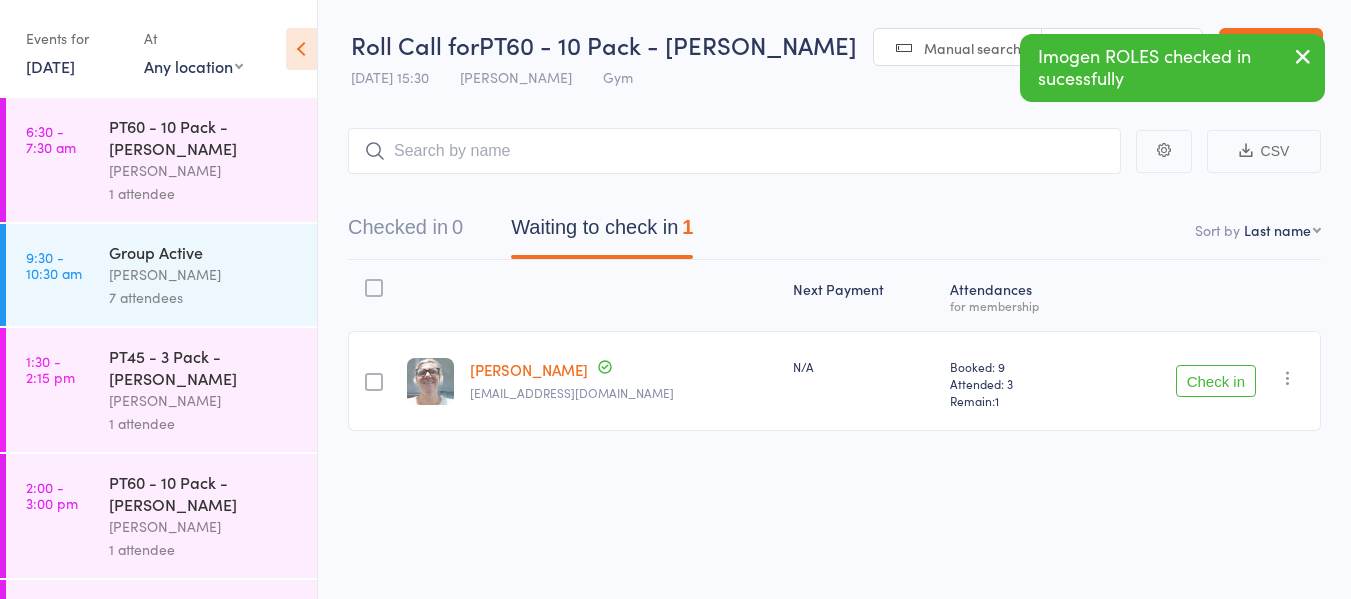 click on "Check in" at bounding box center [1216, 381] 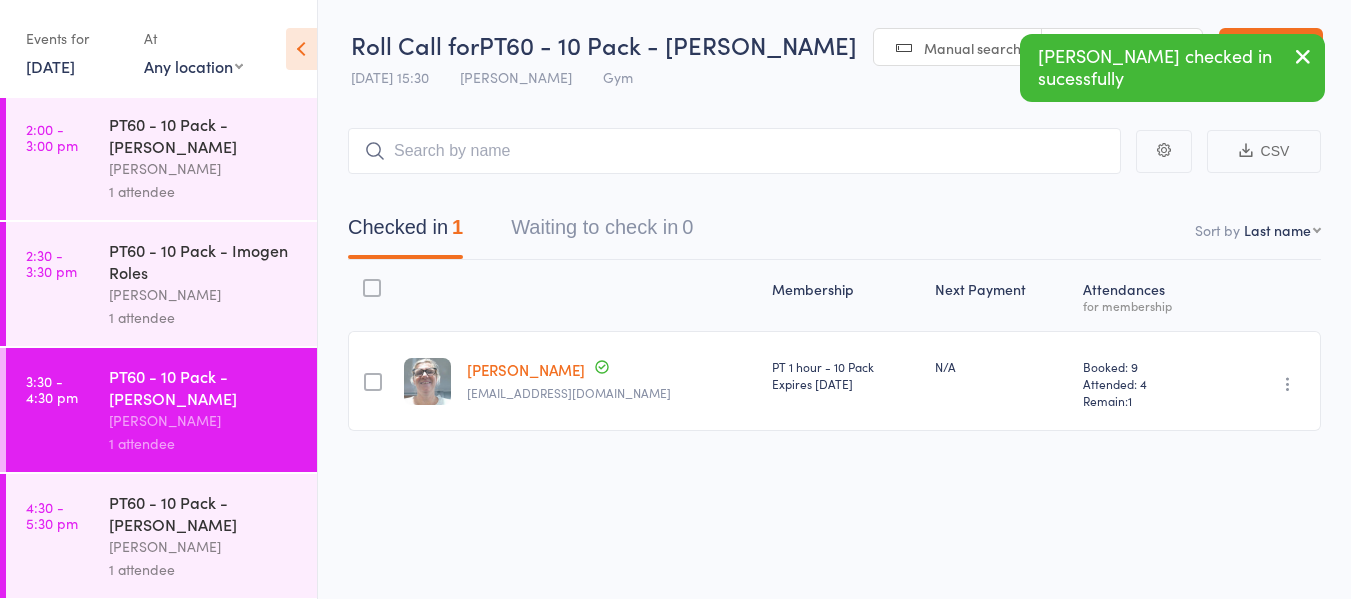 scroll, scrollTop: 359, scrollLeft: 0, axis: vertical 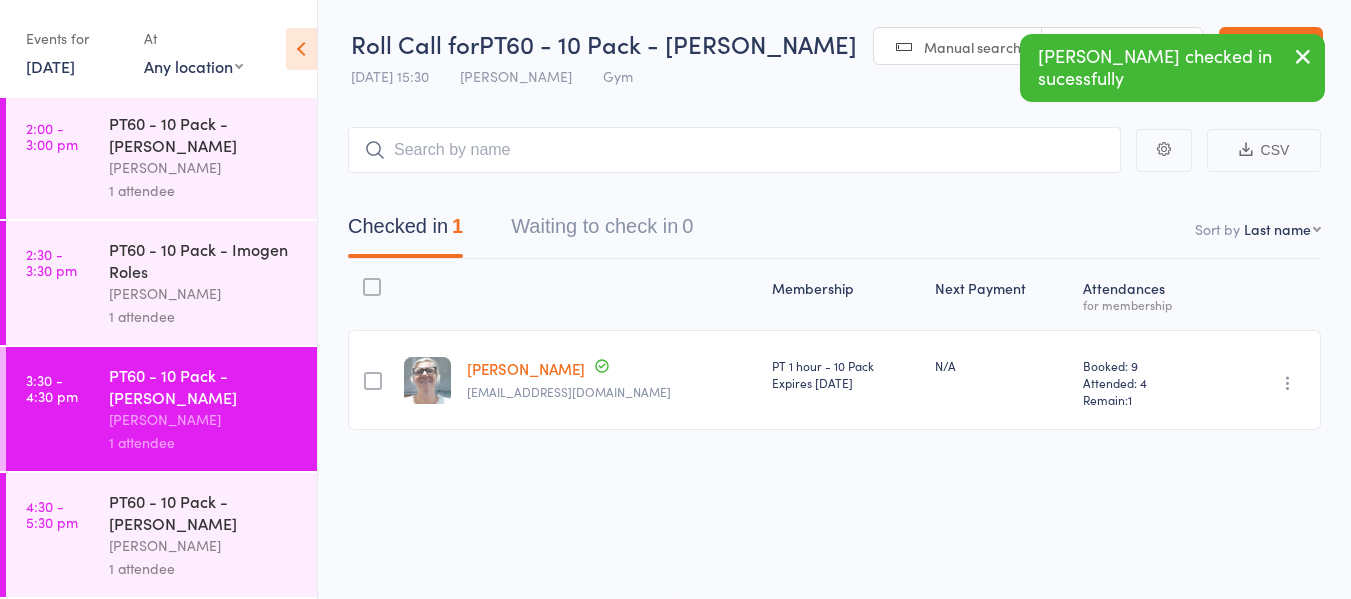 click on "PT60 - 10 Pack - Amy Ryan" at bounding box center [204, 512] 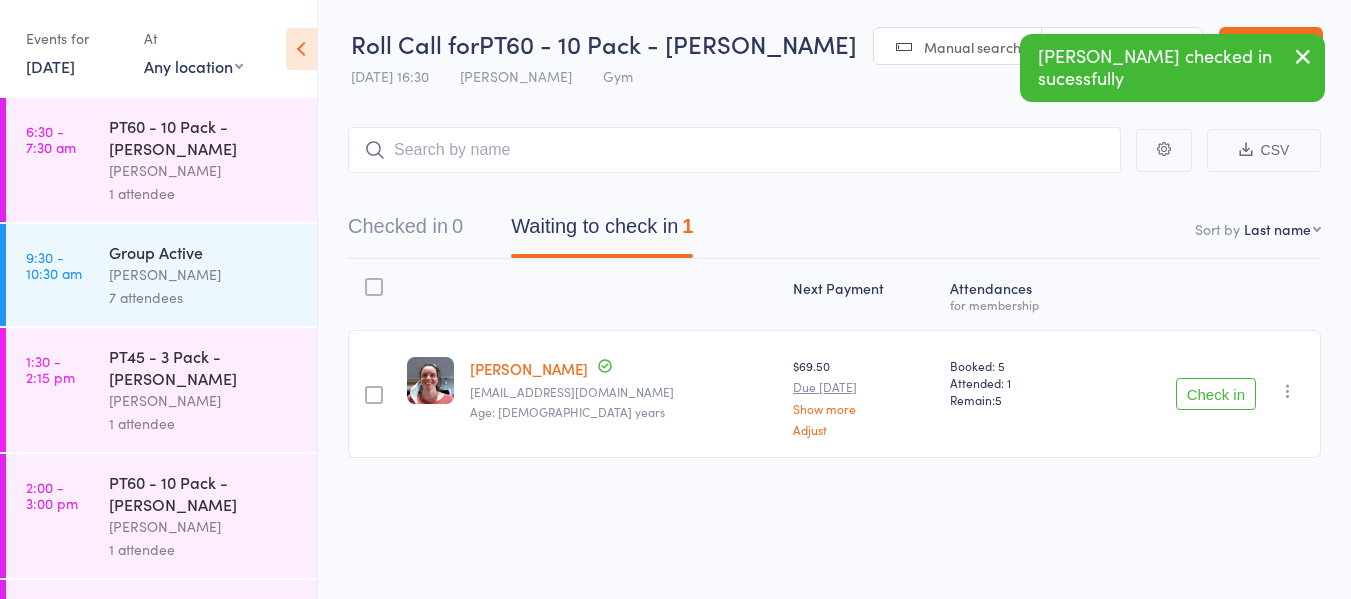 click on "Check in" at bounding box center [1216, 394] 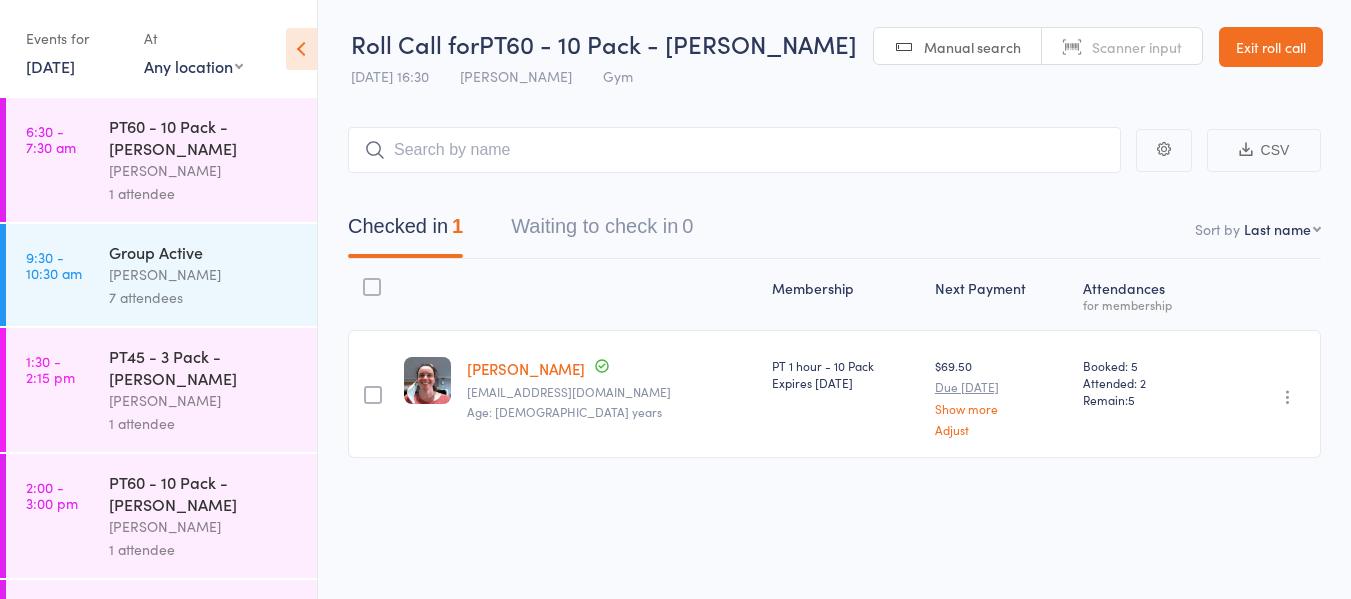 click on "4 Jul, 2025" at bounding box center (50, 66) 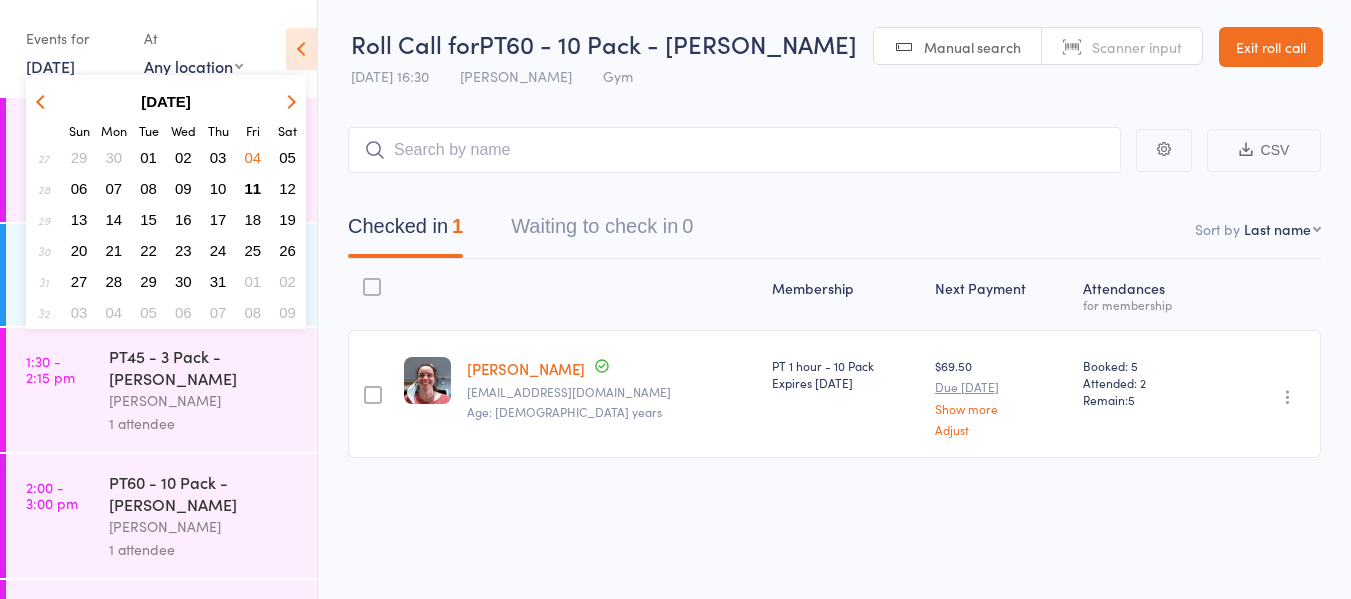 click on "03" at bounding box center (218, 157) 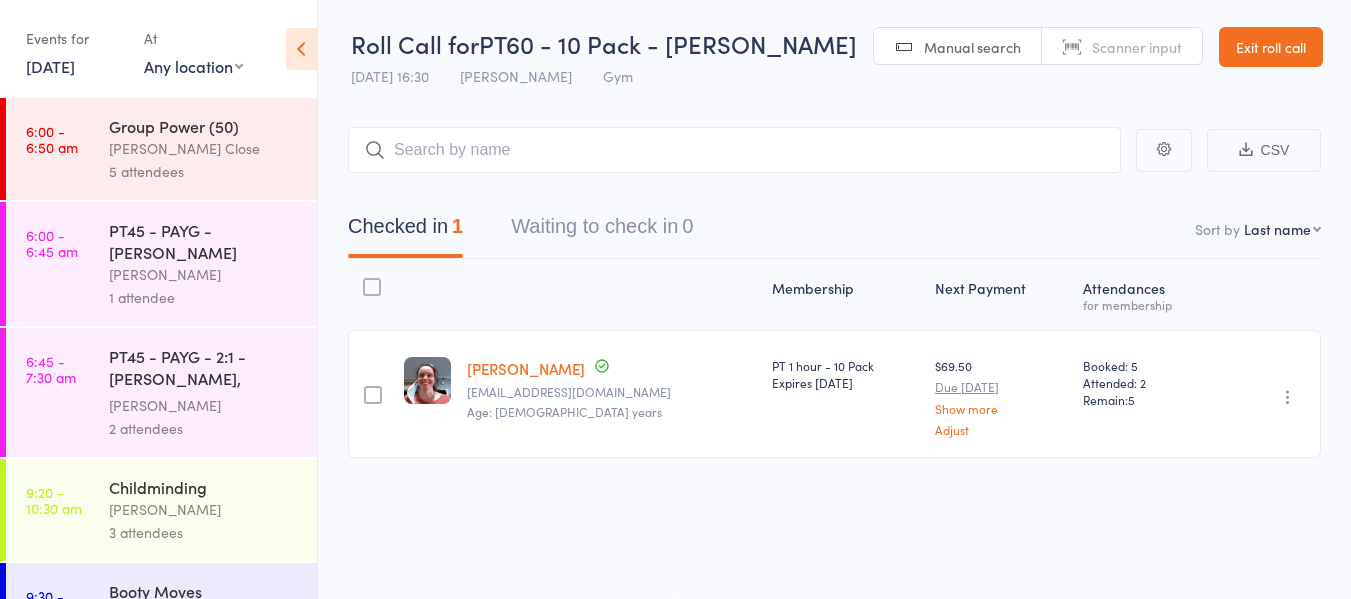 click on "PT45 - PAYG - Elizabeth Wallace" at bounding box center [204, 241] 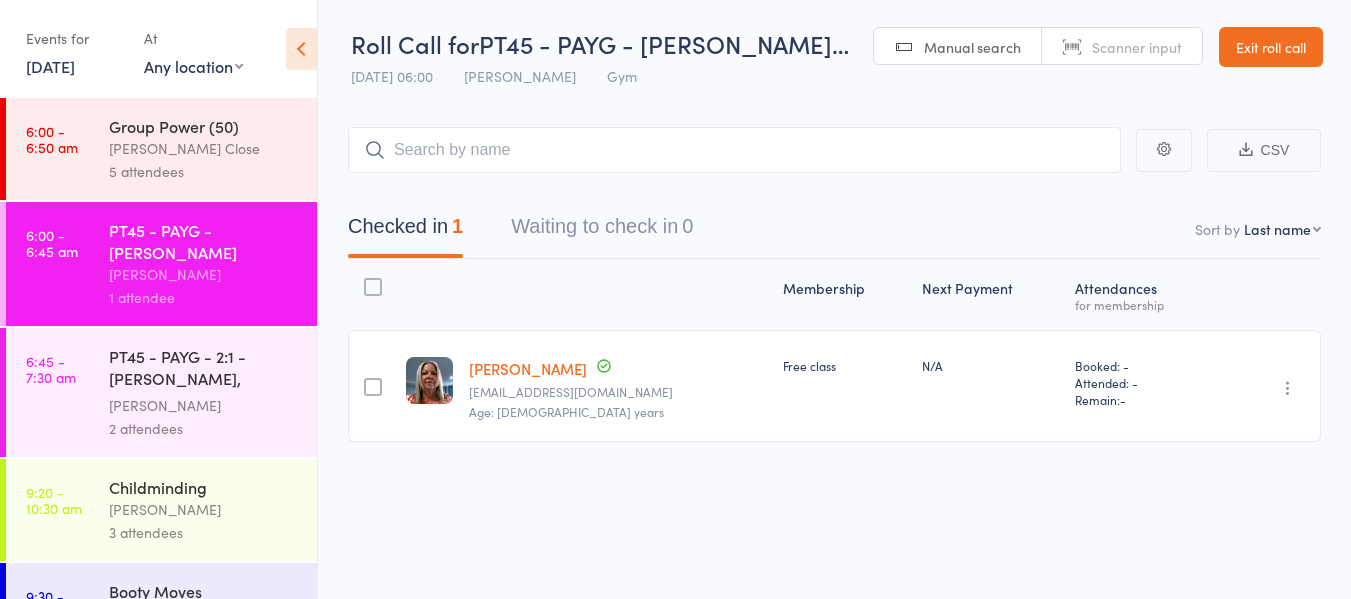 click on "PT45 - PAYG - 2:1 - Ashleigh Carberry, Laura Delam..." at bounding box center [204, 369] 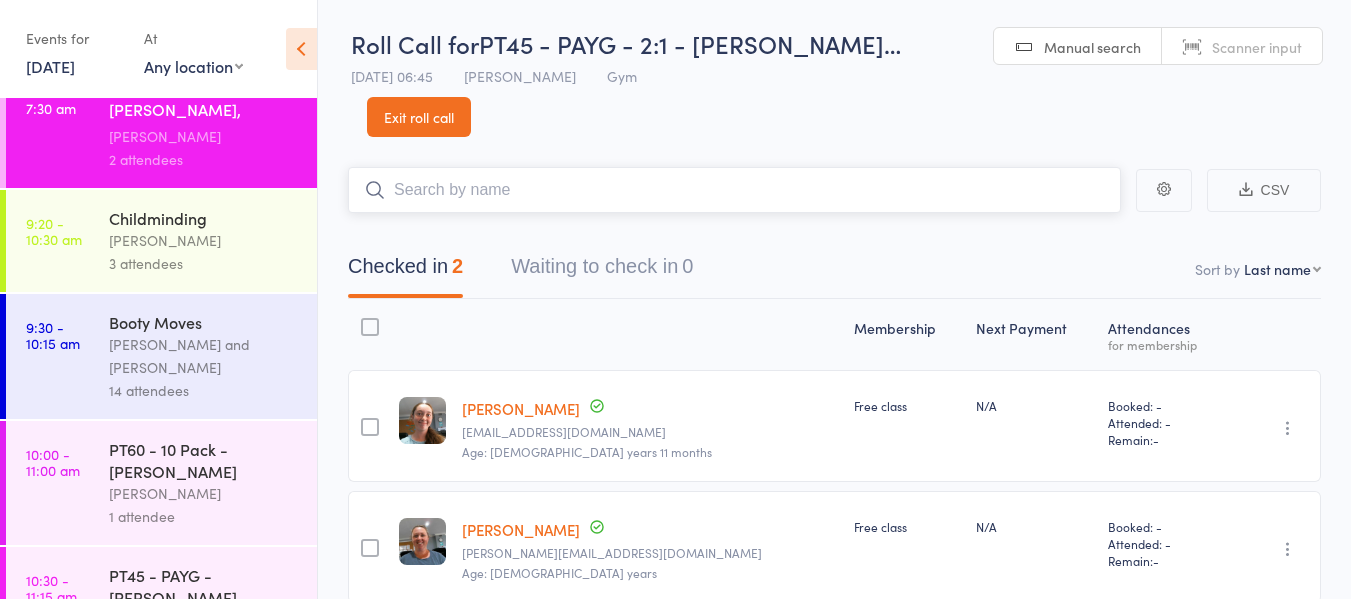 scroll, scrollTop: 300, scrollLeft: 0, axis: vertical 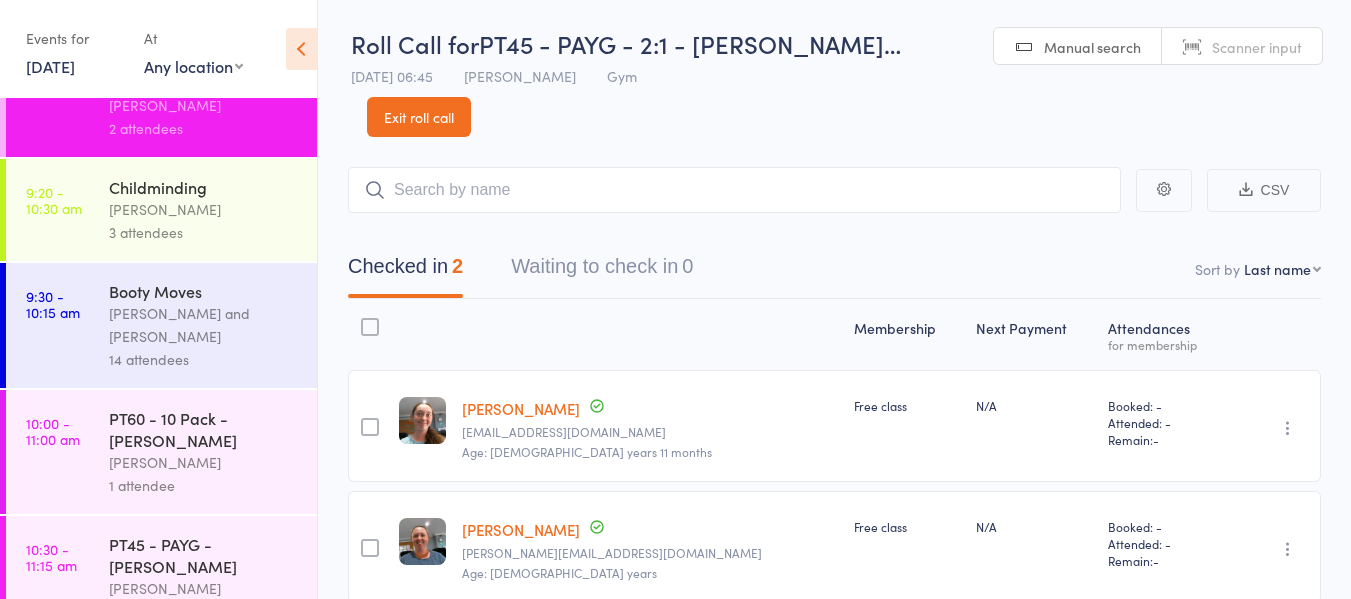 click on "Kim Holt and Bobbie Sweeting" at bounding box center (204, 325) 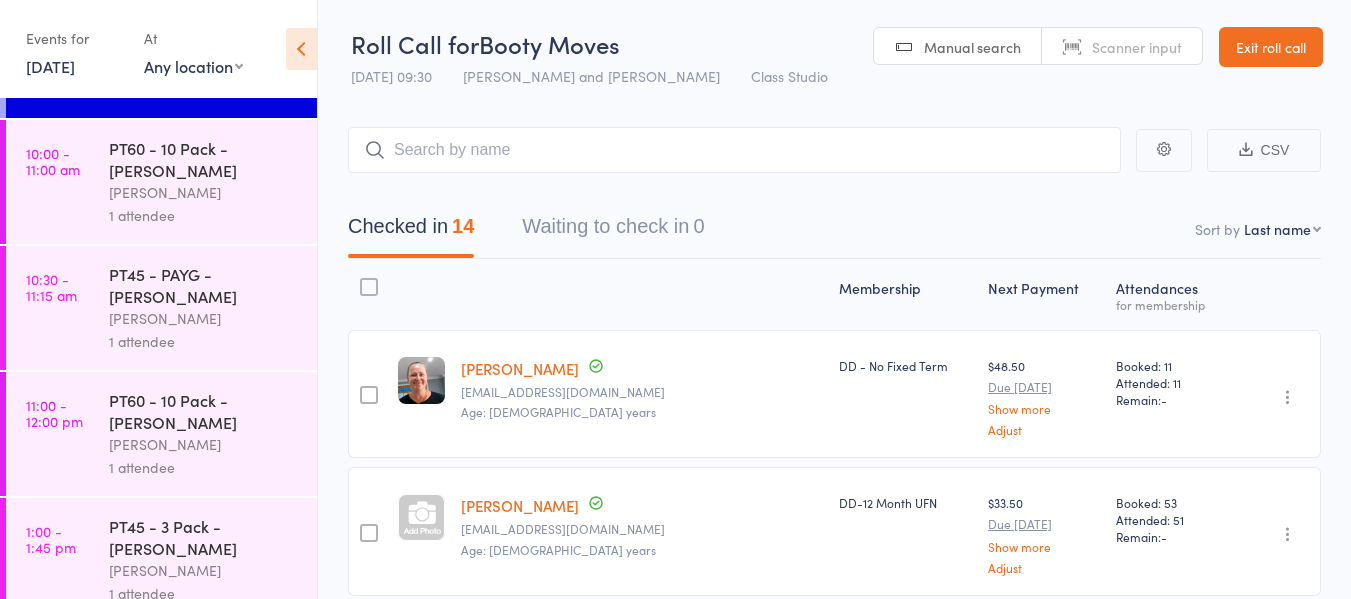 scroll, scrollTop: 600, scrollLeft: 0, axis: vertical 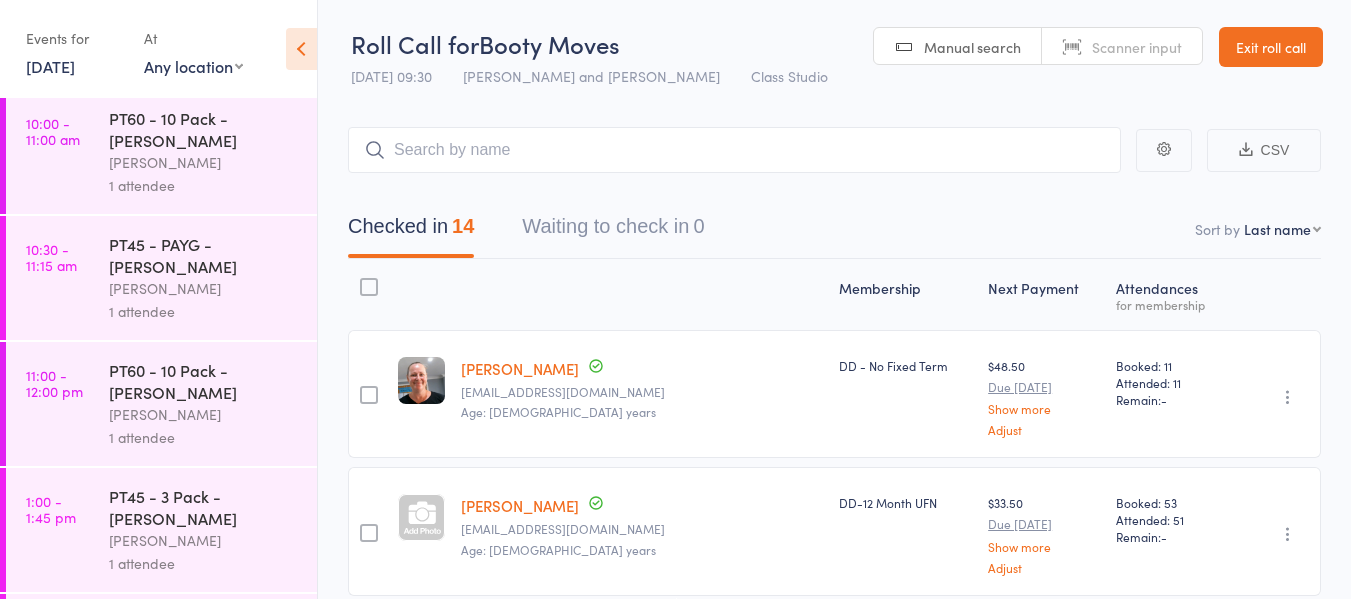 click on "PT45 - PAYG - Tara Hiskens" at bounding box center (204, 255) 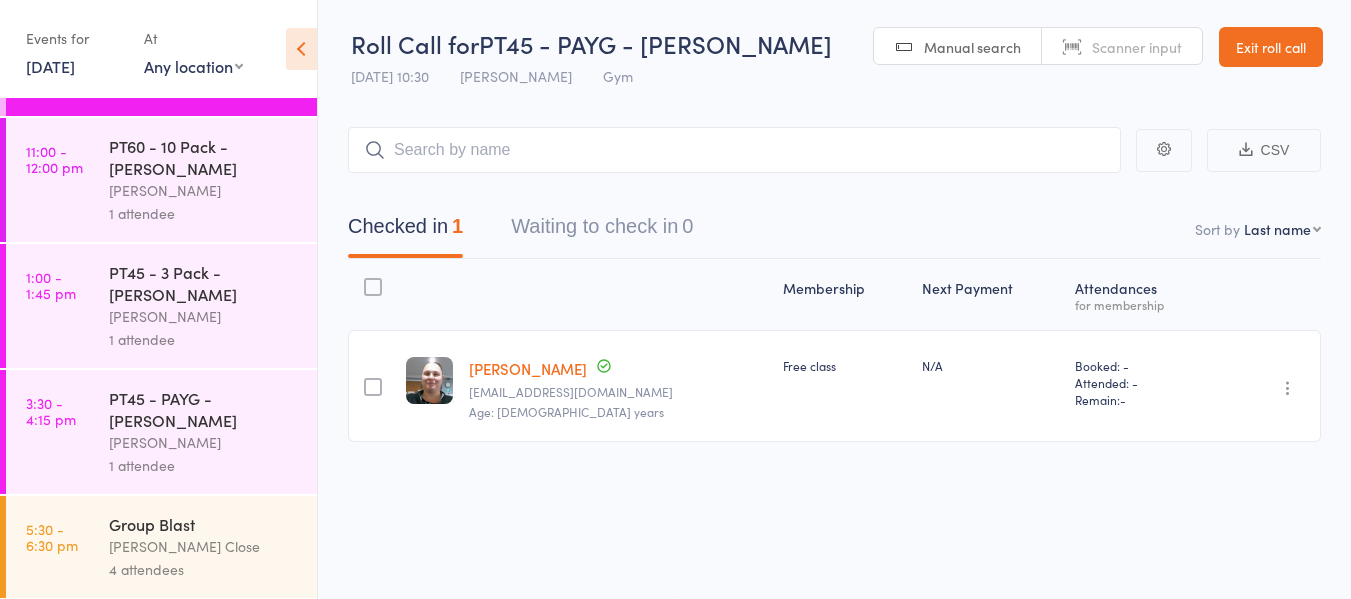 scroll, scrollTop: 825, scrollLeft: 0, axis: vertical 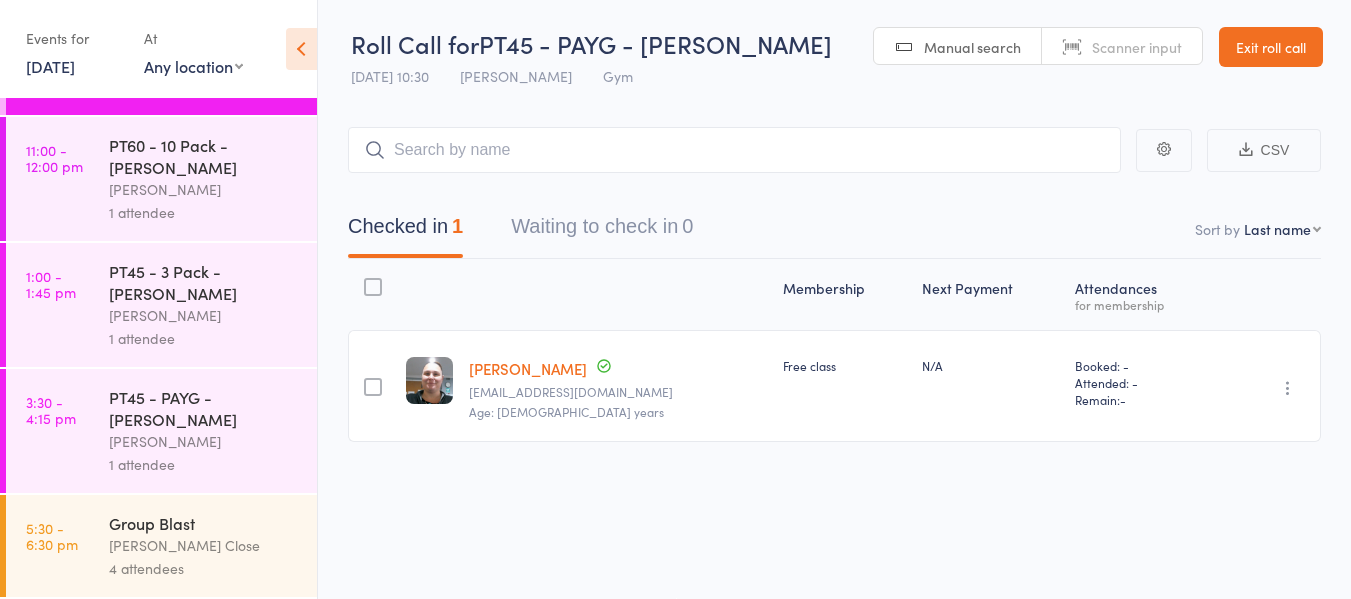 click on "[PERSON_NAME]" at bounding box center (204, 315) 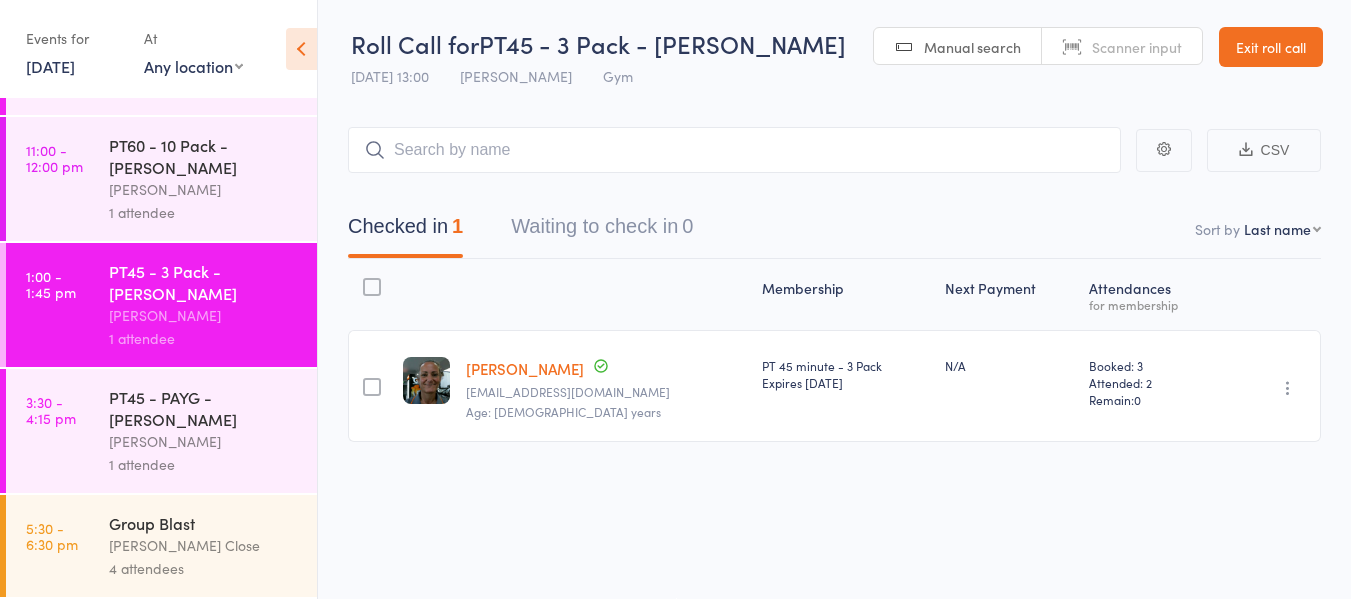 click on "3 Jul, 2025" at bounding box center (50, 66) 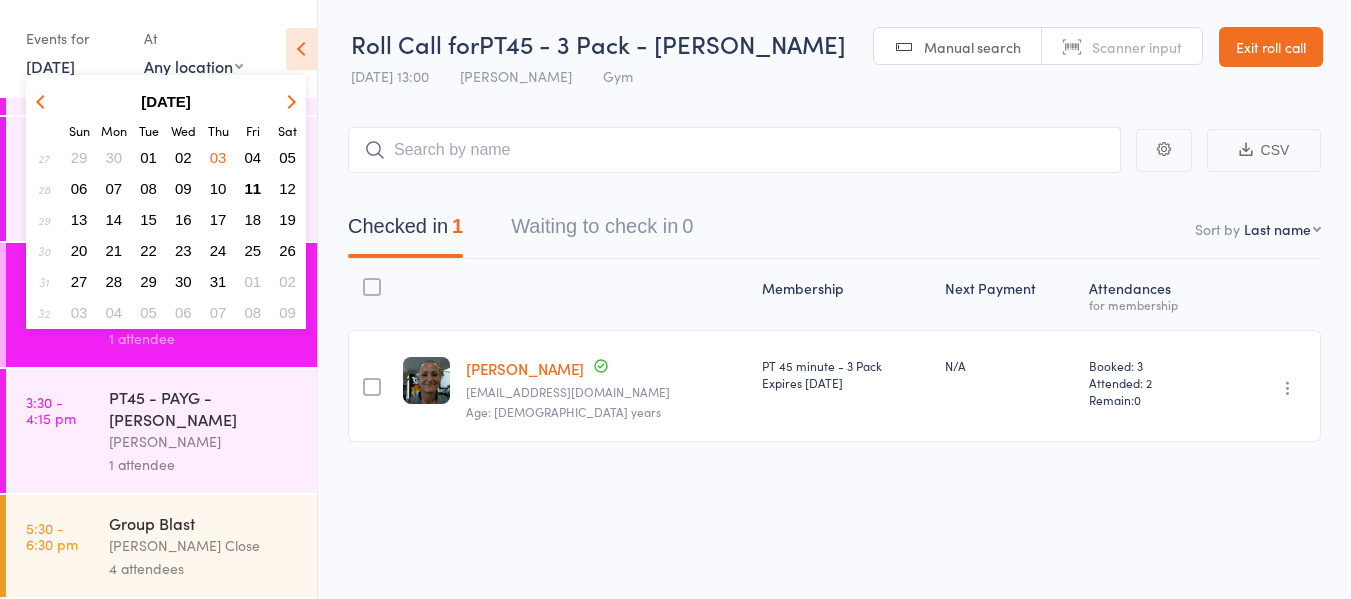 click on "02" at bounding box center [183, 157] 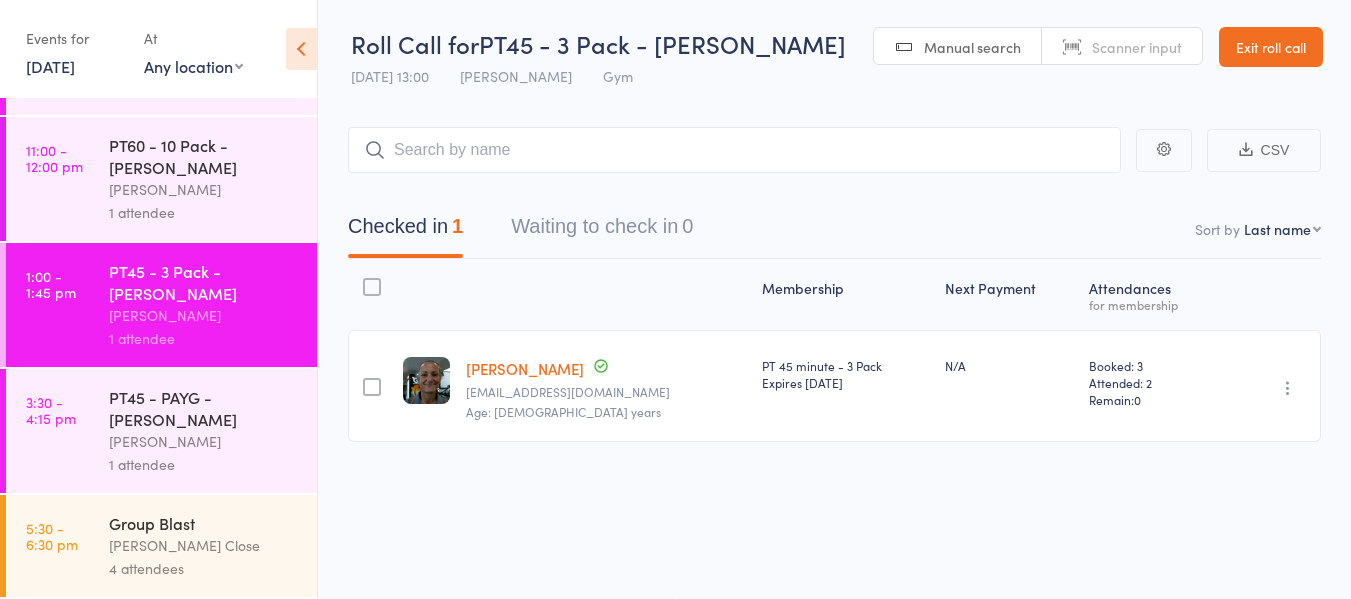 scroll, scrollTop: 419, scrollLeft: 0, axis: vertical 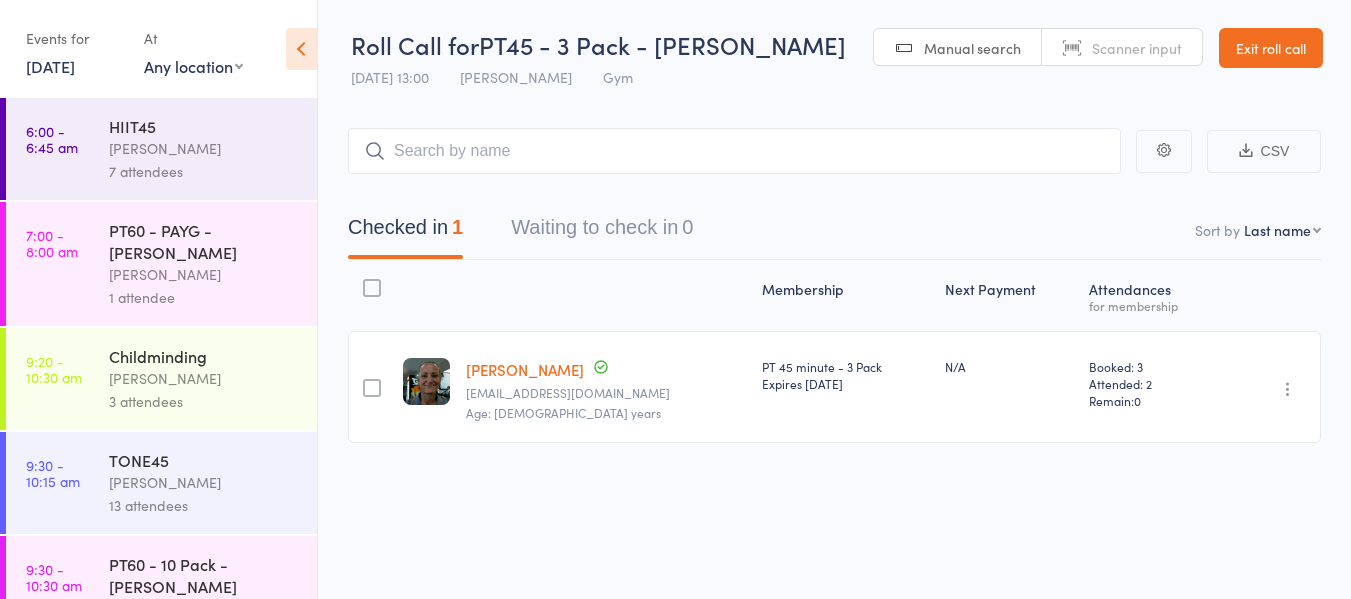 click on "HIIT45" at bounding box center [204, 126] 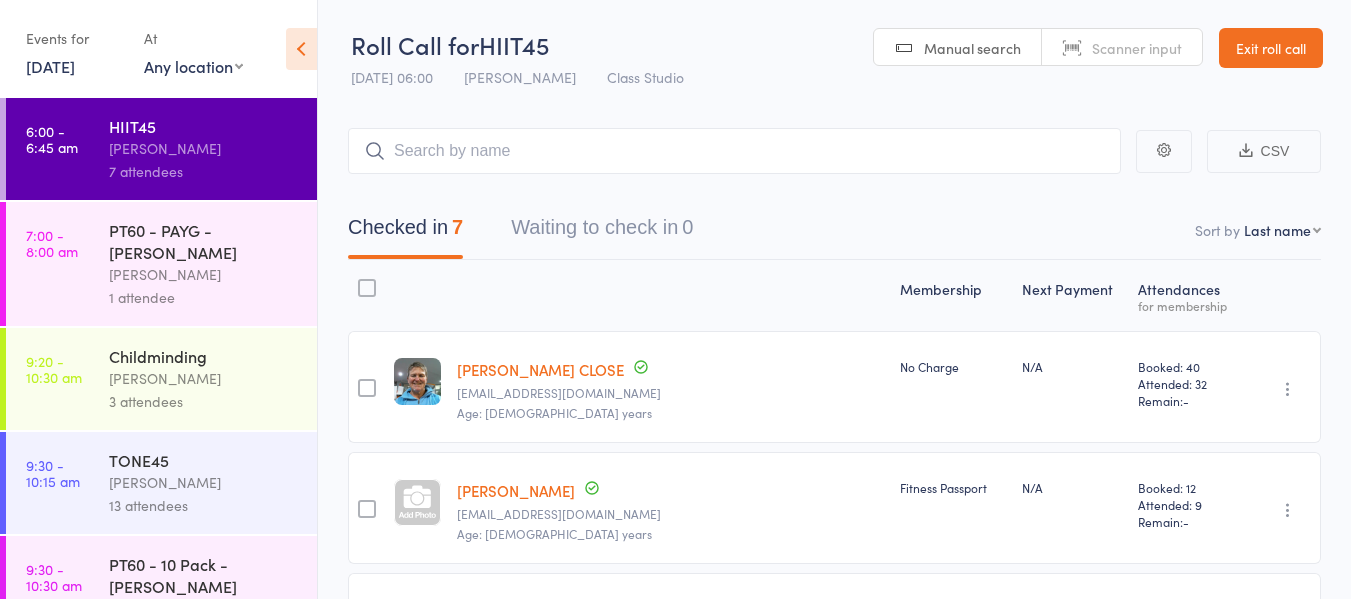click on "[PERSON_NAME]" at bounding box center [204, 274] 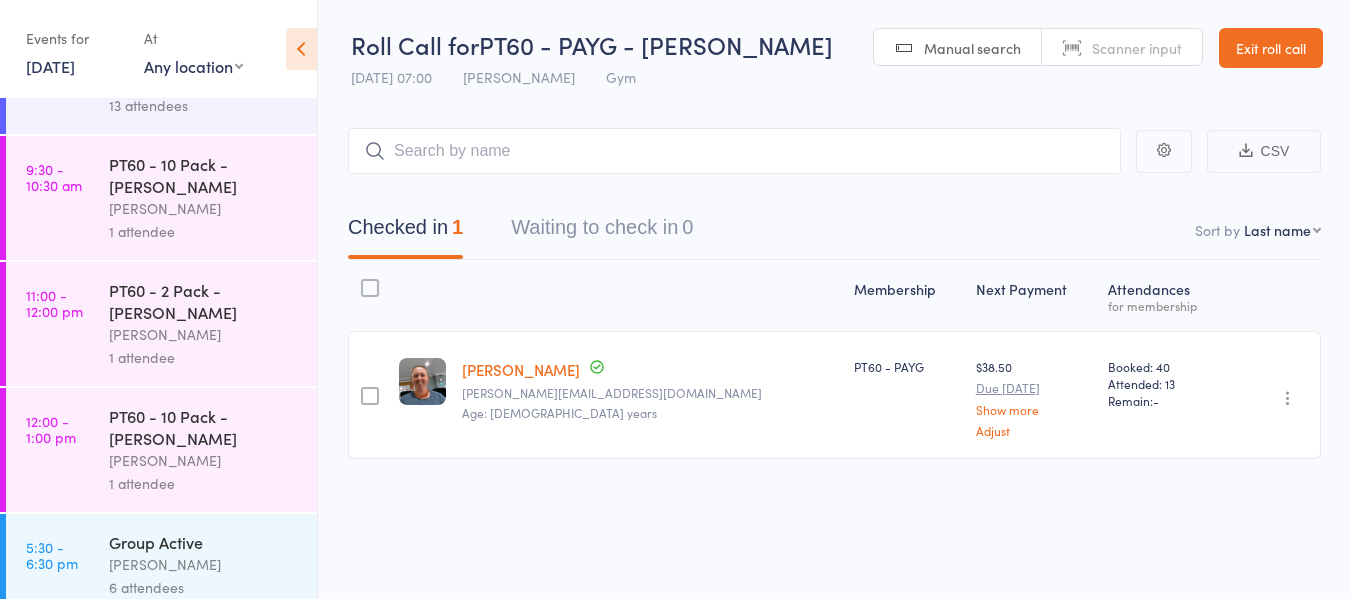 scroll, scrollTop: 419, scrollLeft: 0, axis: vertical 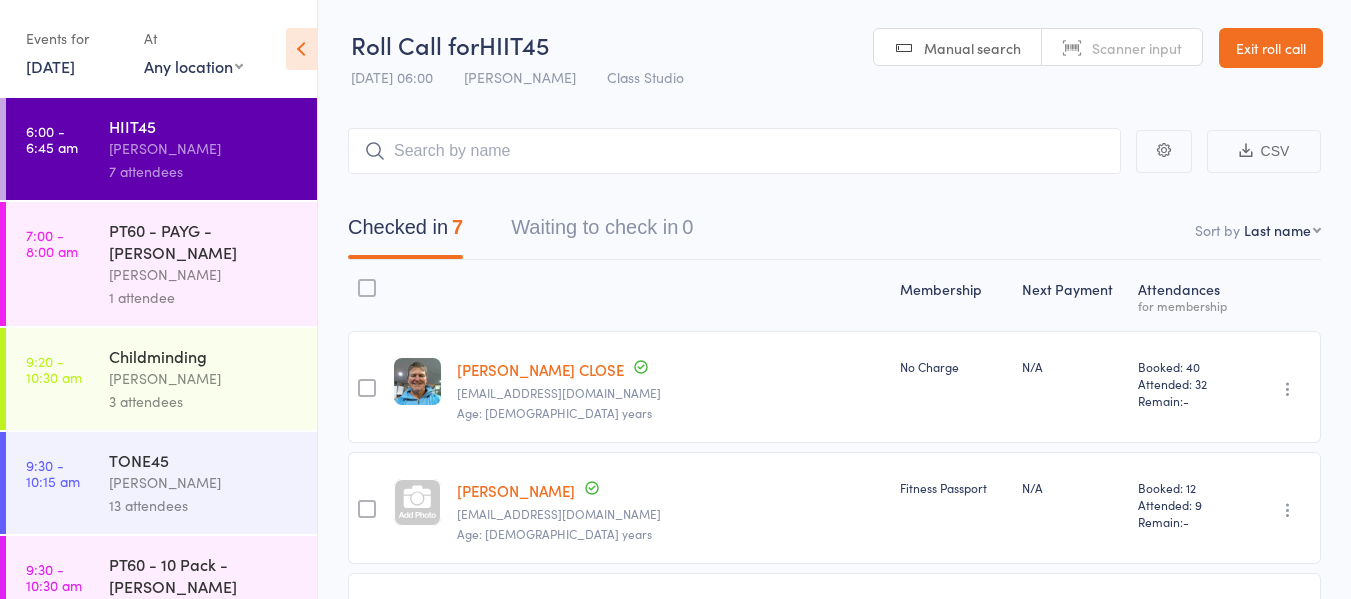 click on "2 Jul, 2025" at bounding box center (50, 66) 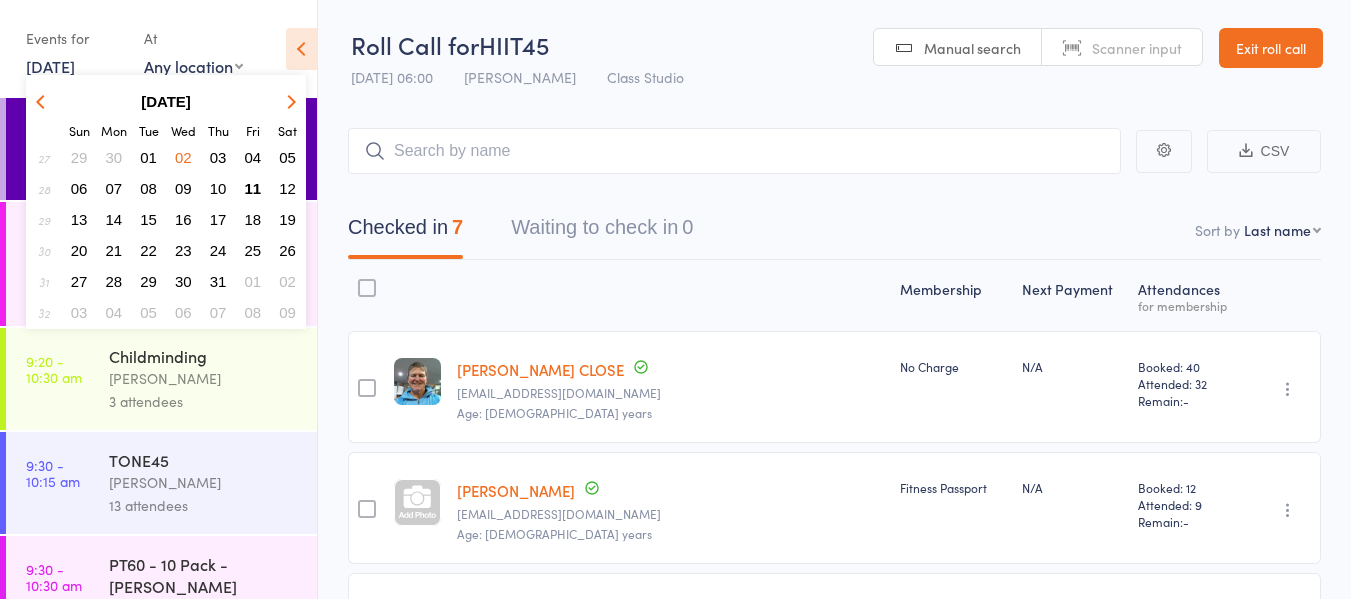 click on "CSV
Checked in  7 Waiting to check in  0
Sort by   Last name First name Last name Birthday today? Behind on payments? Check in time Next payment date Next payment amount Membership name Membership expires Classes booked Classes attended Classes remaining Membership Next Payment Atten­dances for membership edit Vicki CLOSE    vickclose5@gmail.com Age: 60 years No Charge N/A Booked: 40 Attended: 32 Remain:  - Undo check-in Send message Add Note Add Task Add Flag Remove Mark absent
Lucy DUNSTAN    lucydunstan@icloud.com Age: 54 years Fitness Passport N/A Booked: 12 Attended: 9 Remain:  - Undo check-in Send message Add Note Add Task Add Flag Remove Mark absent
Alison FOREMAN    foreman.alison@yahoo.com Age: 59 years DD-12 Month UFN $31.50 Due Jul 25  Show more Adjust Booked: 33 Attended: 24 Remain:  - Undo check-in Send message Add Note Add Task Add Flag Remove Mark absent
edit Victoria GREENAWAY    vicgreenaway@gmail.com Age: 53 years DD-12 Month UFN $38.50 Due Jul 25  Show more Adjust Booked: 38 -" at bounding box center (834, 710) 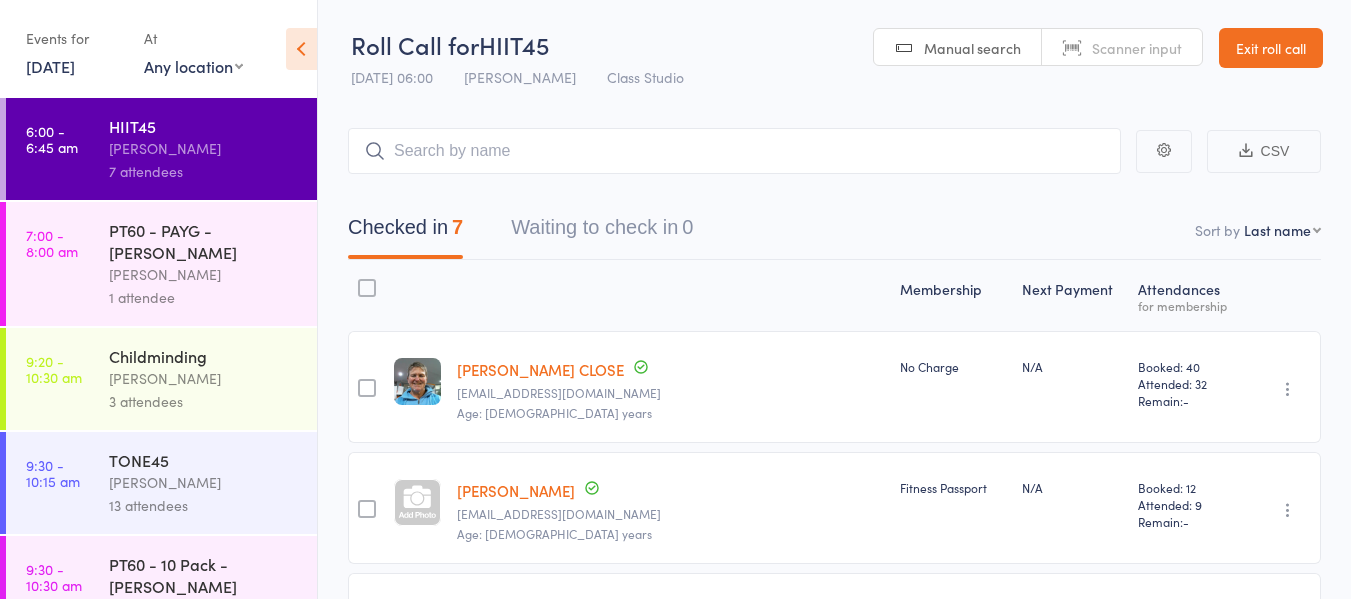 click on "2 Jul, 2025" at bounding box center [50, 66] 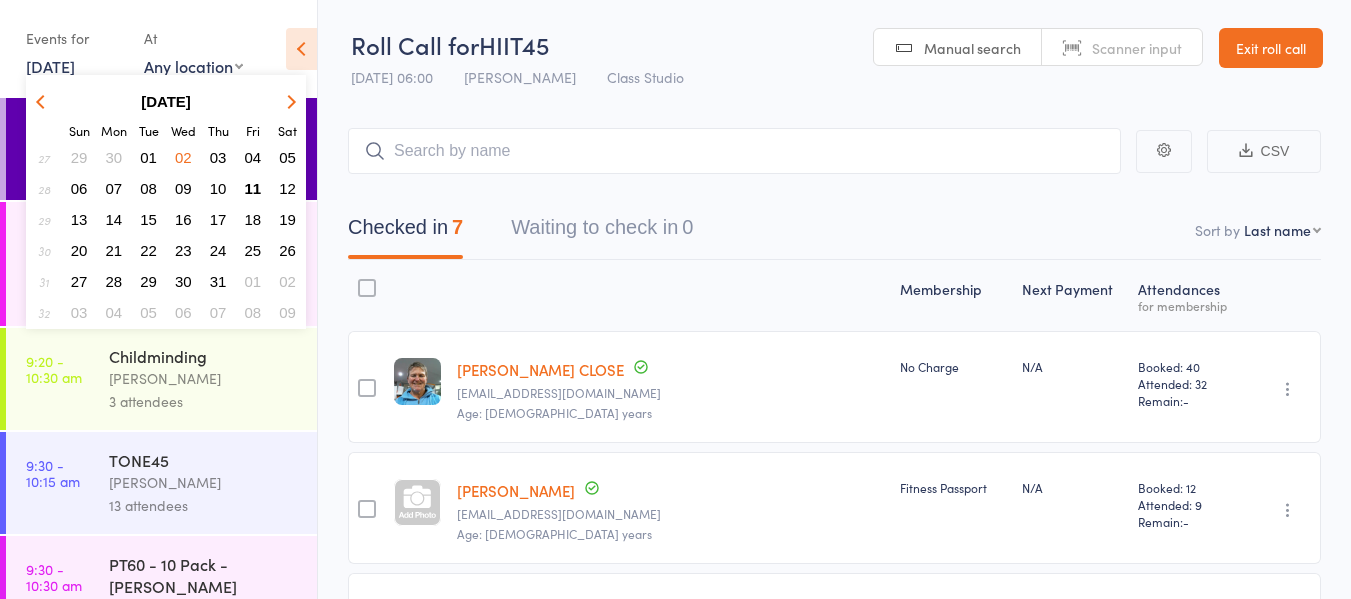 click on "01" at bounding box center (148, 157) 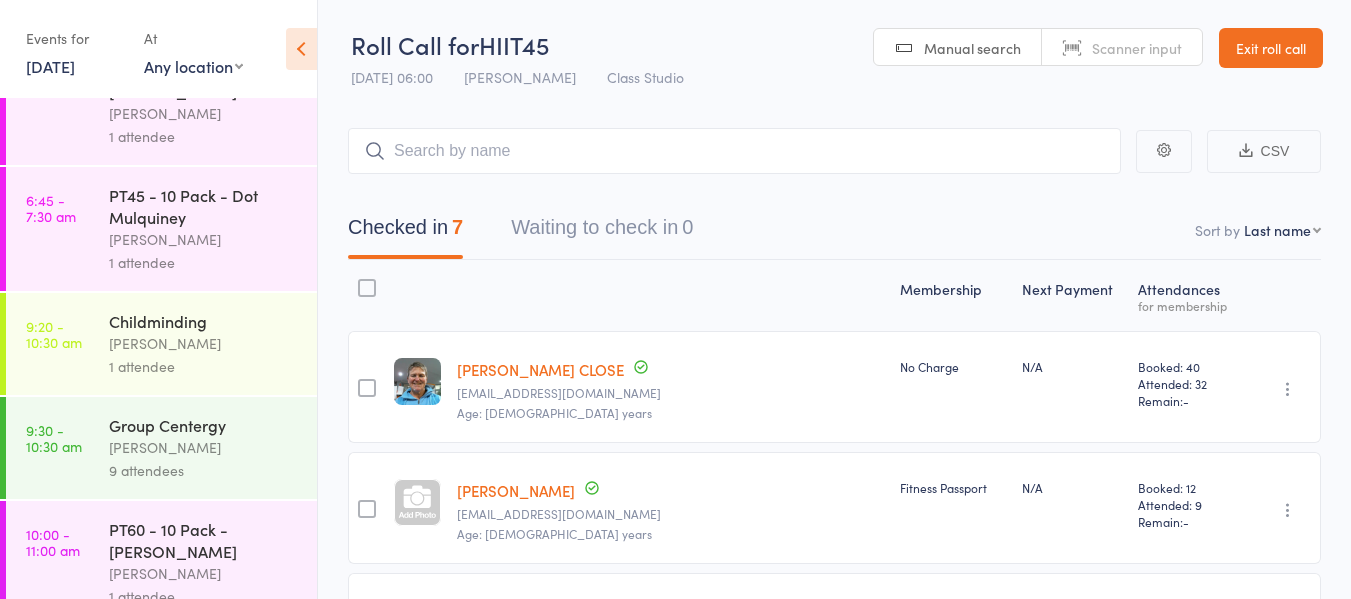 scroll, scrollTop: 300, scrollLeft: 0, axis: vertical 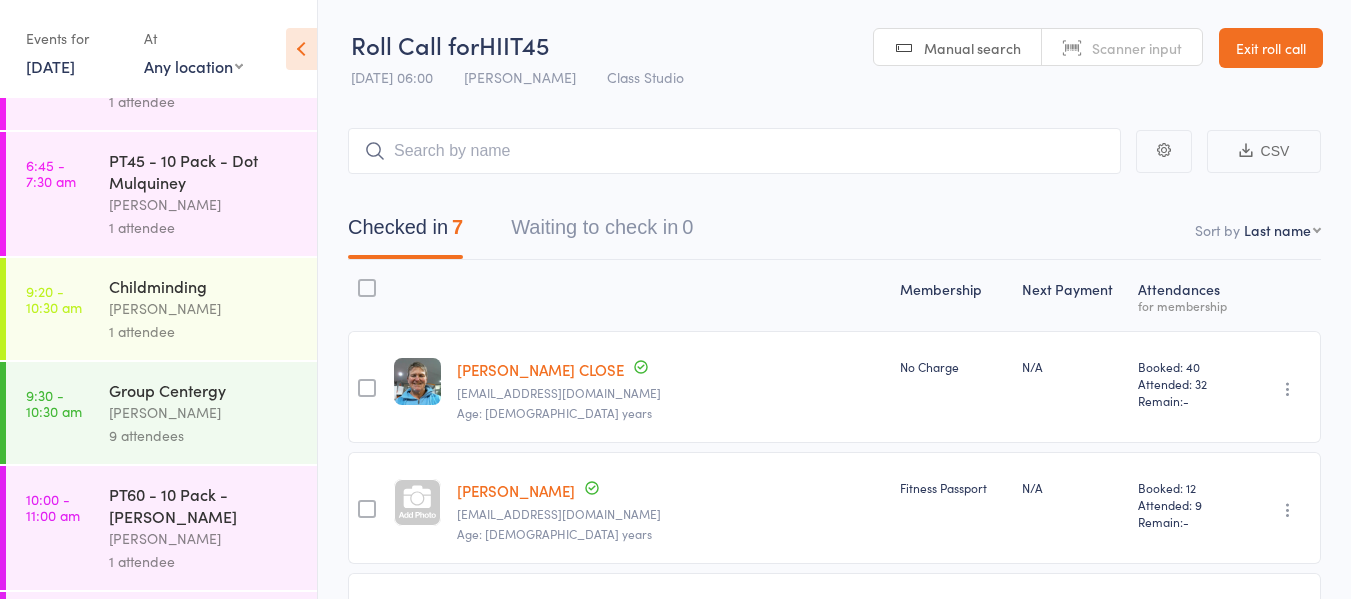 click on "PT45 - 10 Pack - Dot Mulquiney" at bounding box center [204, 171] 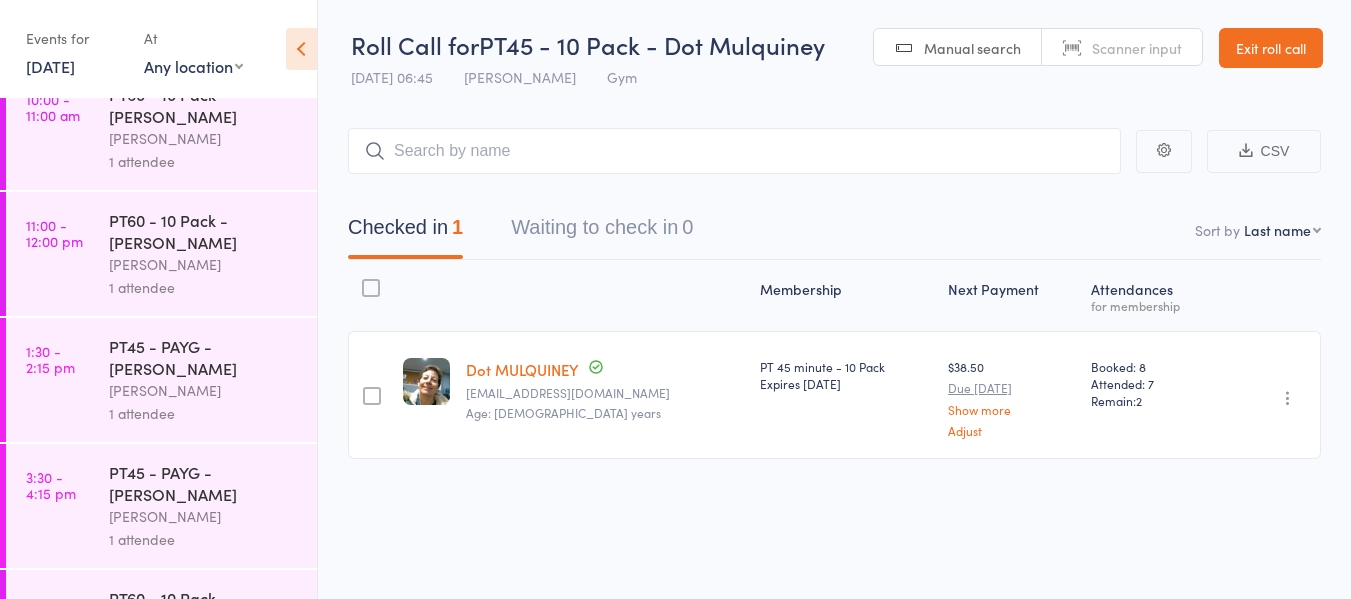 scroll, scrollTop: 800, scrollLeft: 0, axis: vertical 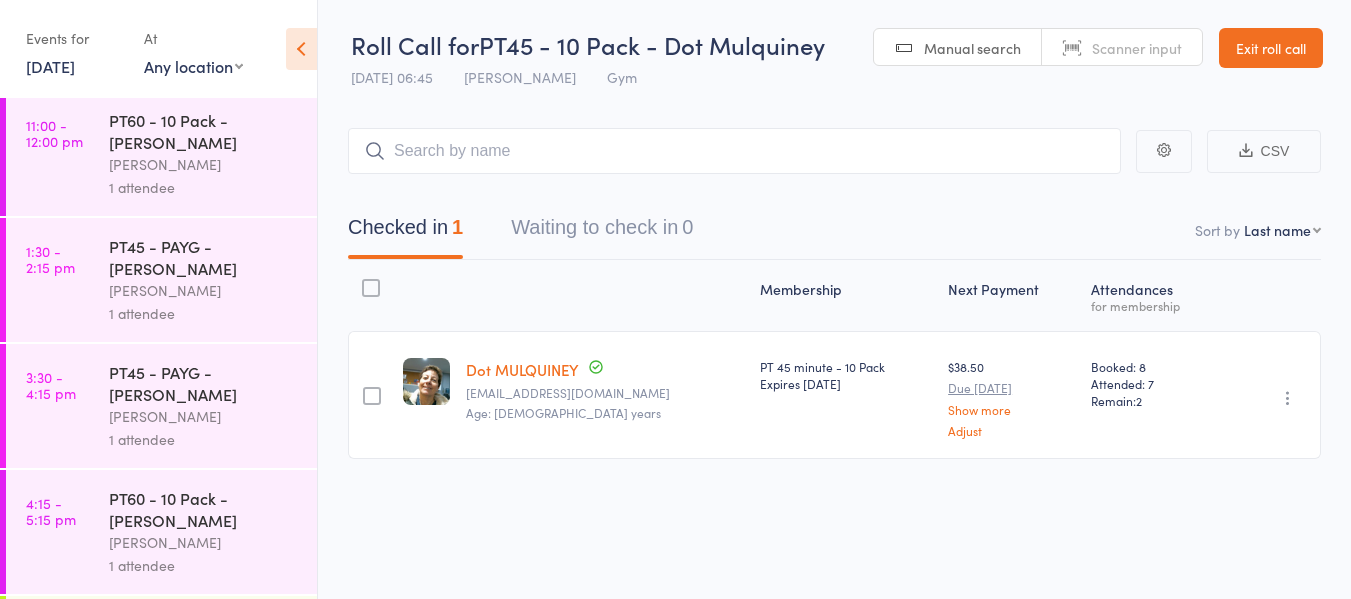 click on "[PERSON_NAME]" at bounding box center [204, 290] 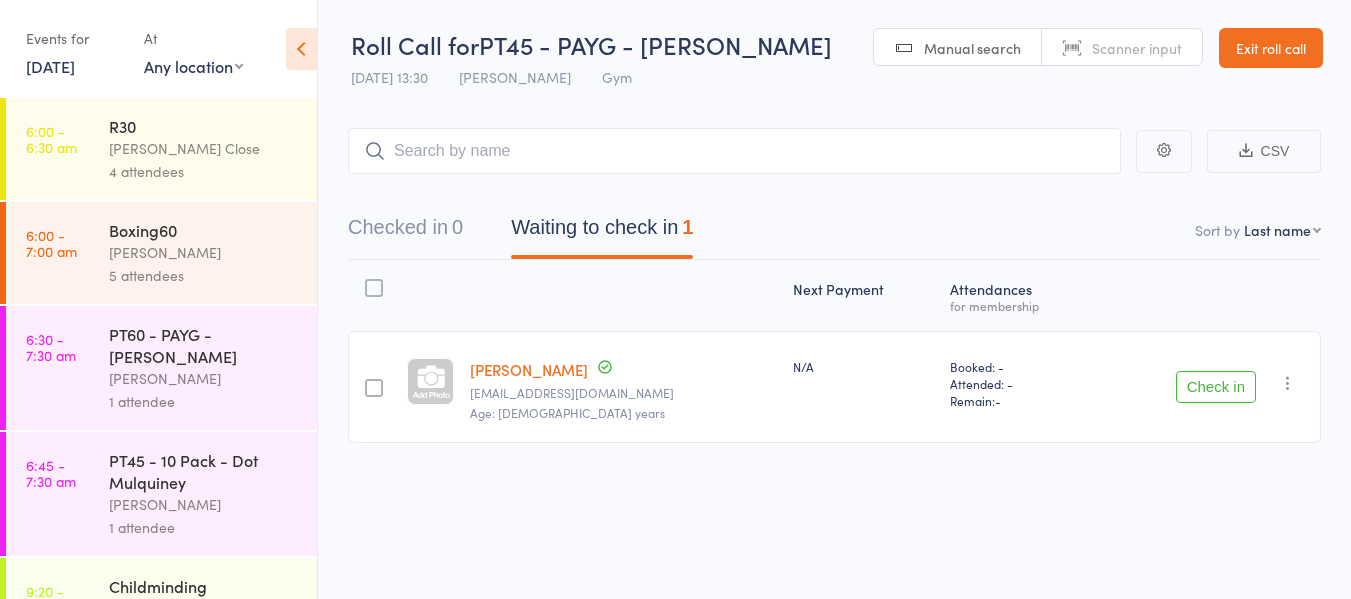 click on "Check in" at bounding box center [1216, 387] 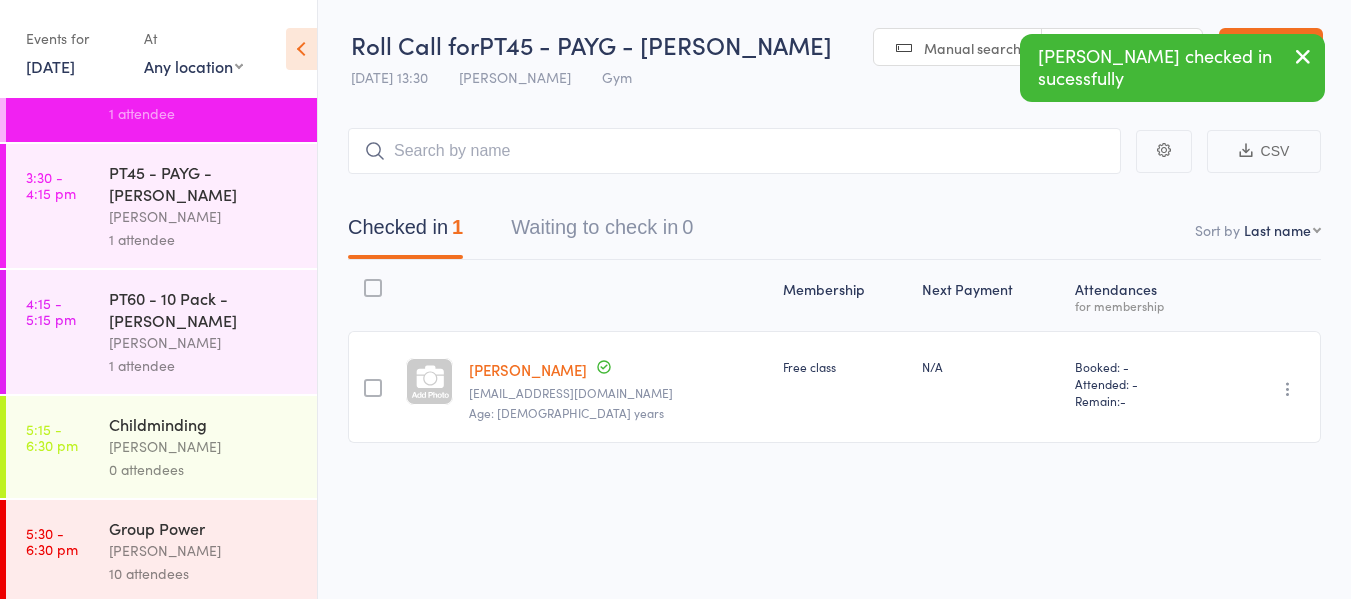 scroll, scrollTop: 1005, scrollLeft: 0, axis: vertical 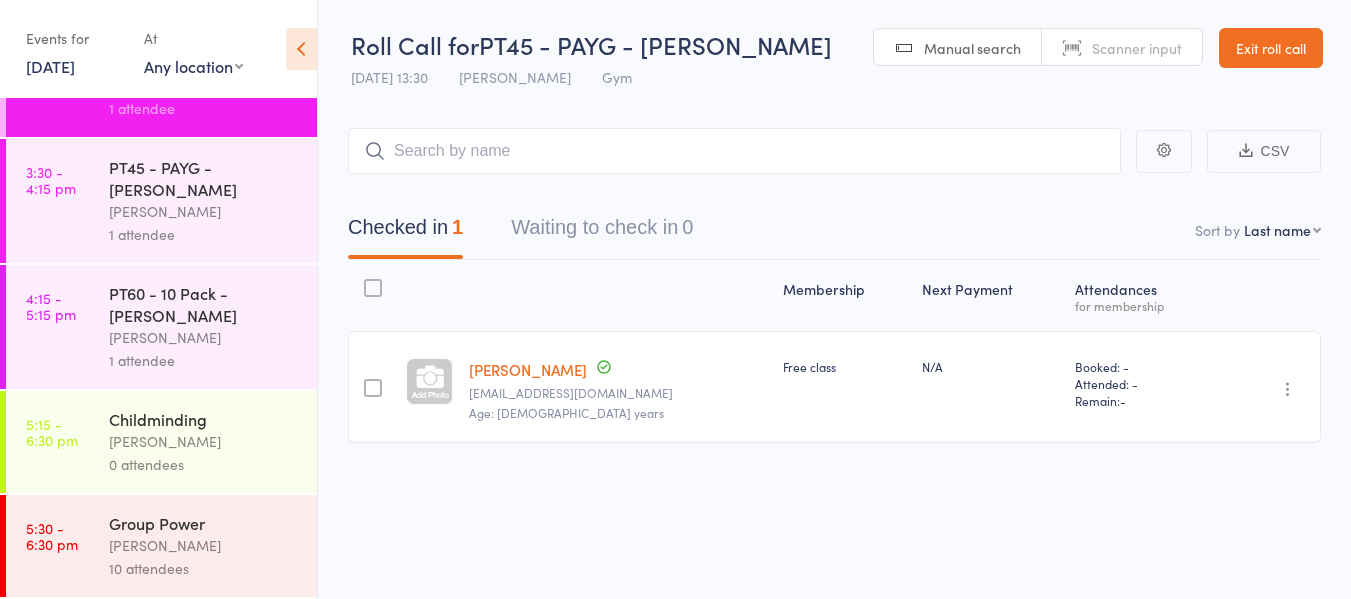 click on "PT60 - 10 Pack - Amy Ryan" at bounding box center (204, 304) 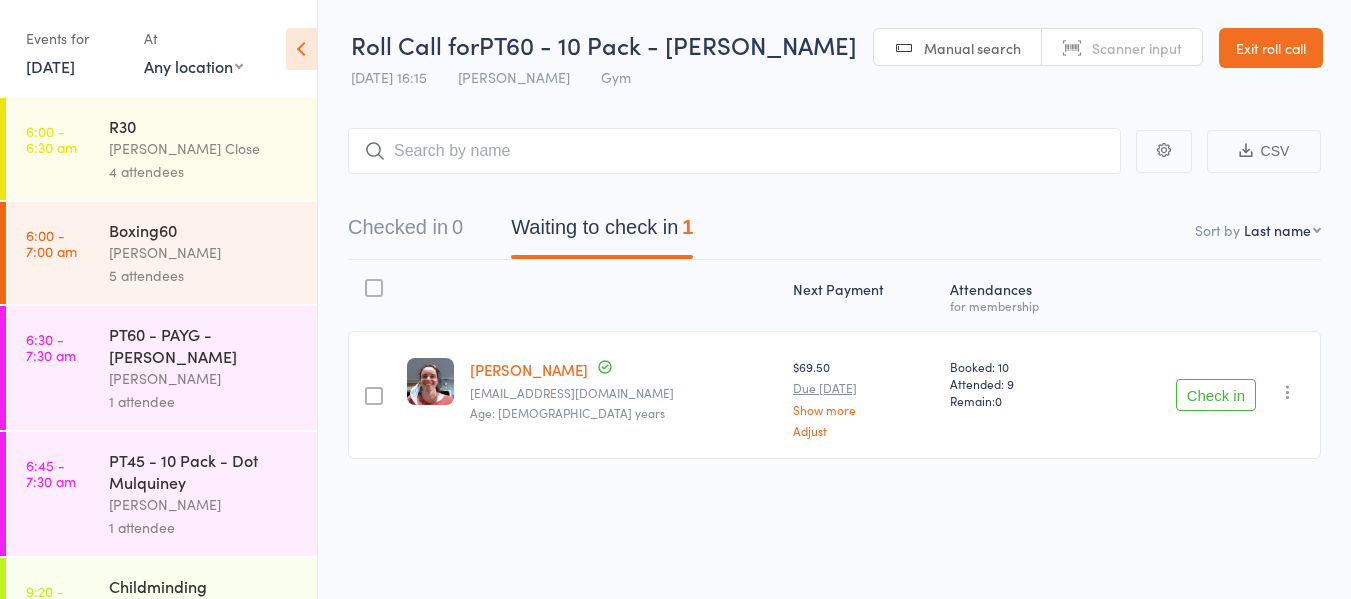 click on "Check in" at bounding box center [1216, 395] 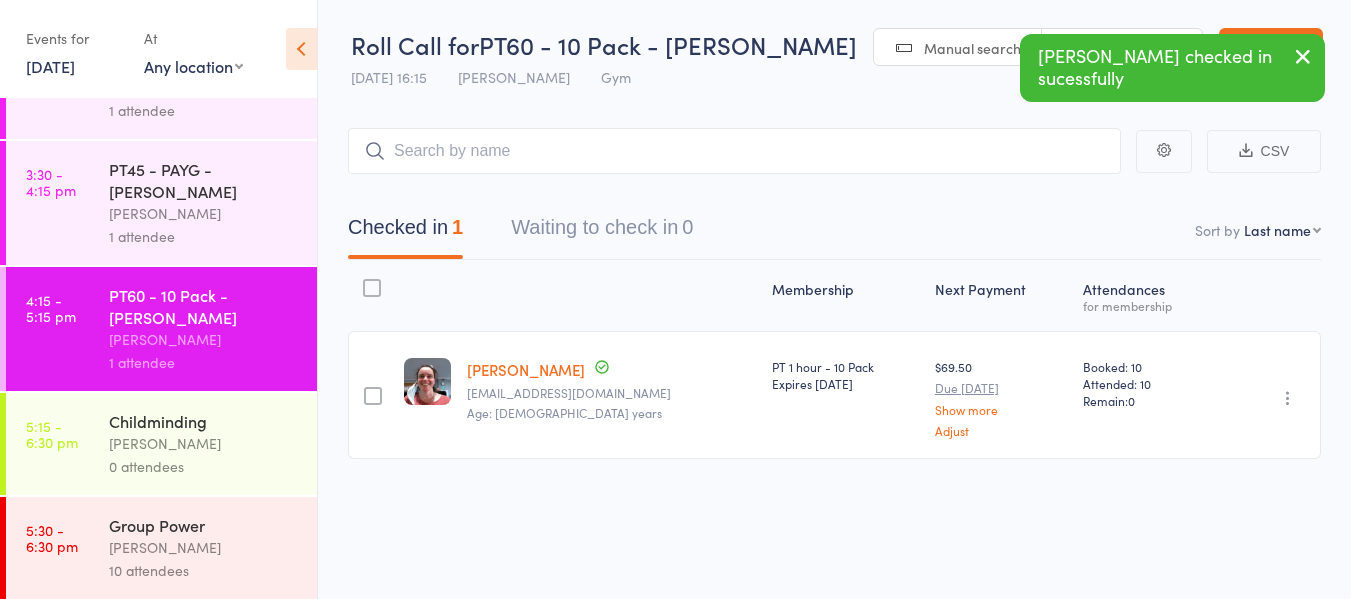 scroll, scrollTop: 1005, scrollLeft: 0, axis: vertical 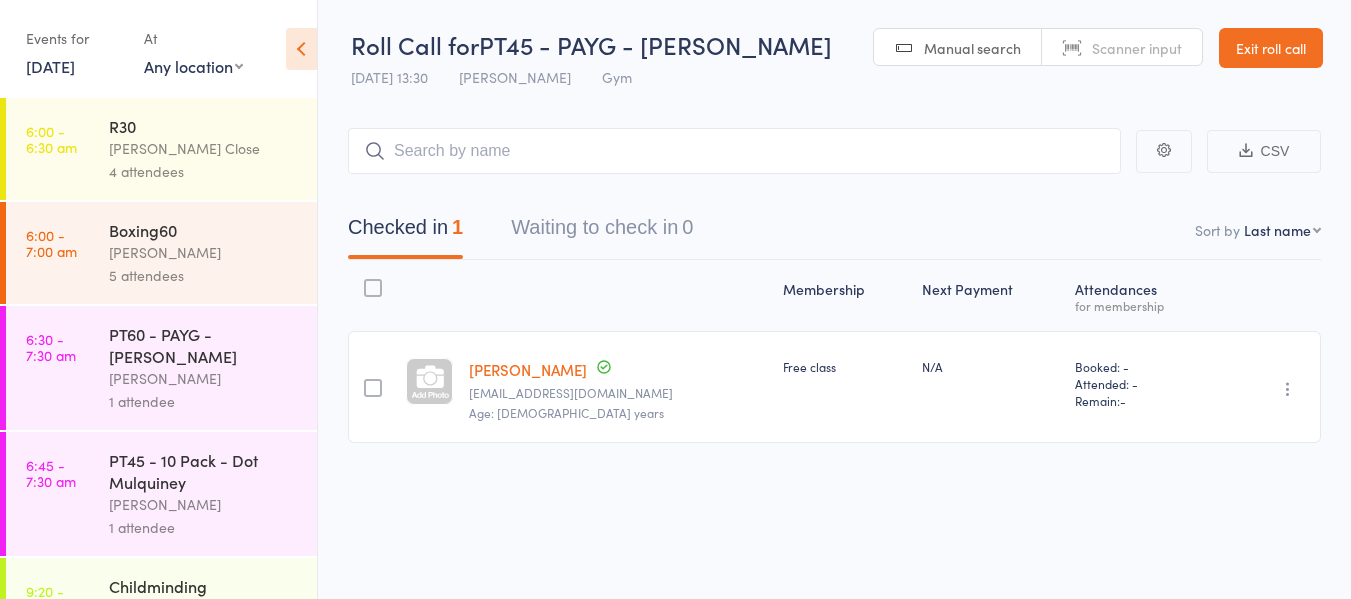 click on "1 Jul, 2025" at bounding box center [50, 66] 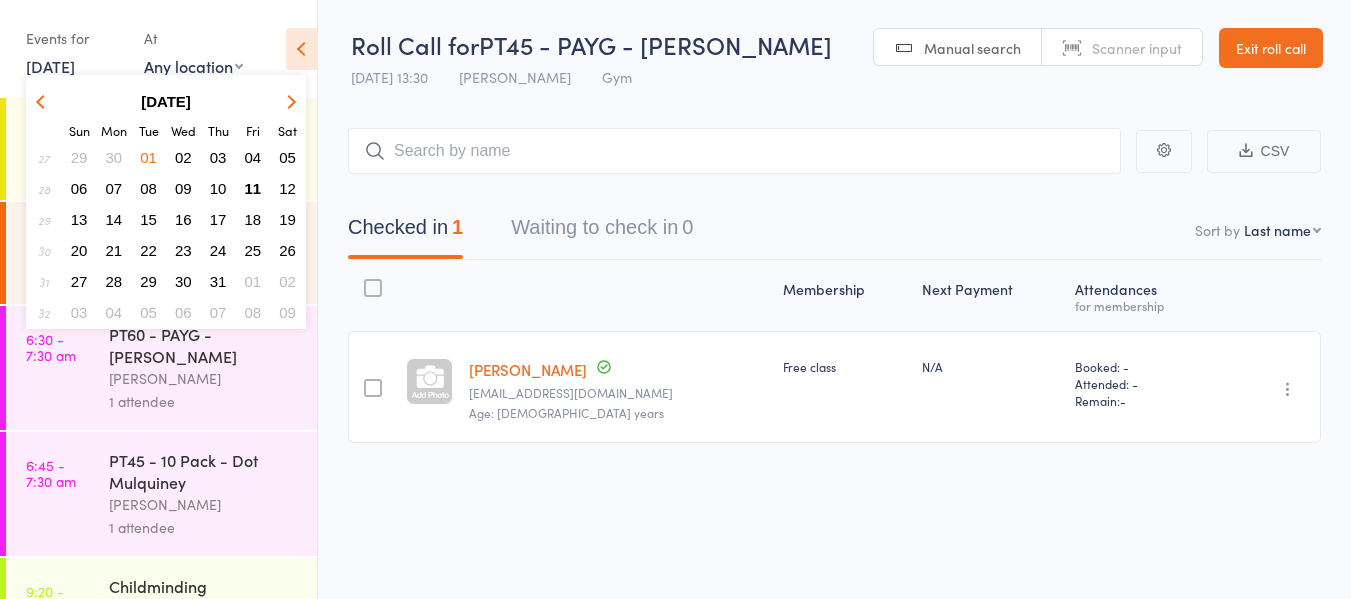 click at bounding box center [43, 101] 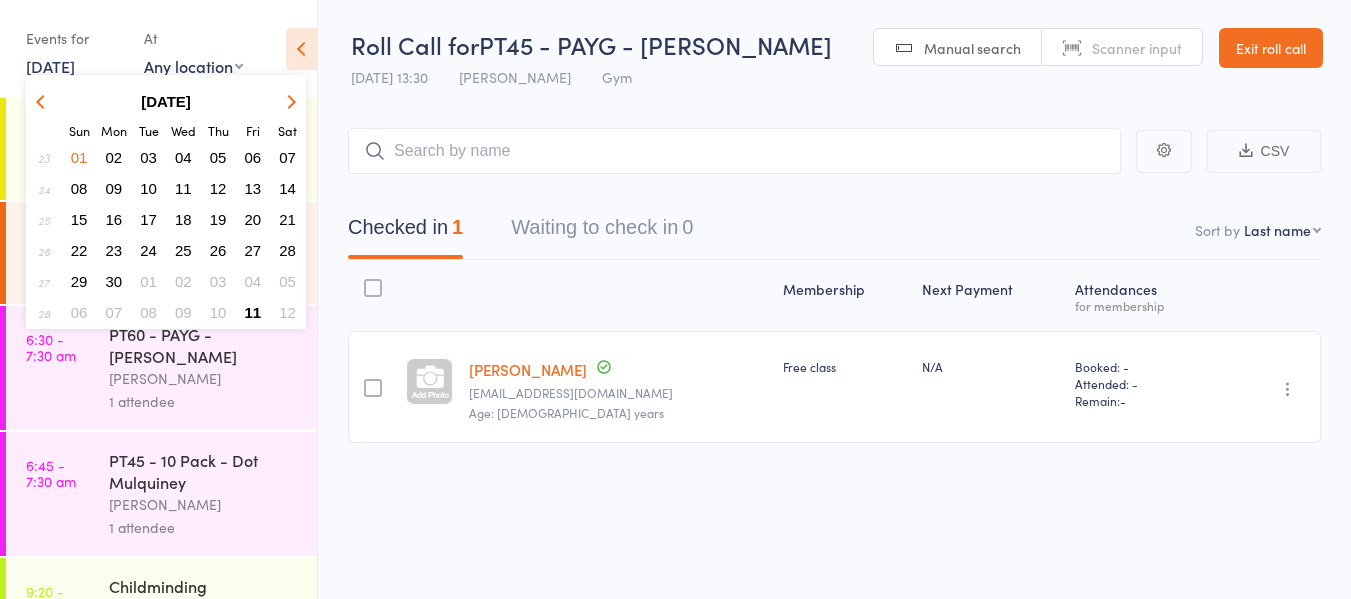 click on "30" at bounding box center (114, 281) 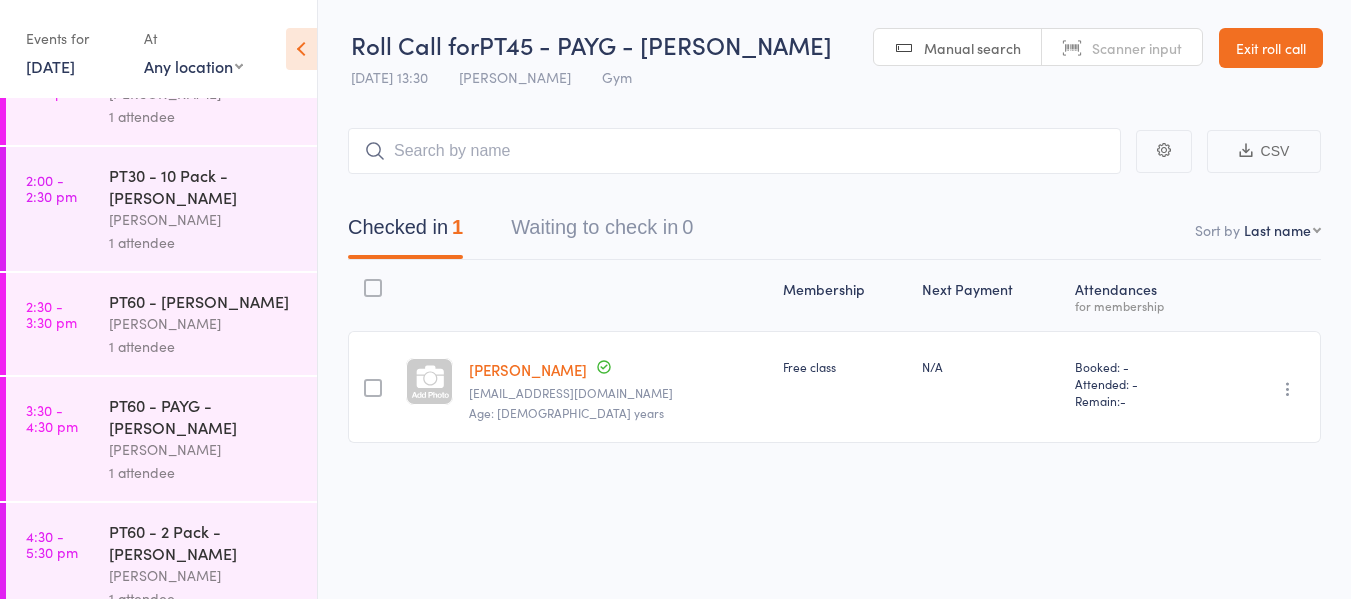 scroll, scrollTop: 401, scrollLeft: 0, axis: vertical 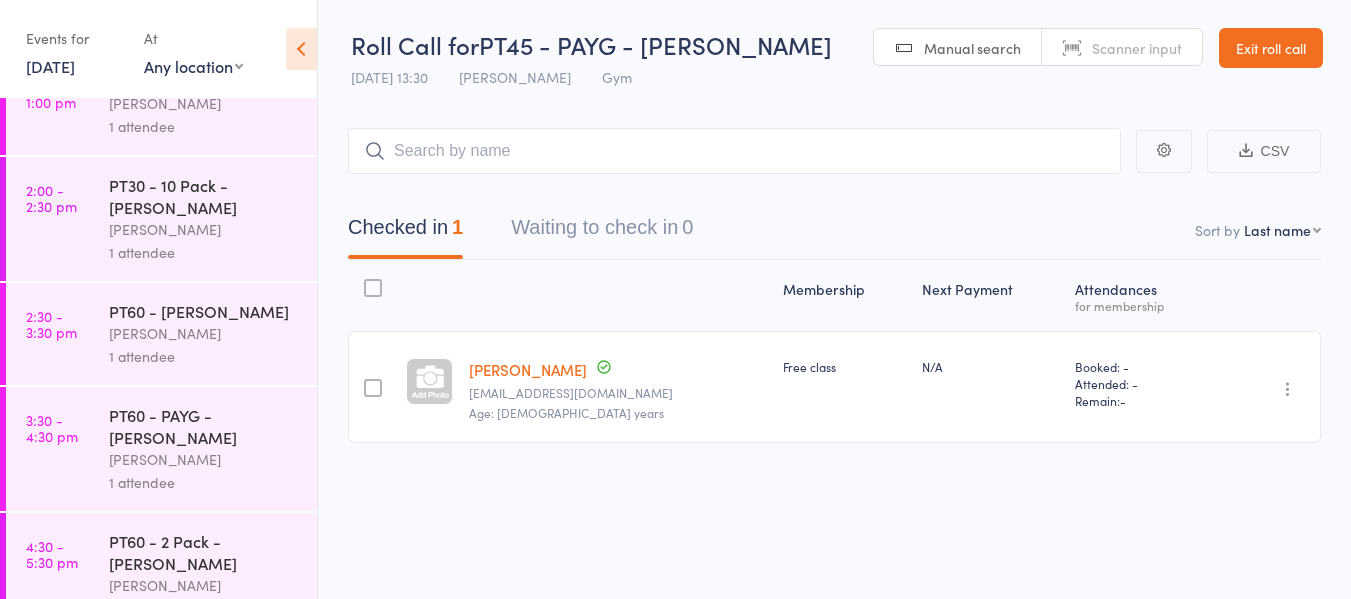 click on "30 Jun, 2025" at bounding box center (50, 66) 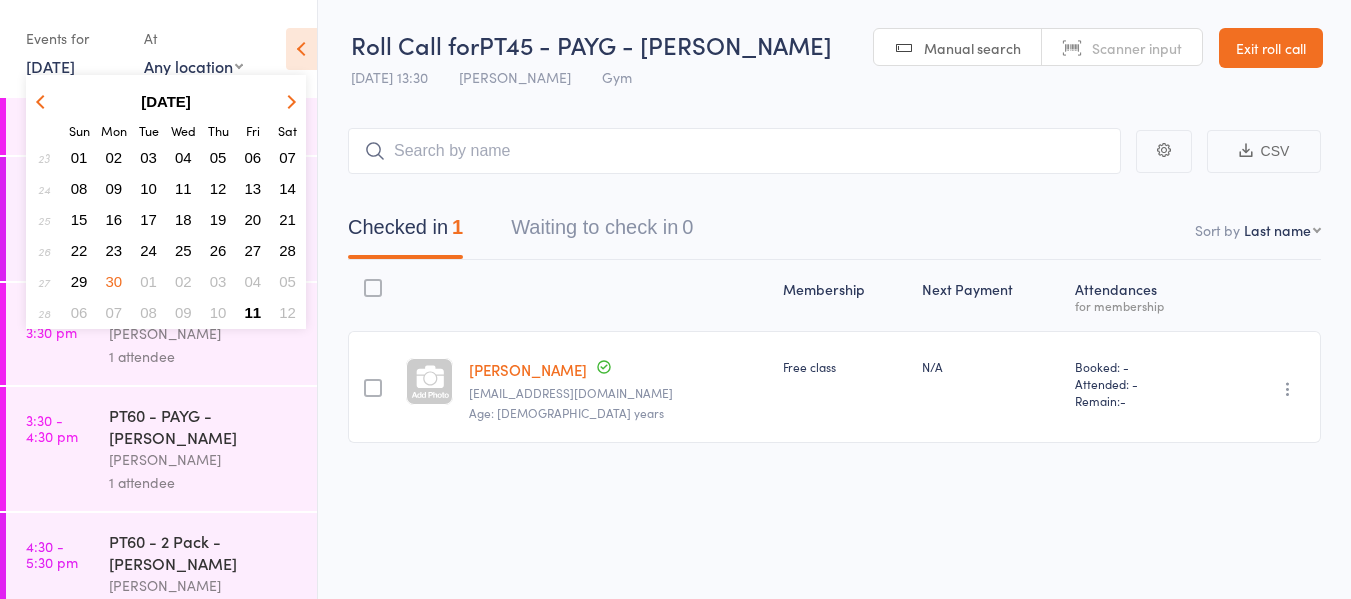 click on "27" at bounding box center [253, 250] 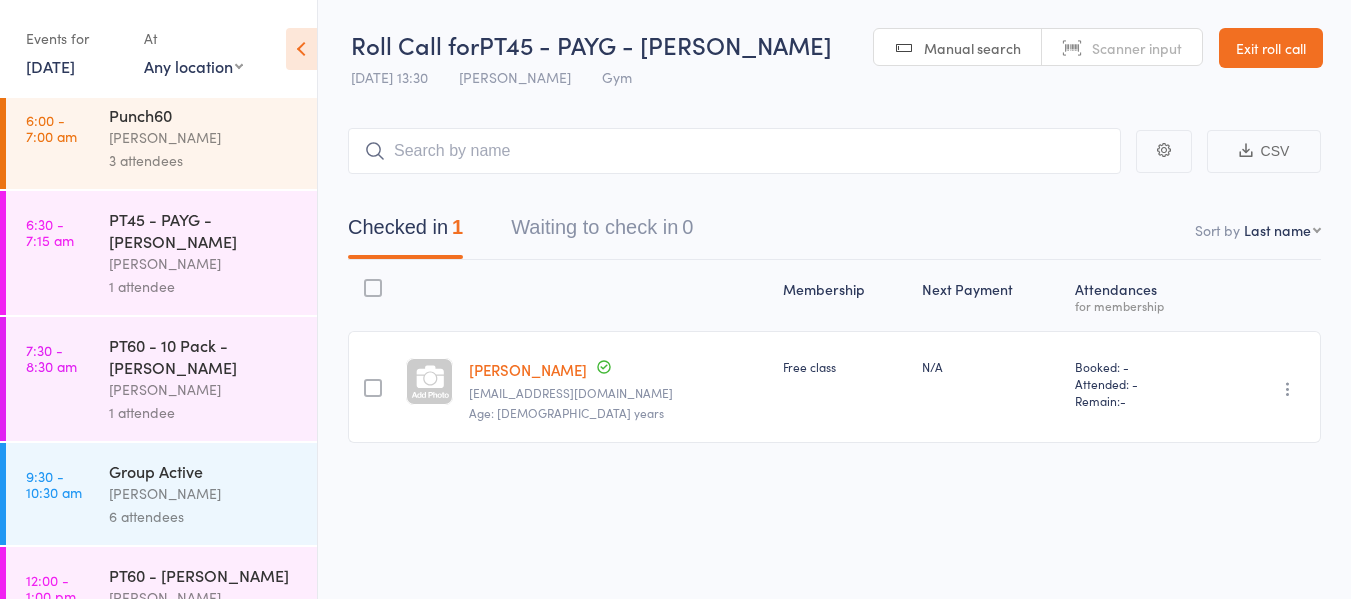 scroll, scrollTop: 0, scrollLeft: 0, axis: both 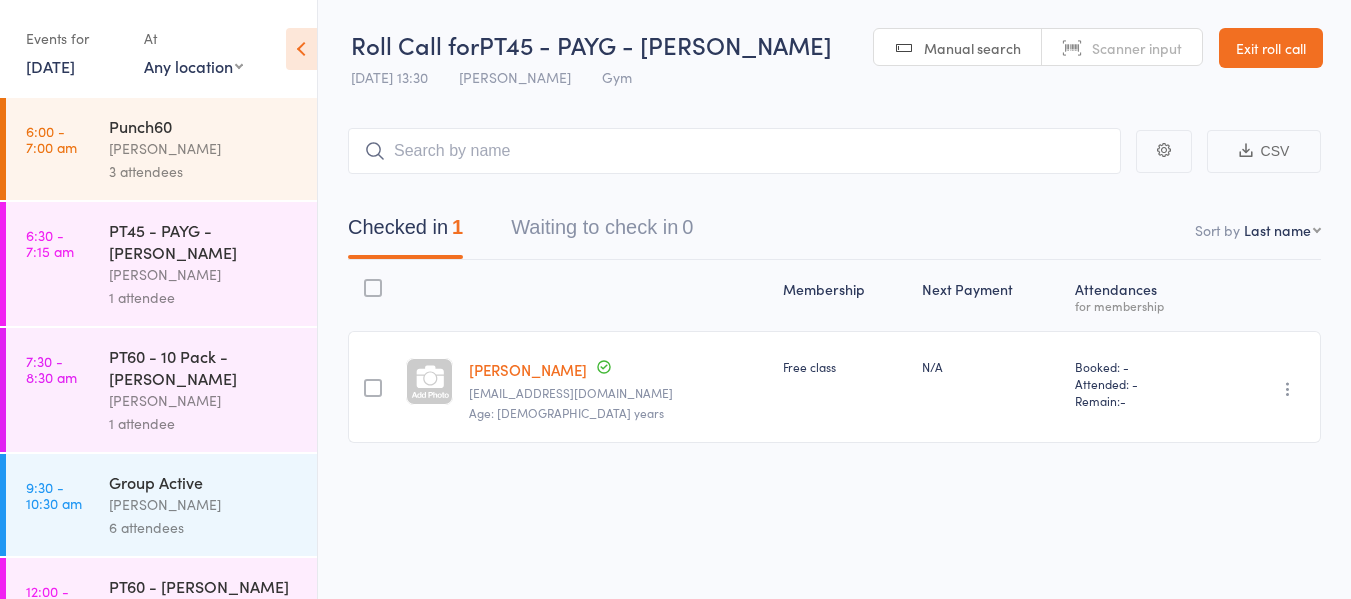 click on "PT45 - PAYG - Tara Hiskens" at bounding box center [204, 241] 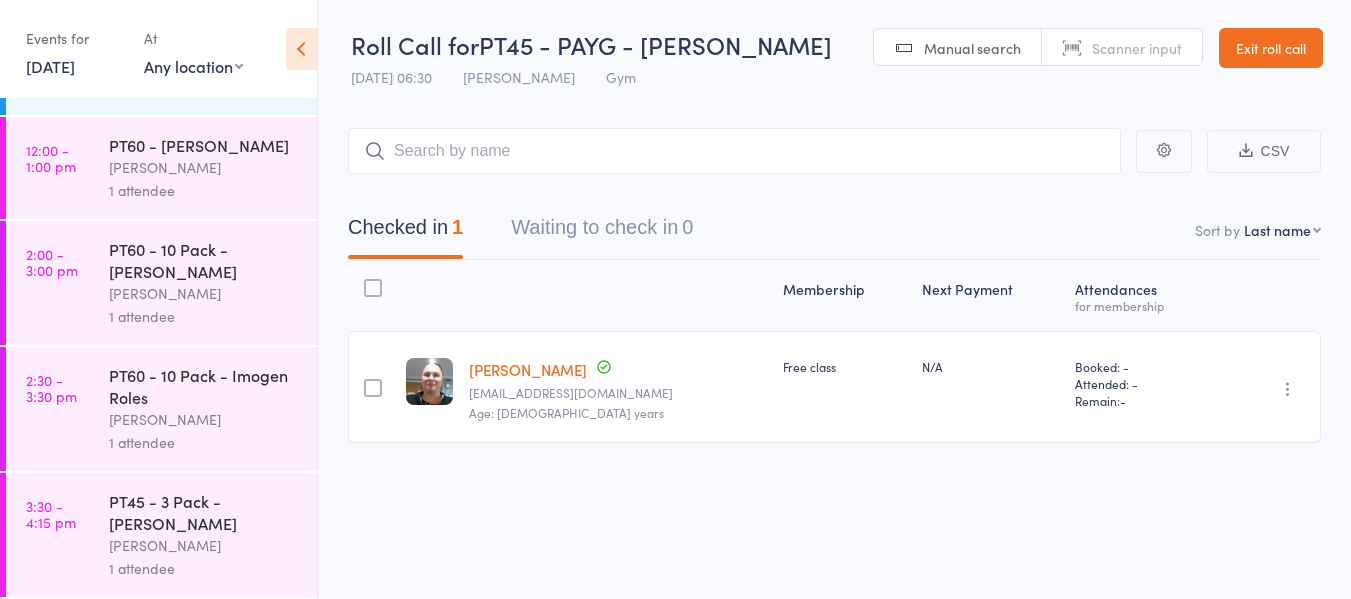 scroll, scrollTop: 463, scrollLeft: 0, axis: vertical 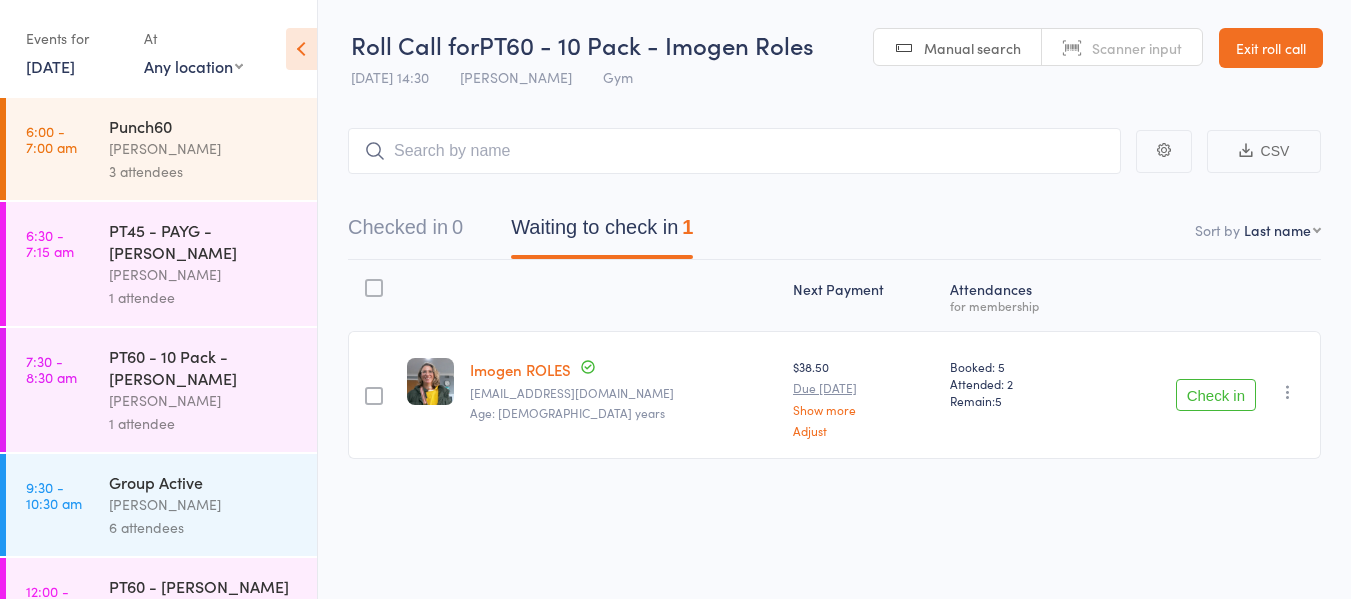 click on "Check in" at bounding box center [1216, 395] 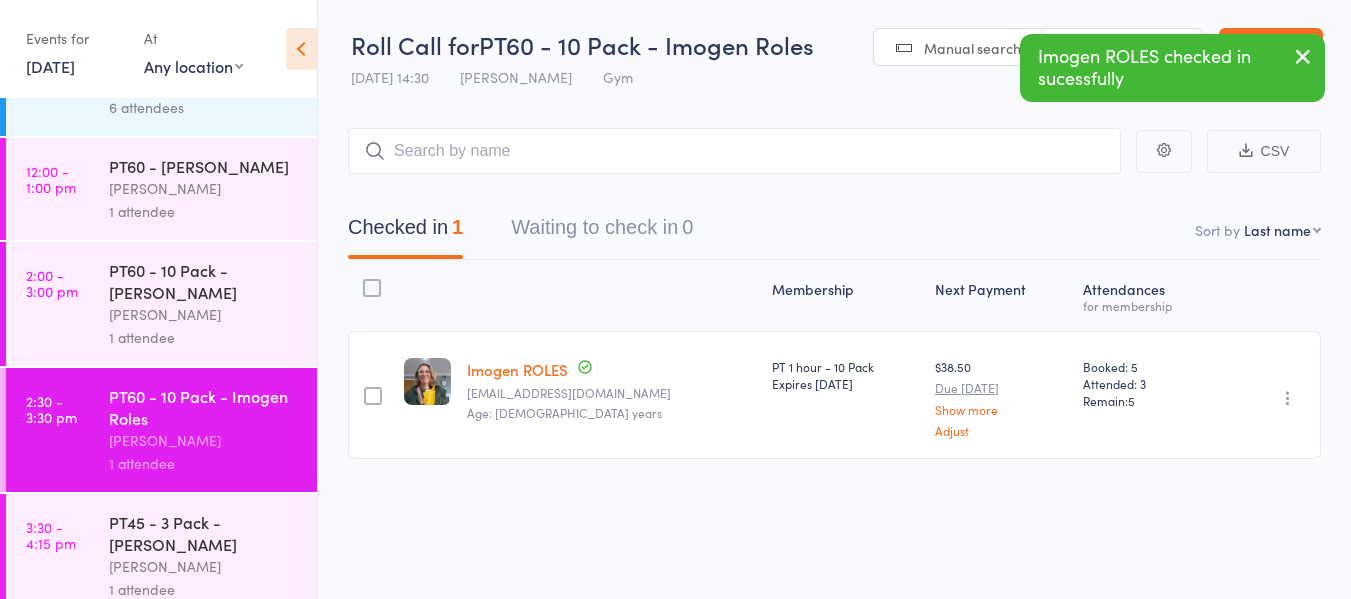 scroll, scrollTop: 463, scrollLeft: 0, axis: vertical 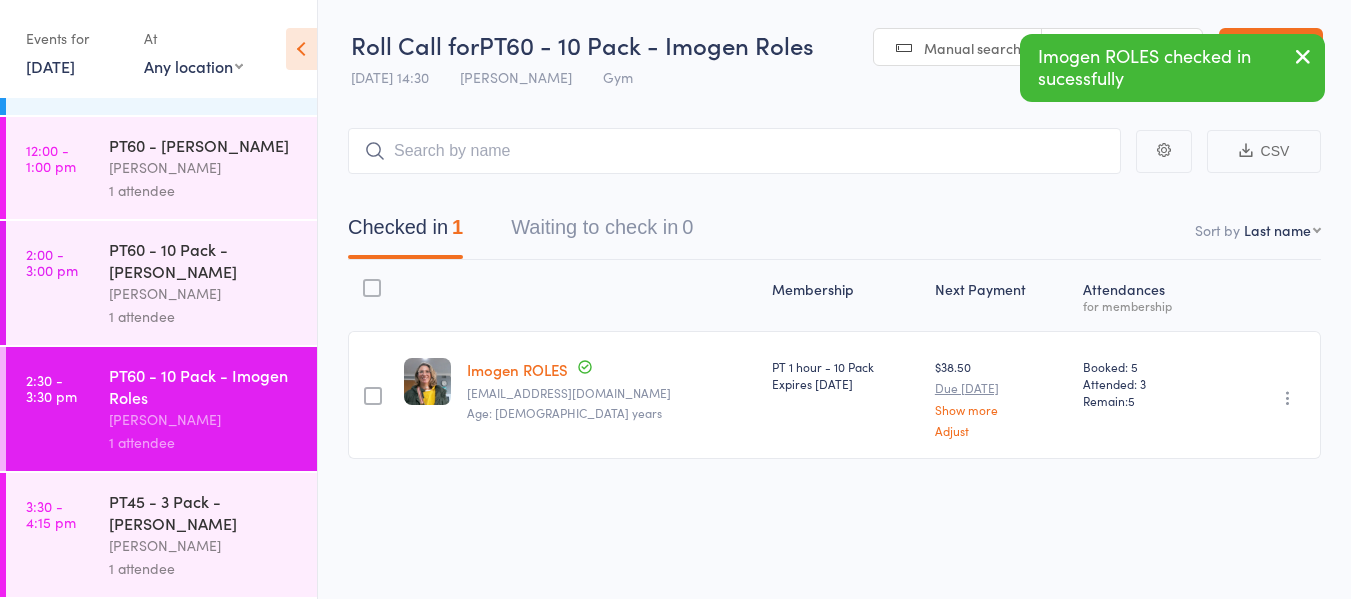 click on "PT45 - 3 Pack - [PERSON_NAME]" at bounding box center [204, 512] 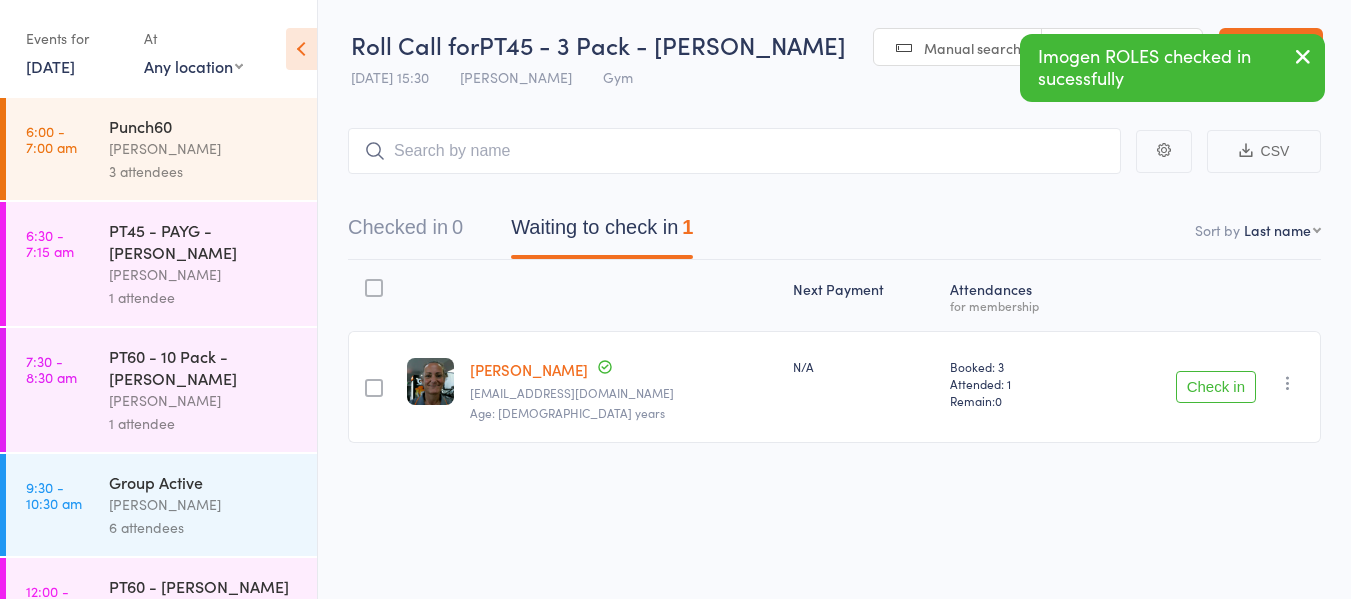 click on "Check in" at bounding box center [1216, 387] 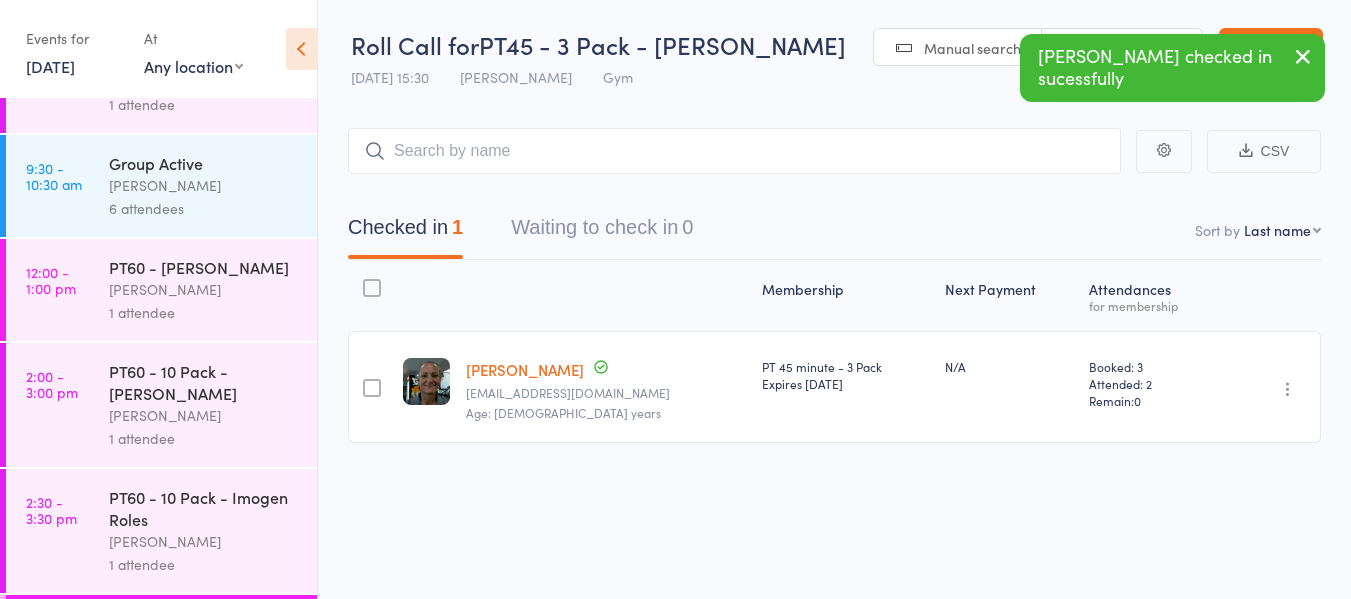scroll, scrollTop: 463, scrollLeft: 0, axis: vertical 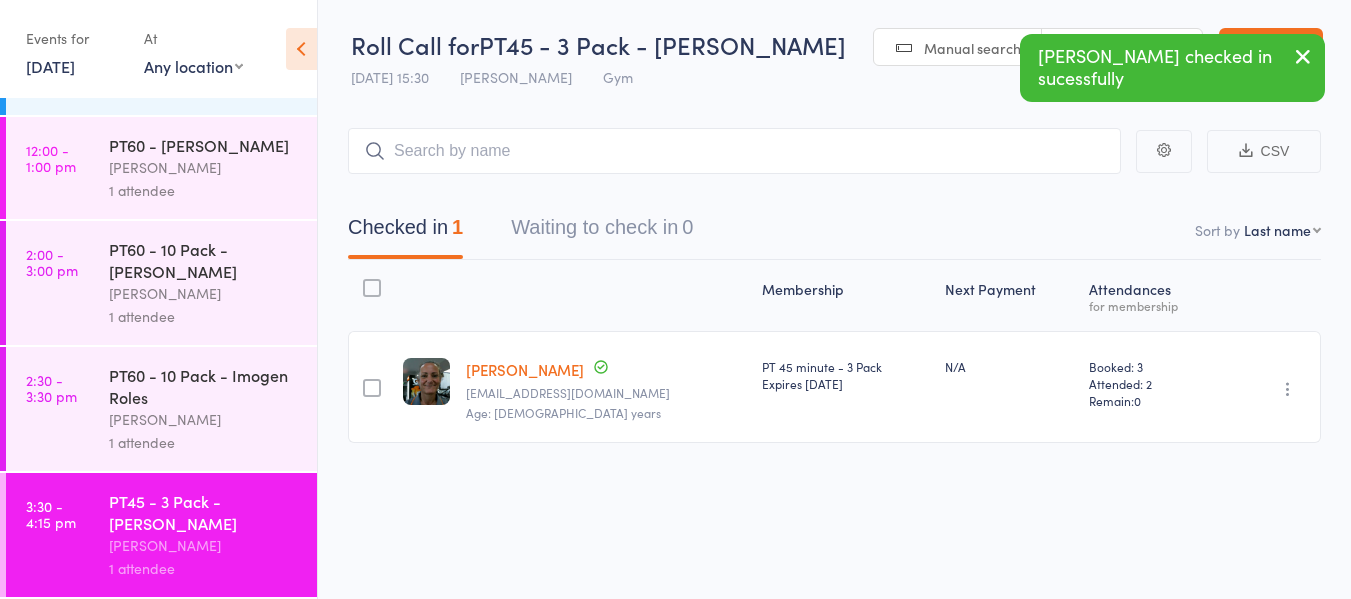 click on "27 Jun, 2025" at bounding box center [50, 66] 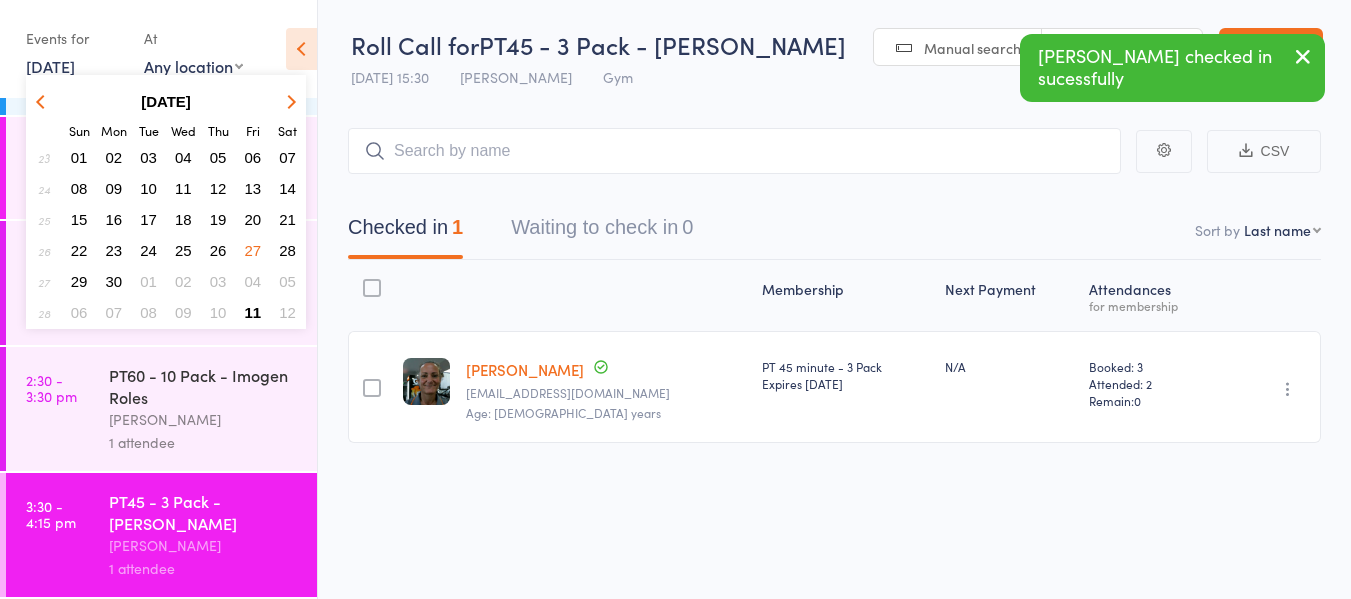 click on "26" at bounding box center [218, 250] 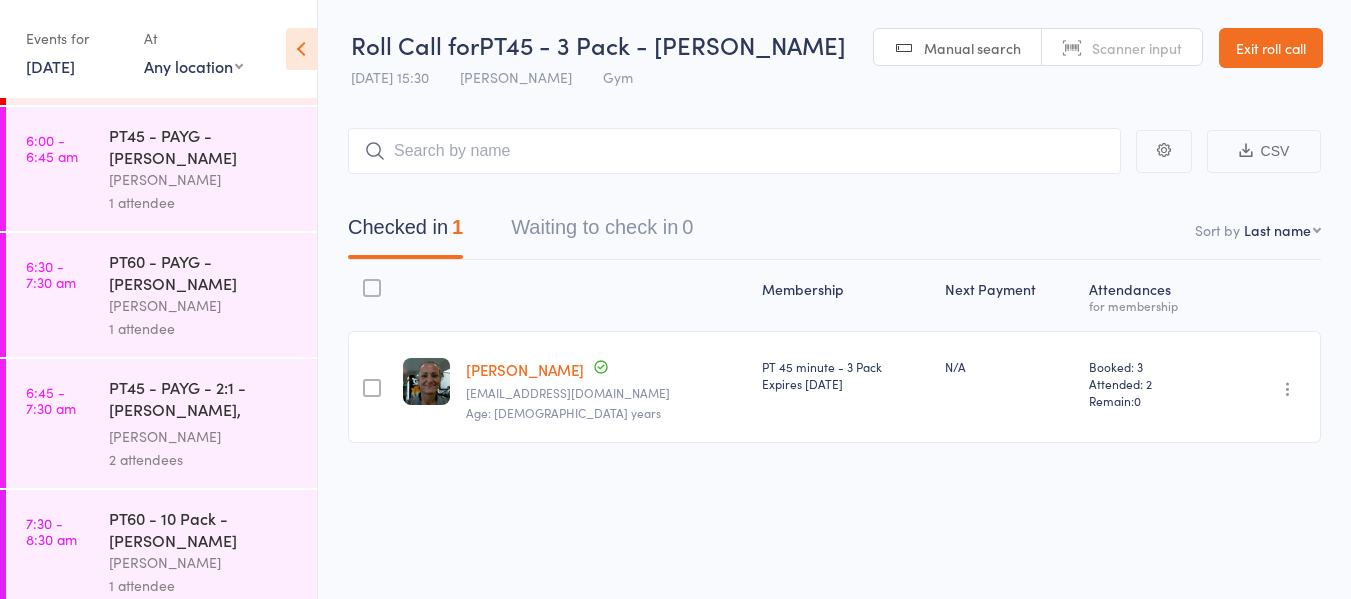 scroll, scrollTop: 0, scrollLeft: 0, axis: both 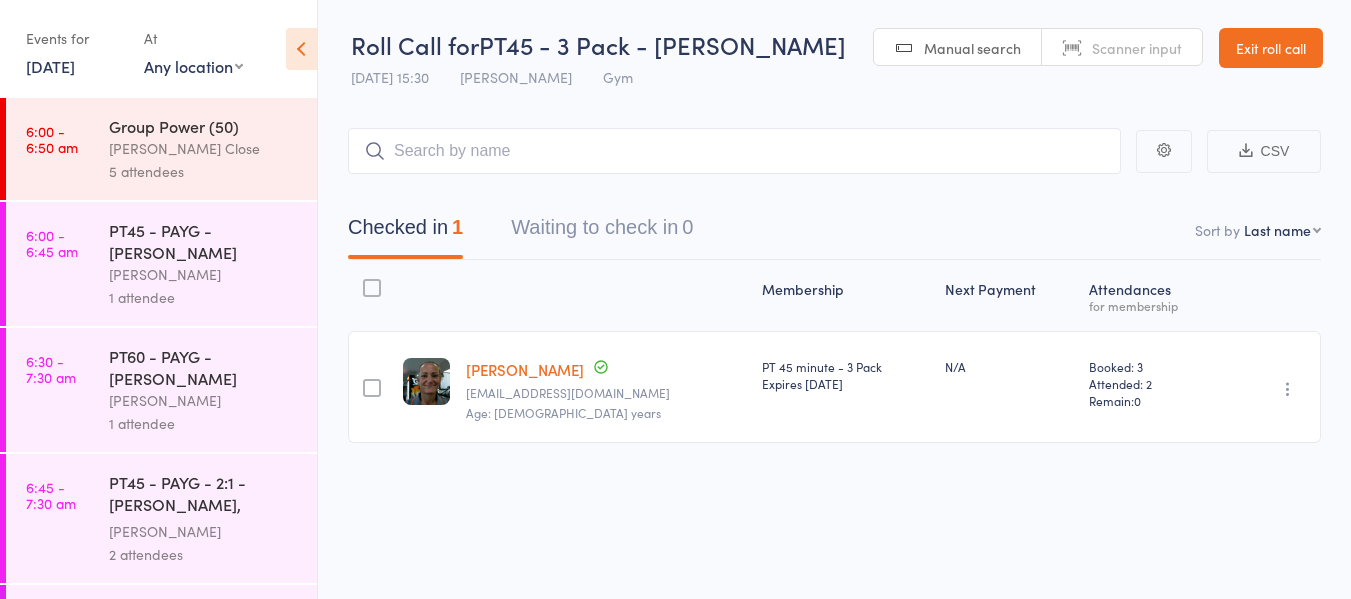 click on "[PERSON_NAME]" at bounding box center (204, 274) 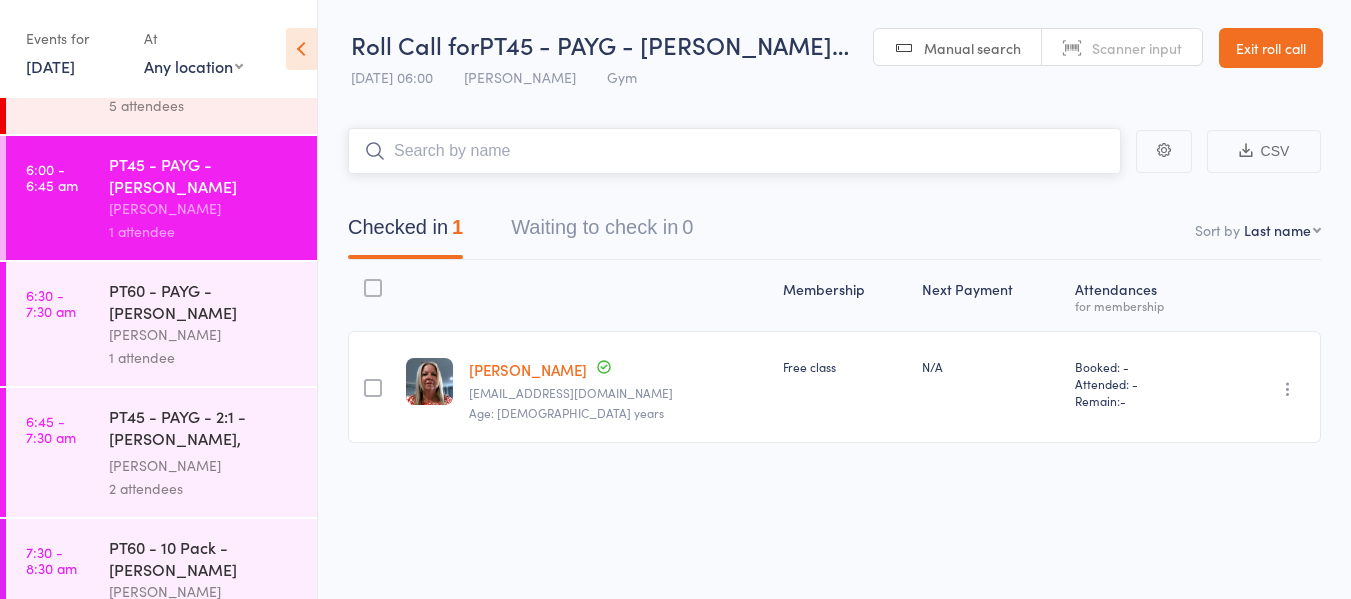 scroll, scrollTop: 100, scrollLeft: 0, axis: vertical 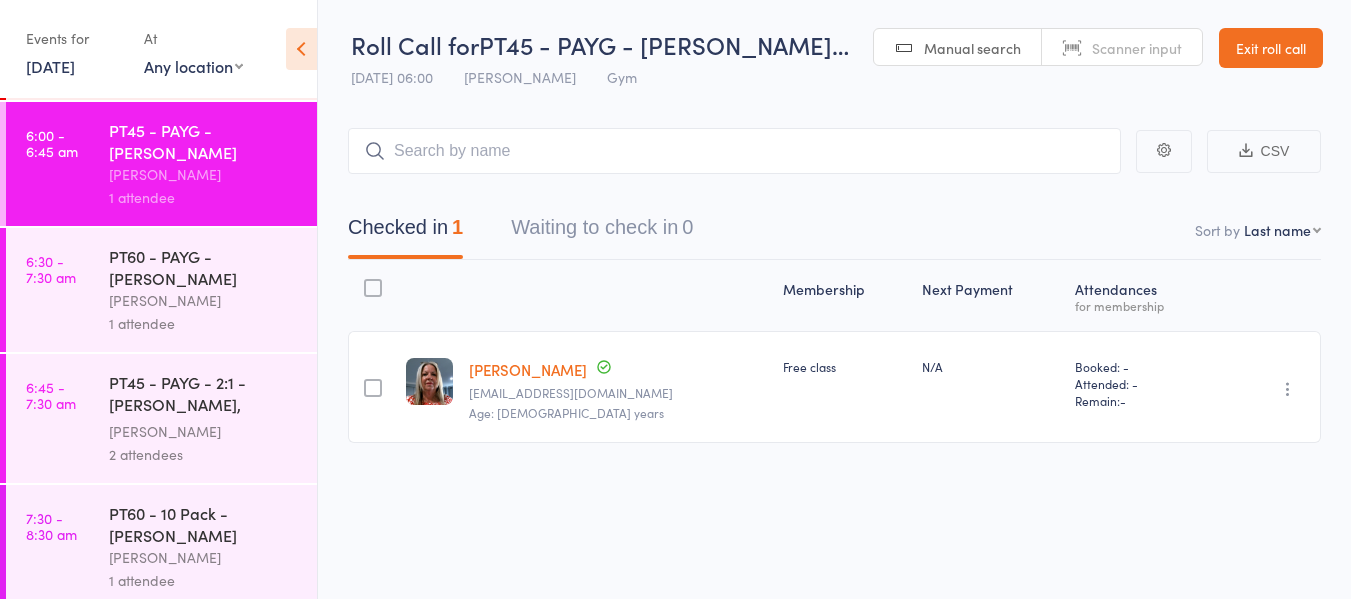 click on "PT45 - PAYG - 2:1 - Ashleigh Carberry, Laura Delam..." at bounding box center [204, 395] 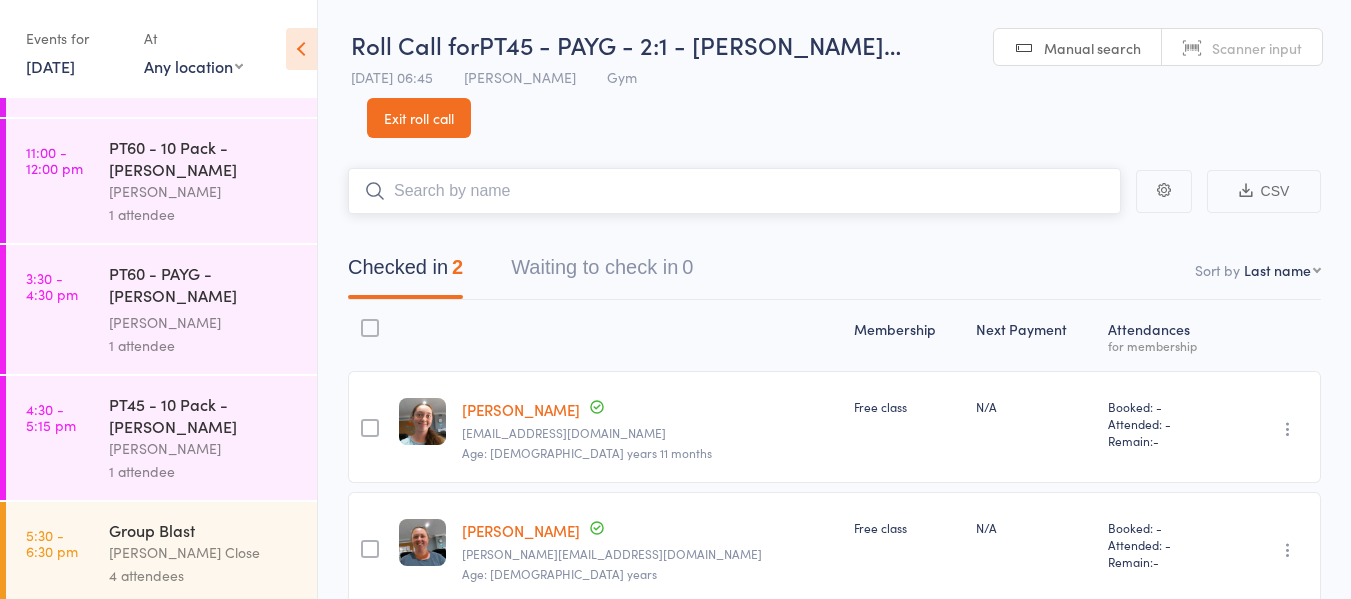scroll, scrollTop: 928, scrollLeft: 0, axis: vertical 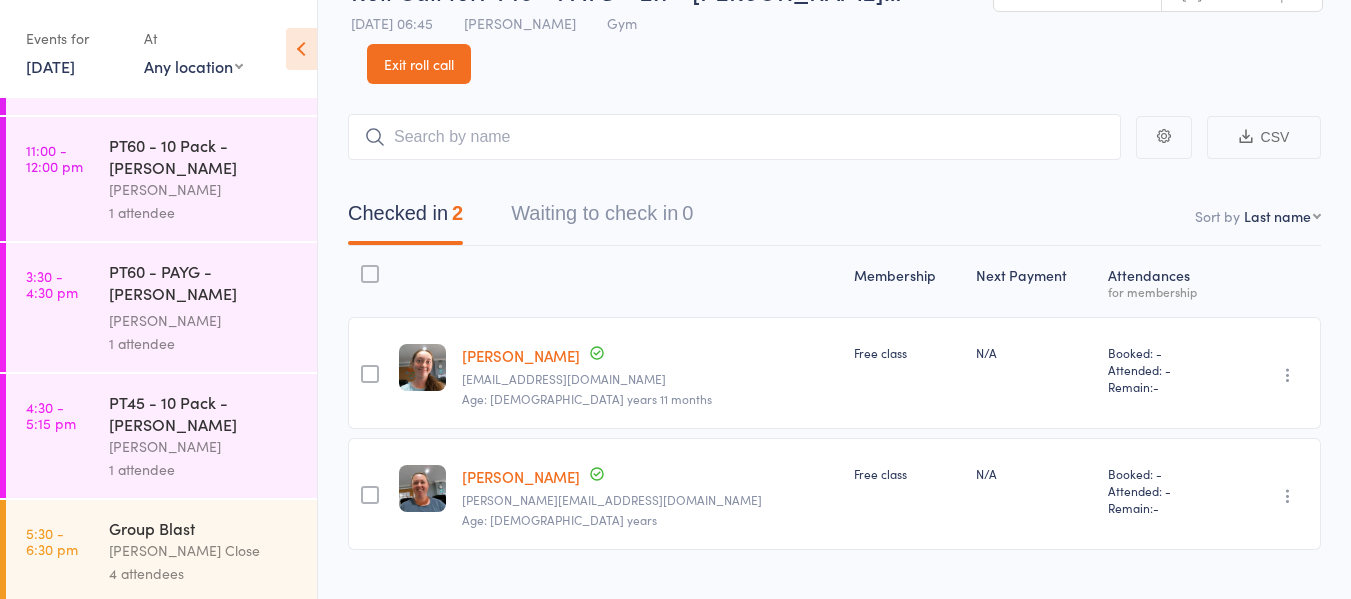 click on "26 Jun, 2025" at bounding box center (50, 66) 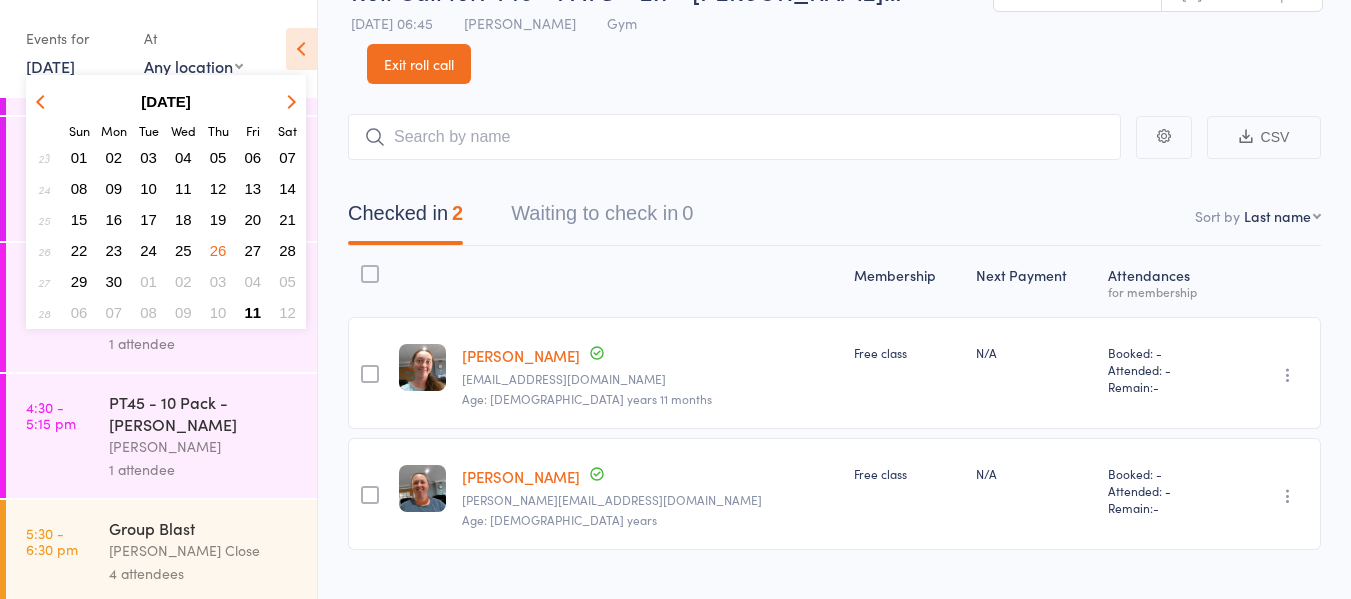 click on "25" at bounding box center [183, 250] 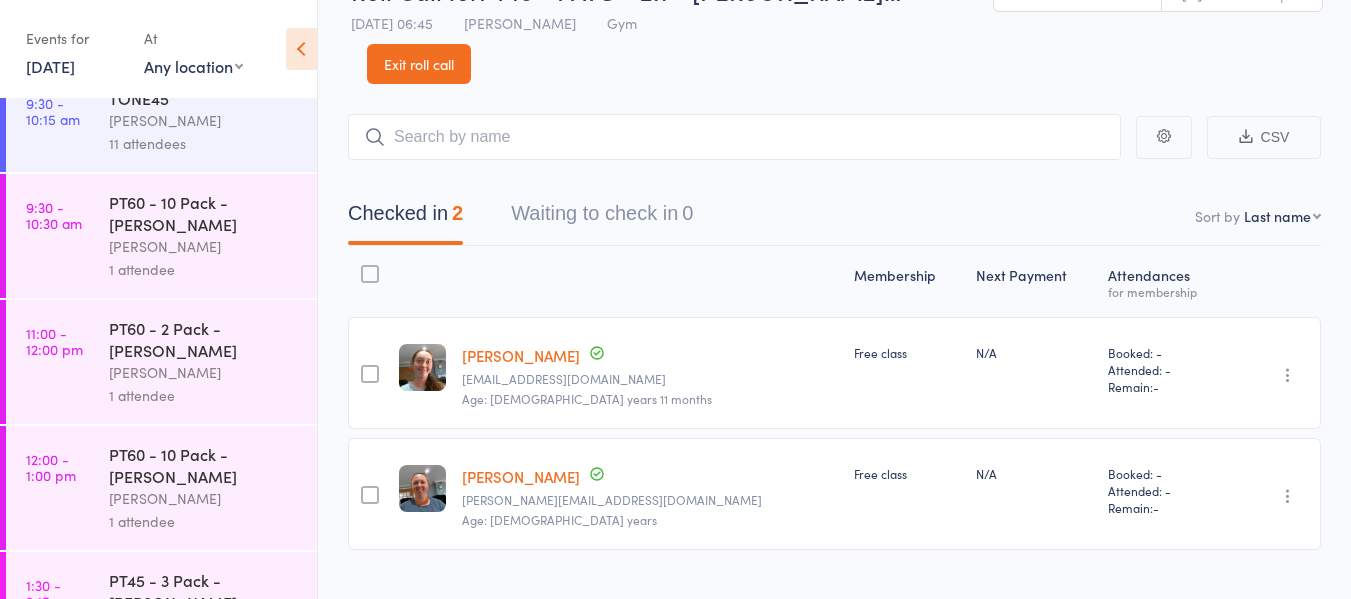 scroll, scrollTop: 0, scrollLeft: 0, axis: both 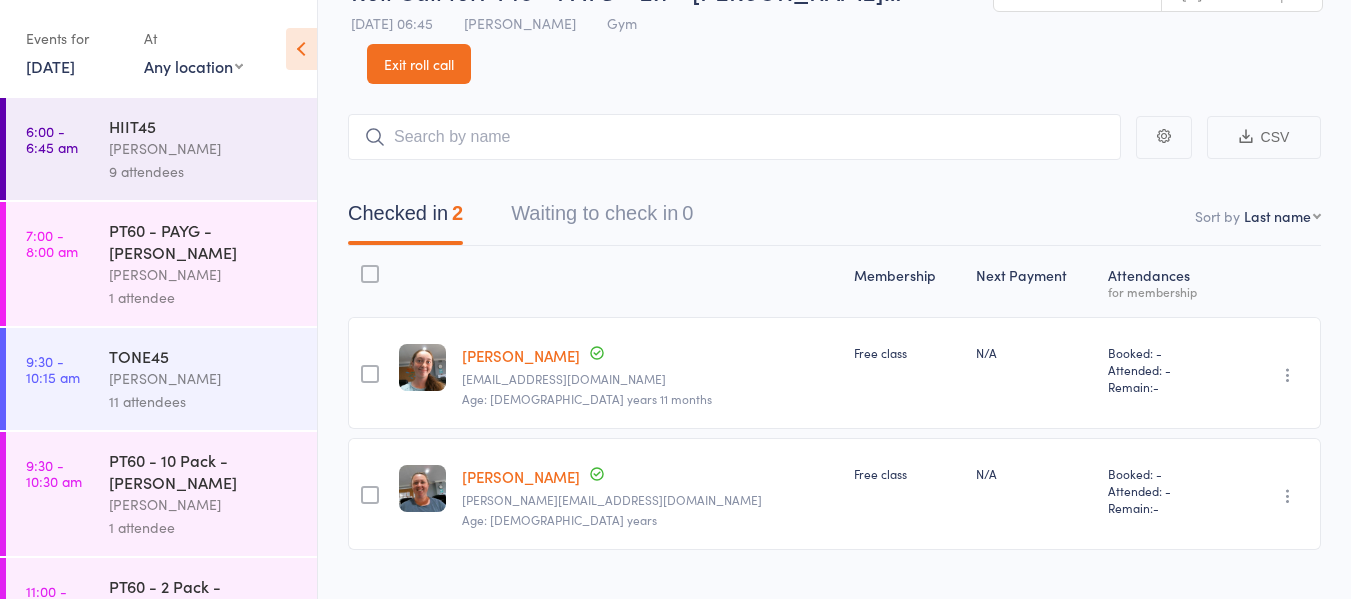 click on "HIIT45" at bounding box center (204, 126) 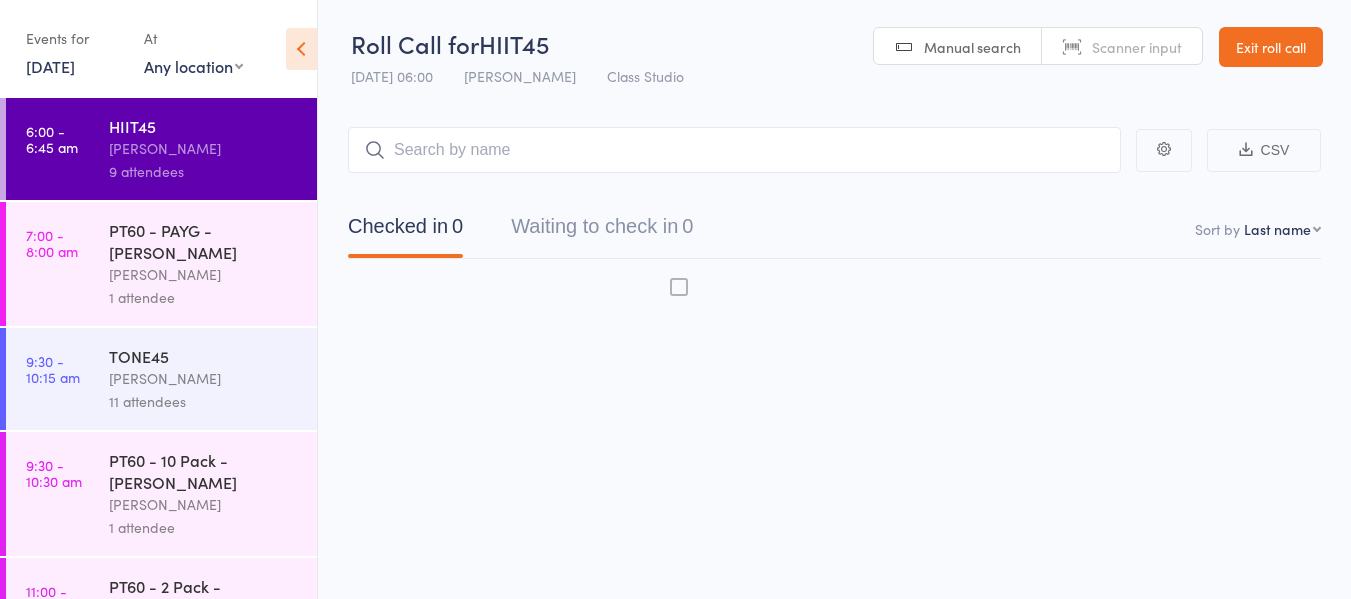 scroll, scrollTop: 1, scrollLeft: 0, axis: vertical 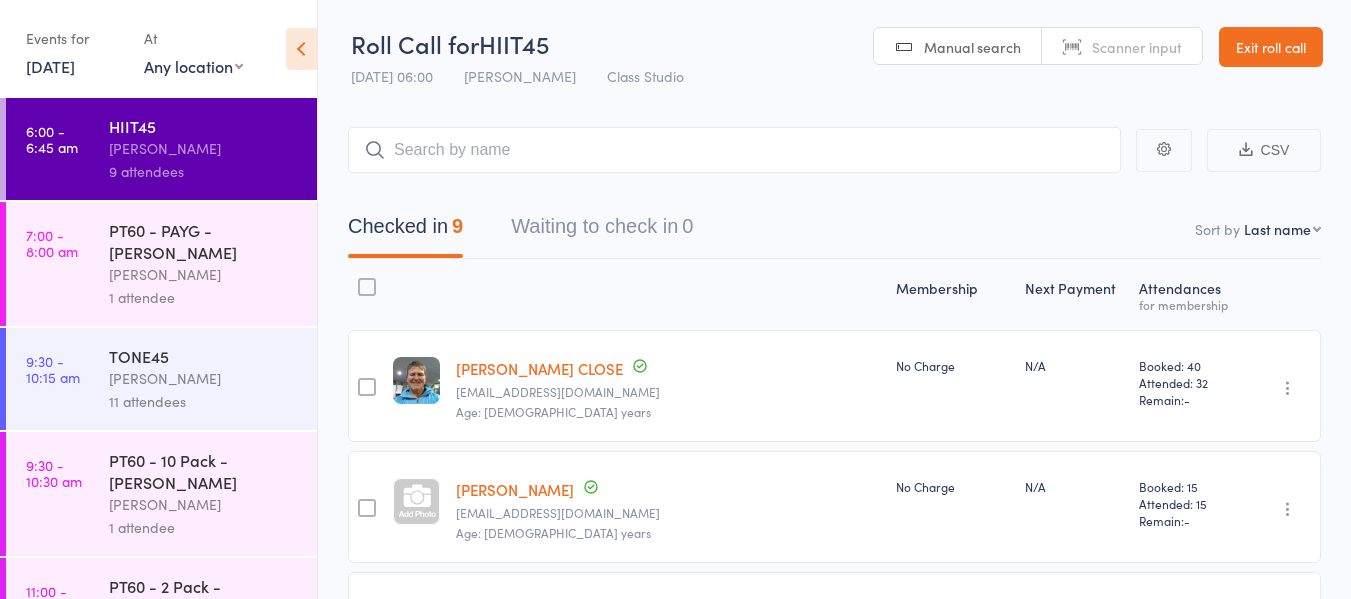 click on "PT60 - PAYG - Laura Delamont" at bounding box center [204, 241] 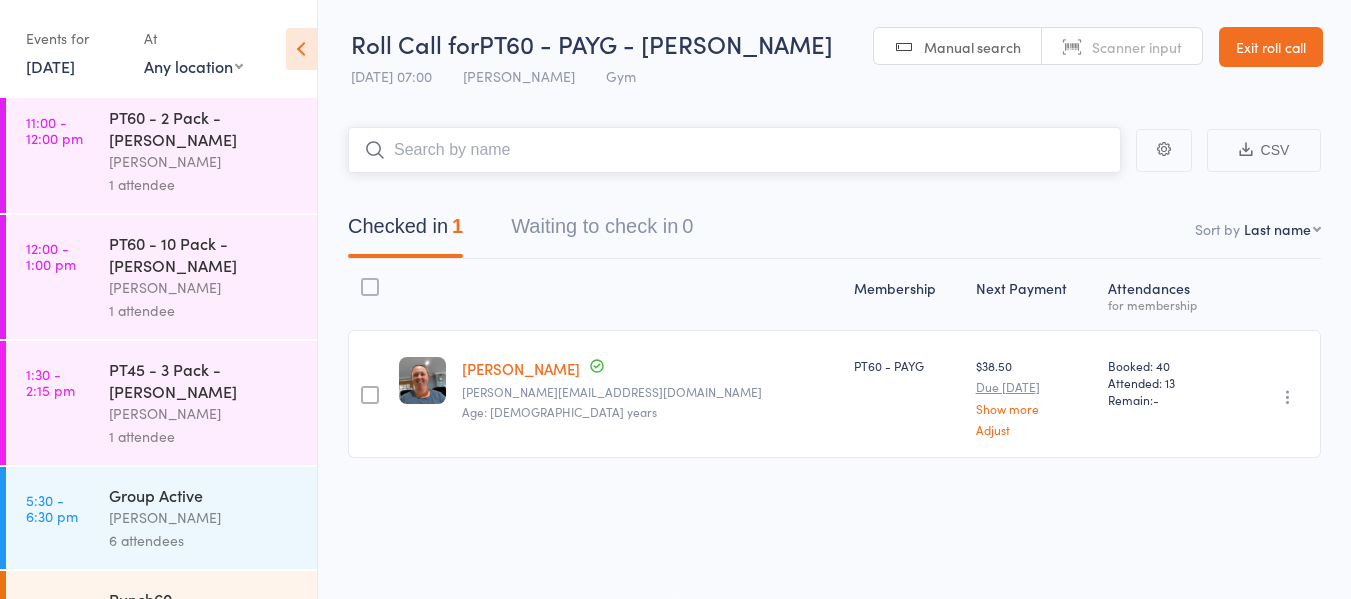 scroll, scrollTop: 500, scrollLeft: 0, axis: vertical 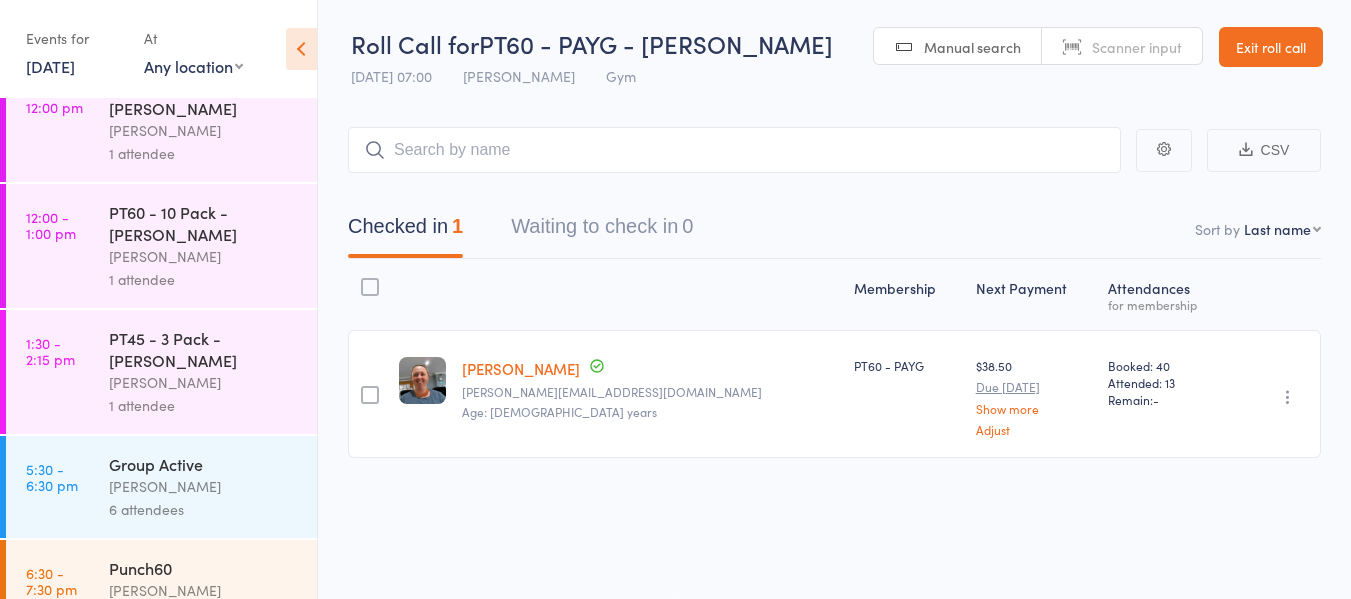 click on "PT45 - 3 Pack - [PERSON_NAME]" at bounding box center [204, 349] 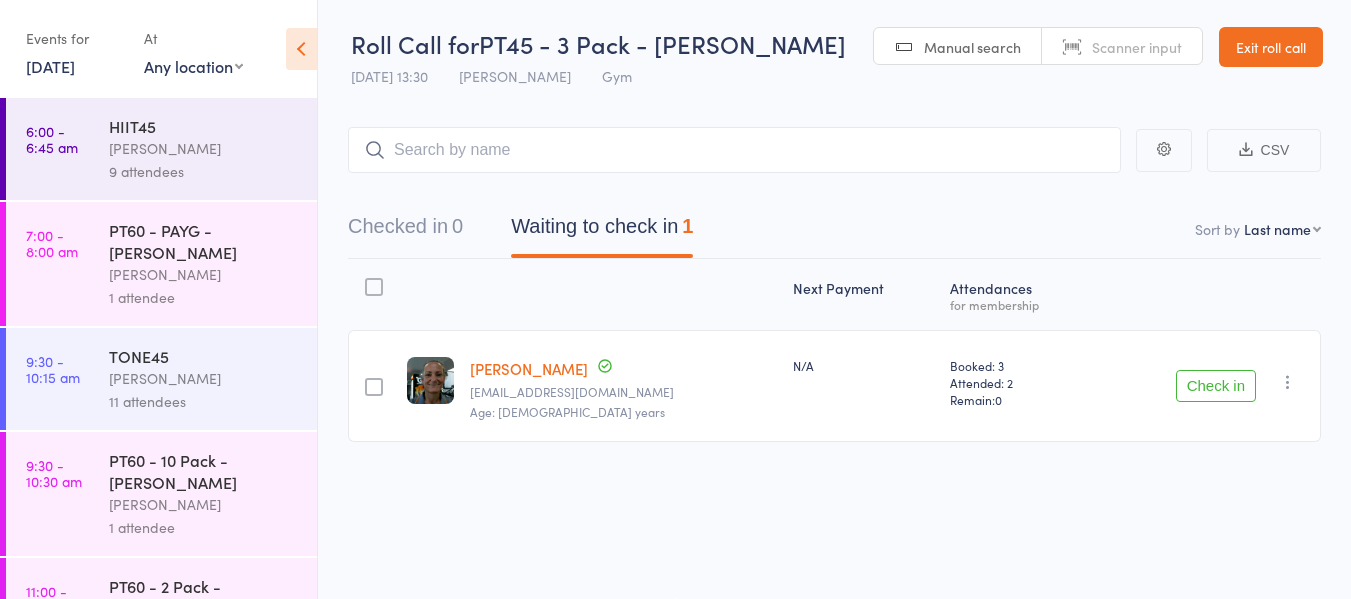 click on "Check in" at bounding box center (1216, 386) 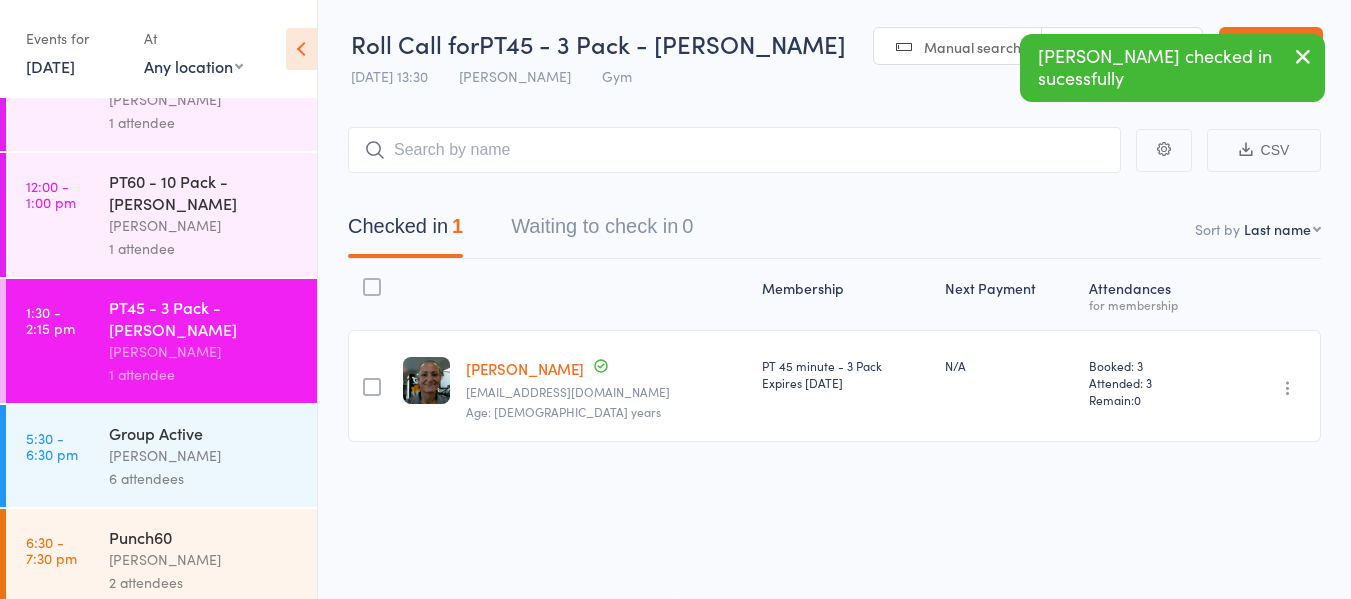 scroll, scrollTop: 545, scrollLeft: 0, axis: vertical 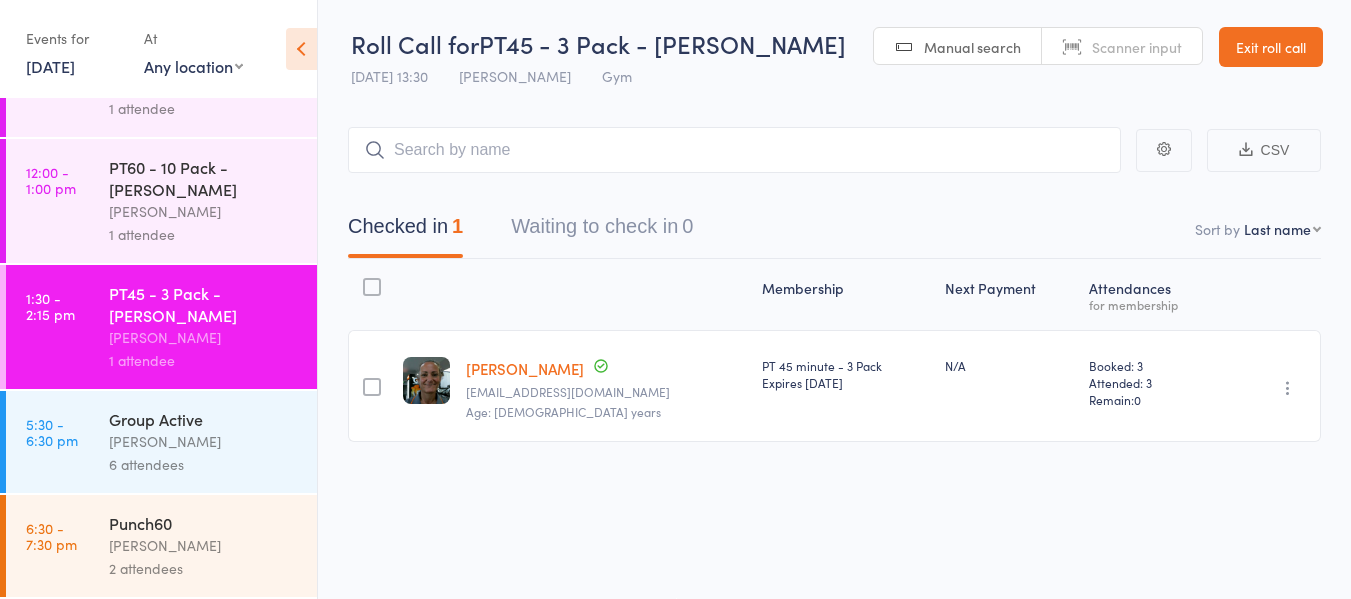 click on "25 Jun, 2025" at bounding box center (50, 66) 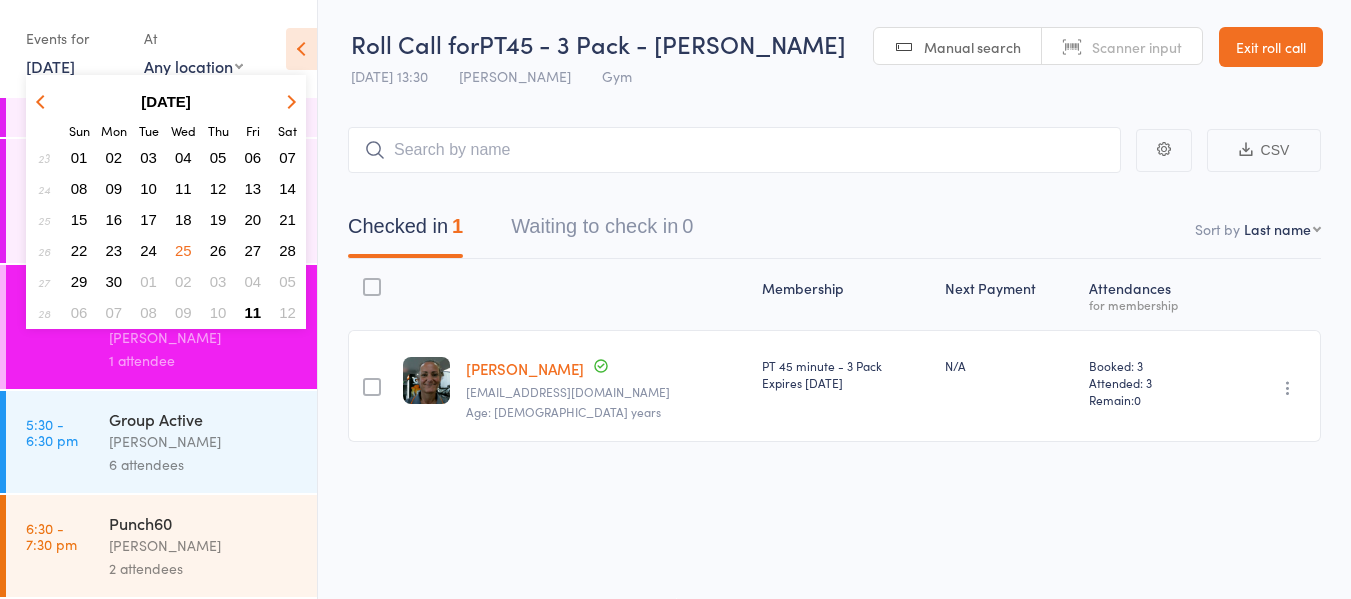 click on "24" at bounding box center (148, 250) 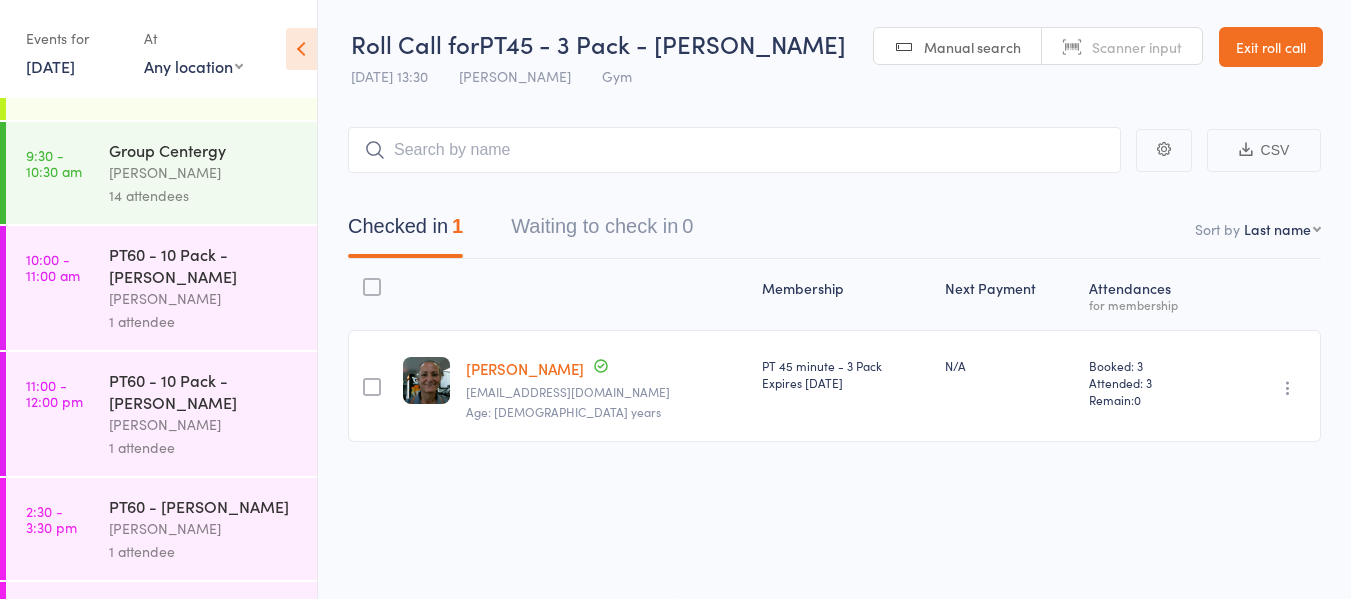 scroll, scrollTop: 0, scrollLeft: 0, axis: both 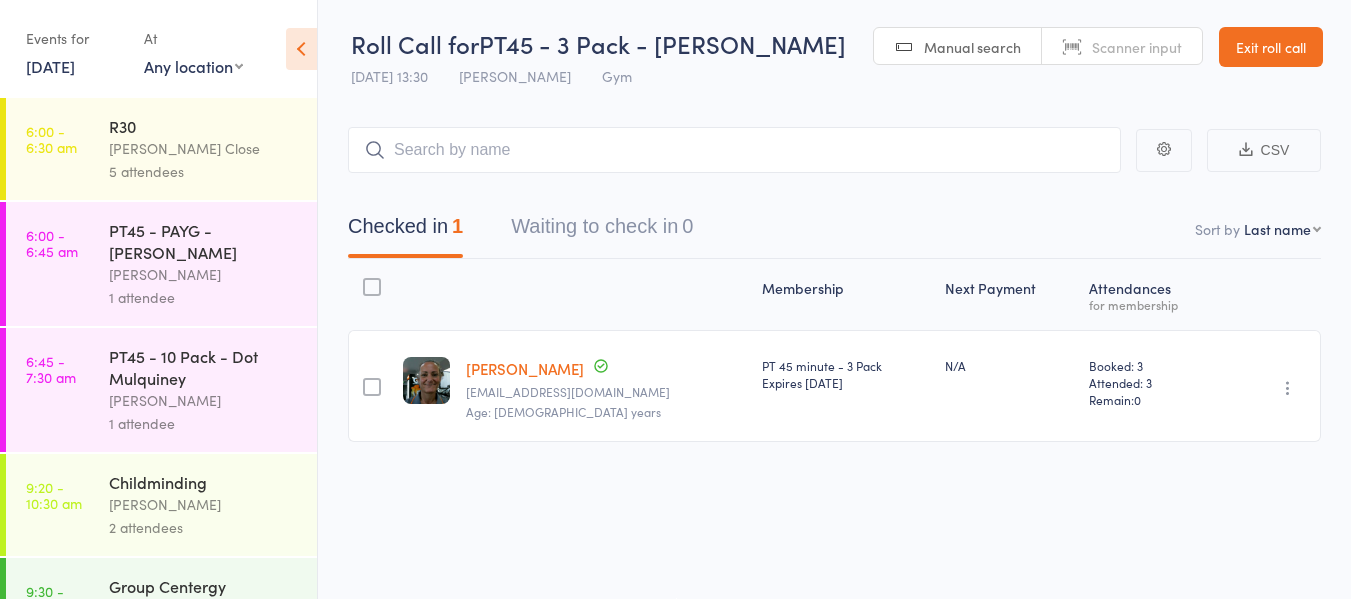 click on "PT45 - PAYG - Lucy Dunstan" at bounding box center [204, 241] 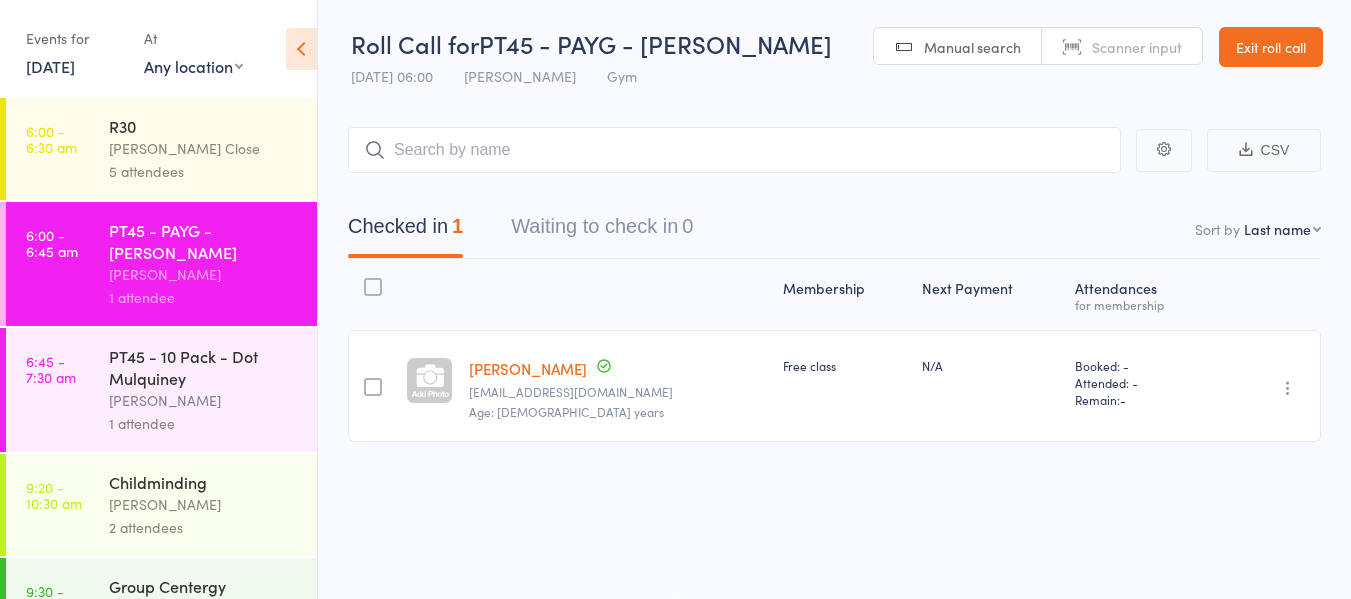 click on "PT45 - 10 Pack - Dot Mulquiney" at bounding box center (204, 367) 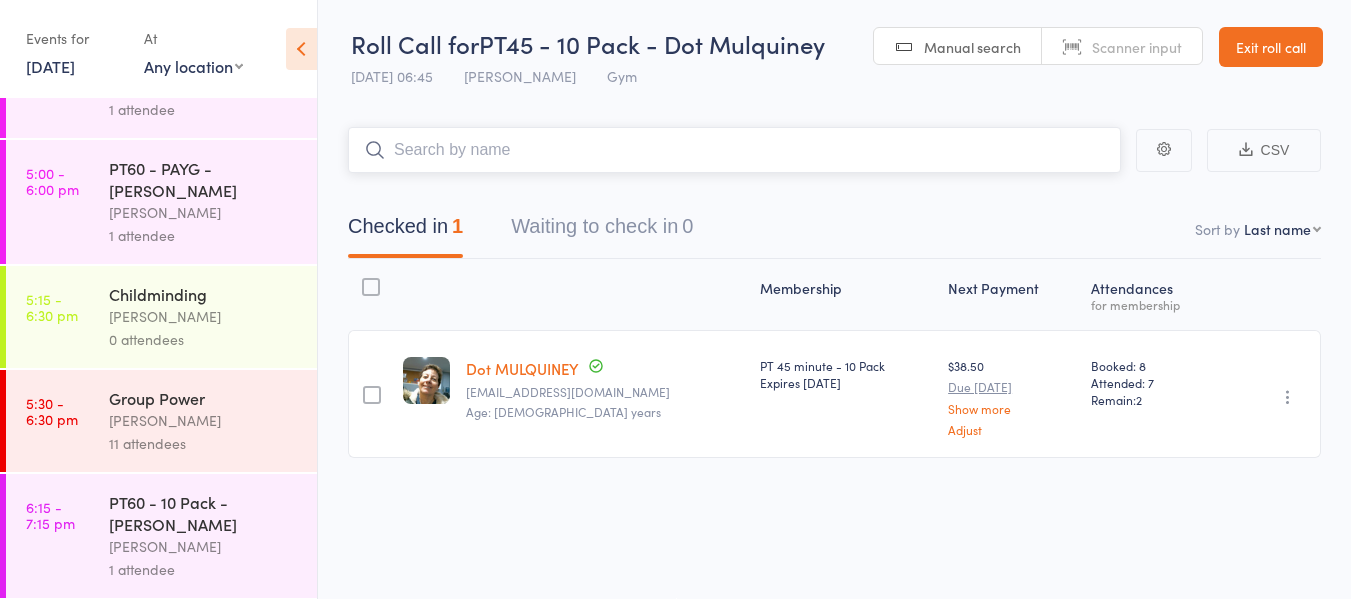 scroll, scrollTop: 1005, scrollLeft: 0, axis: vertical 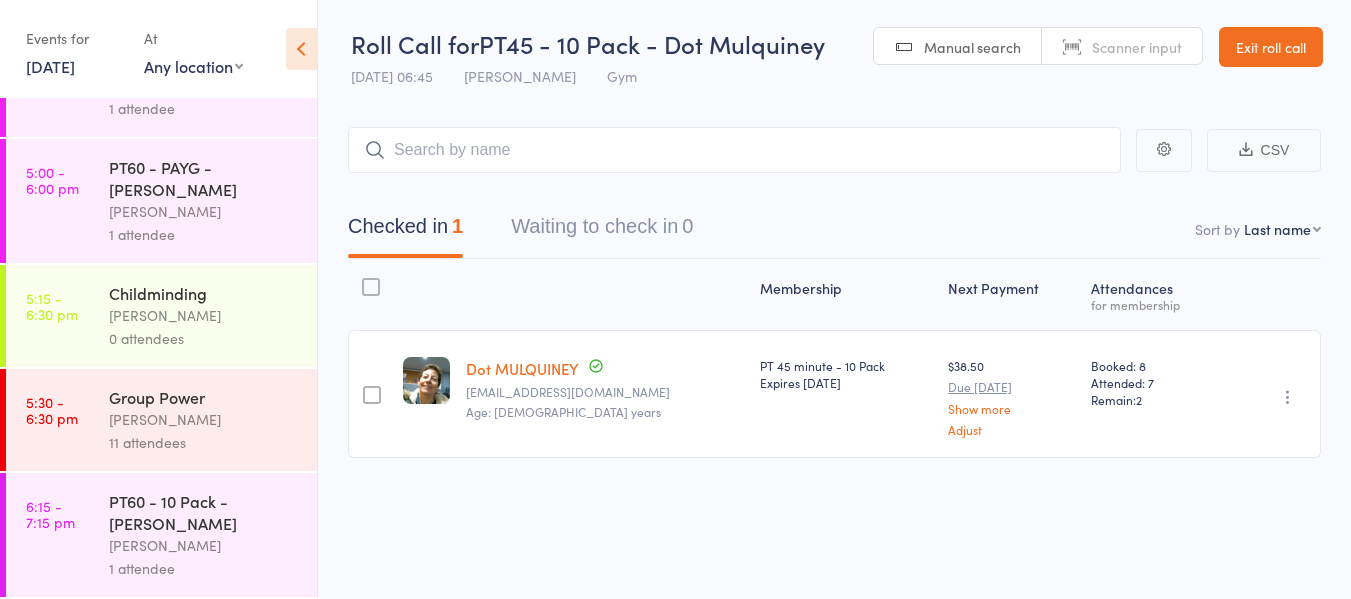 click on "24 Jun, 2025" at bounding box center [50, 66] 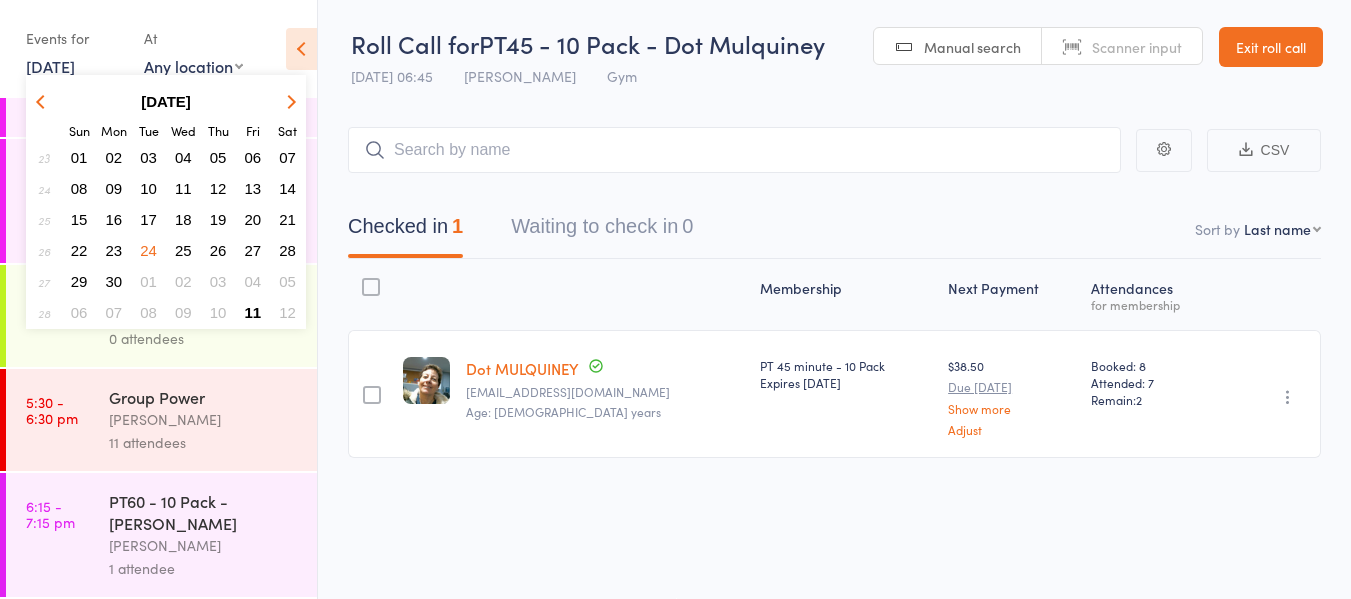 click on "23" at bounding box center (114, 250) 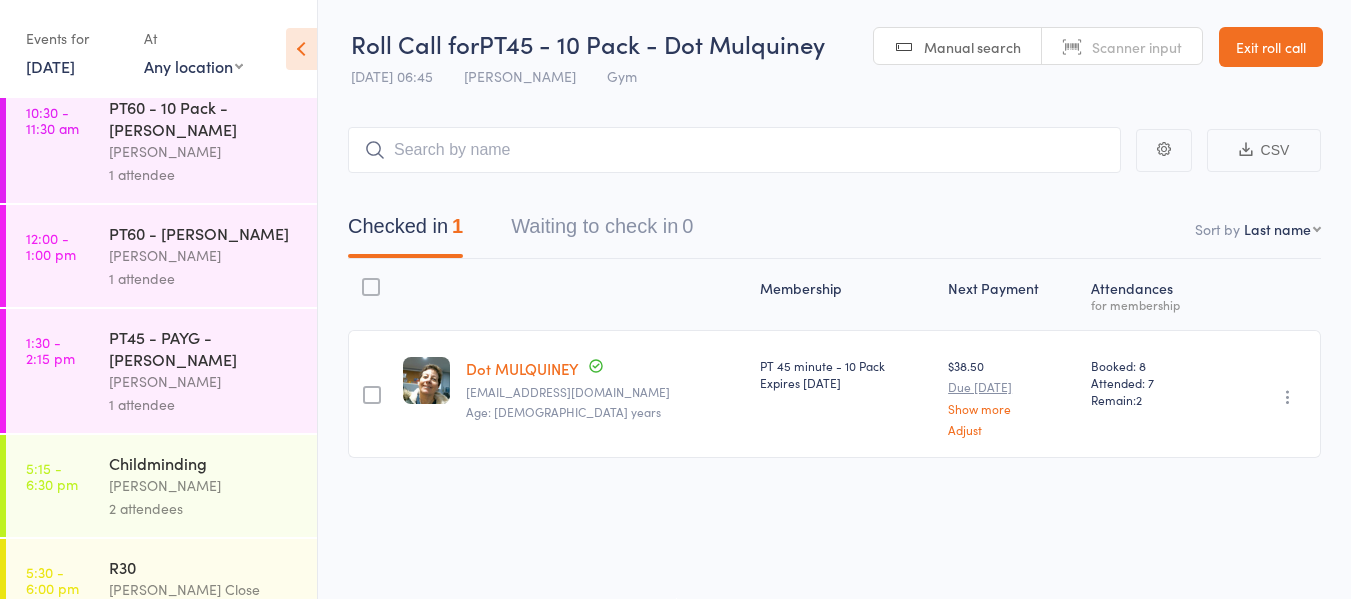 scroll, scrollTop: 400, scrollLeft: 0, axis: vertical 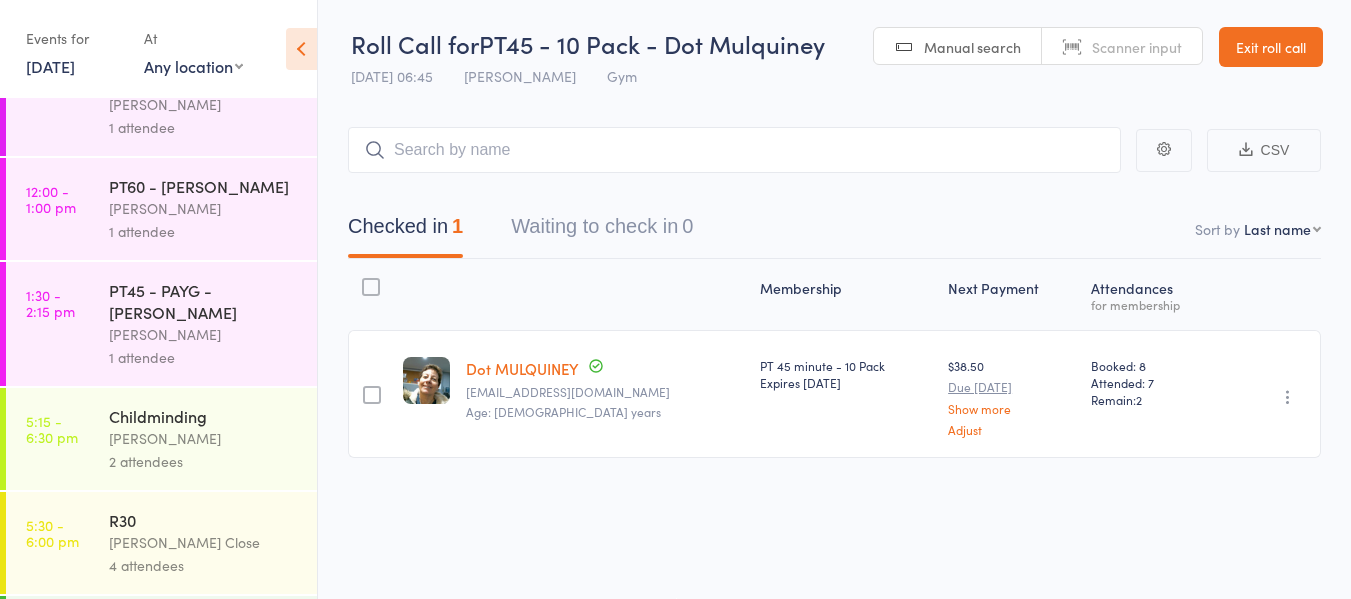 click on "PT45 - PAYG - Jenelle Parish" at bounding box center (204, 301) 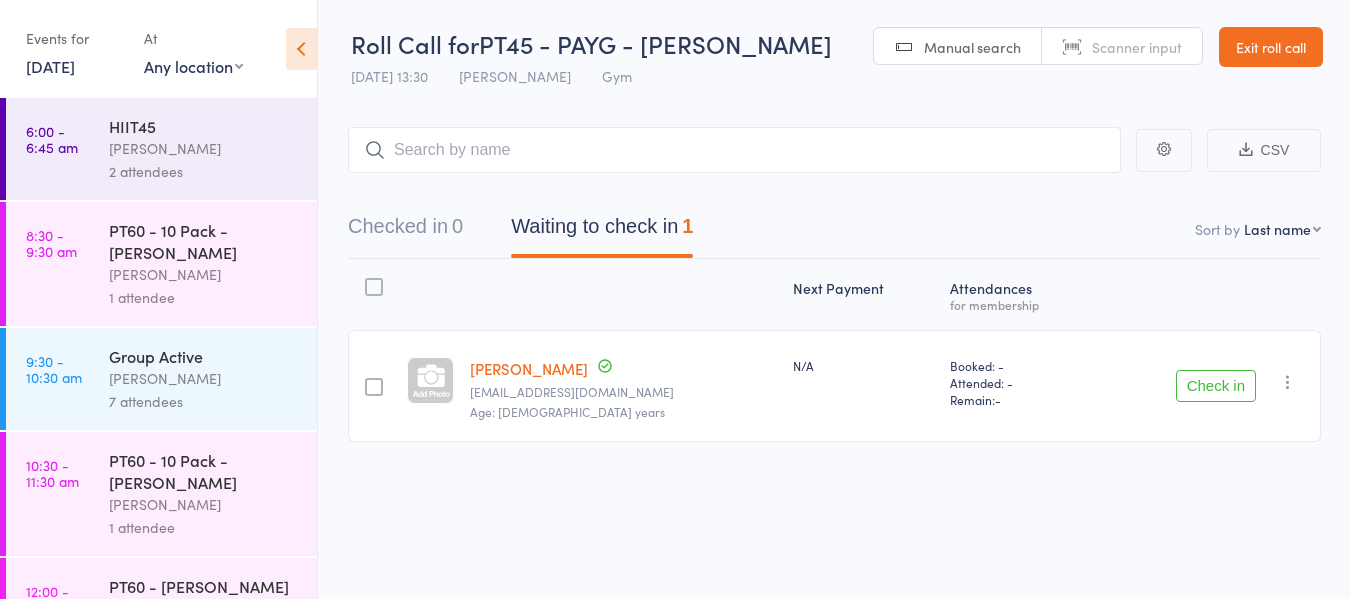 click on "Check in" at bounding box center (1216, 386) 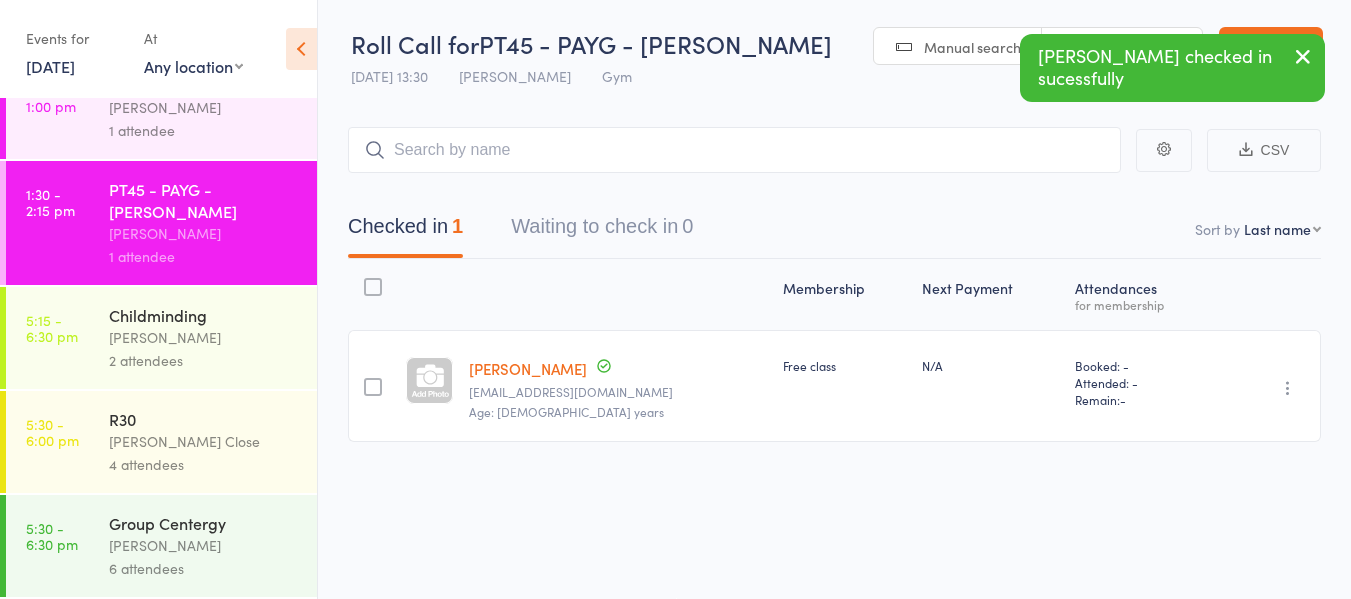 scroll, scrollTop: 523, scrollLeft: 0, axis: vertical 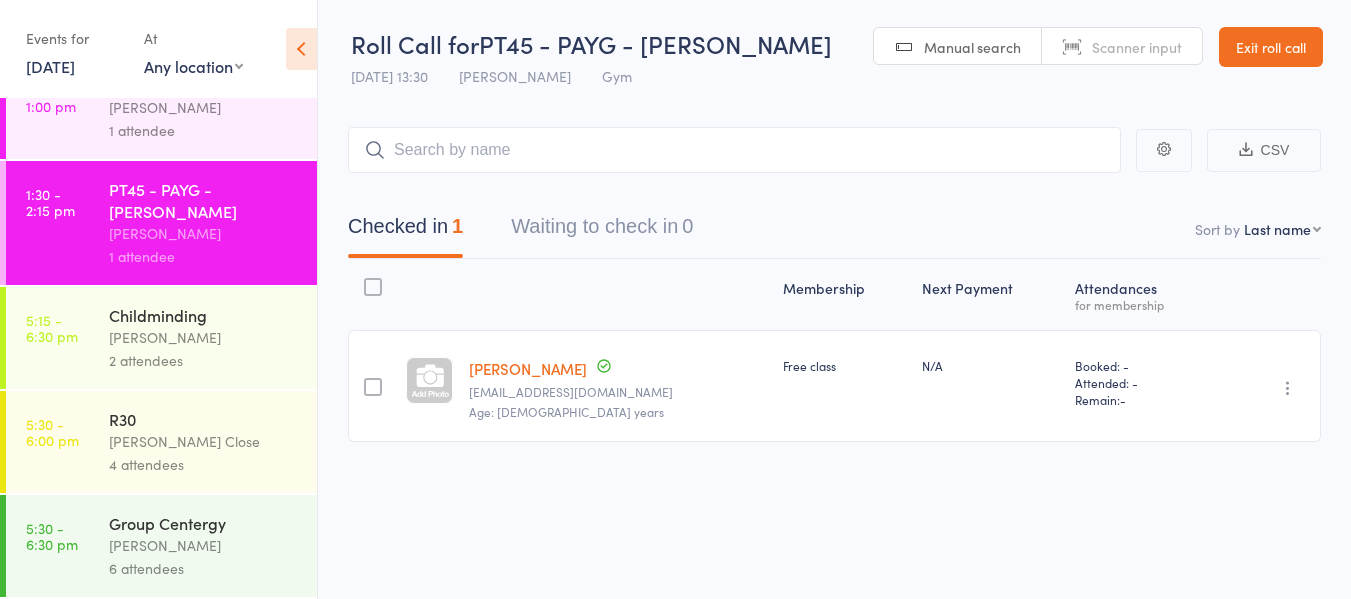 click on "23 Jun, 2025" at bounding box center [50, 66] 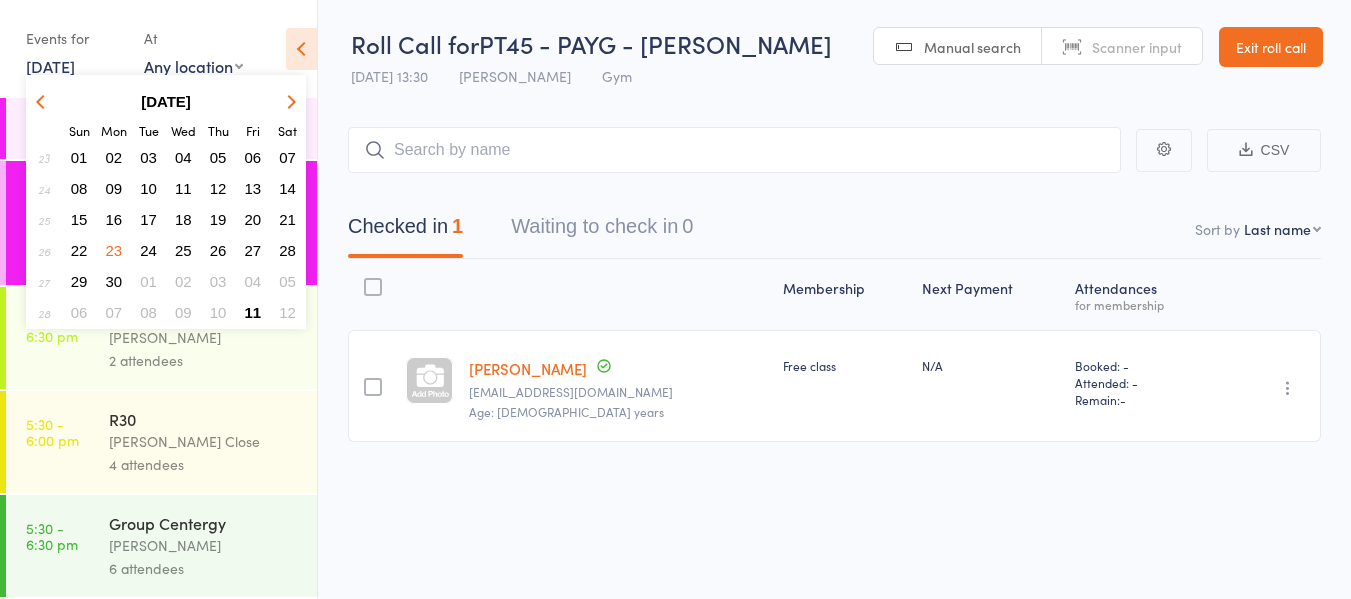 click on "22" at bounding box center [79, 250] 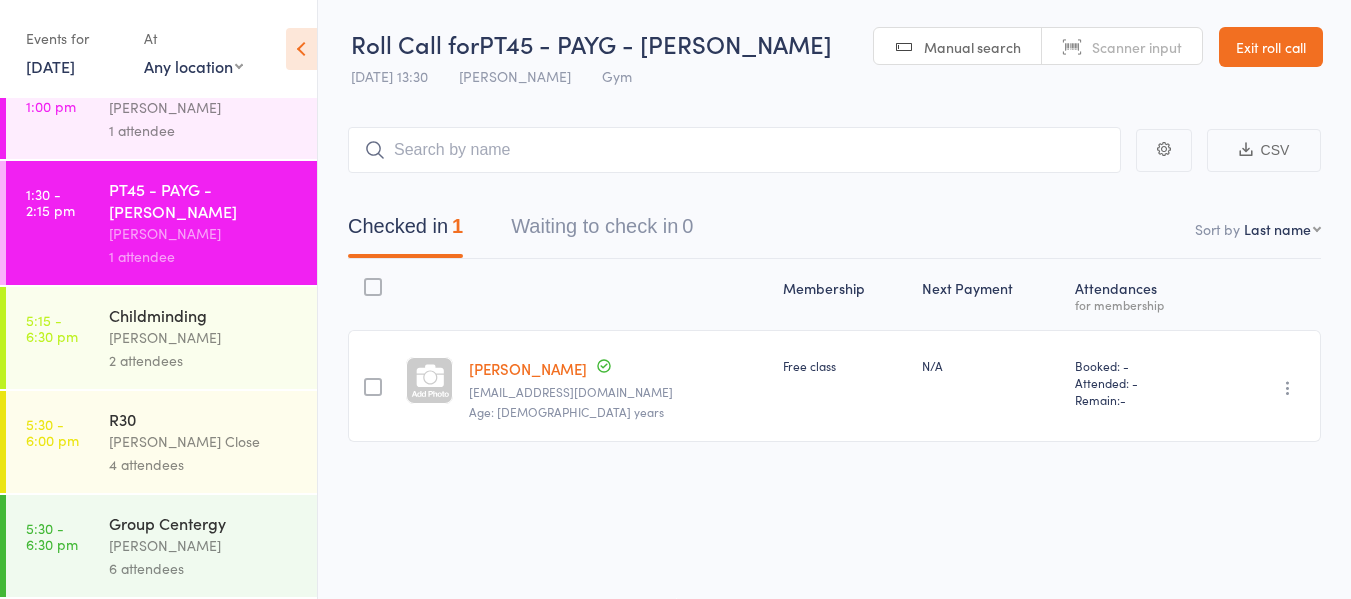 scroll, scrollTop: 0, scrollLeft: 0, axis: both 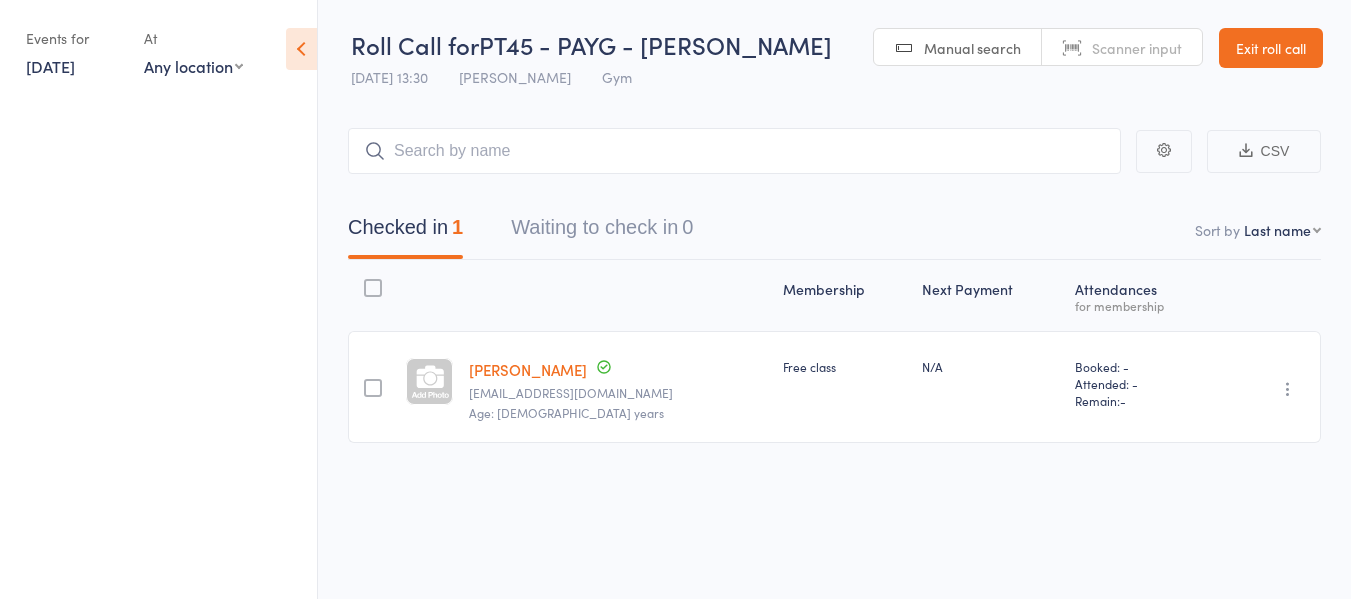 click on "22 Jun, 2025" at bounding box center (50, 66) 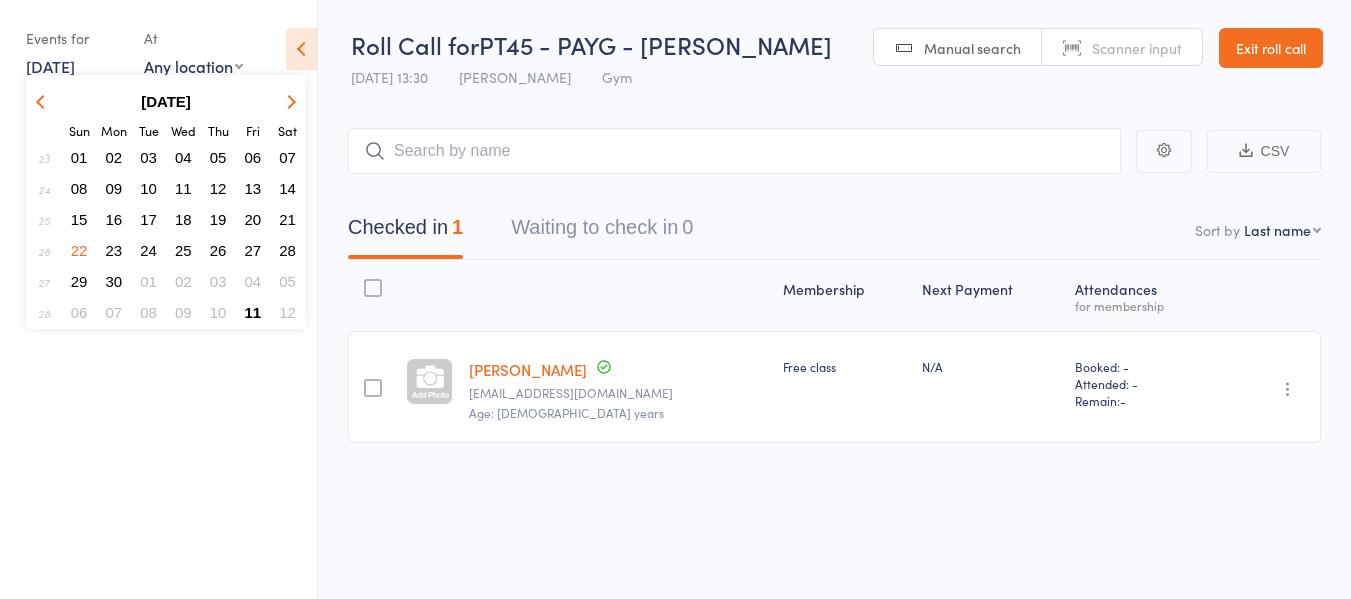 click on "20" at bounding box center [253, 219] 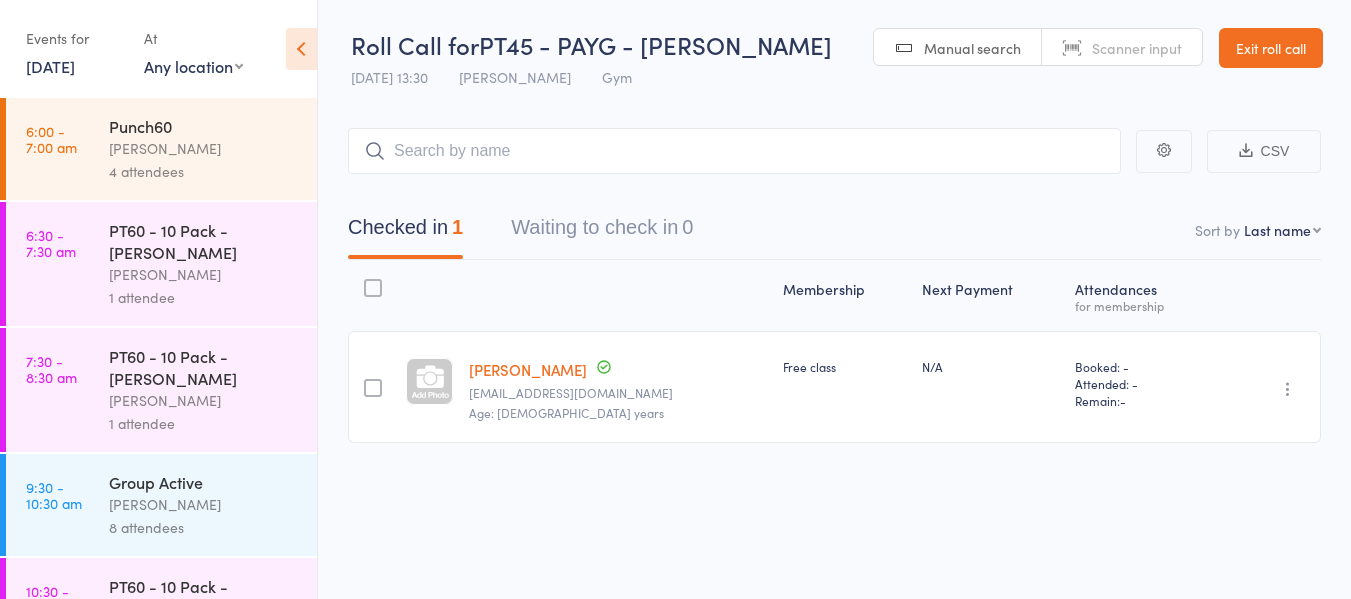 click on "[PERSON_NAME]" at bounding box center [204, 274] 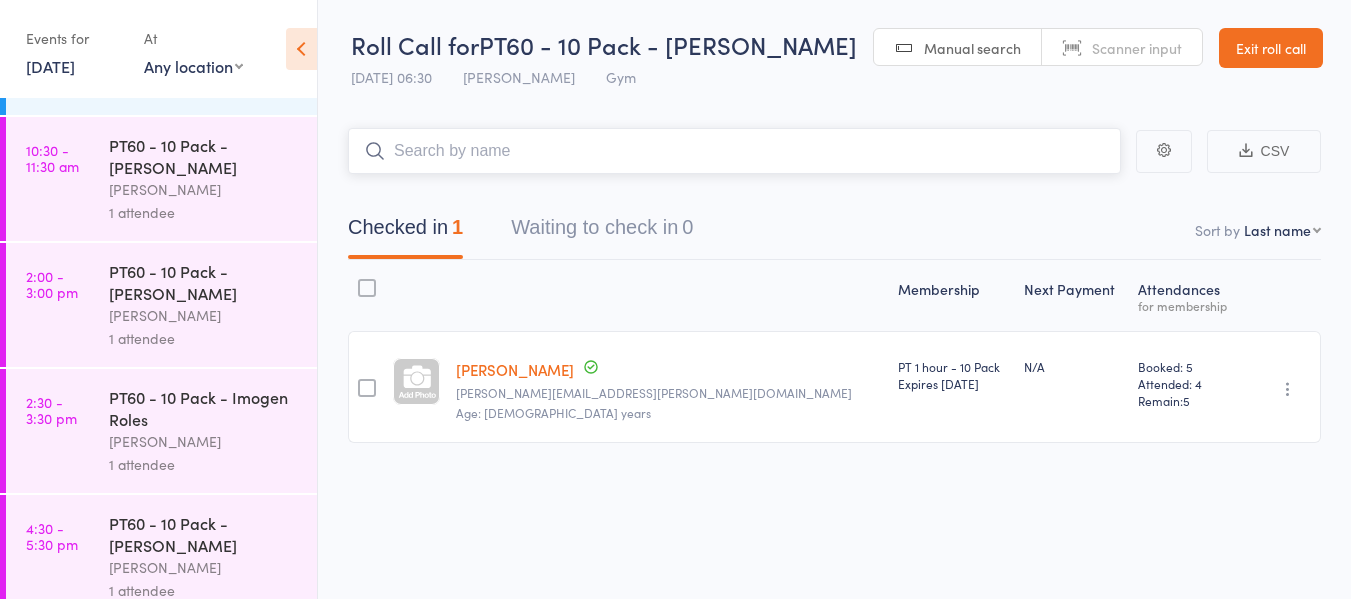 scroll, scrollTop: 463, scrollLeft: 0, axis: vertical 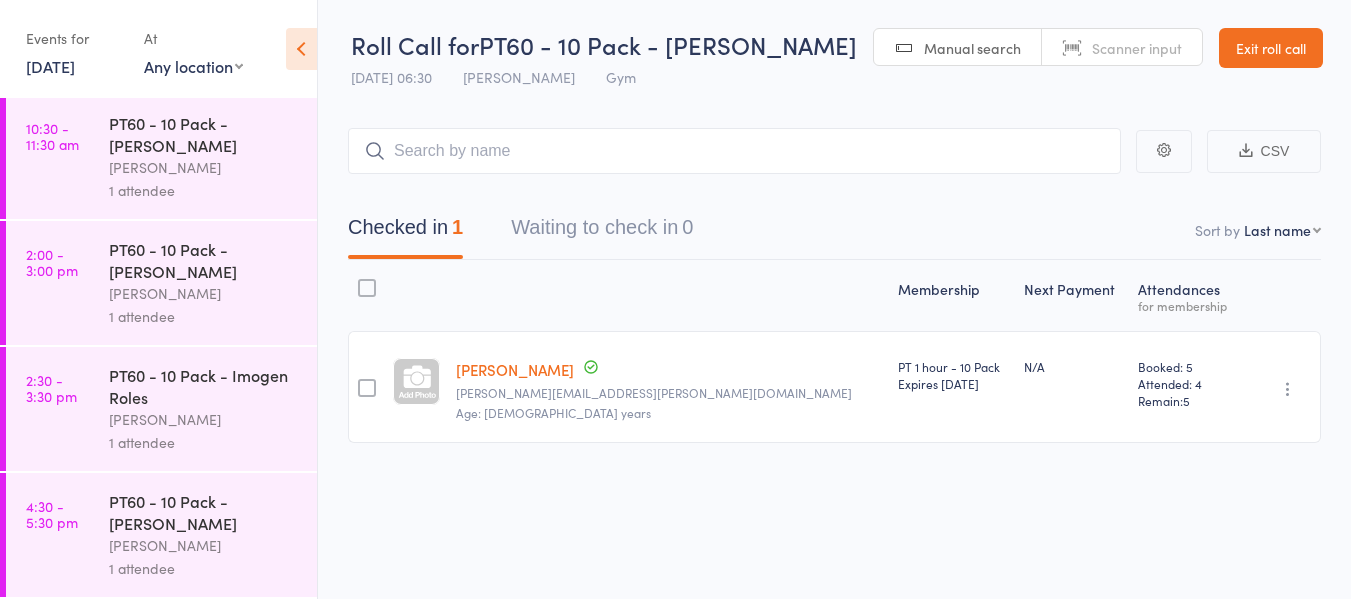 click on "[PERSON_NAME]" at bounding box center (204, 419) 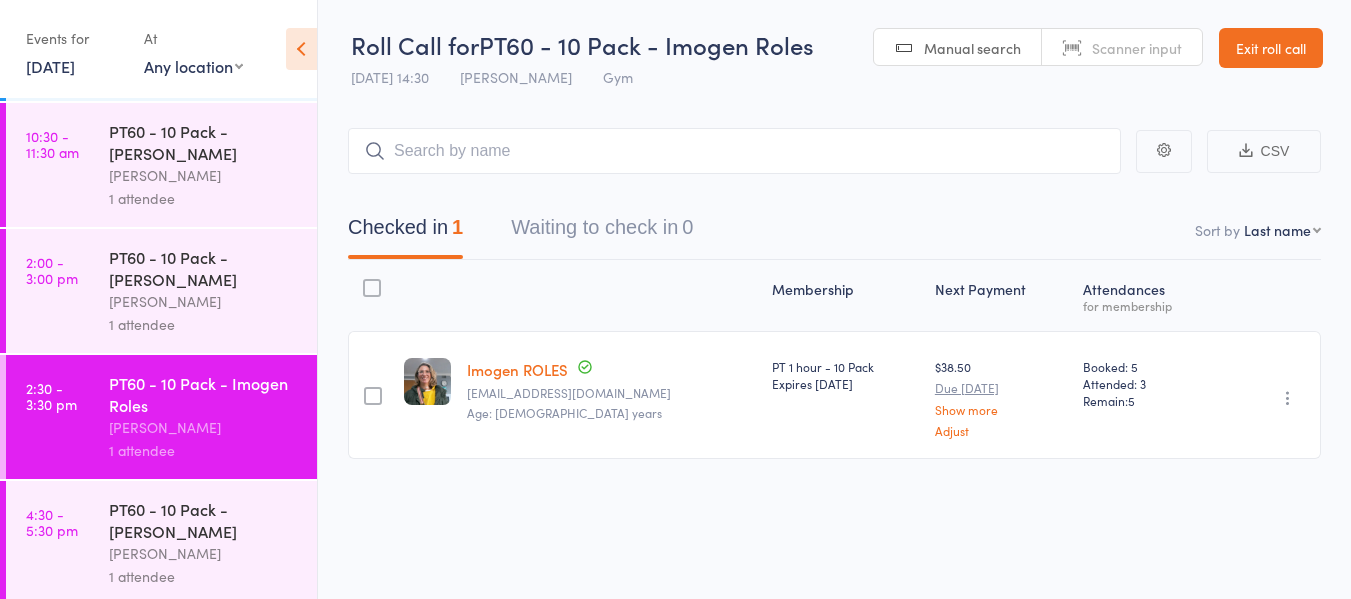 scroll, scrollTop: 463, scrollLeft: 0, axis: vertical 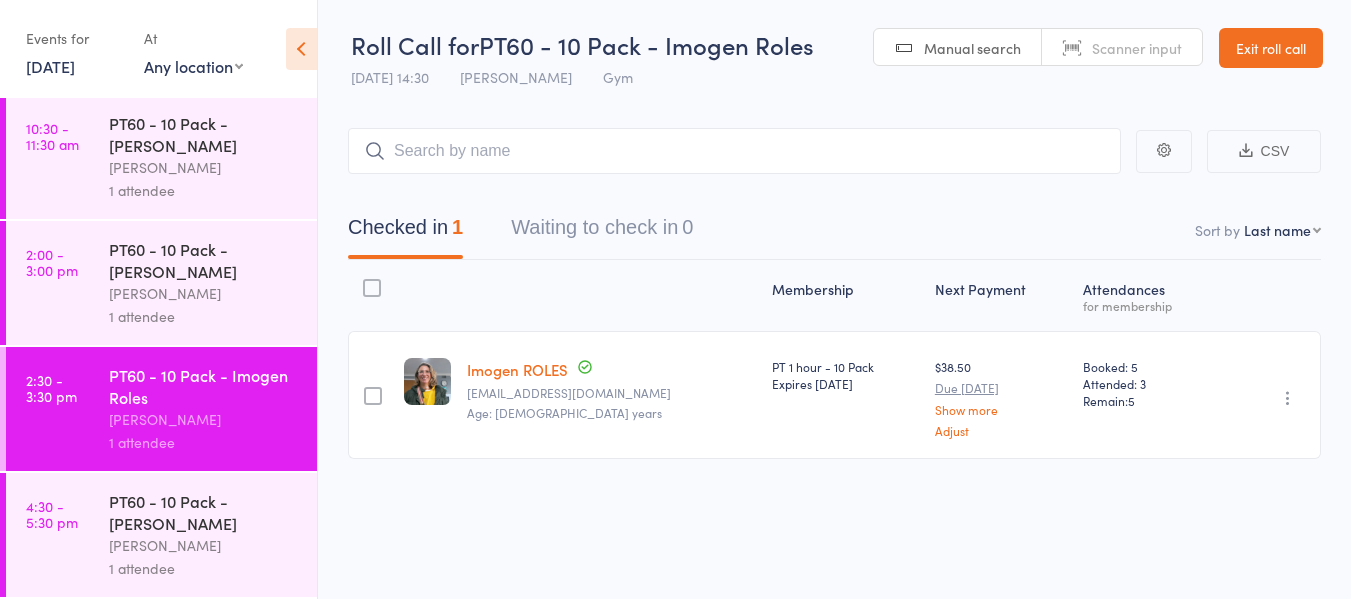 click on "[PERSON_NAME]" at bounding box center (204, 545) 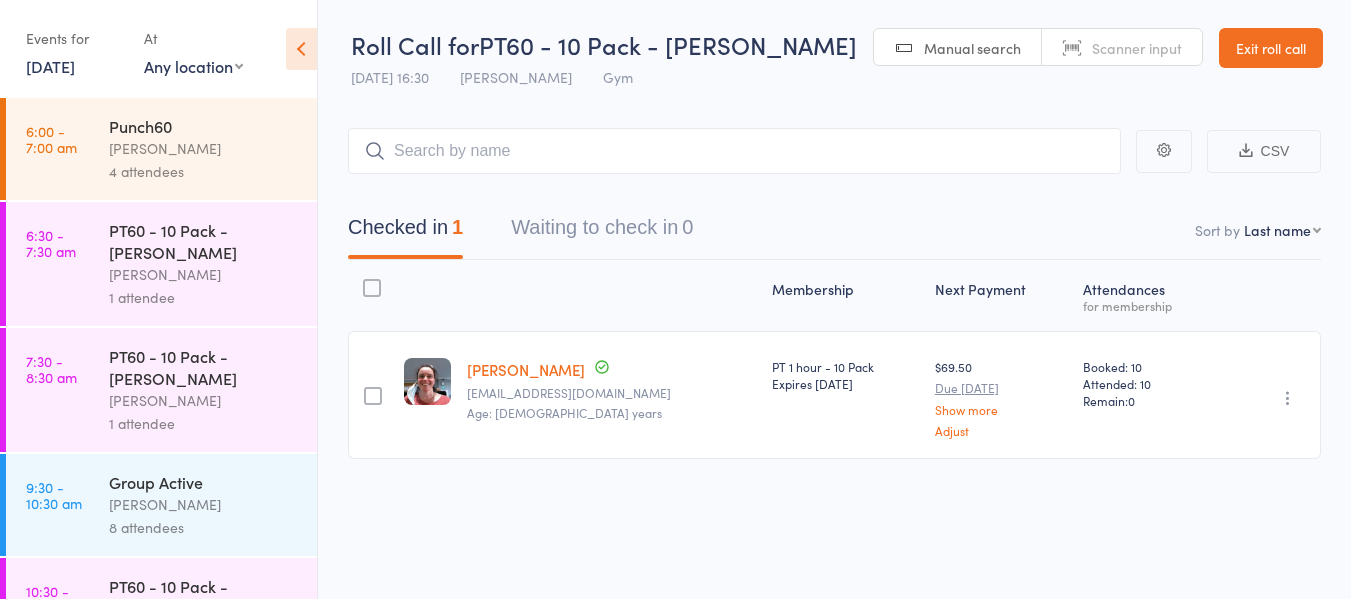 click on "Events for 20 Jun, 2025 20 Jun, 2025
June 2025
Sun Mon Tue Wed Thu Fri Sat
23
01
02
03
04
05
06
07
24
08
09
10
11
12
13
14
25
15
16
17
18
19
20
21
26
22
23
24
25
26
27
28
27
29
30
01
02
03
04
05" at bounding box center (75, 51) 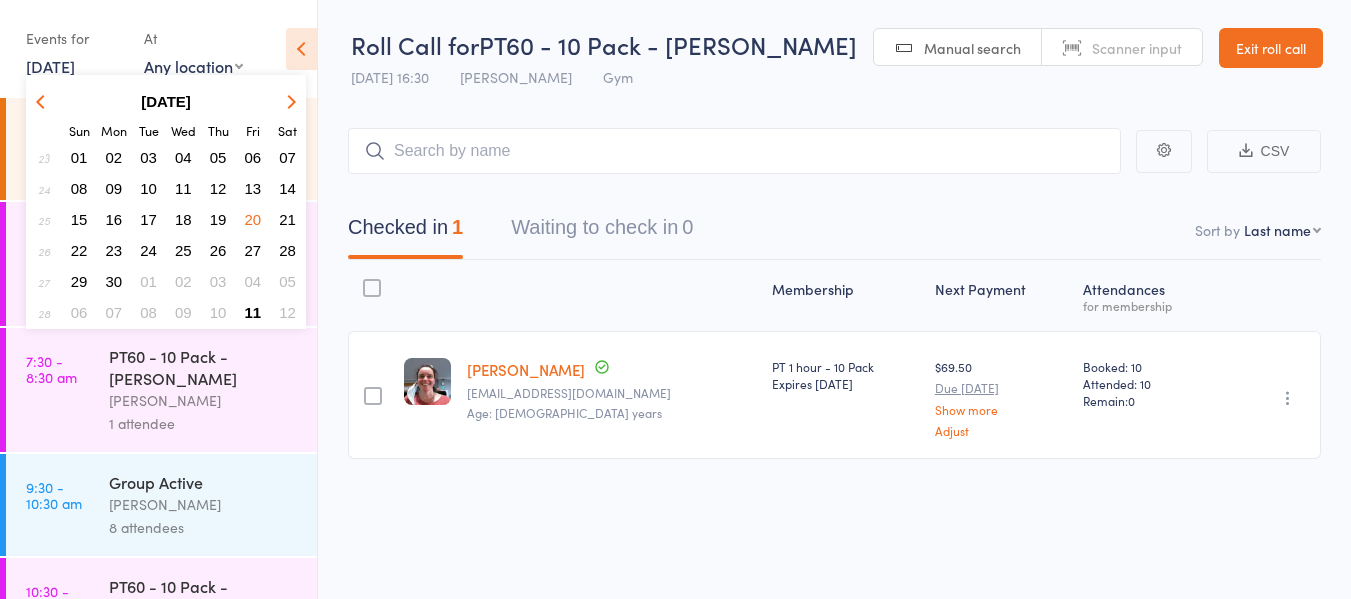 click on "19" at bounding box center [218, 219] 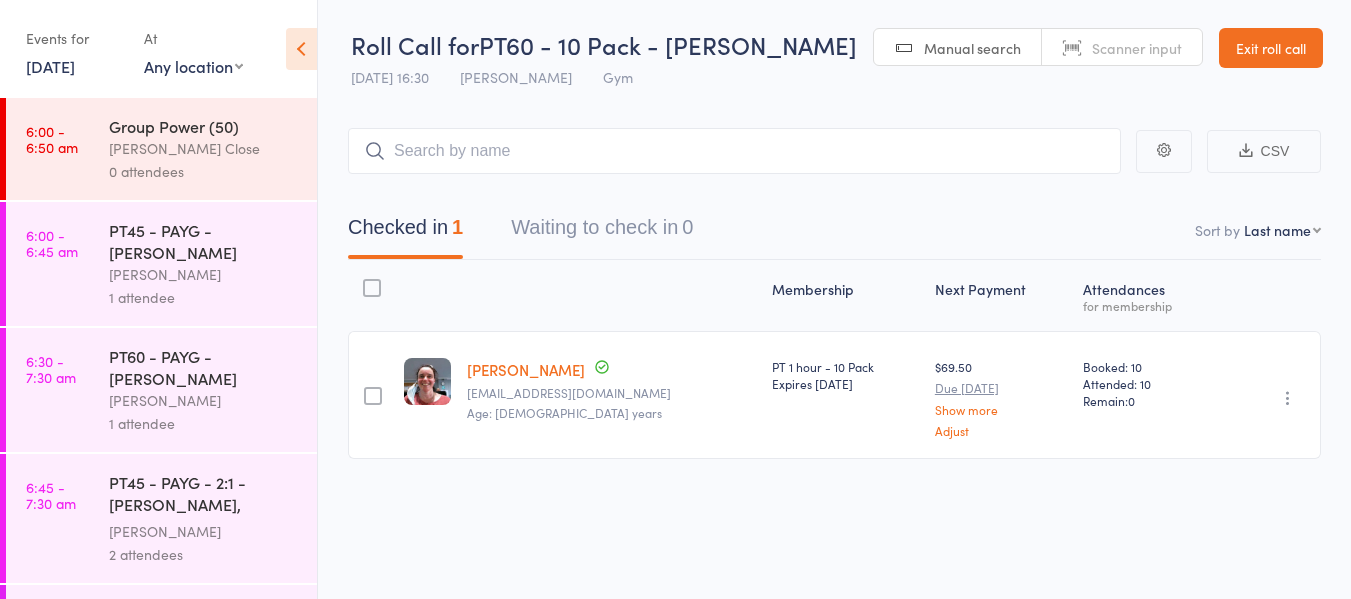 click on "[PERSON_NAME]" at bounding box center [204, 274] 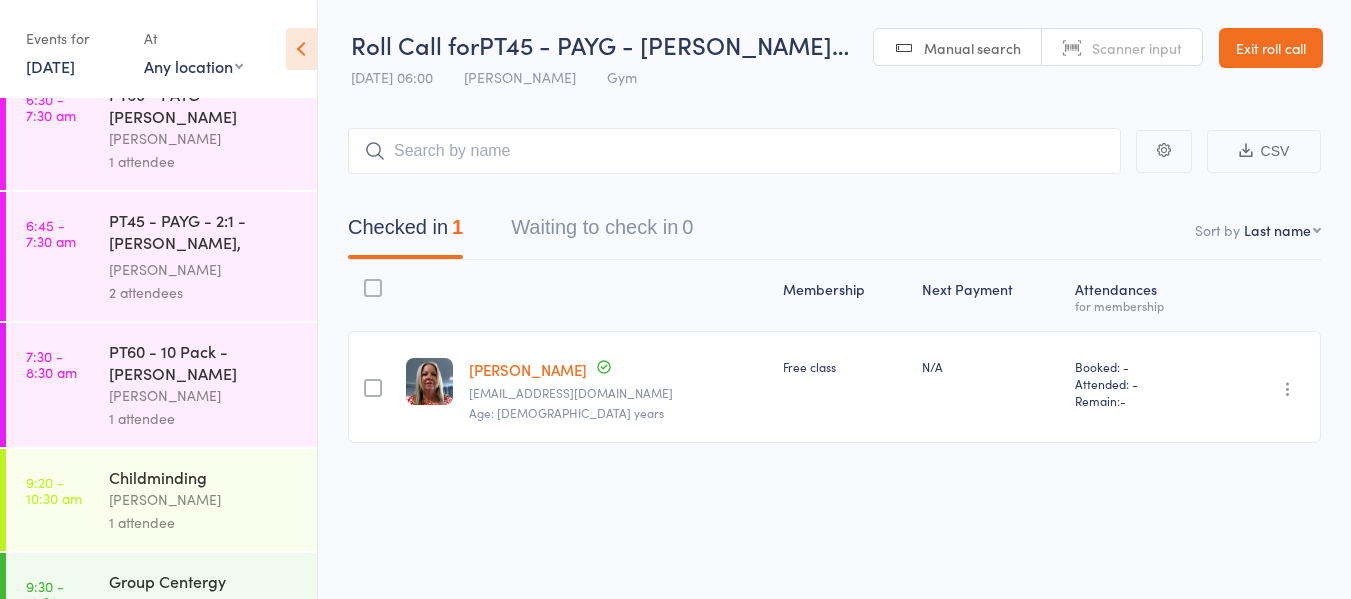 scroll, scrollTop: 300, scrollLeft: 0, axis: vertical 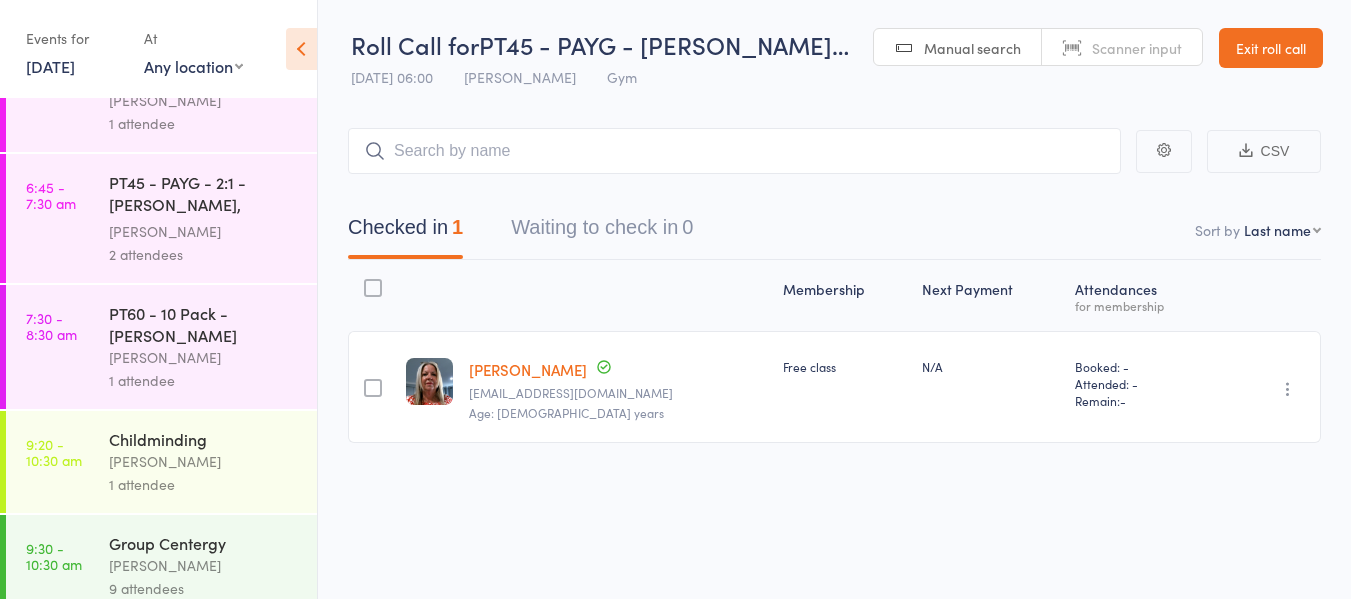 click on "[PERSON_NAME]" at bounding box center [204, 231] 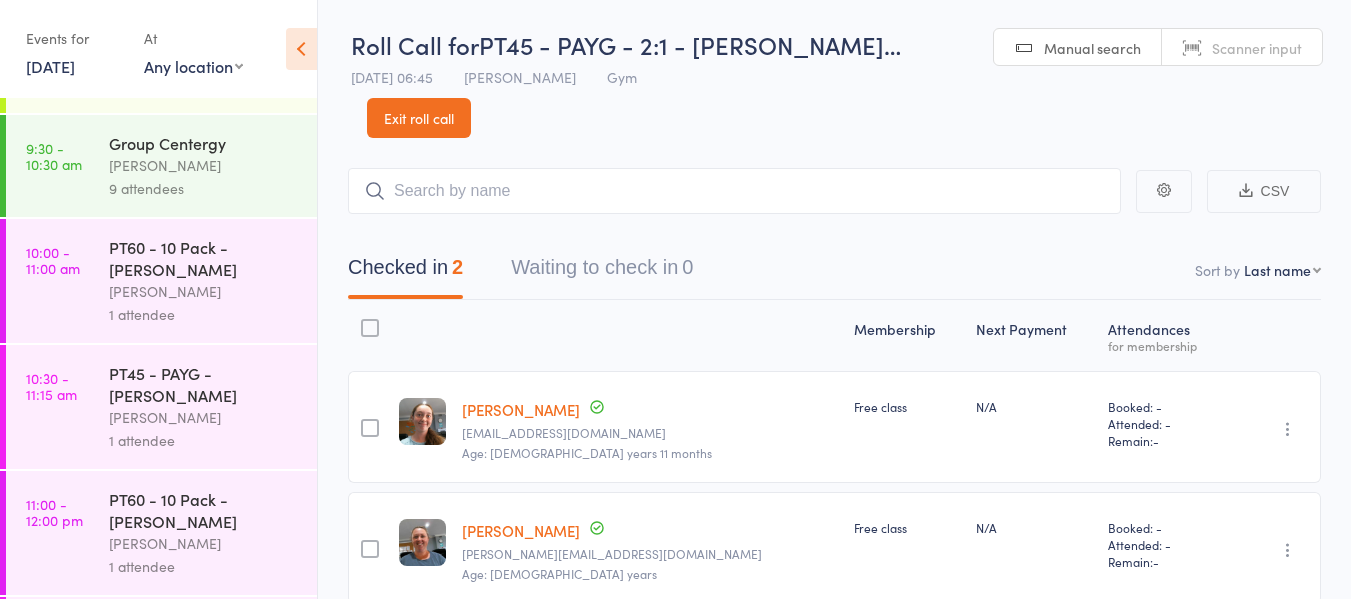 scroll, scrollTop: 800, scrollLeft: 0, axis: vertical 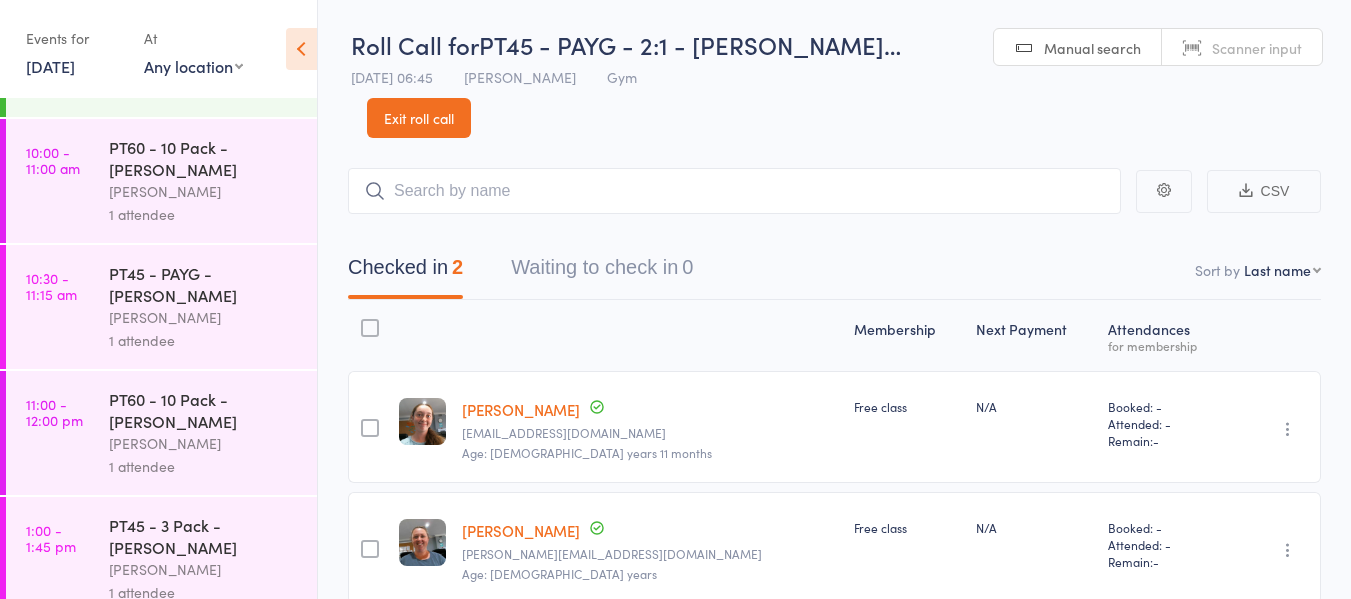 click on "[PERSON_NAME]" at bounding box center (204, 317) 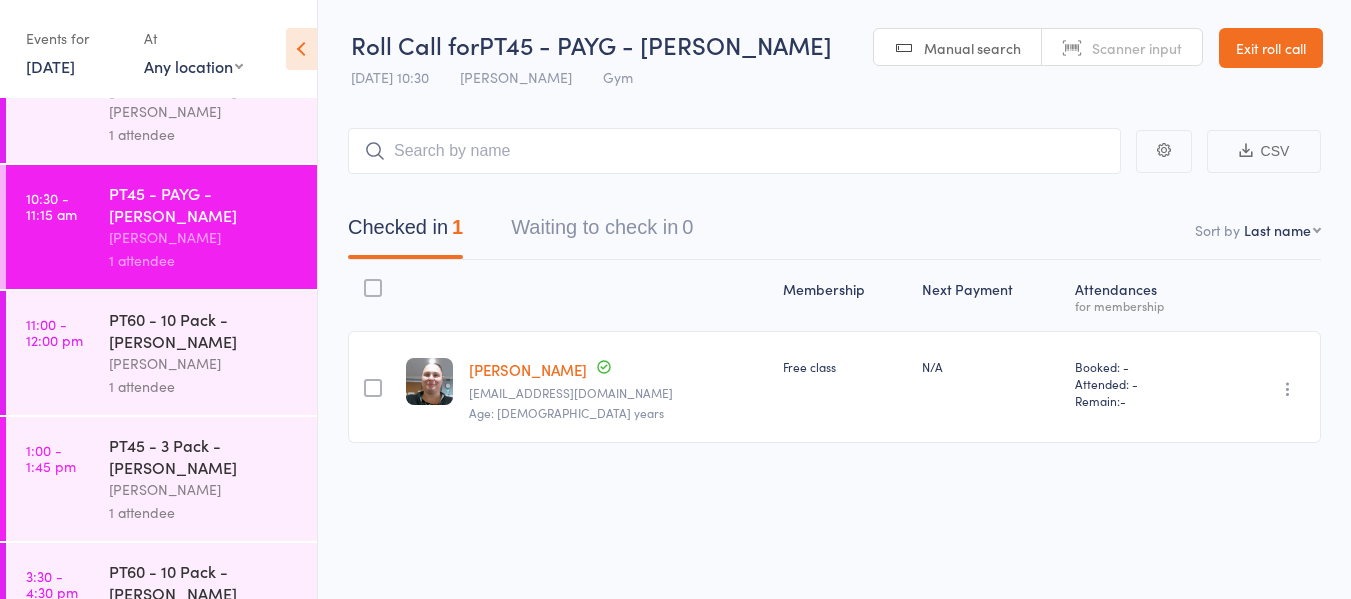 scroll, scrollTop: 1000, scrollLeft: 0, axis: vertical 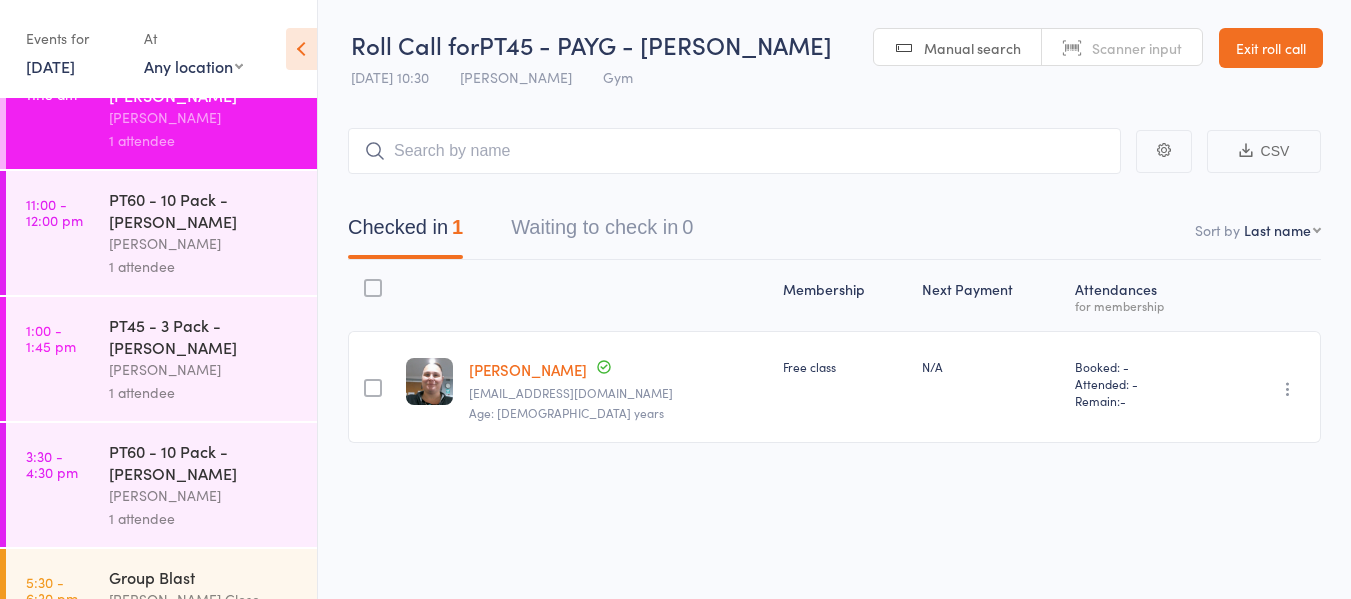 click on "PT45 - 3 Pack - [PERSON_NAME]" at bounding box center [204, 336] 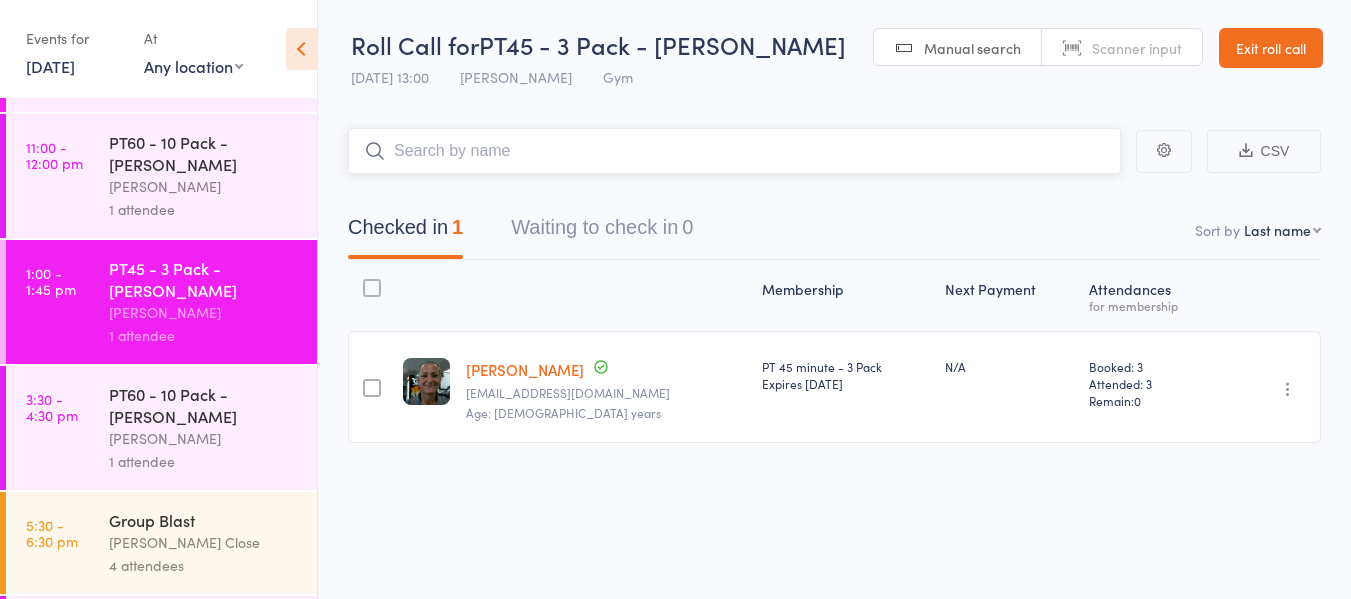 scroll, scrollTop: 1180, scrollLeft: 0, axis: vertical 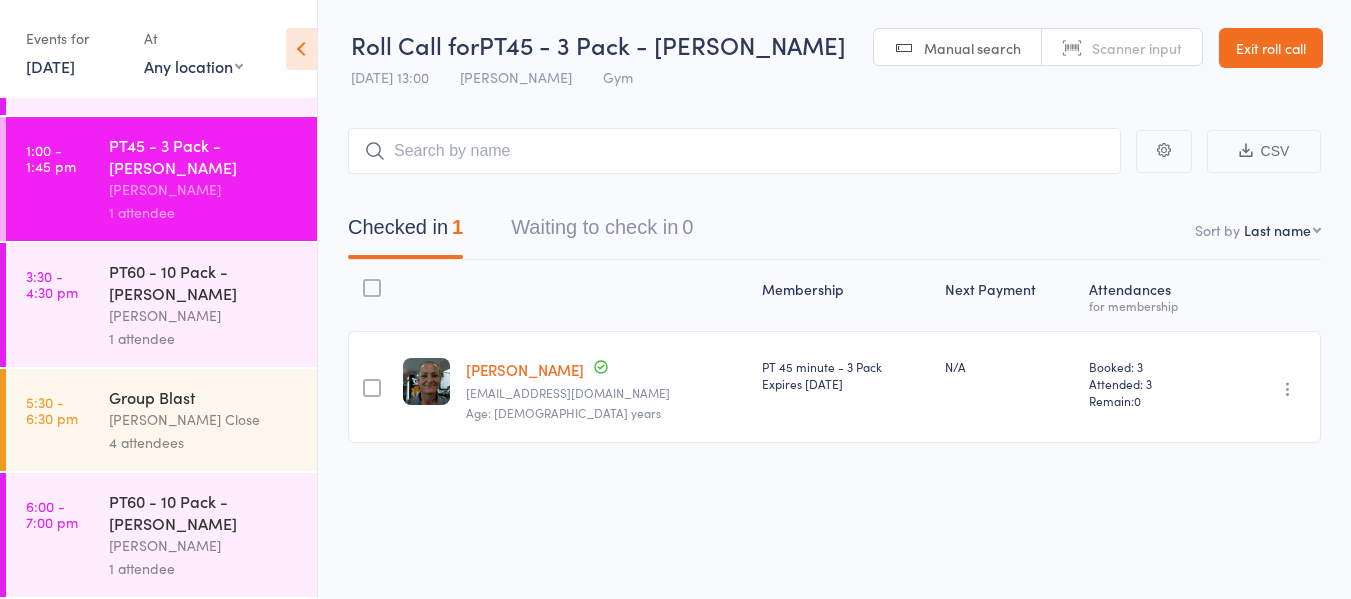 click on "19 Jun, 2025" at bounding box center (50, 66) 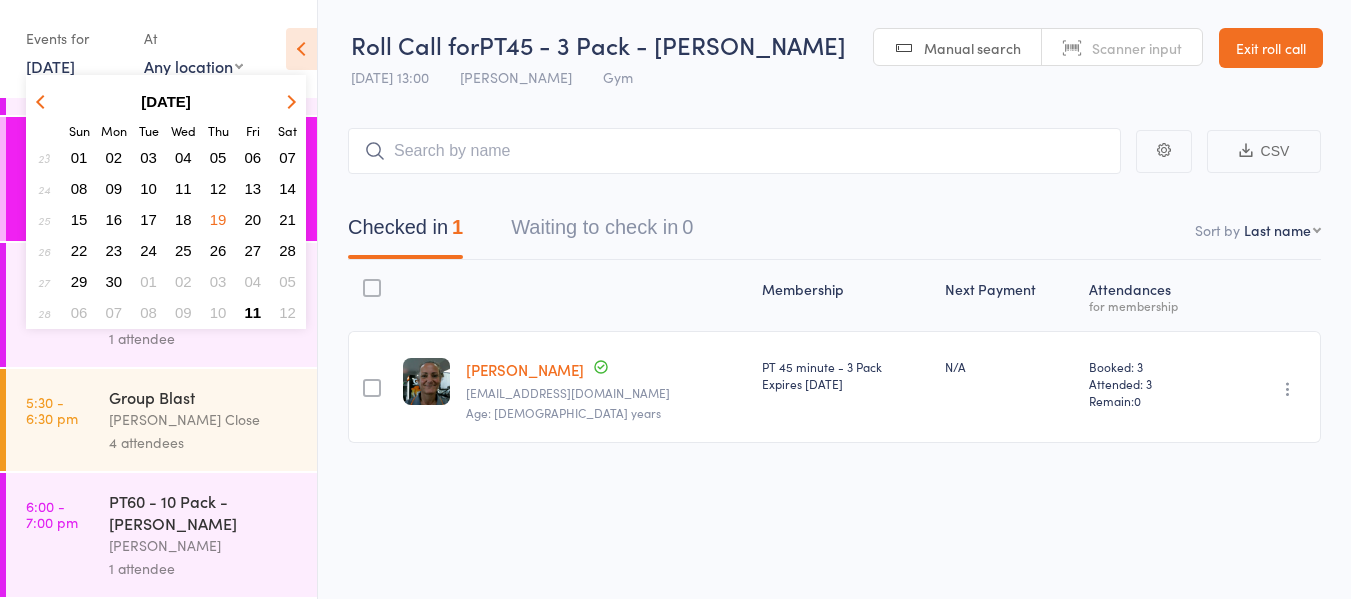 click on "18" at bounding box center (183, 219) 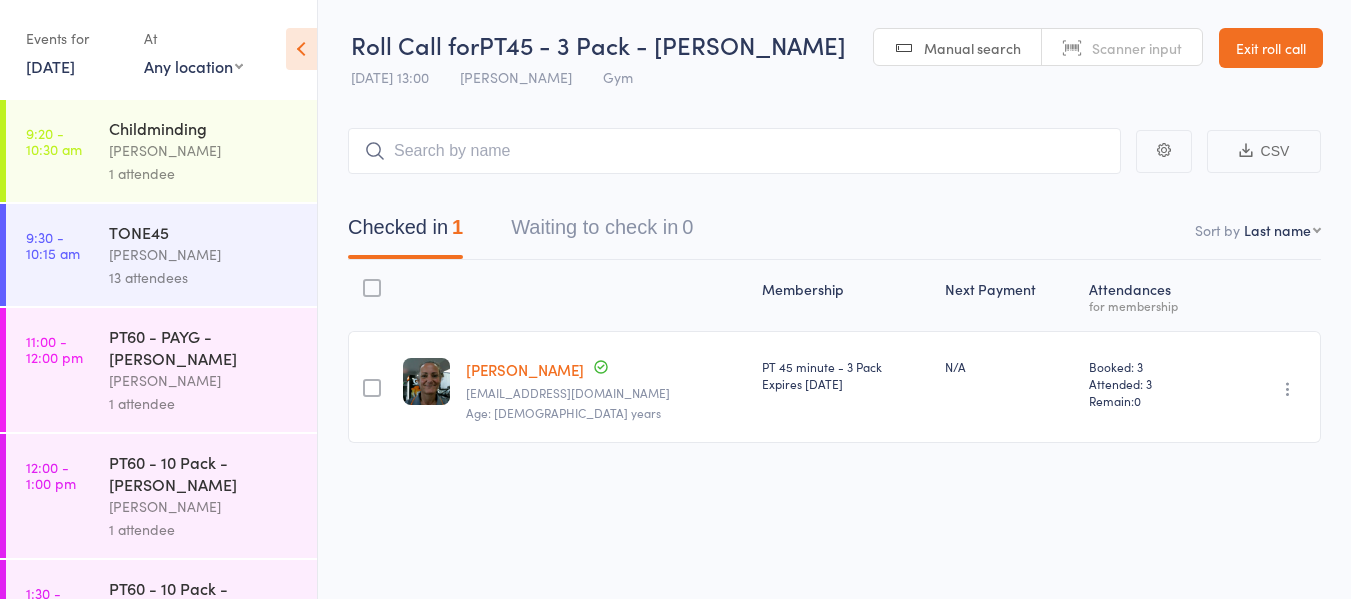scroll, scrollTop: 0, scrollLeft: 0, axis: both 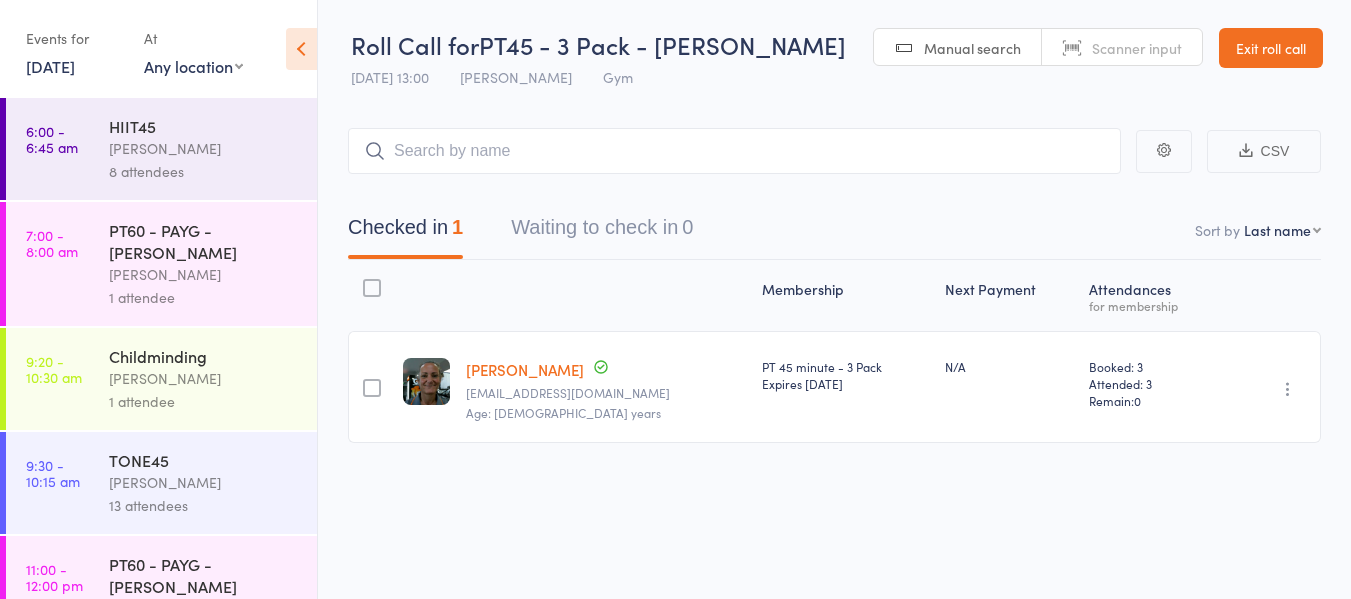 click on "[PERSON_NAME]" at bounding box center (204, 274) 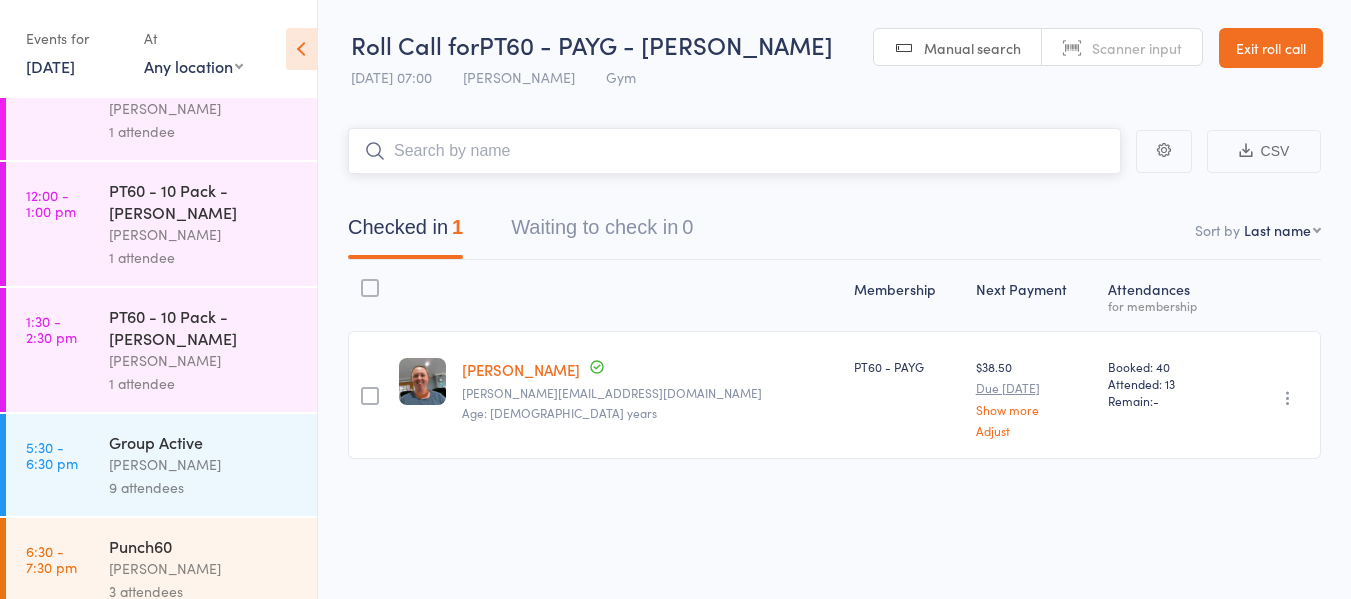 scroll, scrollTop: 523, scrollLeft: 0, axis: vertical 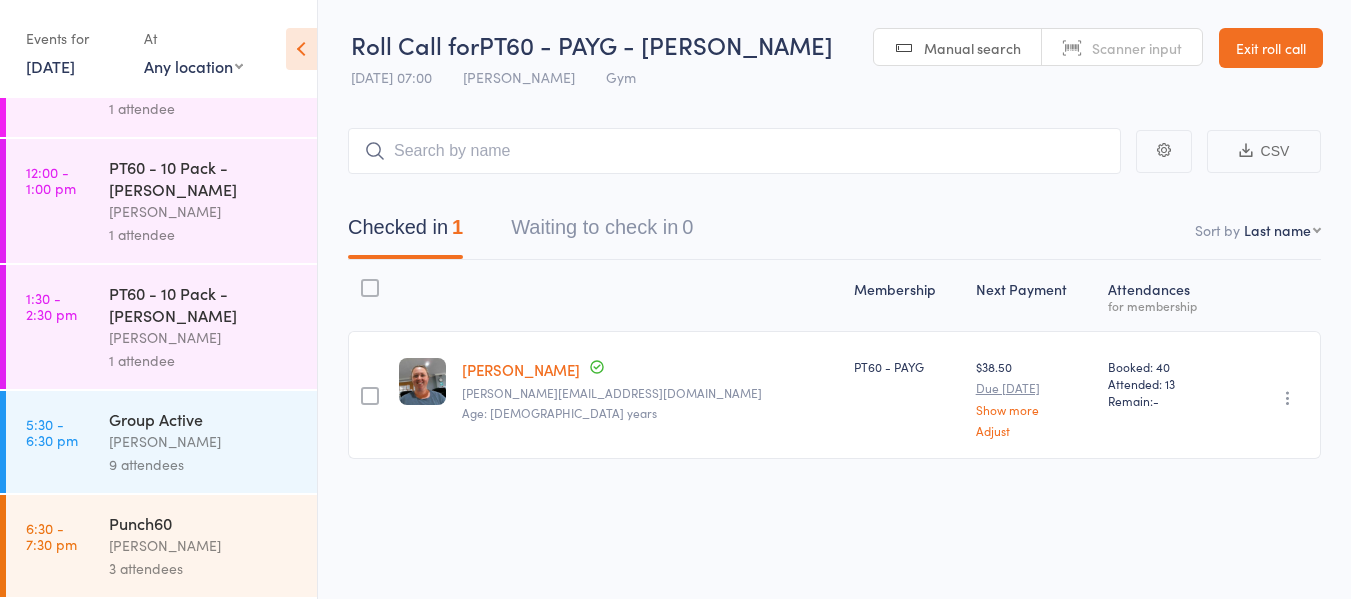 click on "PT60 - 10 Pack - [PERSON_NAME]" at bounding box center [204, 304] 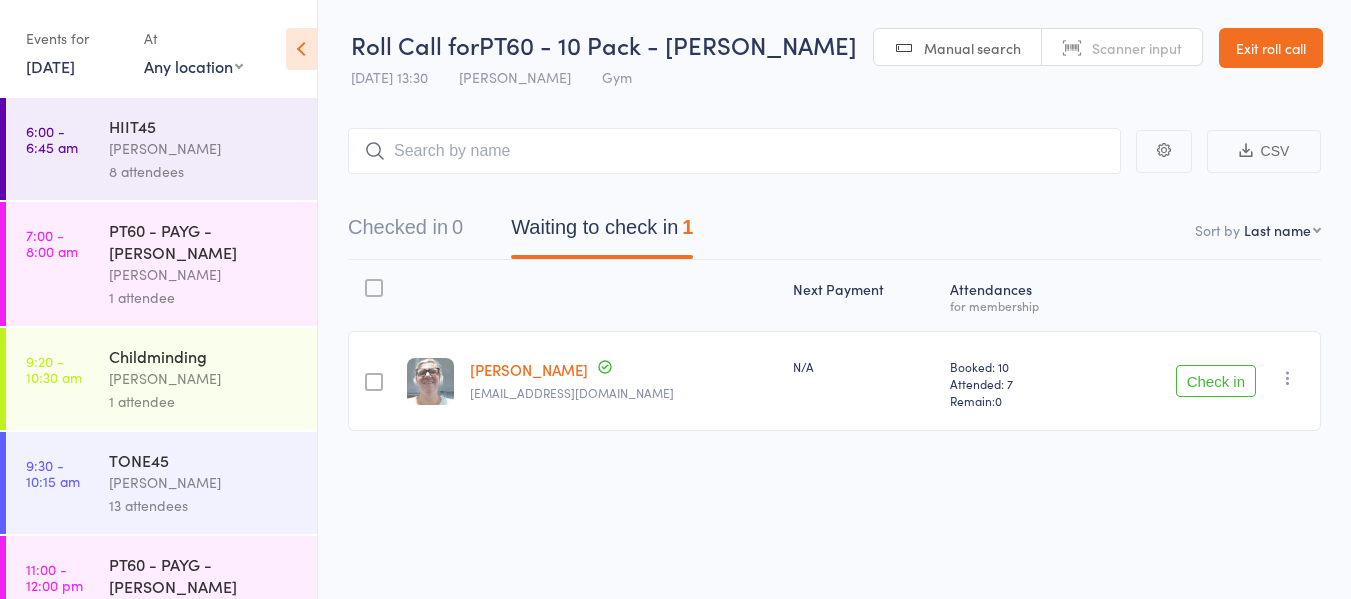 click on "Check in" at bounding box center [1216, 381] 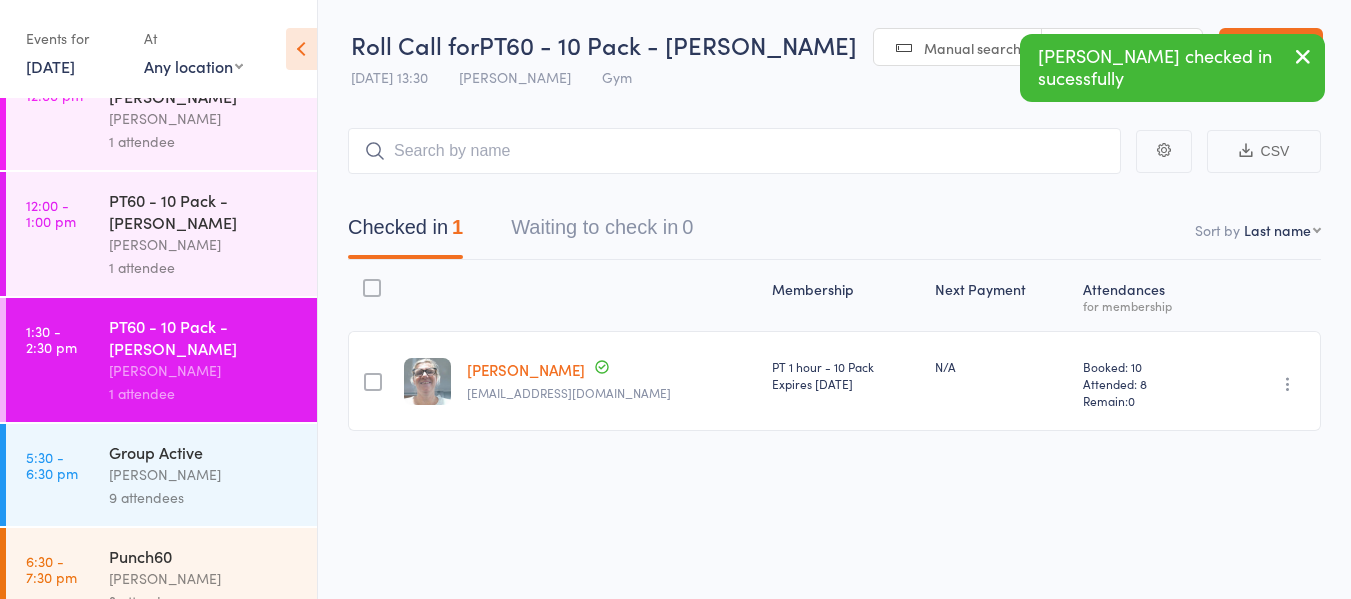 scroll, scrollTop: 523, scrollLeft: 0, axis: vertical 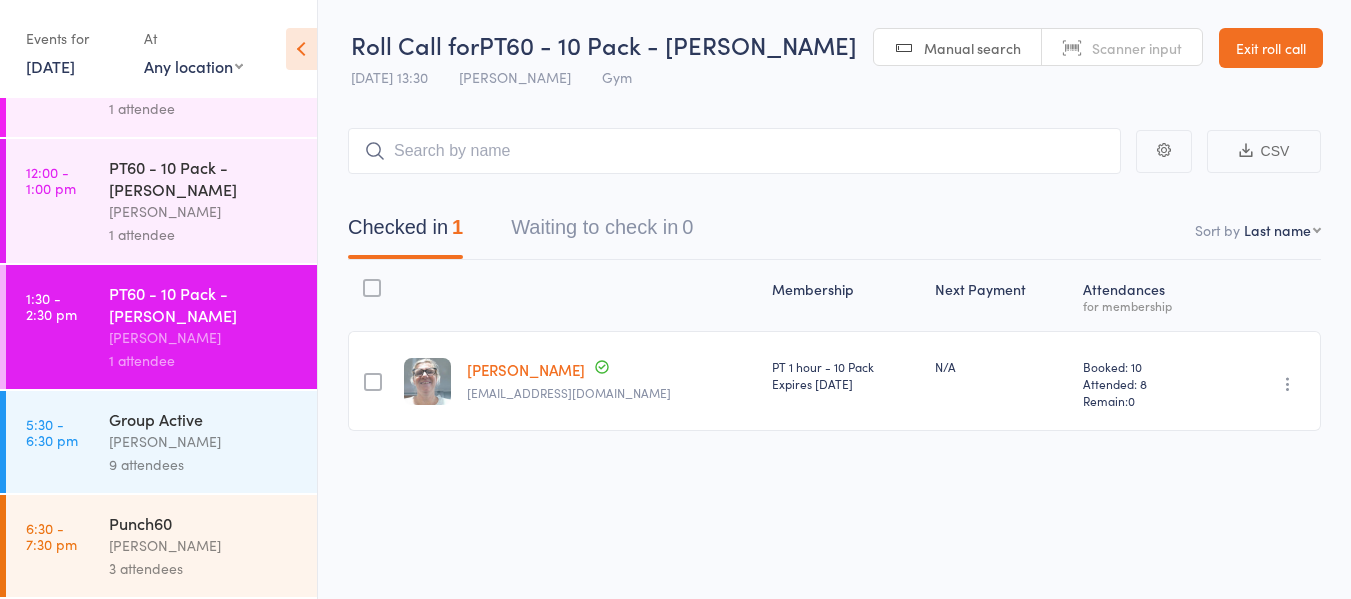 click on "18 Jun, 2025" at bounding box center [50, 66] 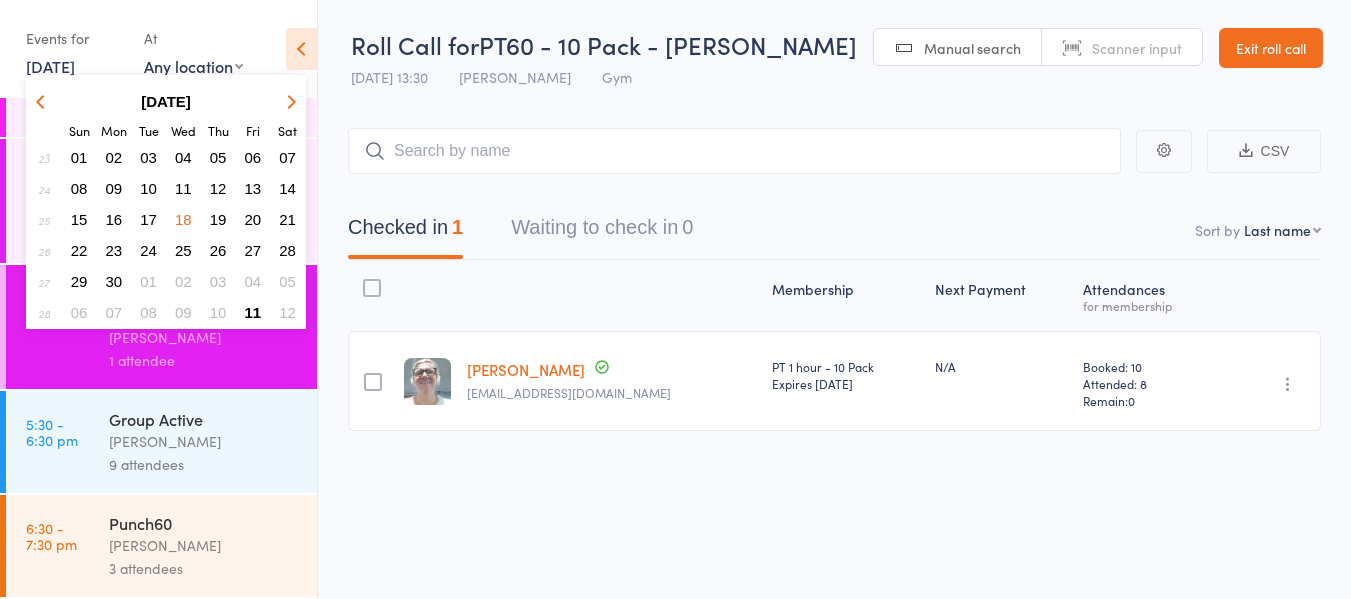 click on "17" at bounding box center [148, 219] 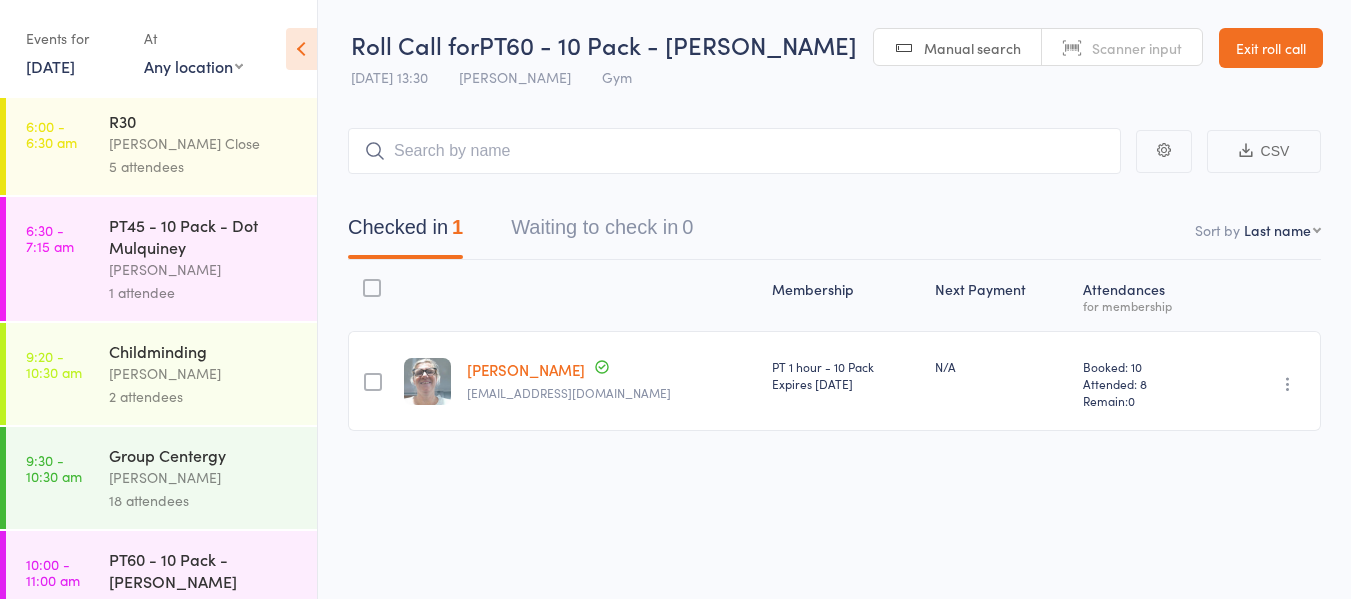 scroll, scrollTop: 0, scrollLeft: 0, axis: both 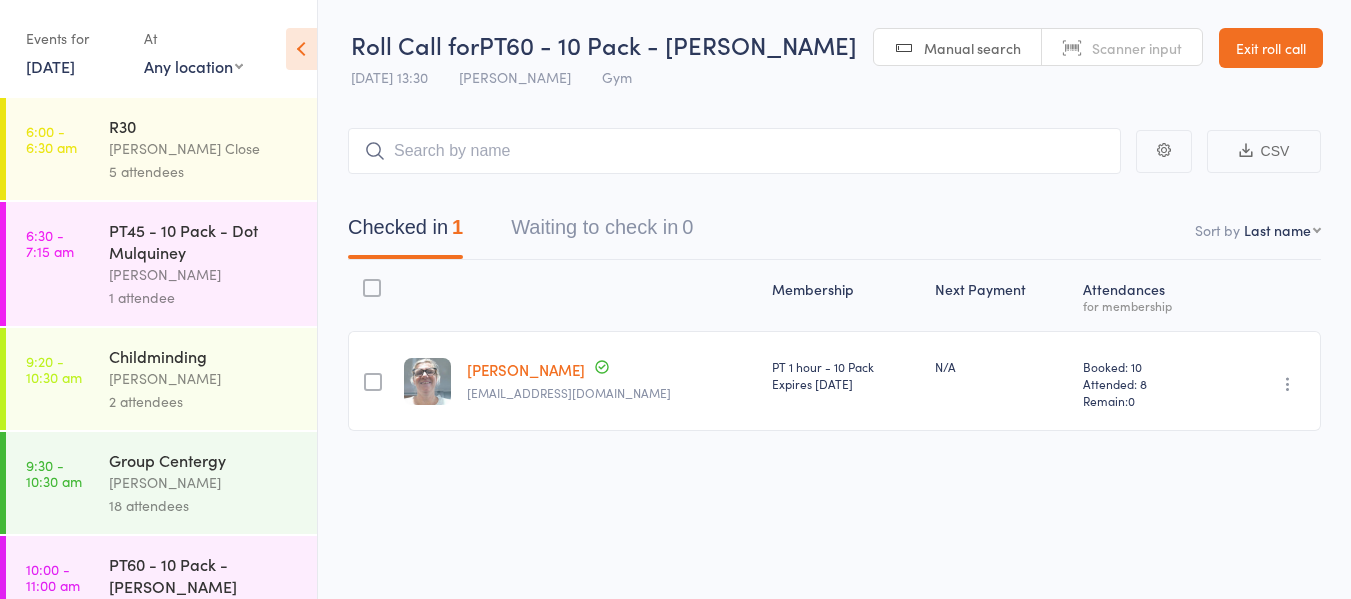 click on "PT45 - 10 Pack - Dot Mulquiney" at bounding box center [204, 241] 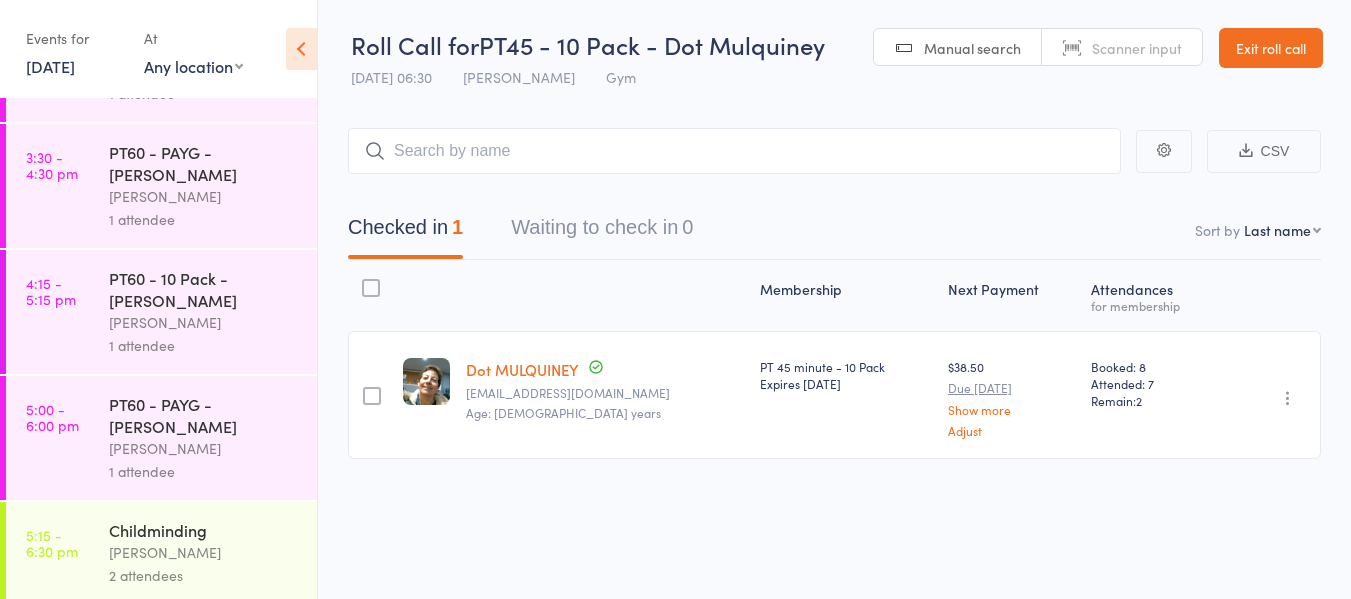 scroll, scrollTop: 800, scrollLeft: 0, axis: vertical 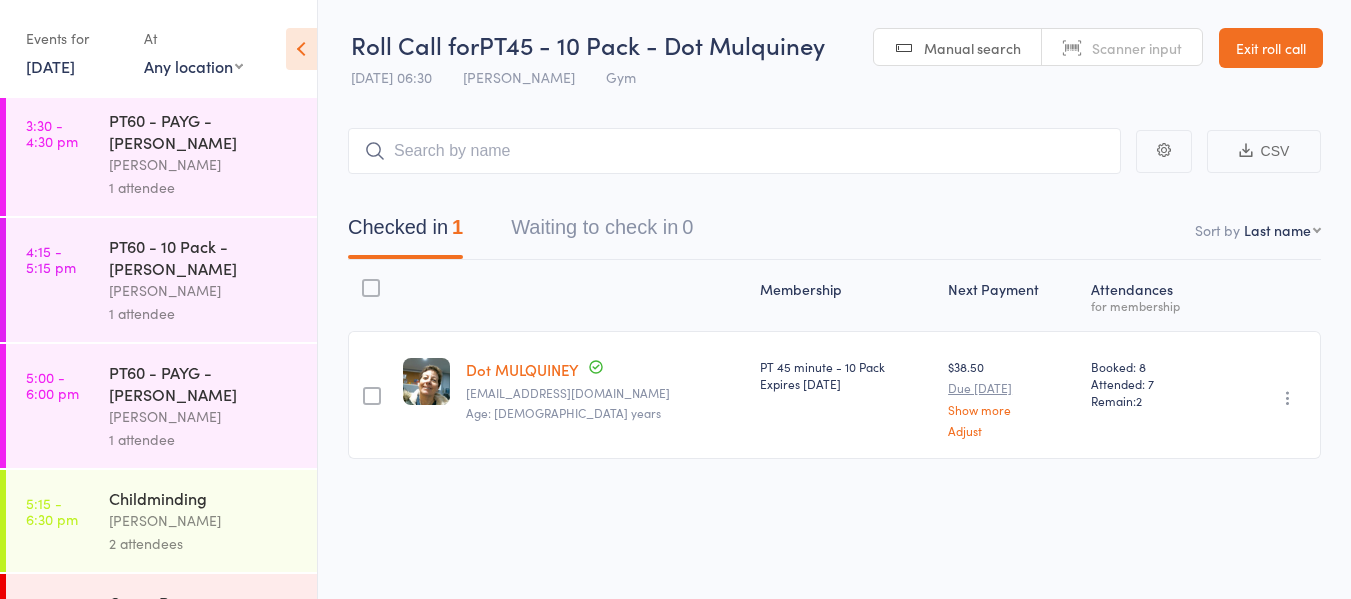 click on "[PERSON_NAME]" at bounding box center (204, 290) 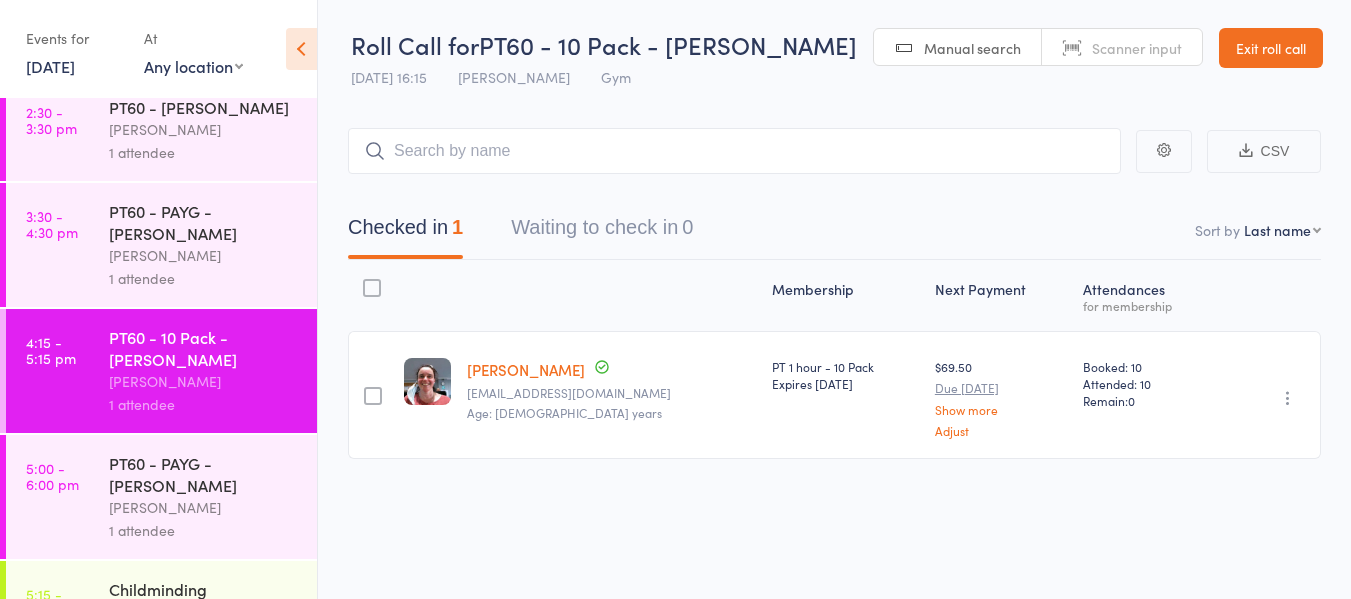 scroll, scrollTop: 879, scrollLeft: 0, axis: vertical 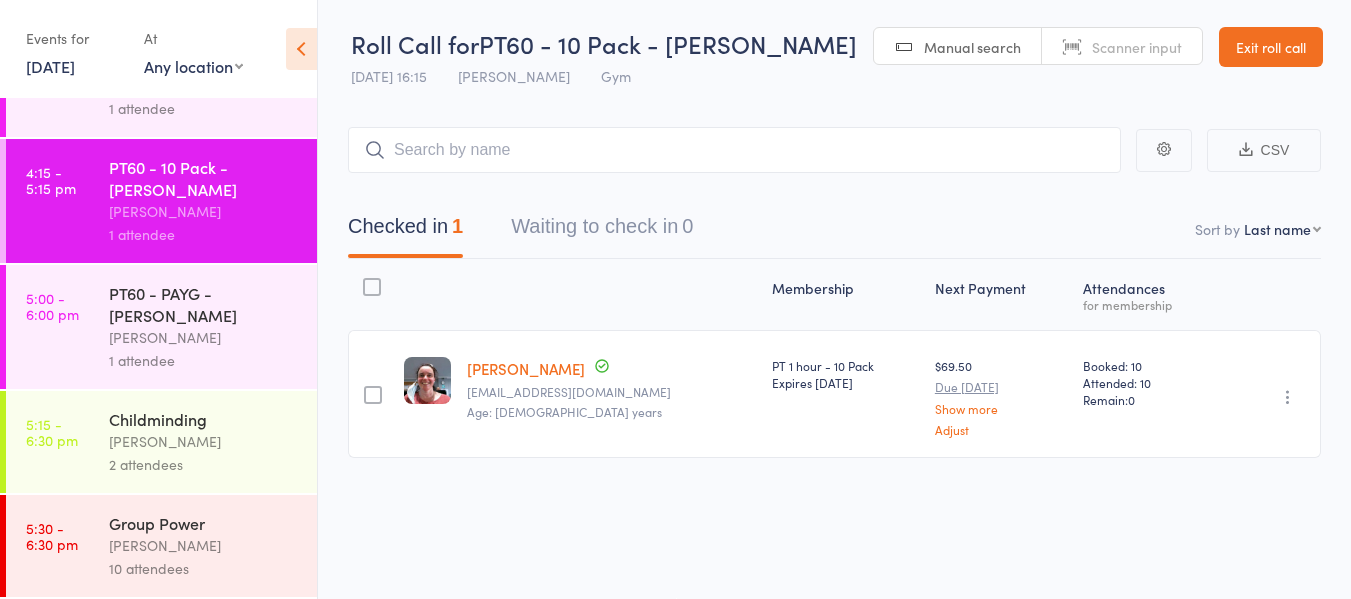 click on "17 Jun, 2025" at bounding box center (50, 66) 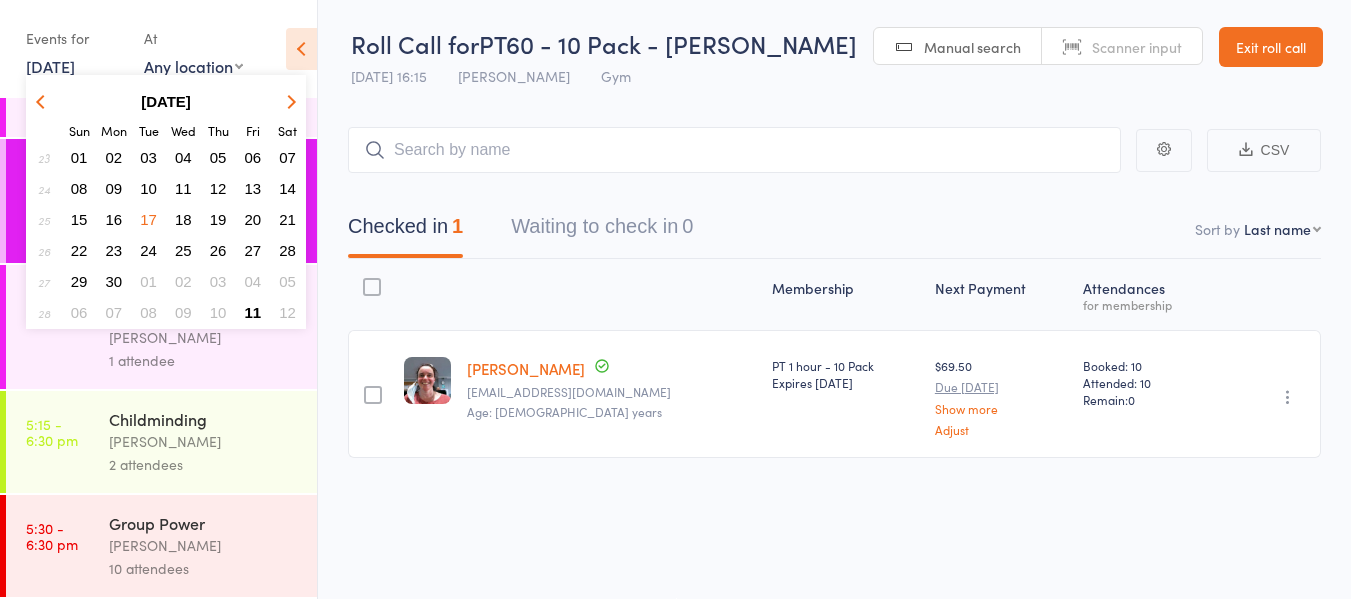 click on "16" at bounding box center (114, 219) 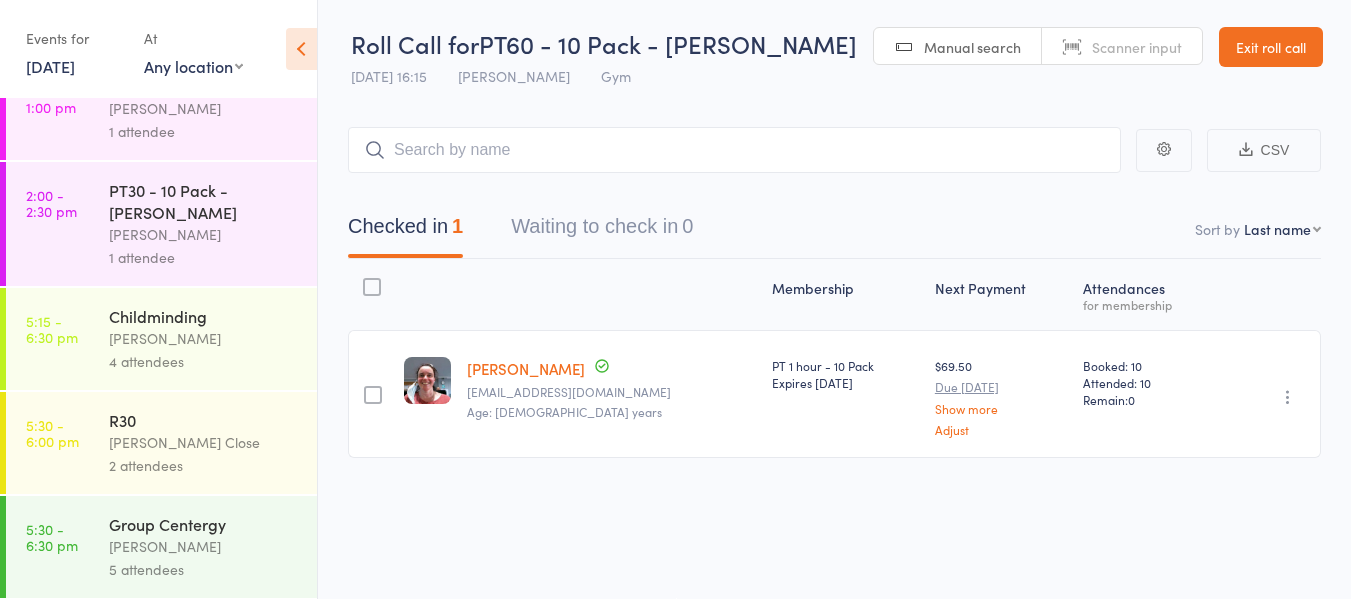scroll, scrollTop: 523, scrollLeft: 0, axis: vertical 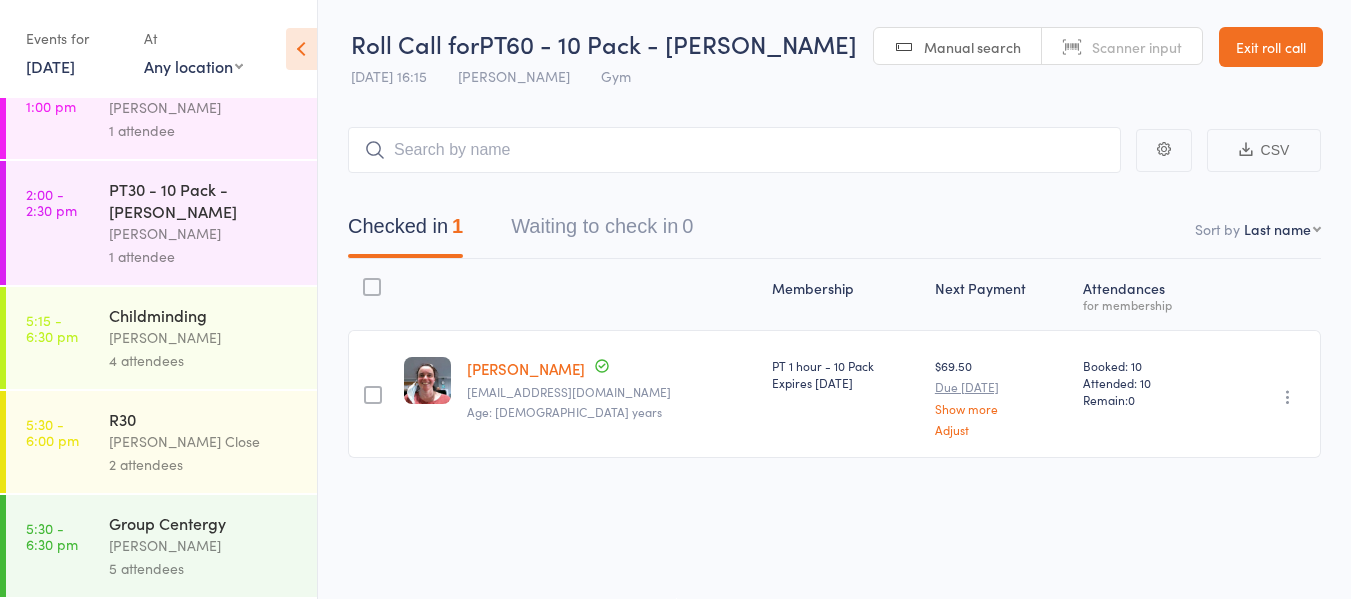 click on "16 Jun, 2025" at bounding box center (50, 66) 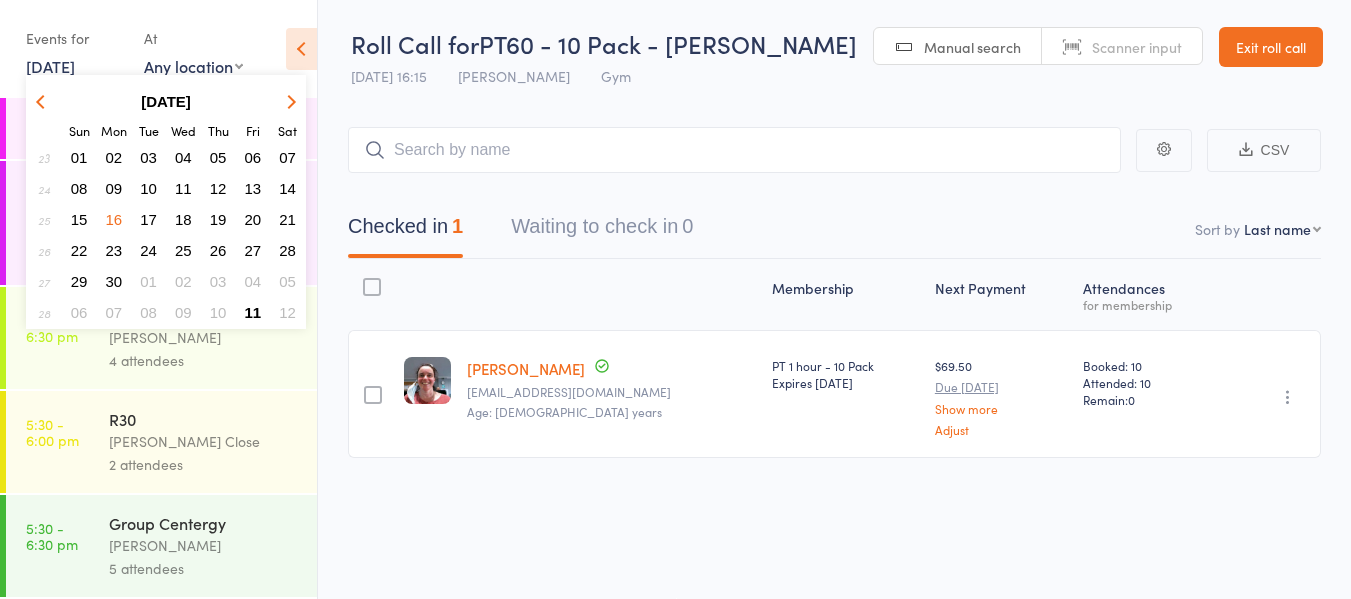 click on "13" at bounding box center (253, 188) 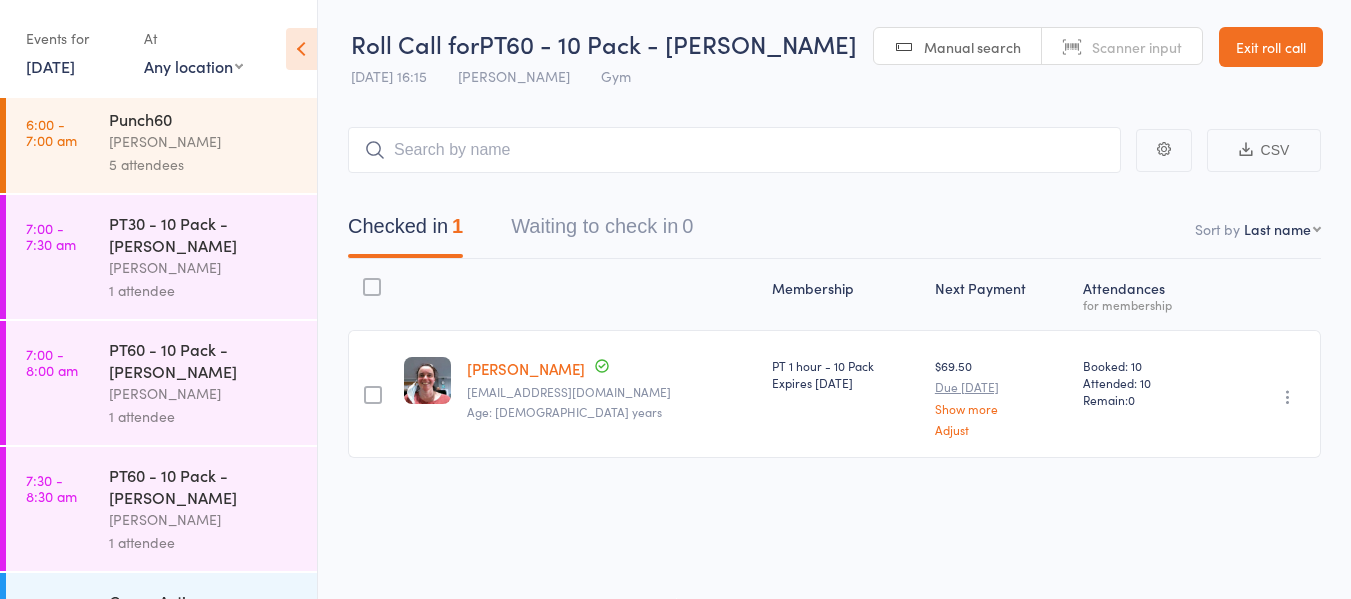 scroll, scrollTop: 0, scrollLeft: 0, axis: both 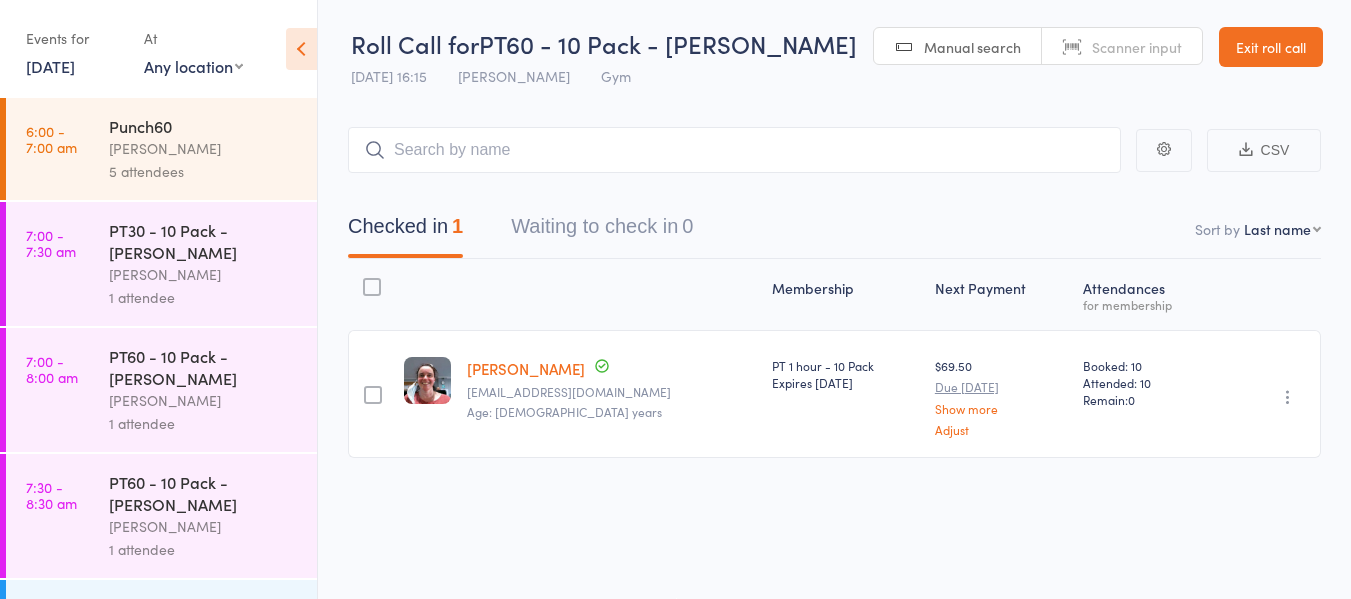 click on "[PERSON_NAME]" at bounding box center [204, 400] 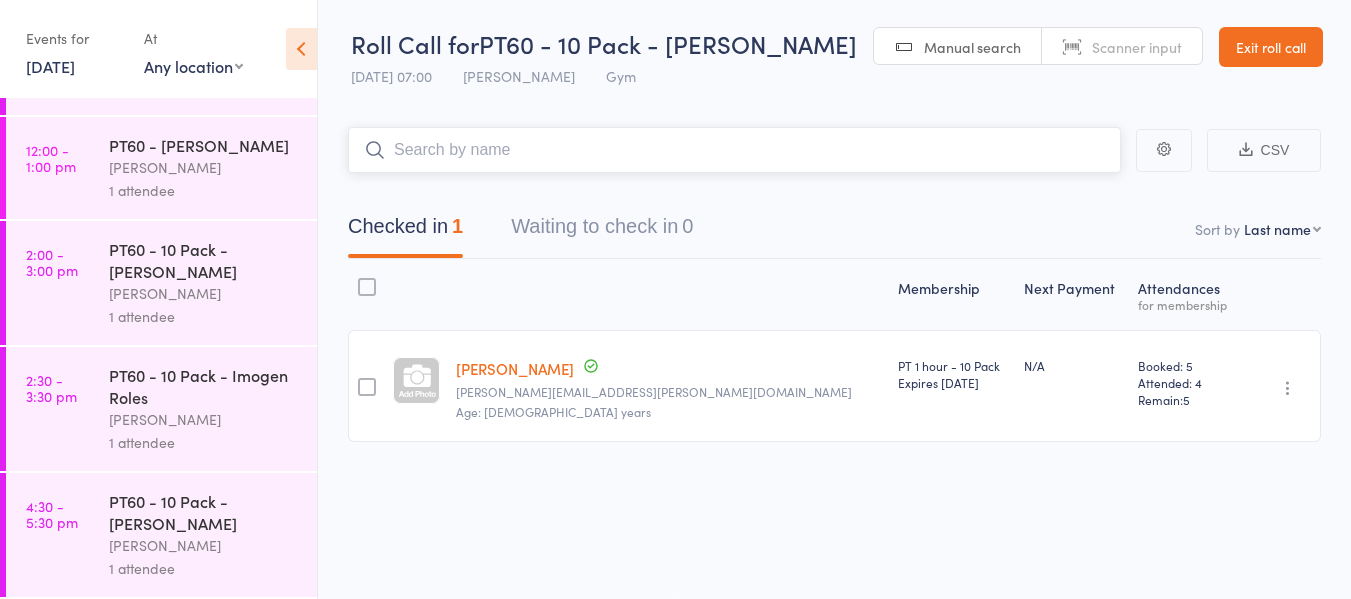scroll, scrollTop: 715, scrollLeft: 0, axis: vertical 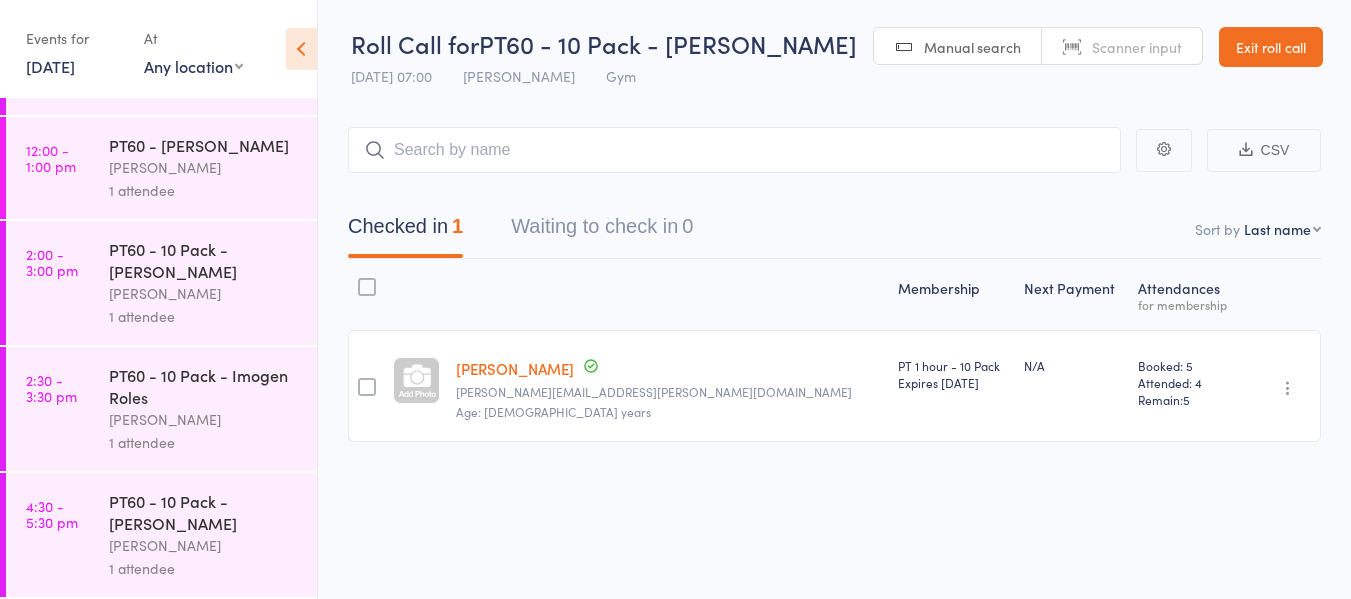 click on "PT60 - 10 Pack - Imogen Roles" at bounding box center [204, 386] 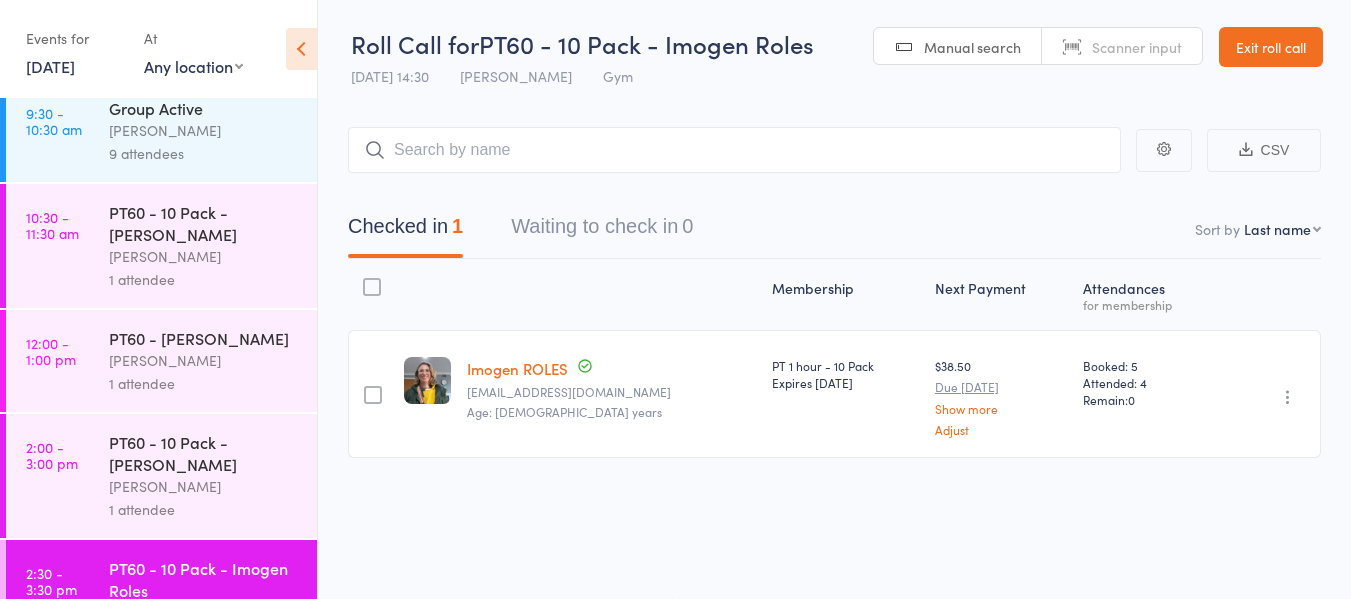 scroll, scrollTop: 715, scrollLeft: 0, axis: vertical 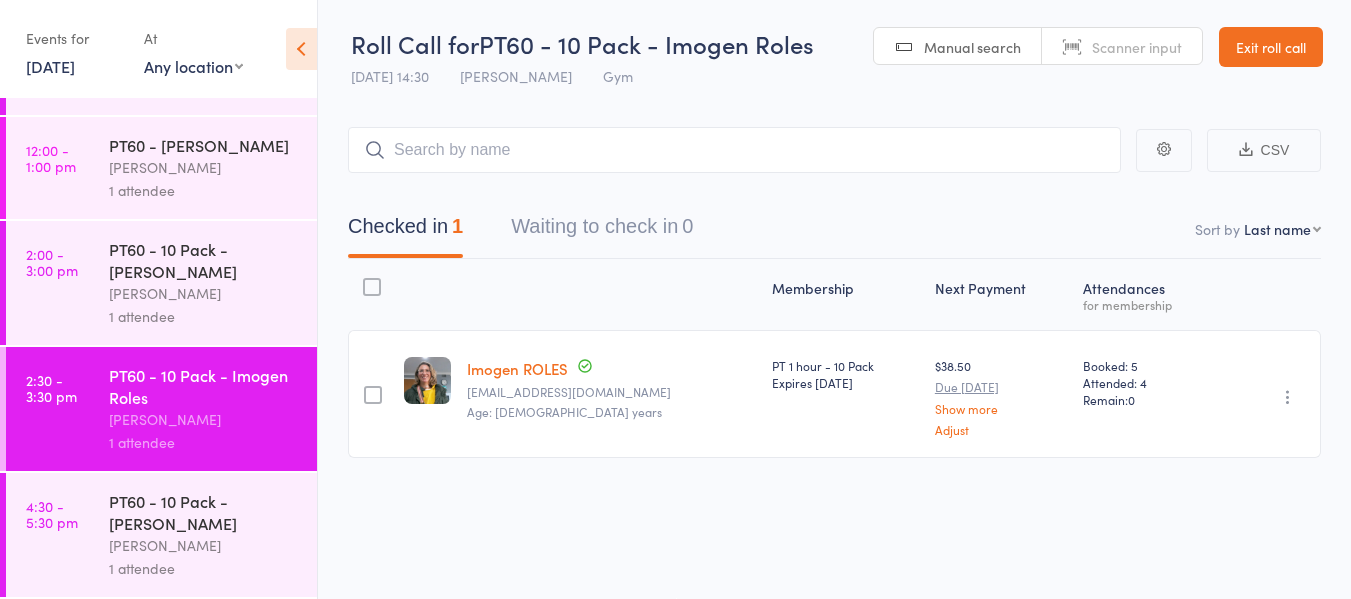 click on "PT60 - 10 Pack - Amy Ryan" at bounding box center [204, 512] 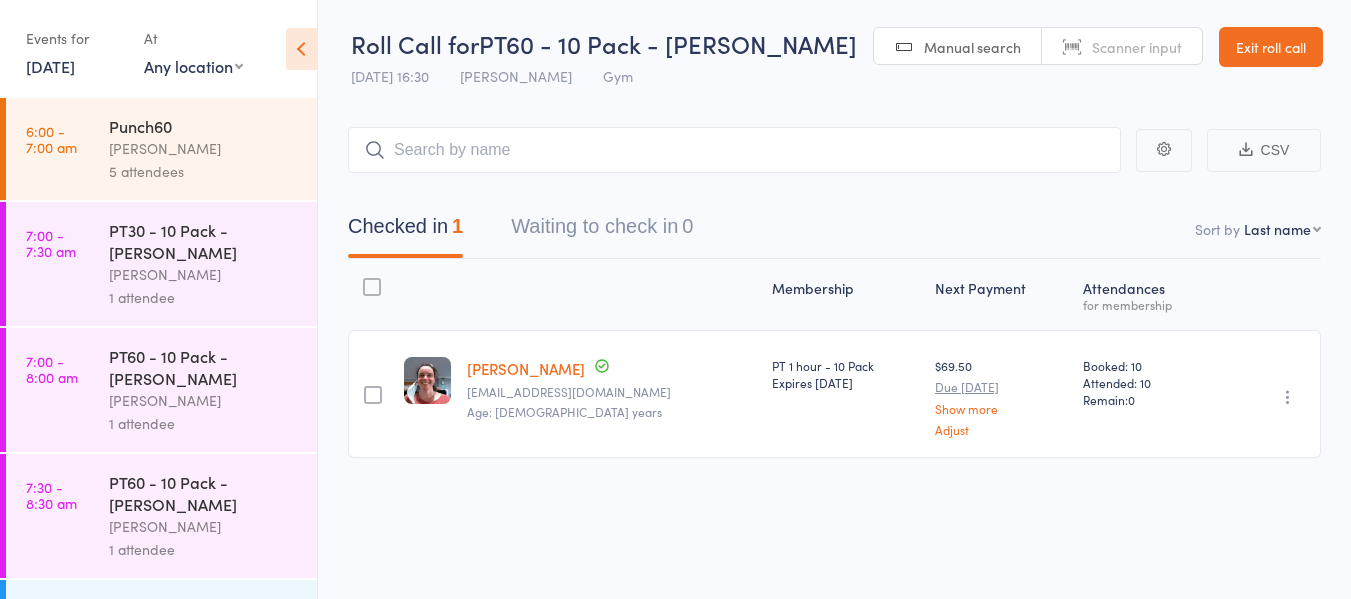click on "13 Jun, 2025" at bounding box center (50, 66) 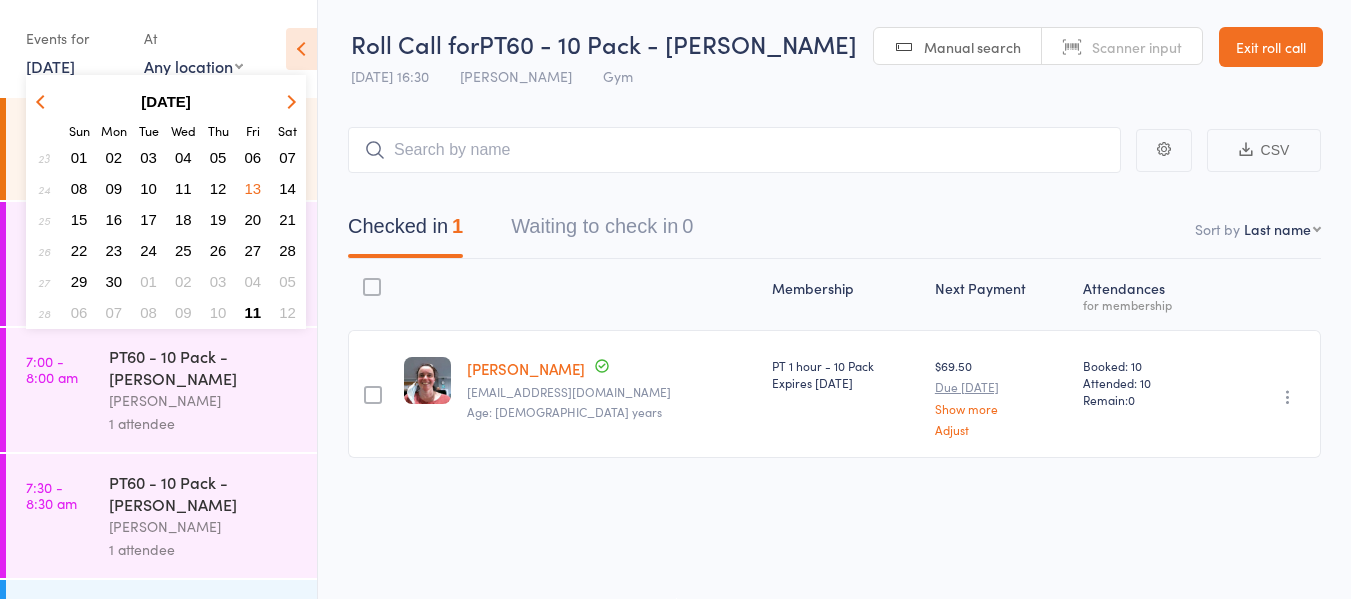 click on "10" at bounding box center [218, 312] 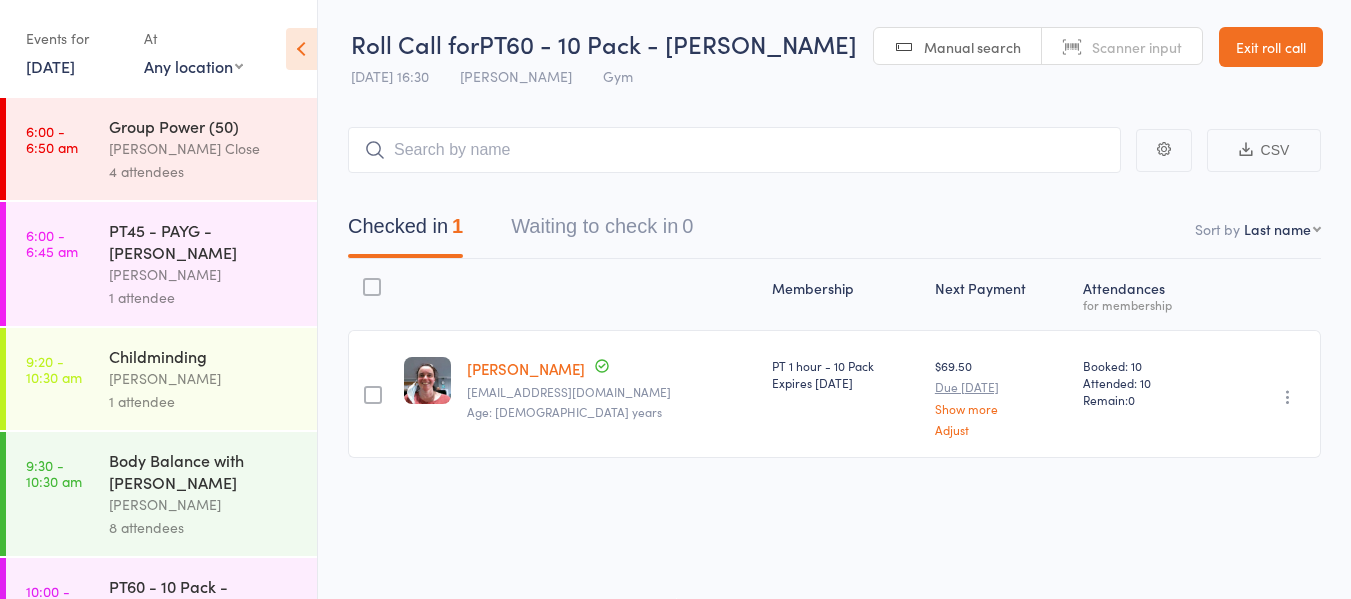 click on "PT45 - PAYG - Elizabeth Wallace" at bounding box center [204, 241] 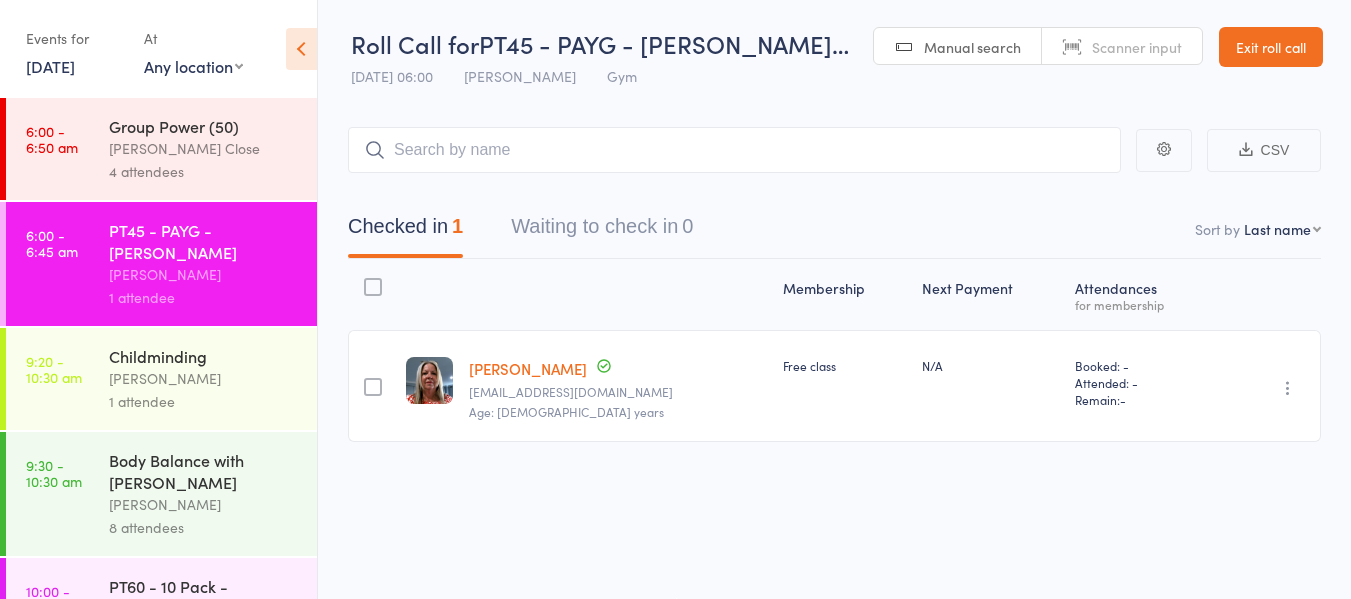 scroll, scrollTop: 100, scrollLeft: 0, axis: vertical 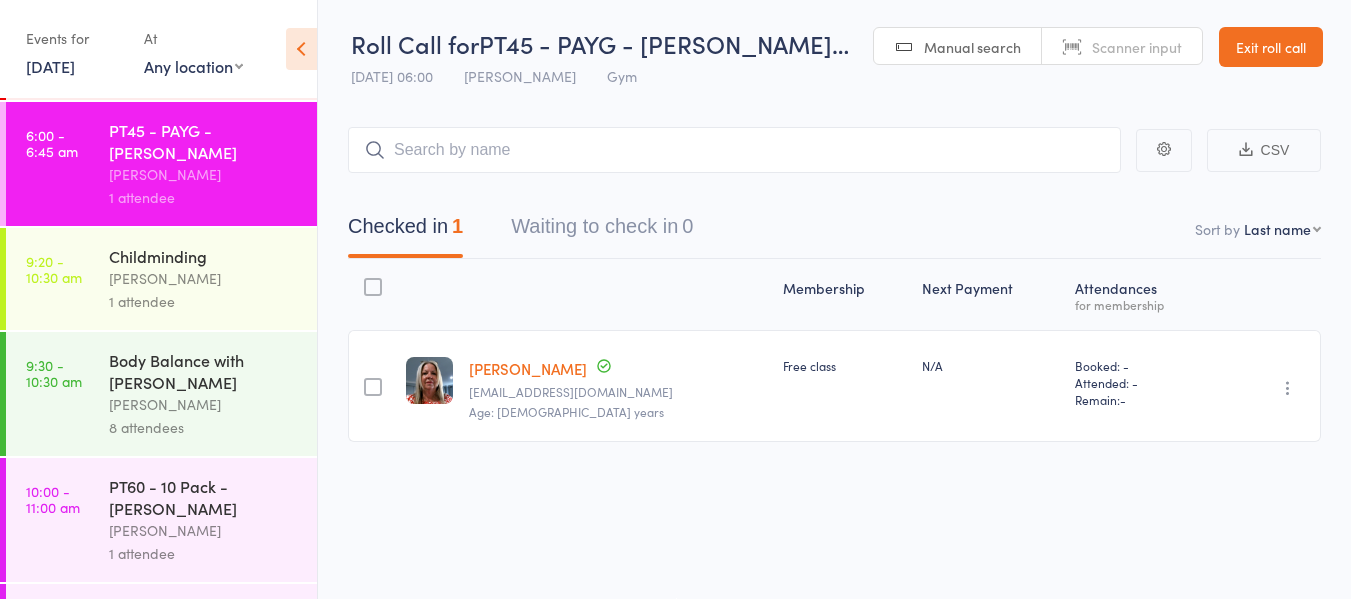 click on "10 Jul, 2025" at bounding box center [50, 66] 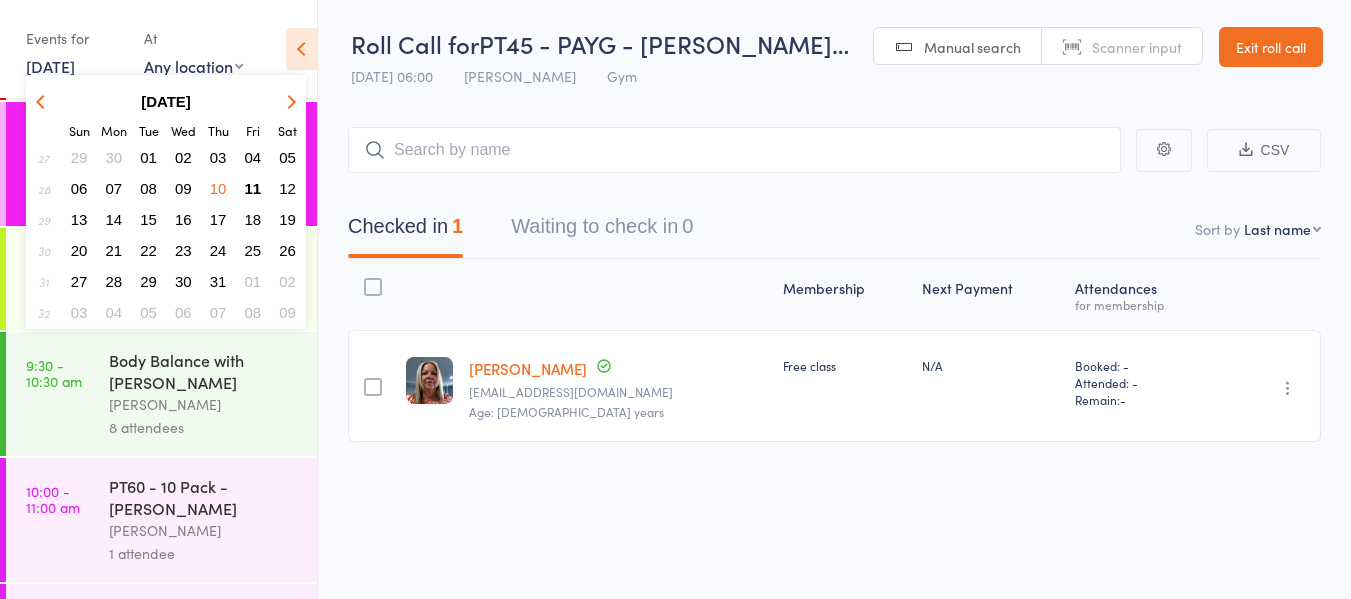 click at bounding box center [43, 101] 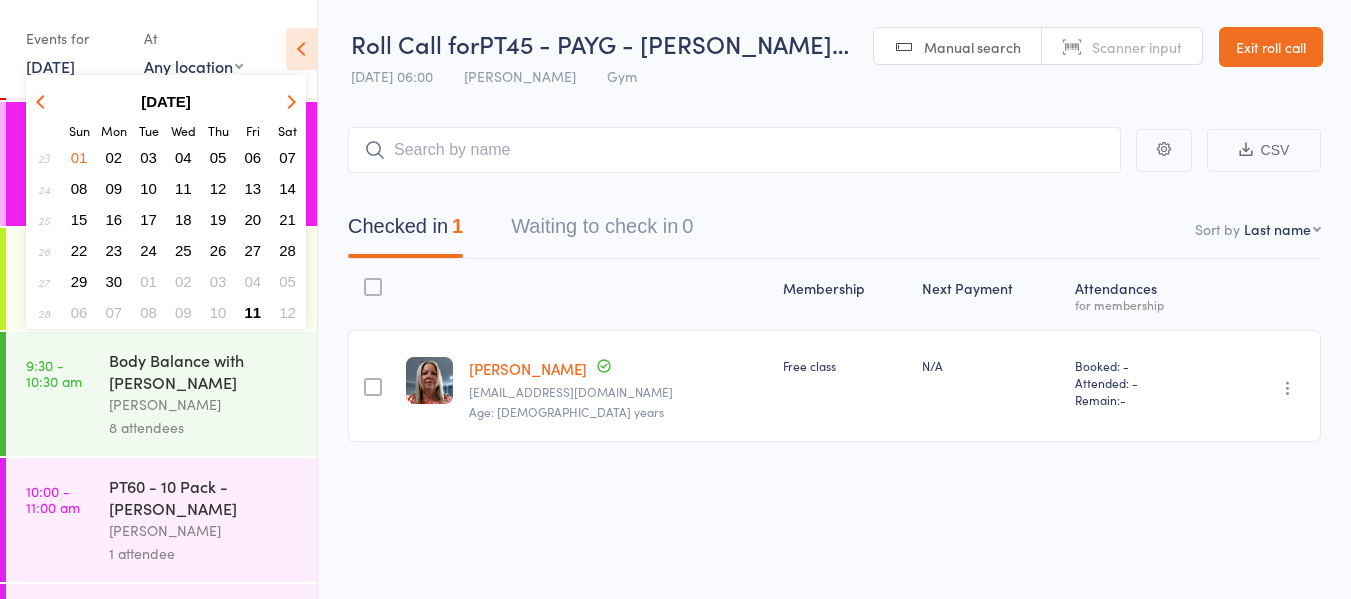 click on "13" at bounding box center [253, 188] 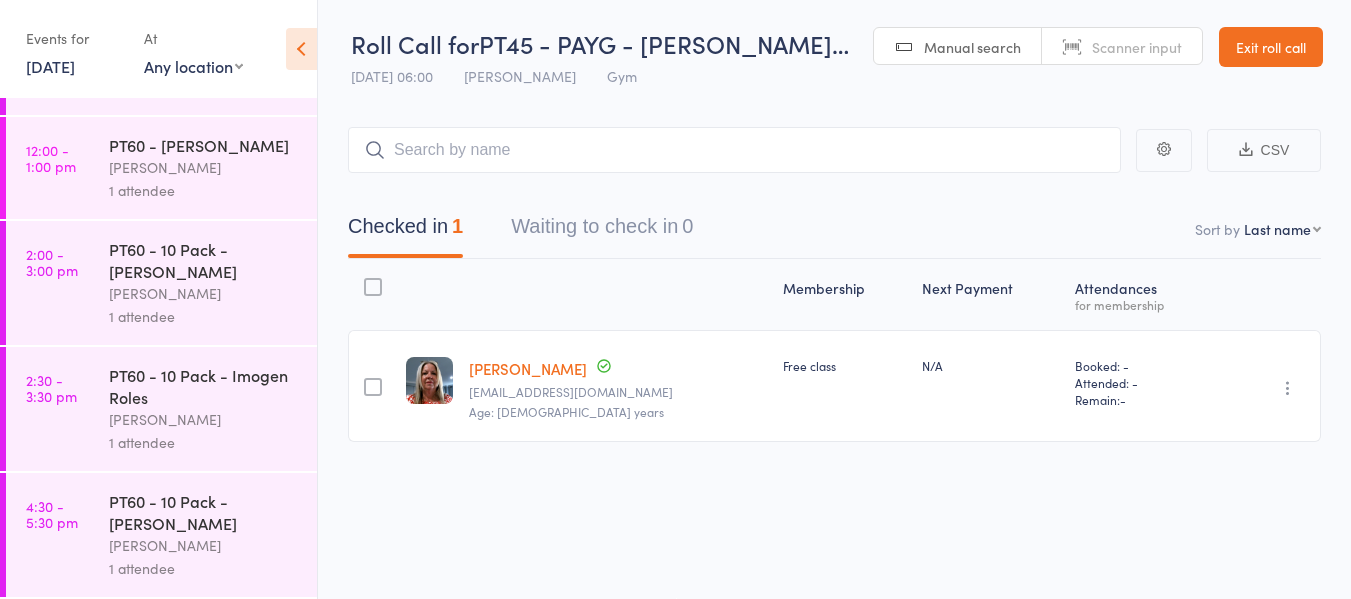 scroll, scrollTop: 715, scrollLeft: 0, axis: vertical 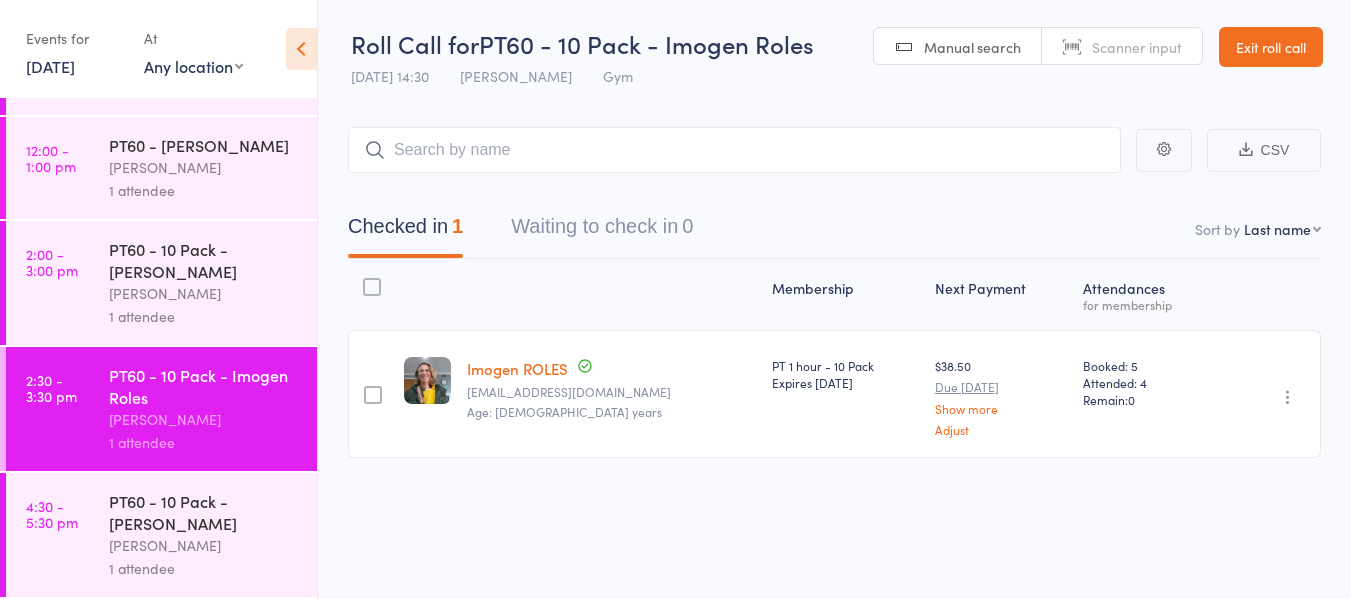 click on "[PERSON_NAME]" at bounding box center [204, 545] 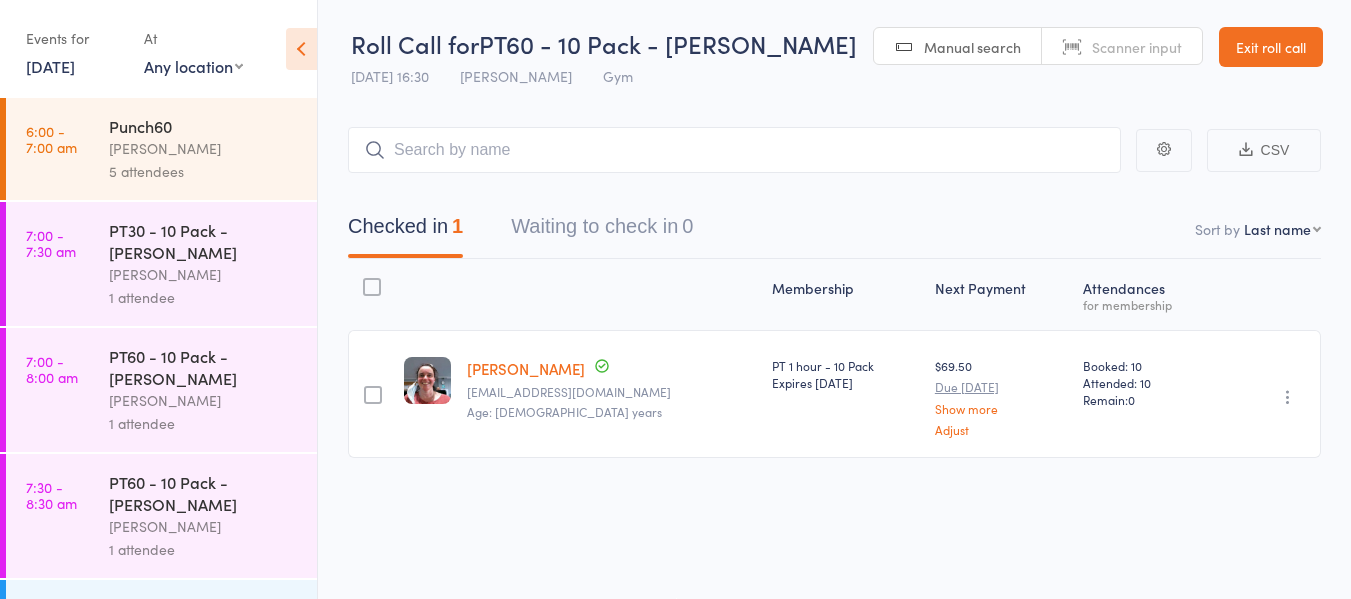 click on "13 Jun, 2025" at bounding box center (50, 66) 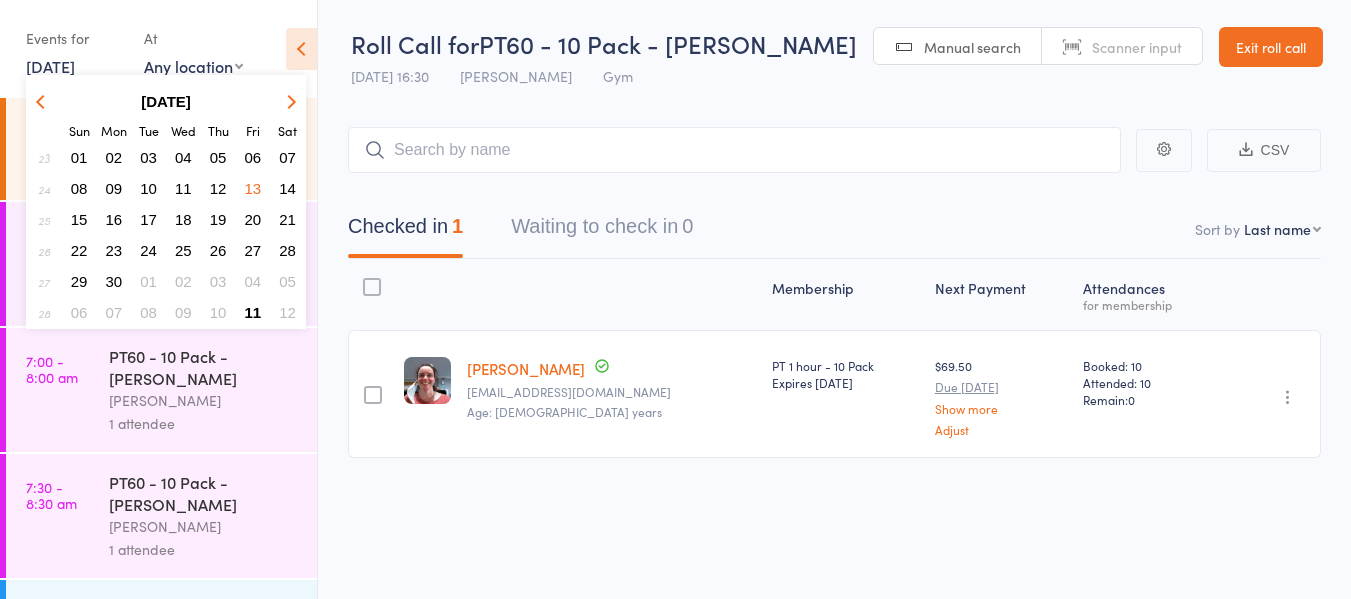 click on "12" at bounding box center [218, 188] 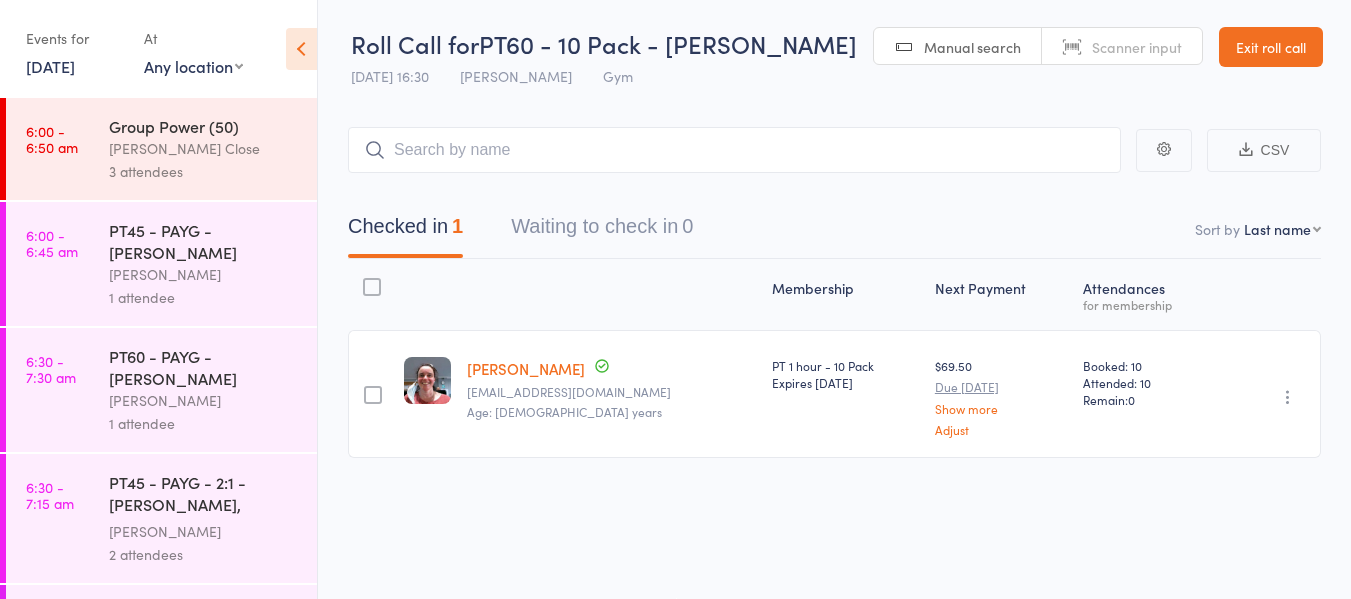 scroll, scrollTop: 0, scrollLeft: 0, axis: both 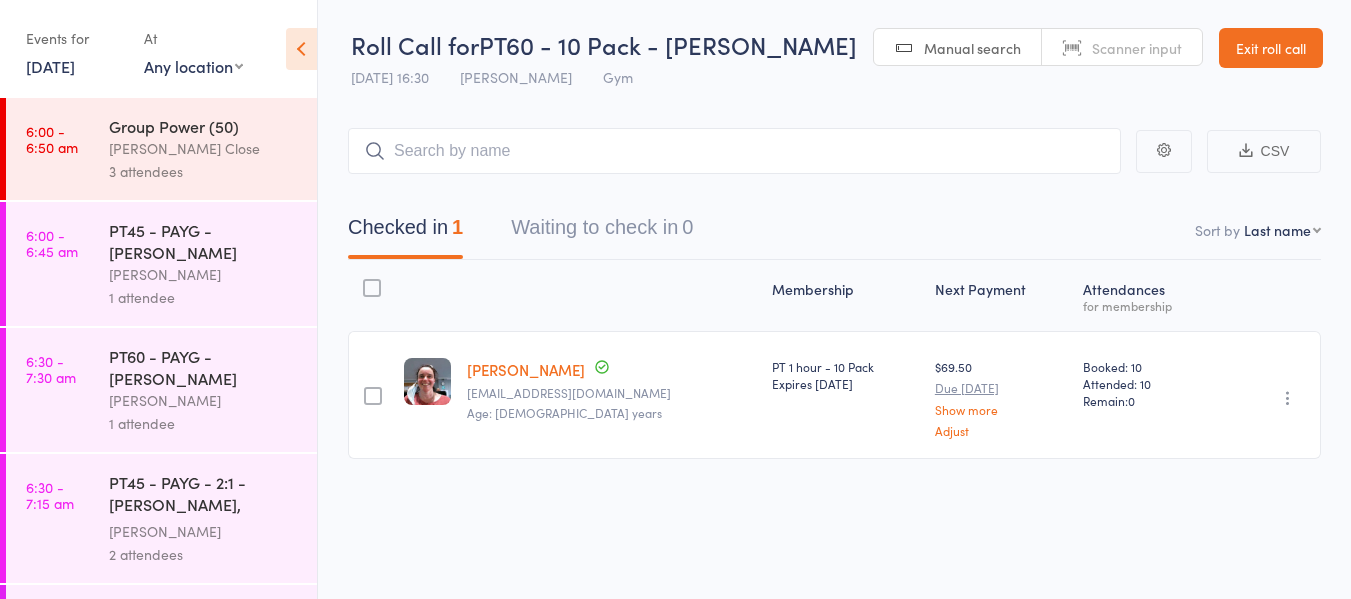click on "[PERSON_NAME]" at bounding box center (204, 274) 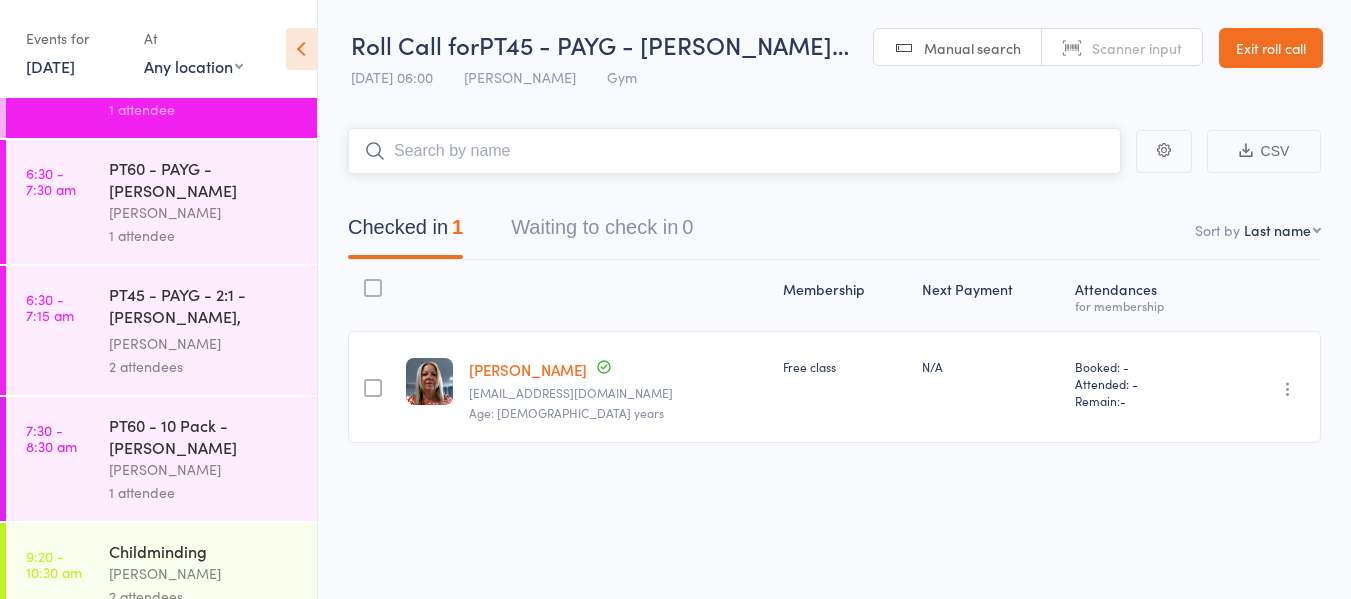 scroll, scrollTop: 200, scrollLeft: 0, axis: vertical 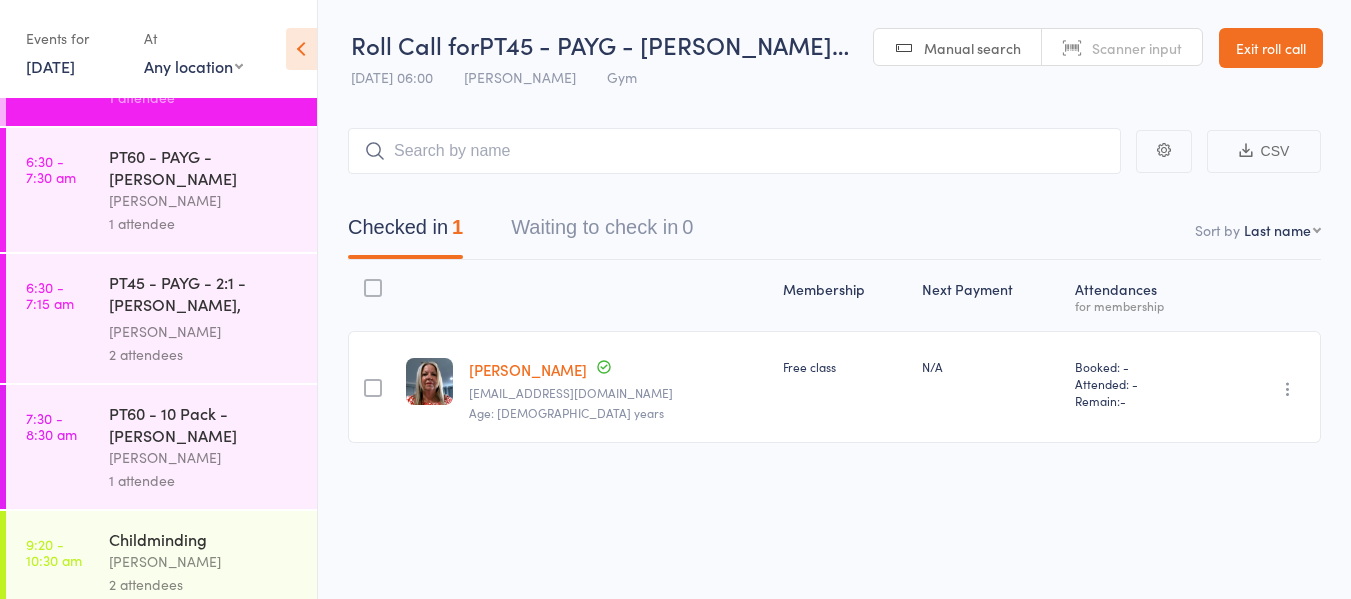 click on "[PERSON_NAME]" at bounding box center [204, 331] 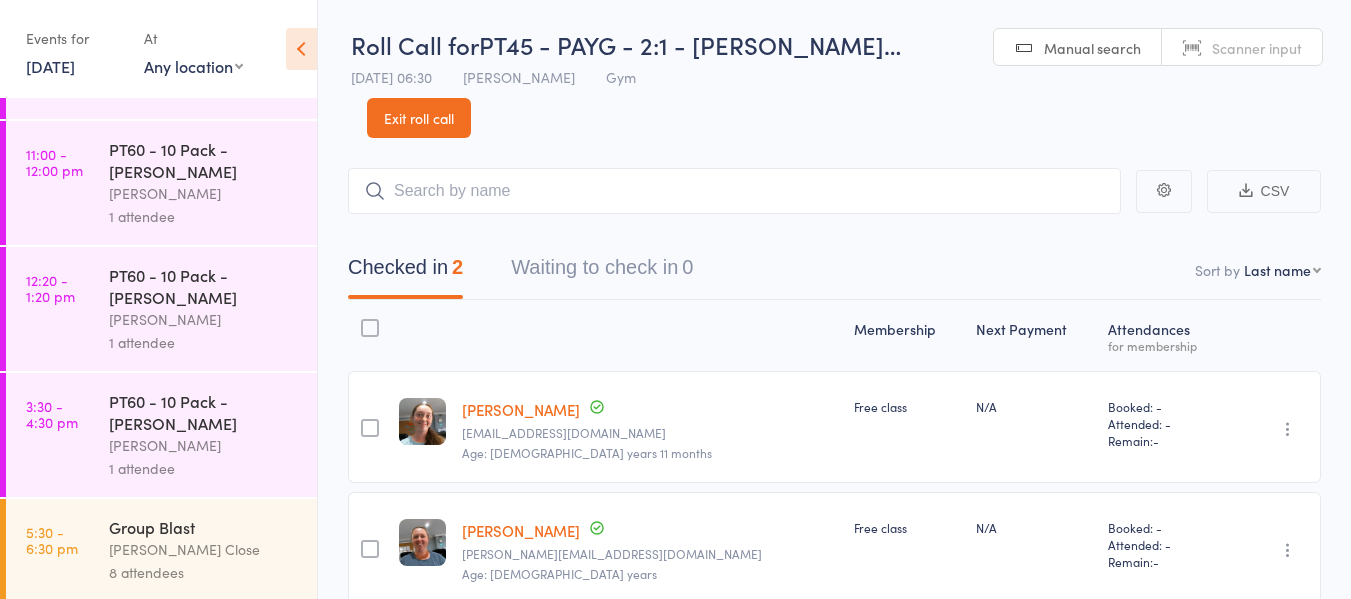 scroll, scrollTop: 928, scrollLeft: 0, axis: vertical 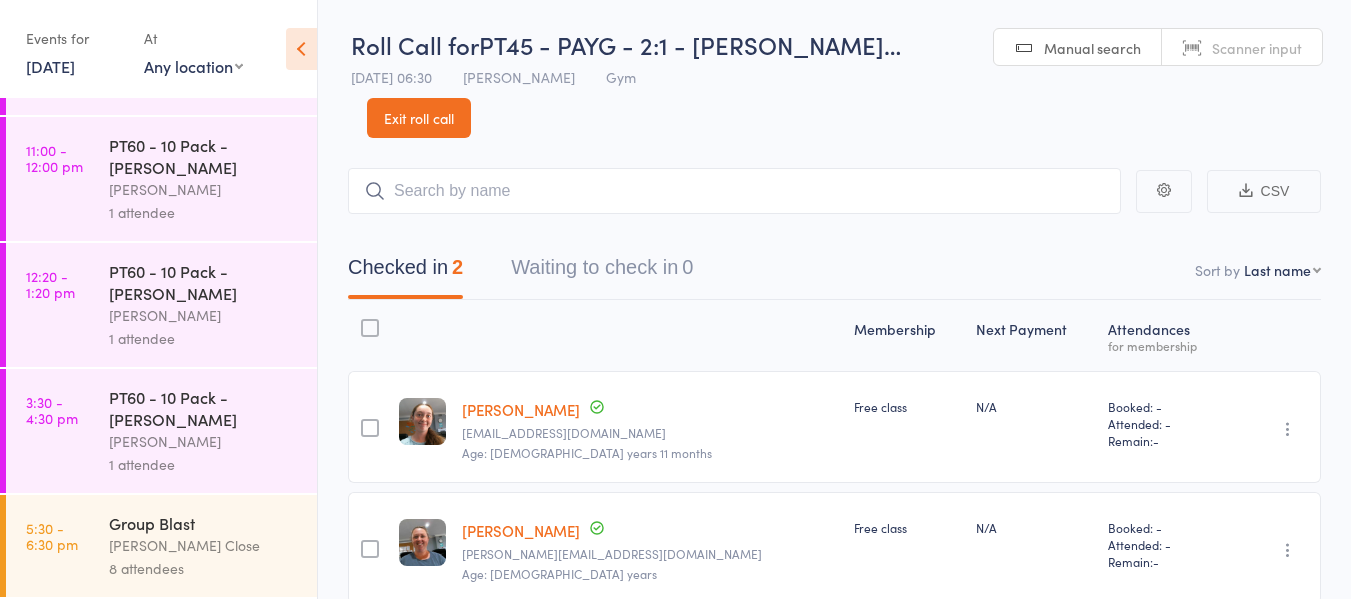 click on "12 Jun, 2025" at bounding box center [50, 66] 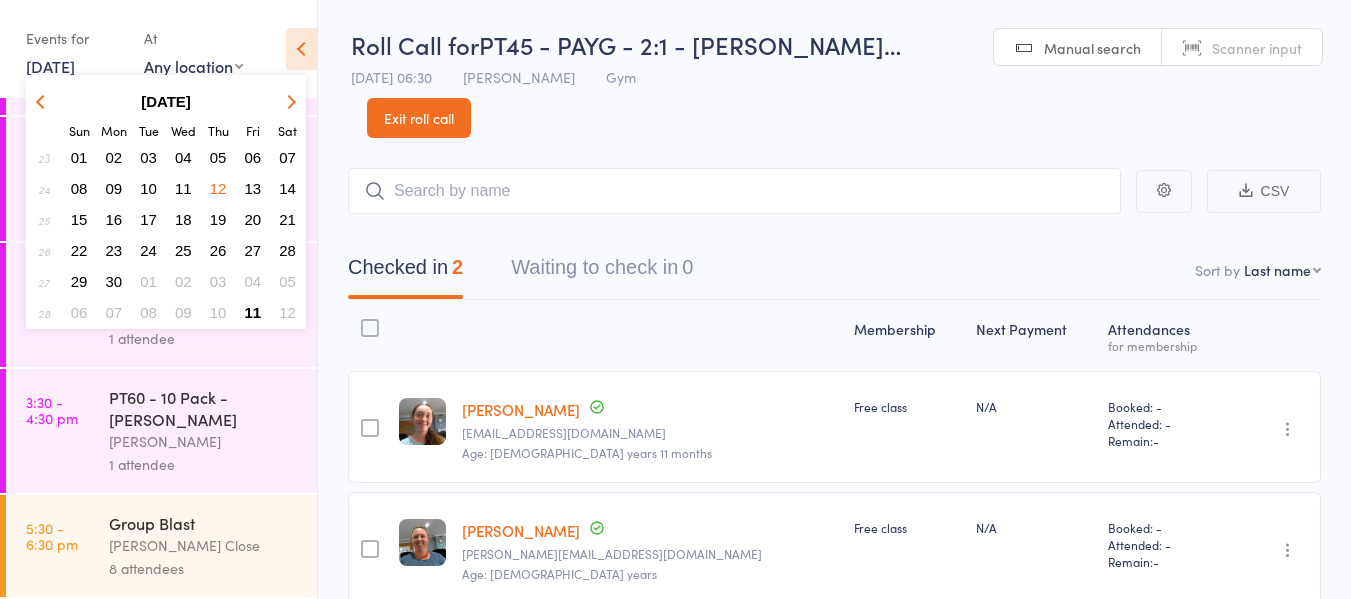 click on "11" at bounding box center (183, 188) 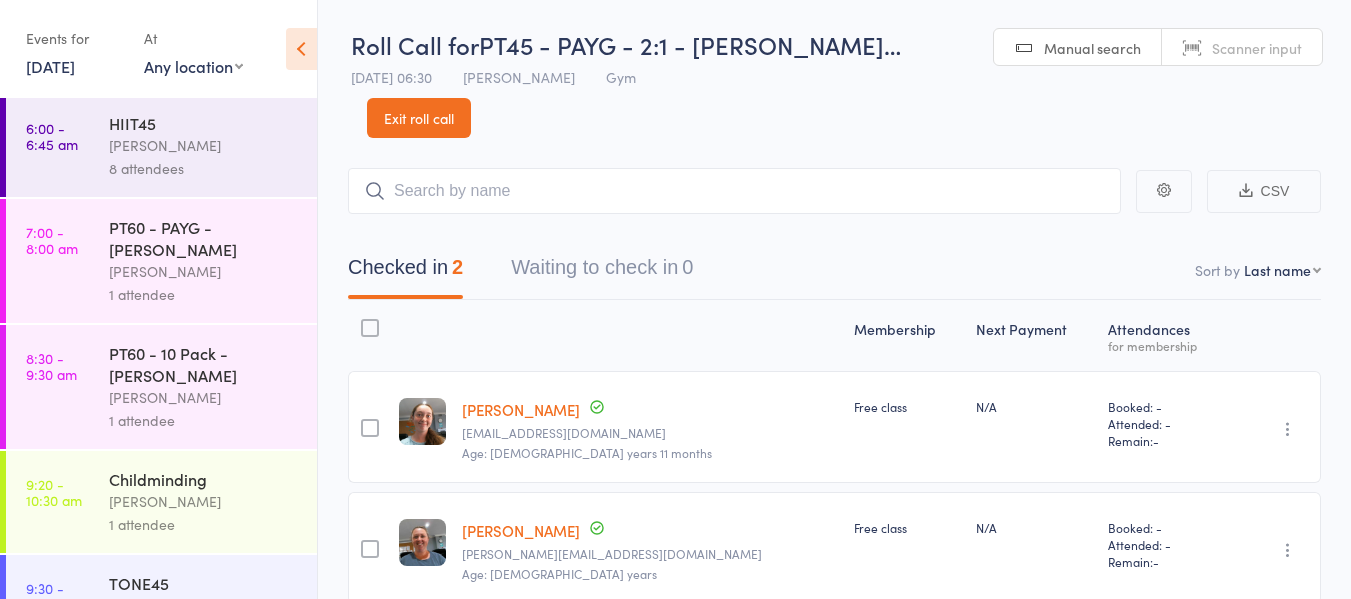 scroll, scrollTop: 0, scrollLeft: 0, axis: both 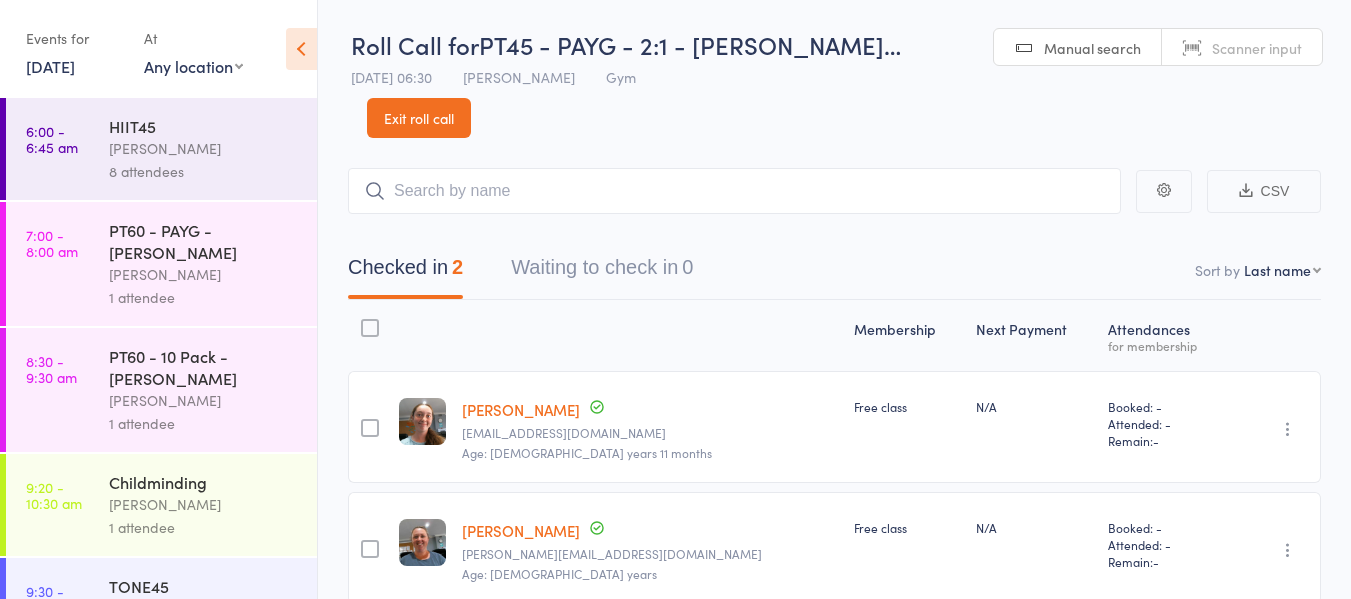 click on "[PERSON_NAME]" at bounding box center [204, 274] 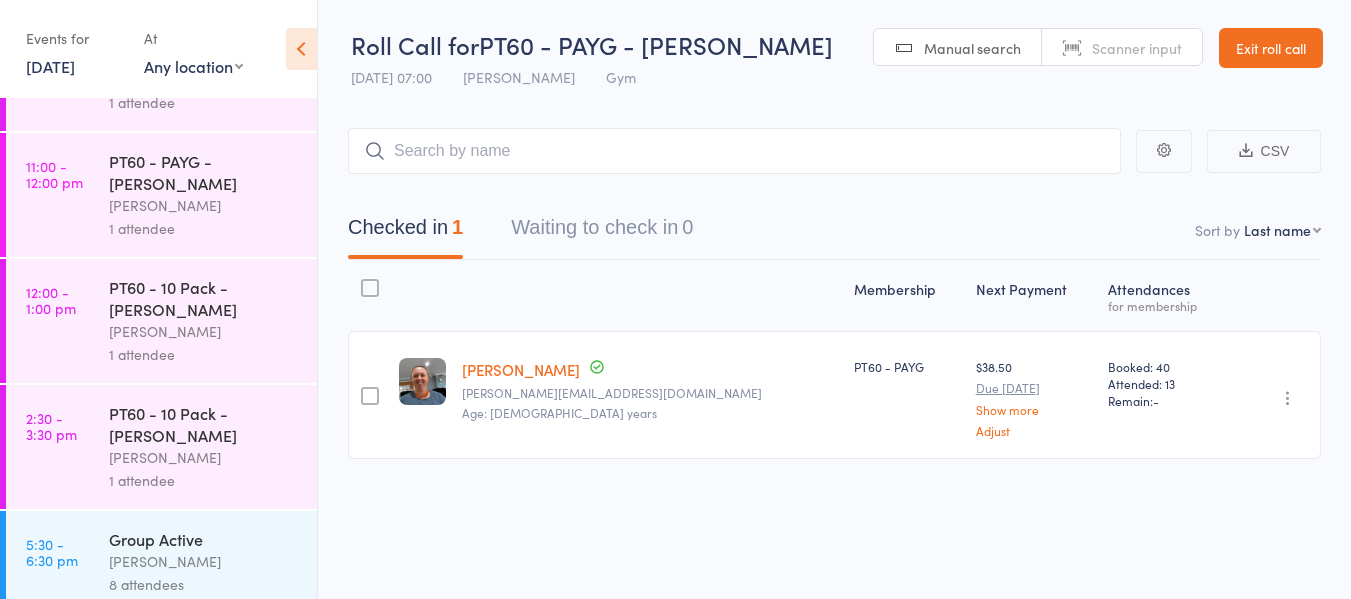scroll, scrollTop: 700, scrollLeft: 0, axis: vertical 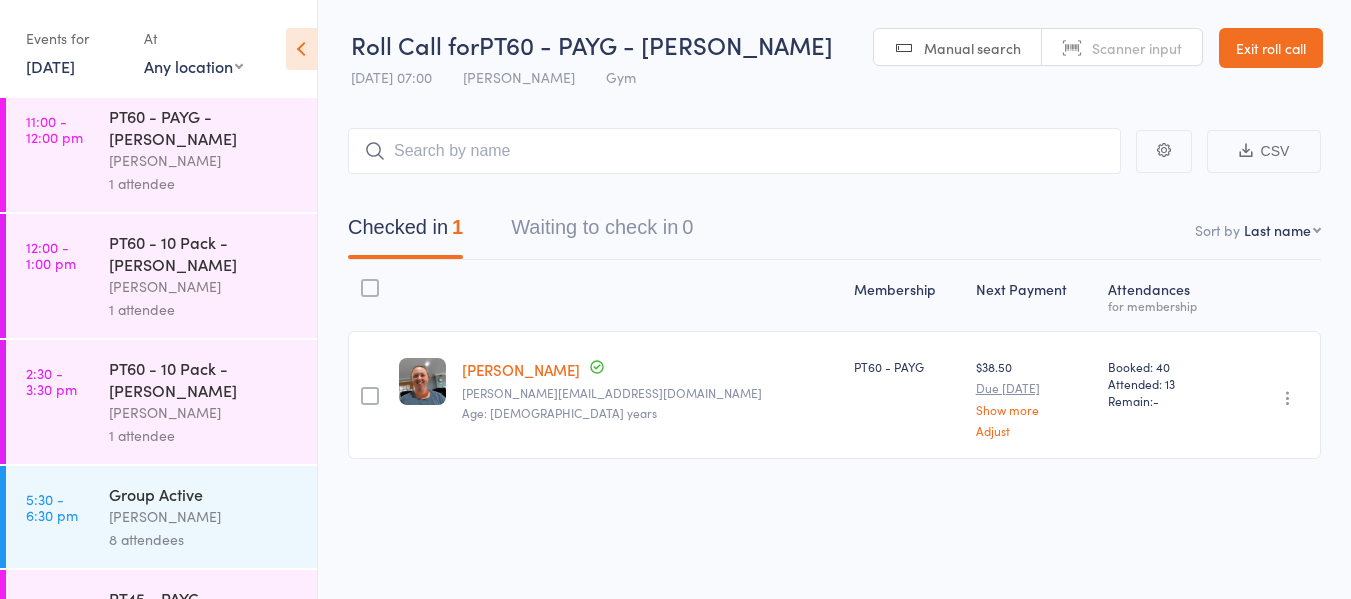 click on "PT60 - 10 Pack - [PERSON_NAME]" at bounding box center (204, 379) 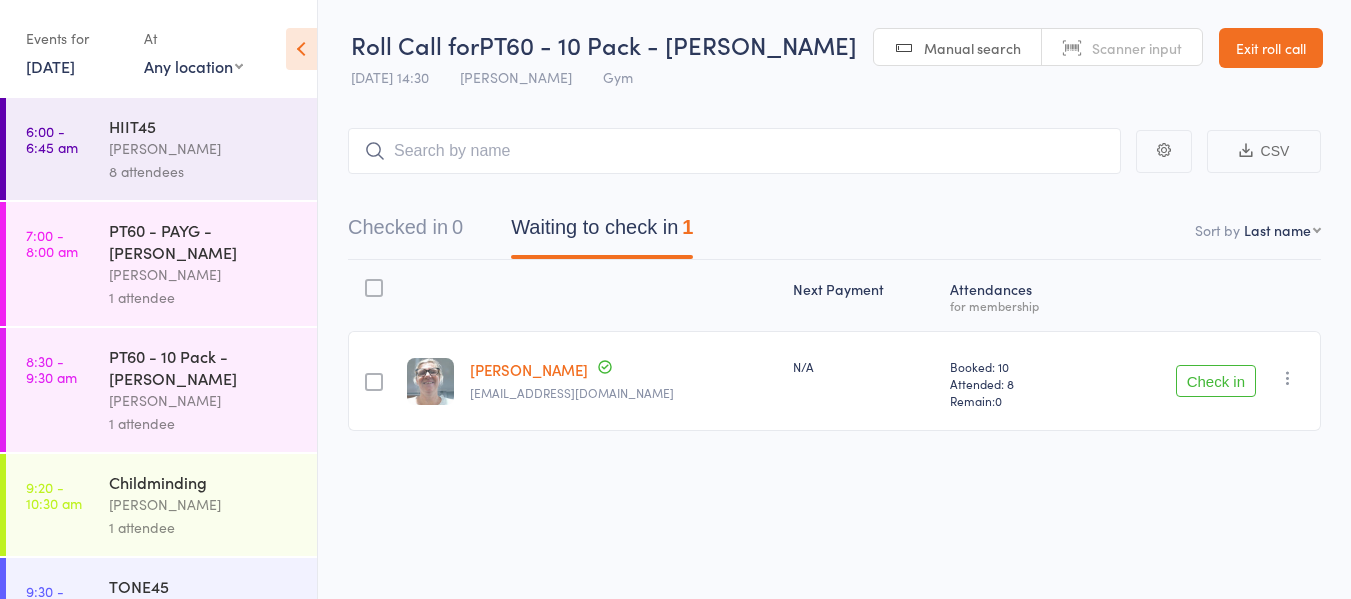click on "Check in" at bounding box center [1216, 381] 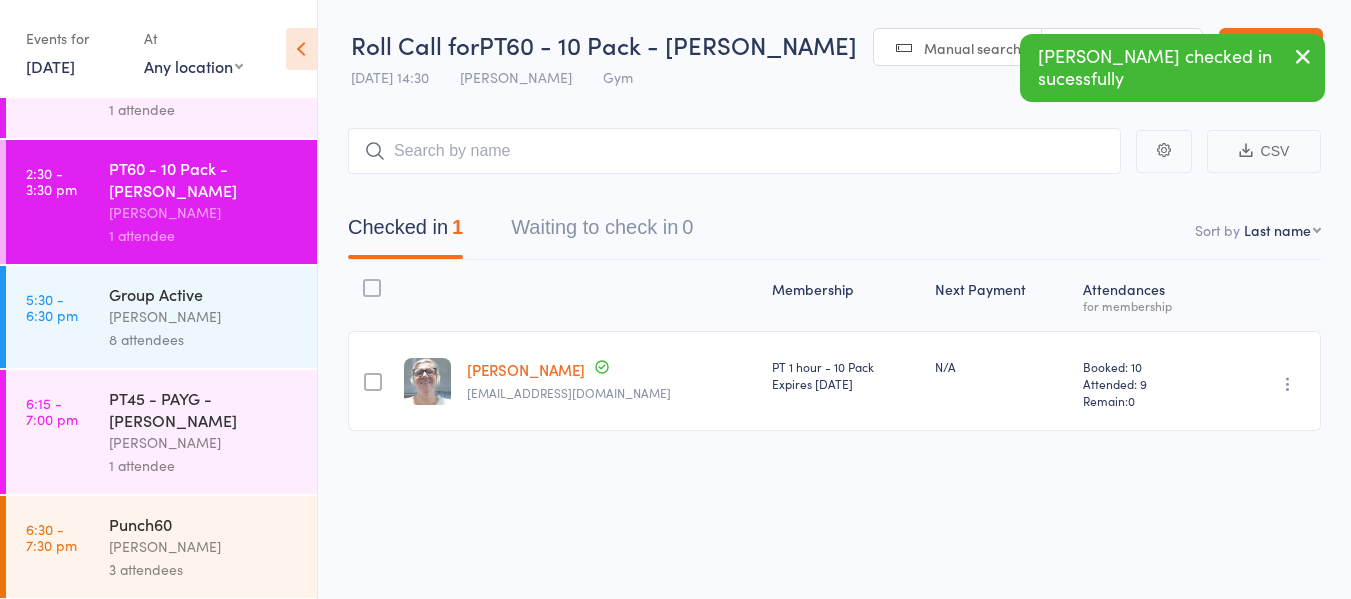 scroll, scrollTop: 901, scrollLeft: 0, axis: vertical 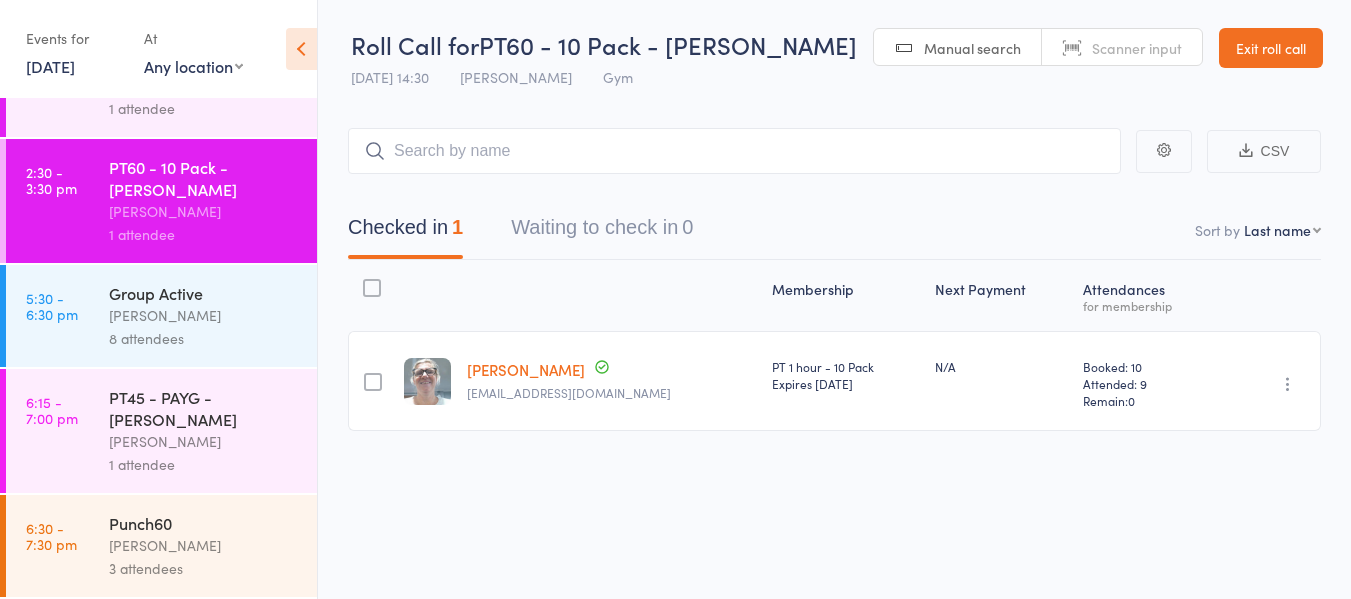 click on "PT45 - PAYG - Leah Sullivan" at bounding box center [204, 408] 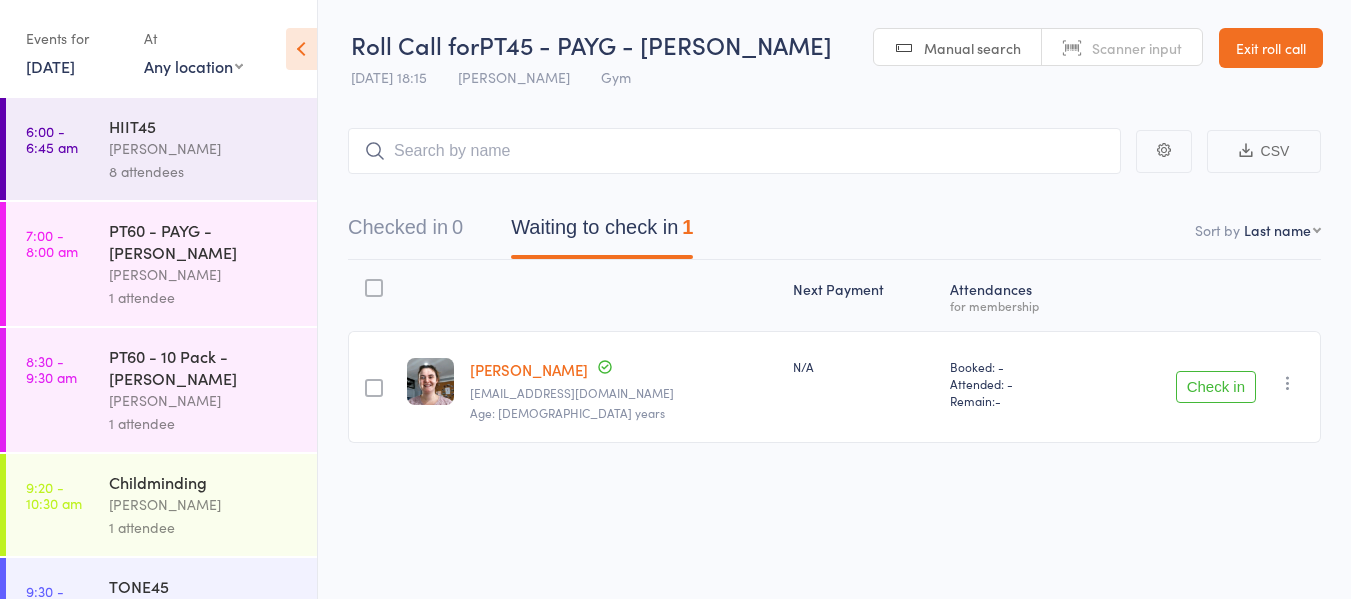 click on "Check in" at bounding box center (1216, 387) 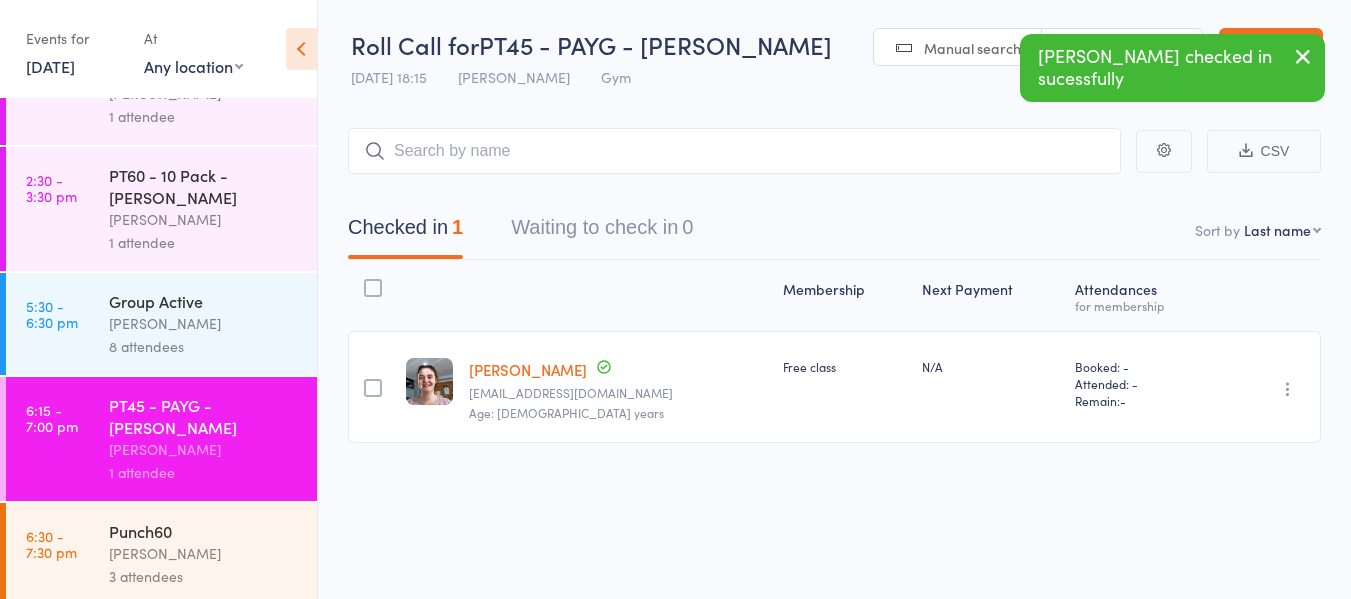 scroll, scrollTop: 901, scrollLeft: 0, axis: vertical 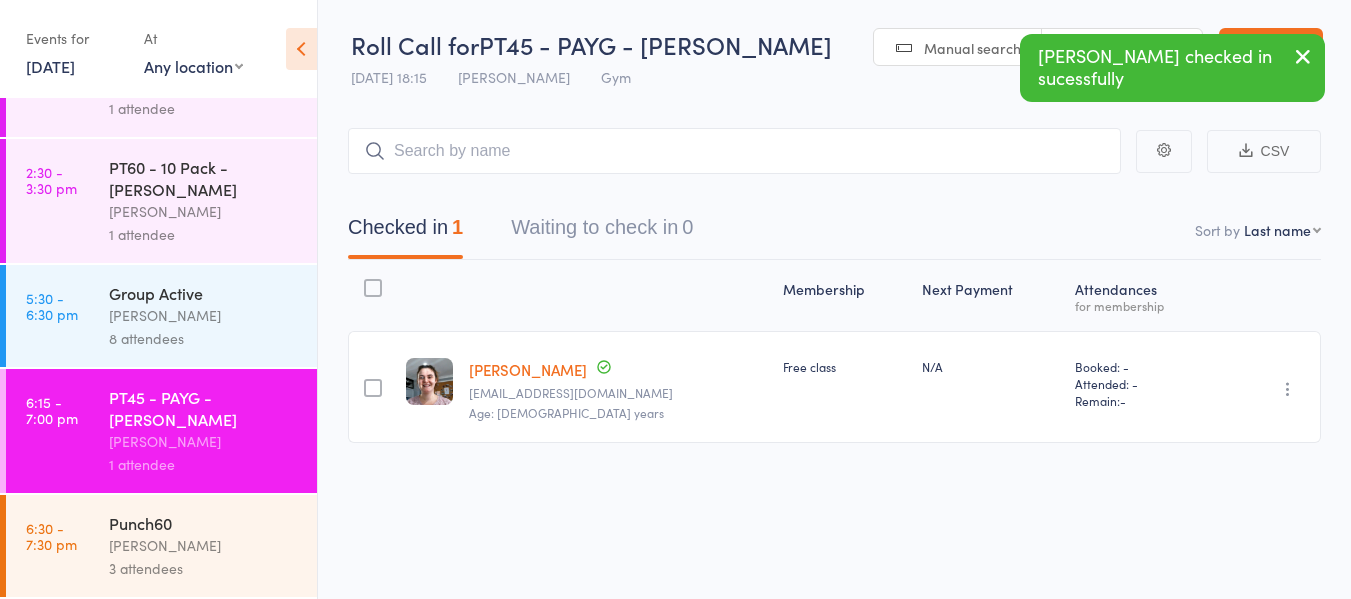 click on "11 Jun, 2025" at bounding box center [50, 66] 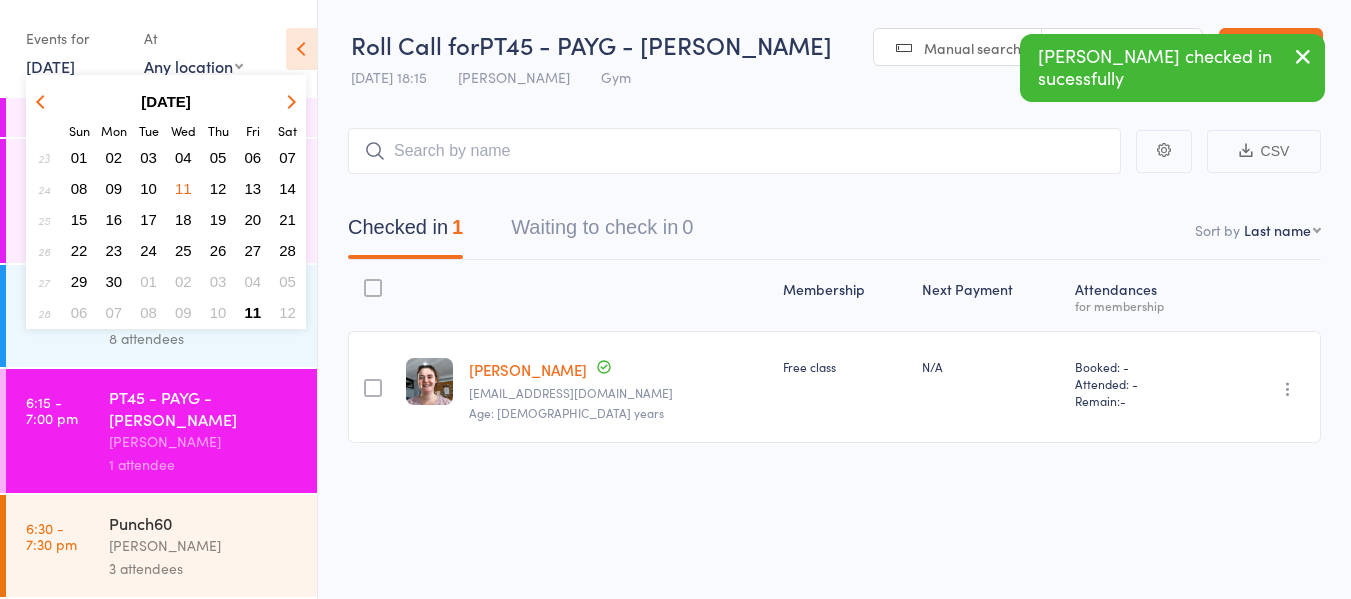 click on "10" at bounding box center (148, 188) 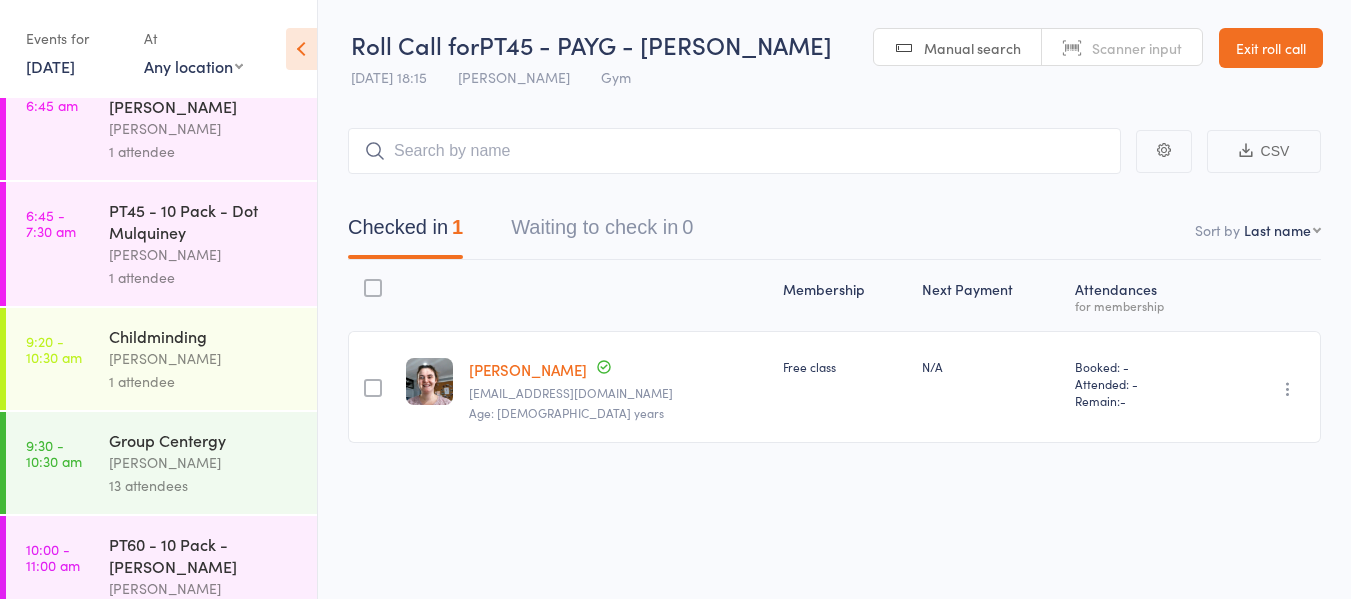 scroll, scrollTop: 0, scrollLeft: 0, axis: both 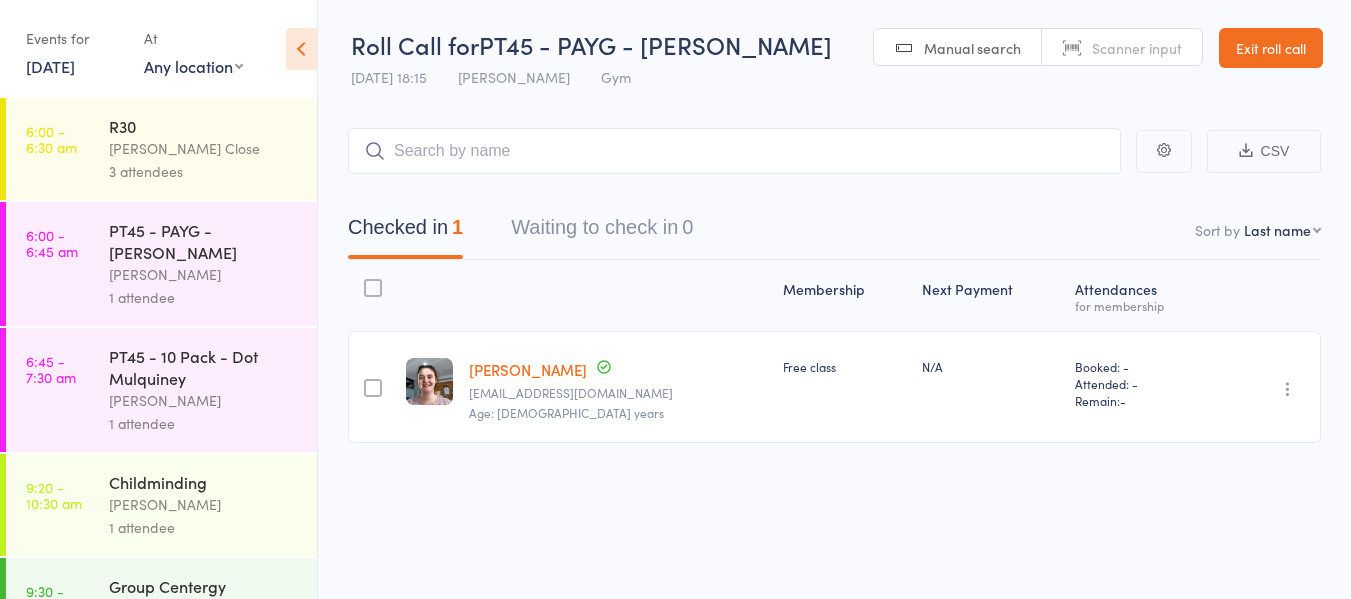 click on "[PERSON_NAME]" at bounding box center (204, 274) 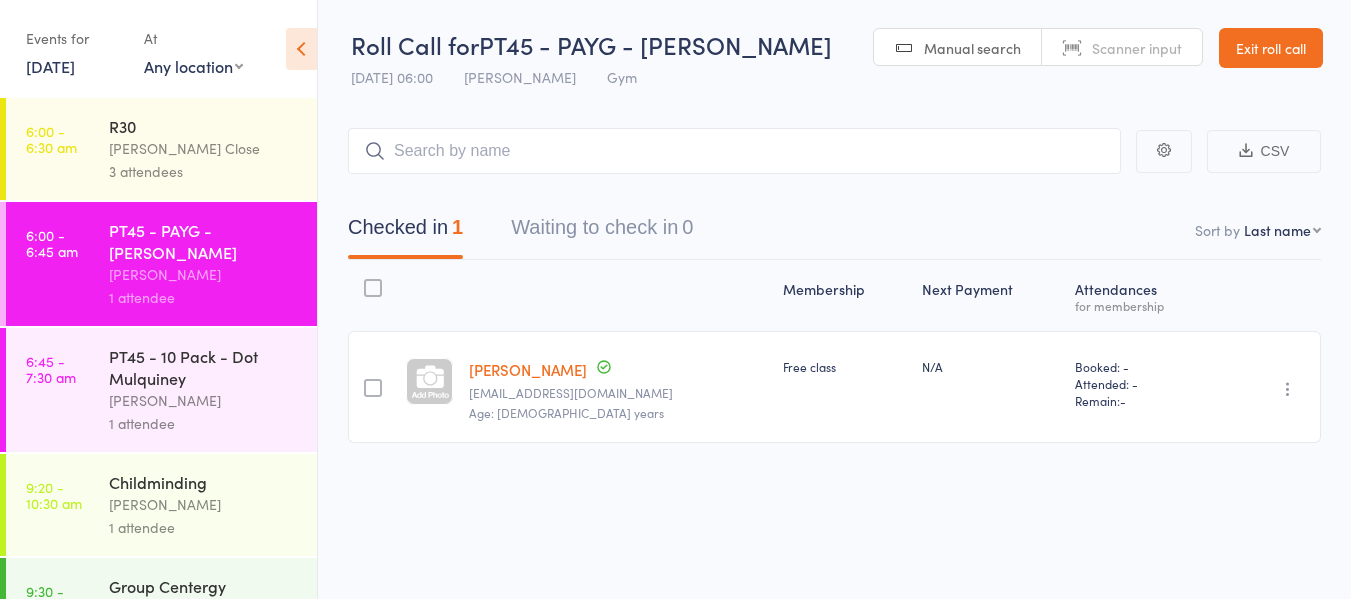 click on "PT45 - 10 Pack - Dot Mulquiney" at bounding box center [204, 367] 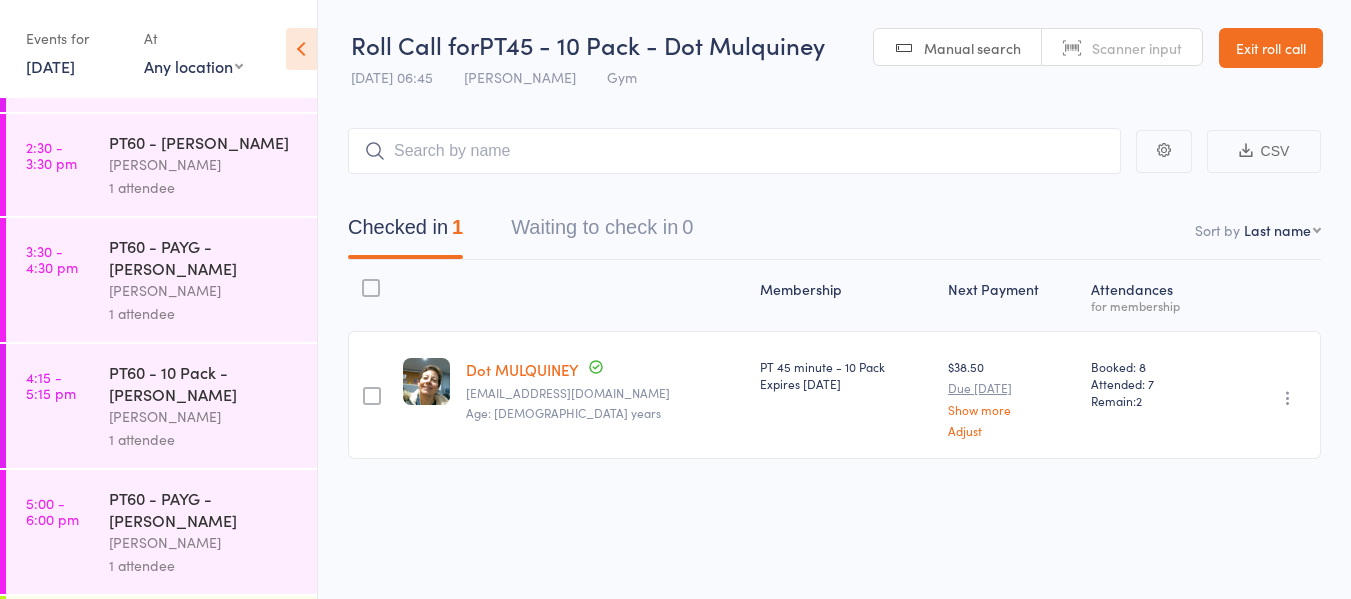 scroll, scrollTop: 900, scrollLeft: 0, axis: vertical 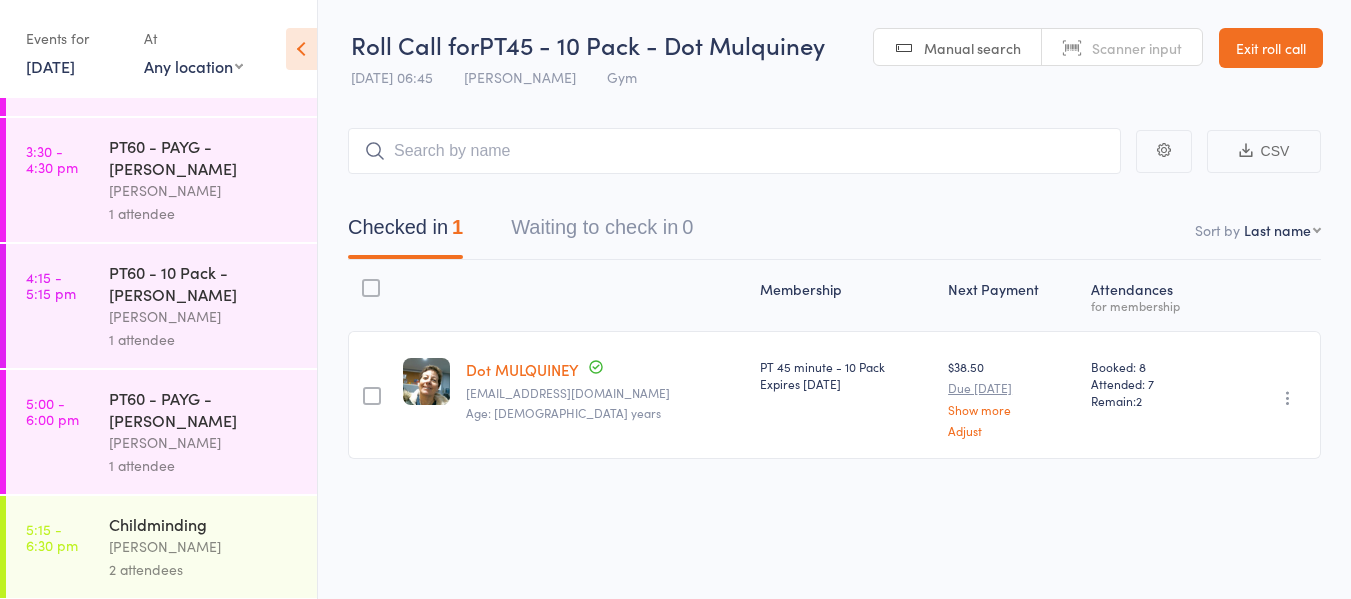 click on "PT60 - 10 Pack - Amy Ryan" at bounding box center (204, 283) 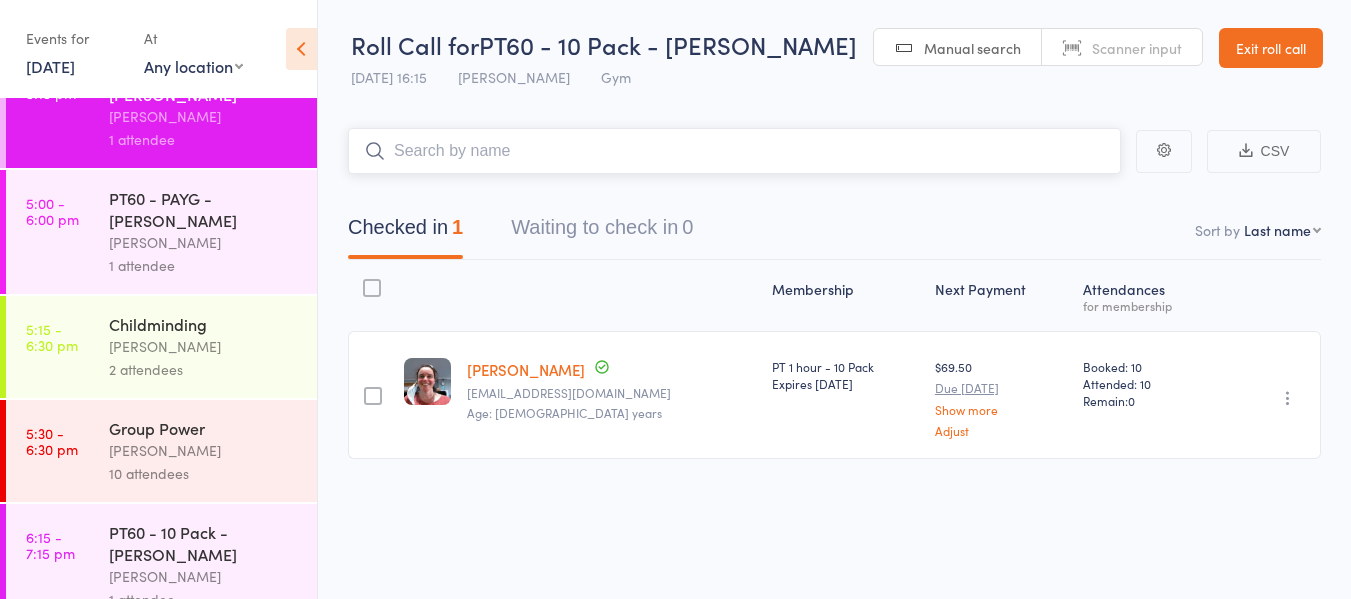 scroll, scrollTop: 1131, scrollLeft: 0, axis: vertical 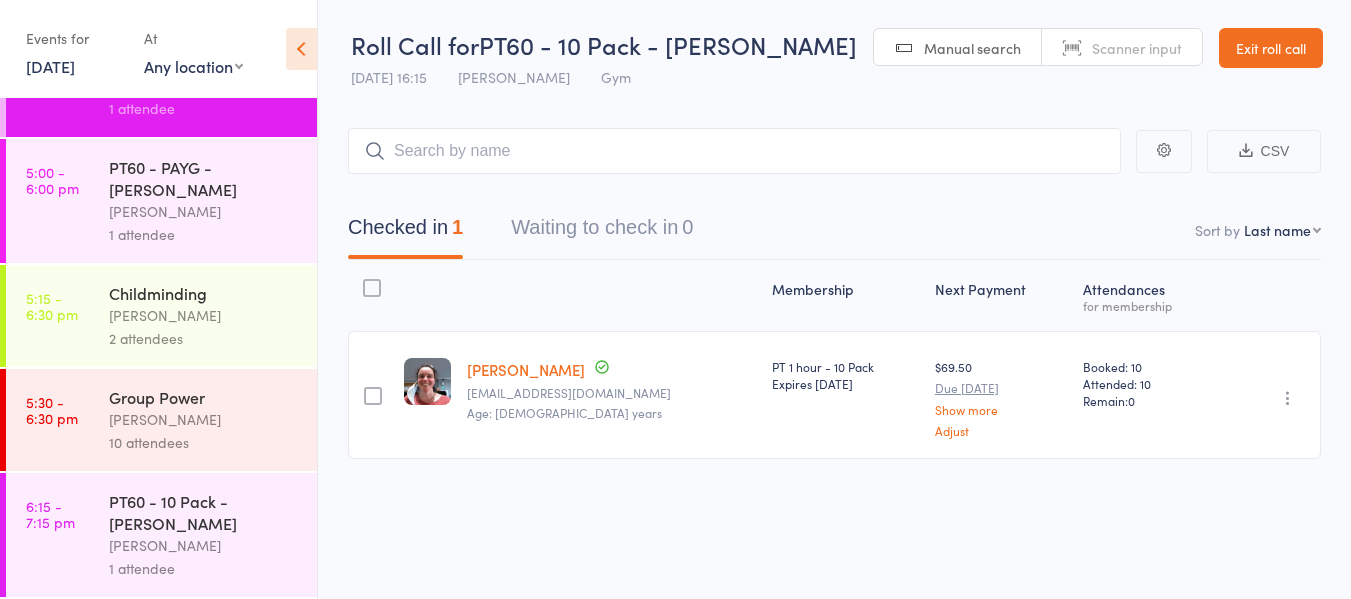 click on "10 Jun, 2025" at bounding box center [50, 66] 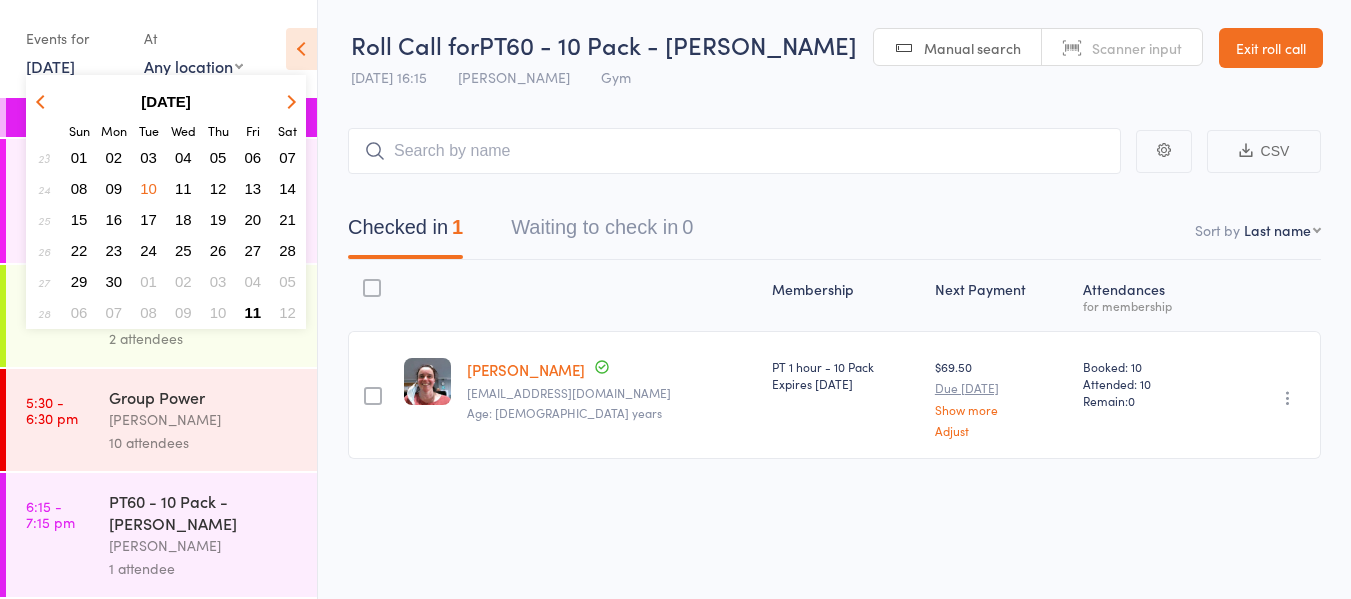 click on "09" at bounding box center [114, 188] 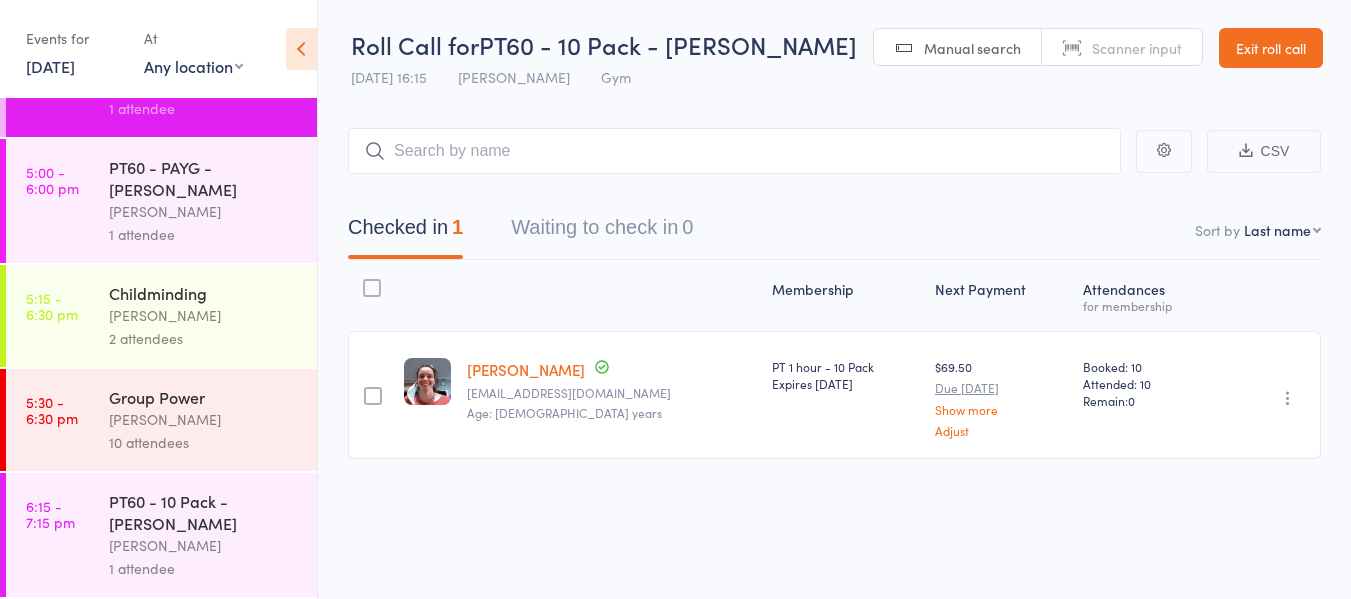 scroll, scrollTop: 0, scrollLeft: 0, axis: both 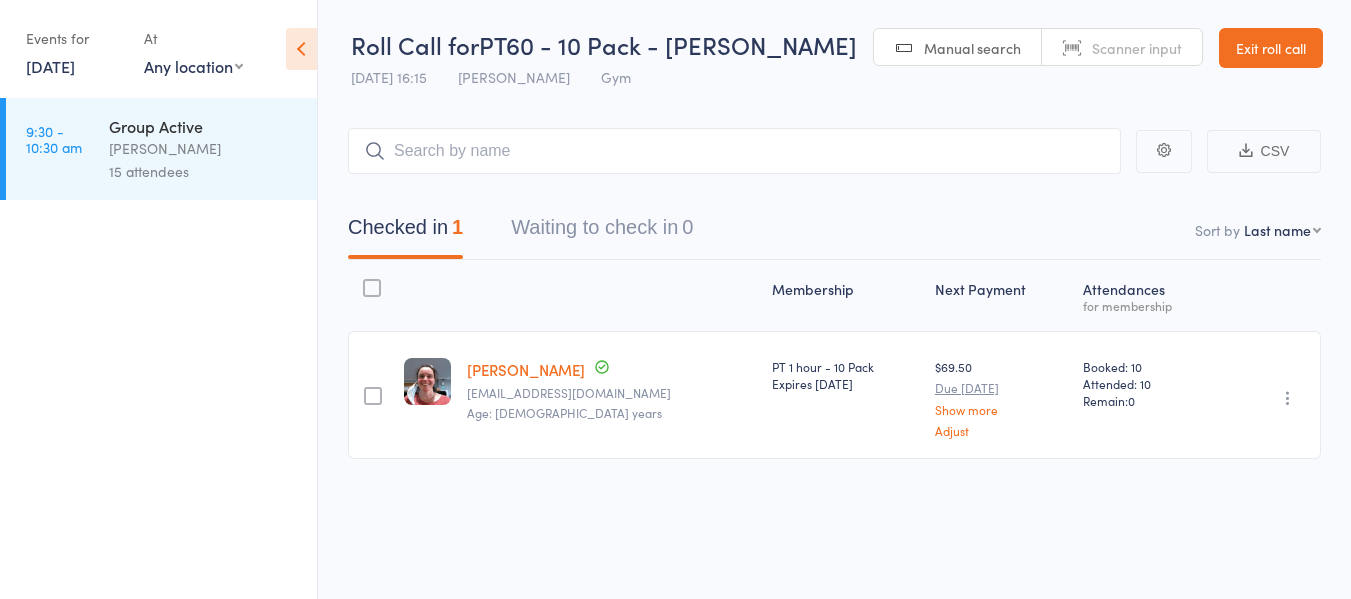 click on "Any location Class Studio Cycle Studio Gym Childminding" at bounding box center (193, 66) 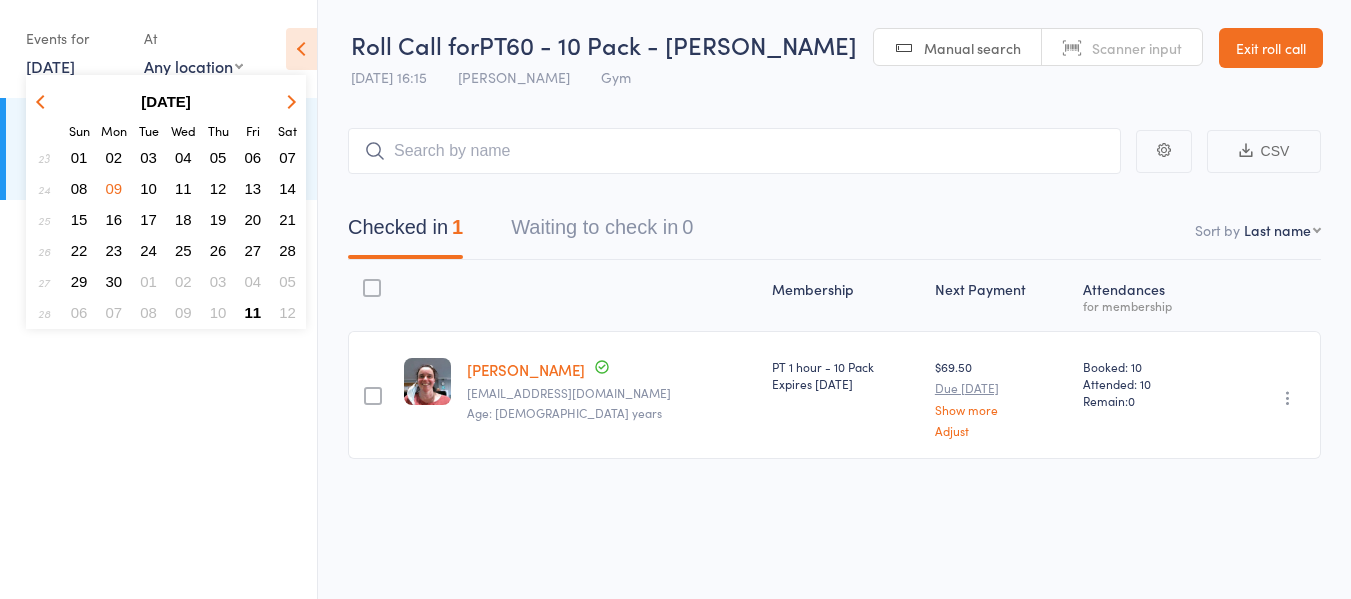 click on "06" at bounding box center (253, 157) 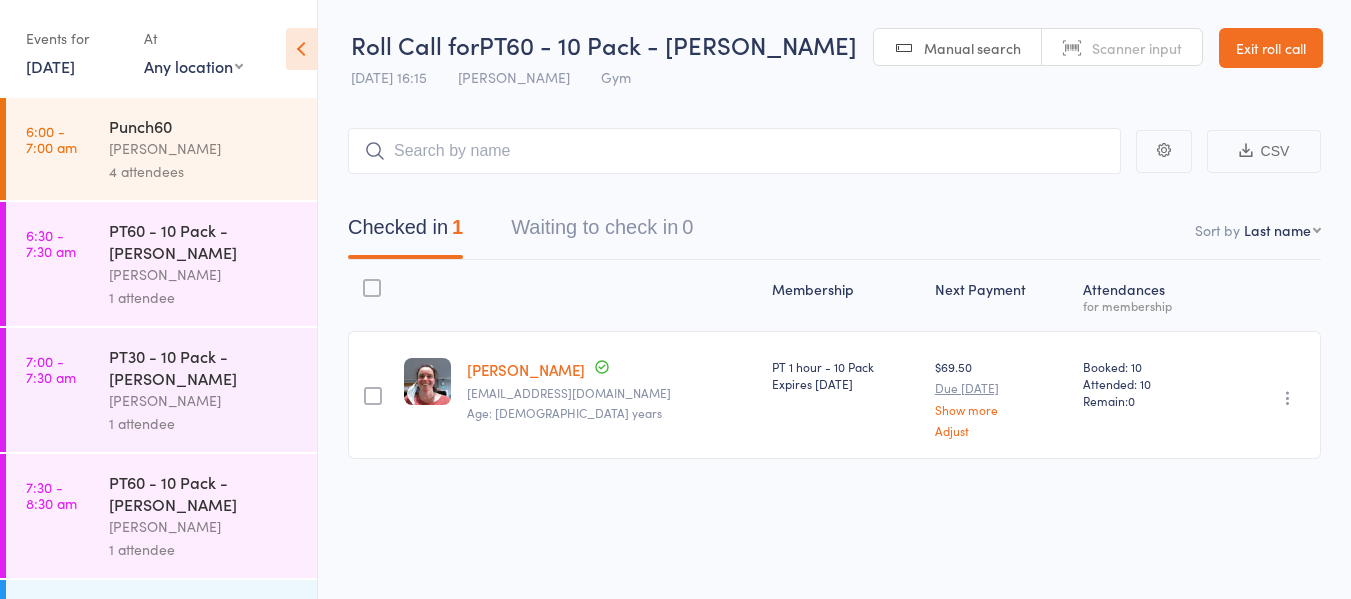 click on "PT60 - 10 Pack - Fiona Gleeson" at bounding box center (204, 241) 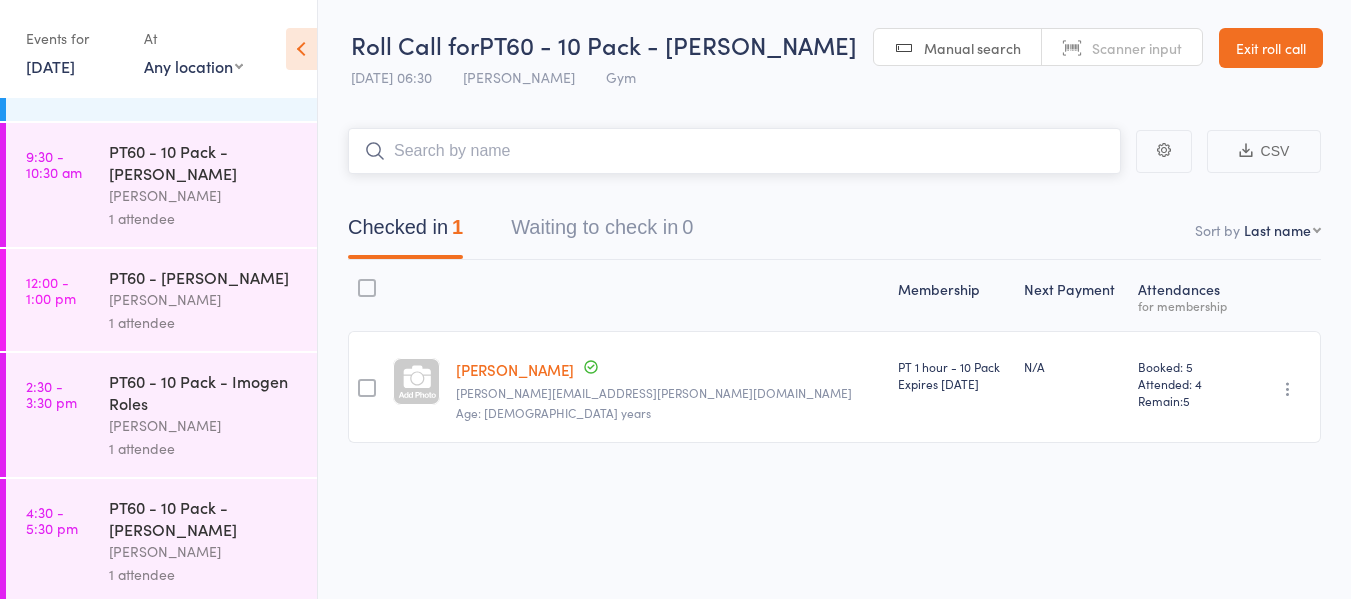 scroll, scrollTop: 589, scrollLeft: 0, axis: vertical 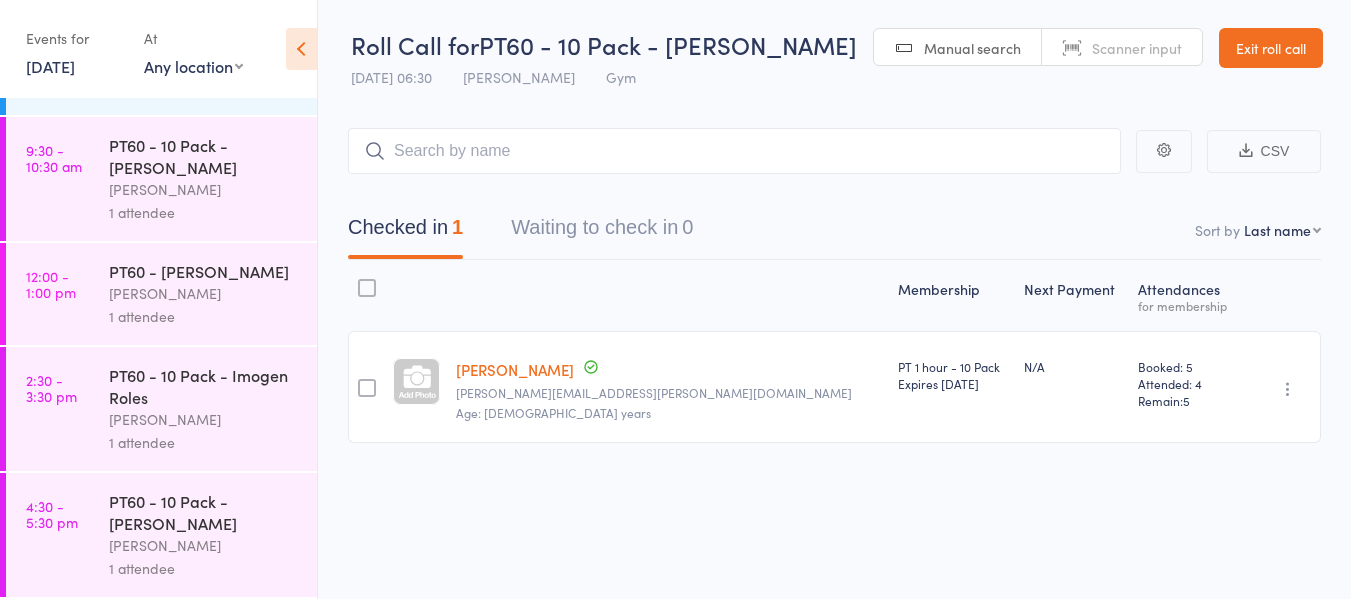 click on "PT60 - 10 Pack - Imogen Roles" at bounding box center (204, 386) 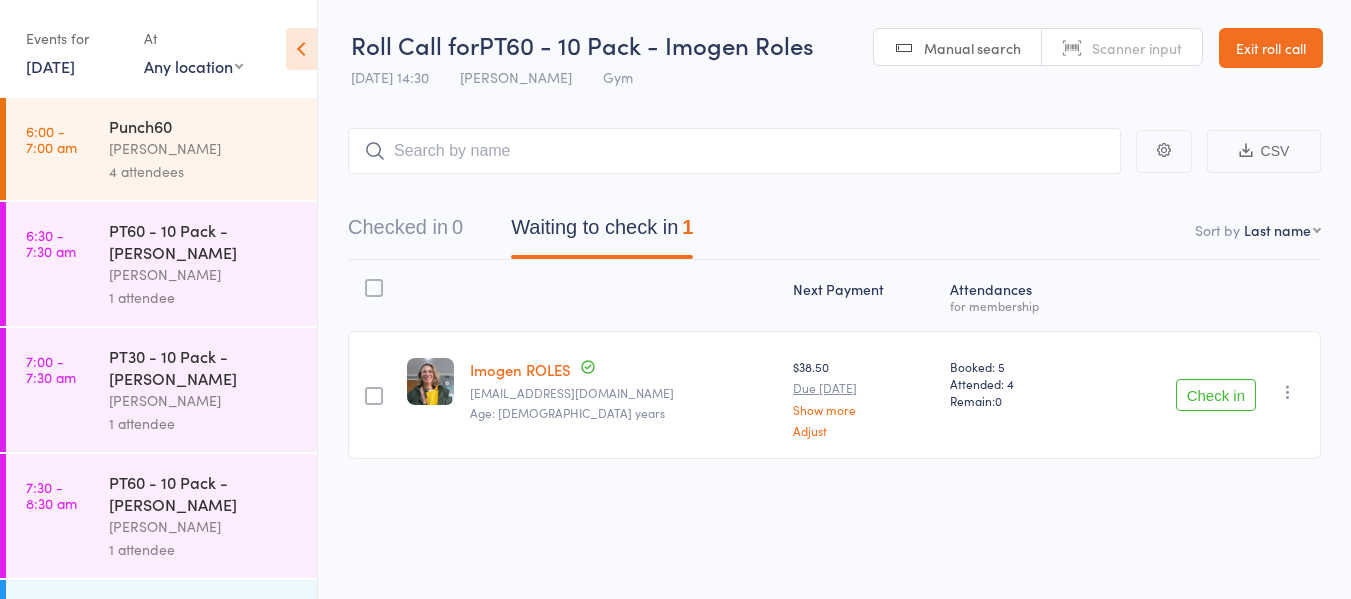 click on "Check in" at bounding box center (1216, 395) 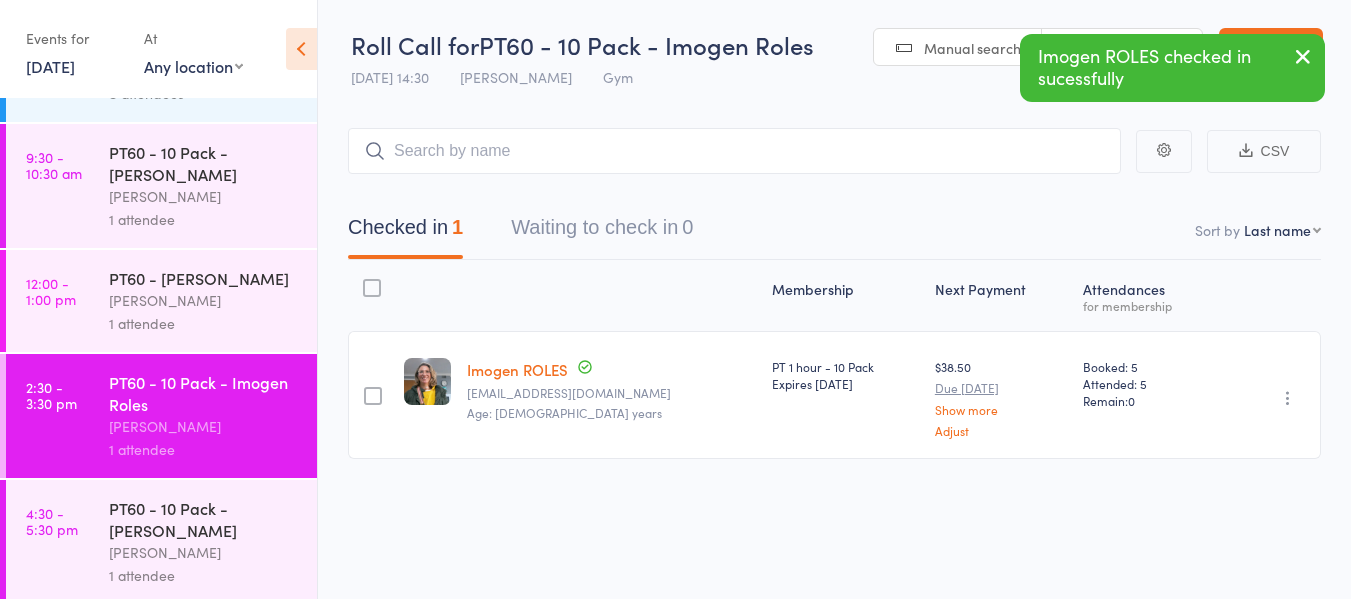 scroll, scrollTop: 589, scrollLeft: 0, axis: vertical 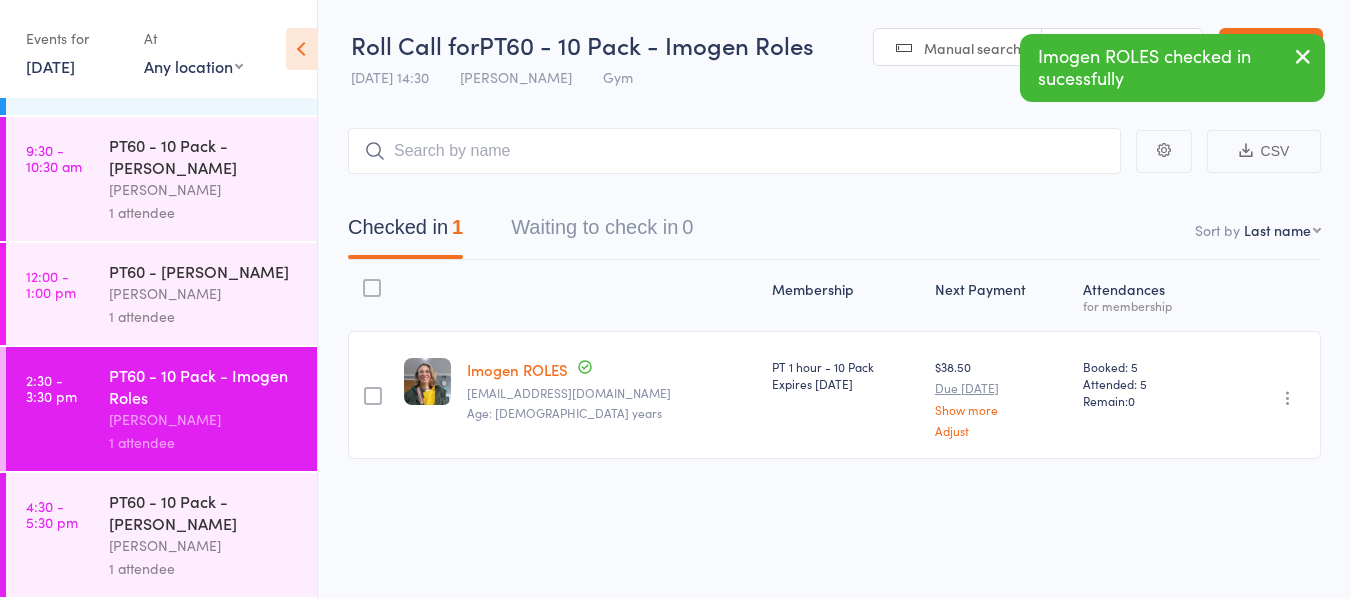 click on "PT60 - 10 Pack - Amy Ryan" at bounding box center [204, 512] 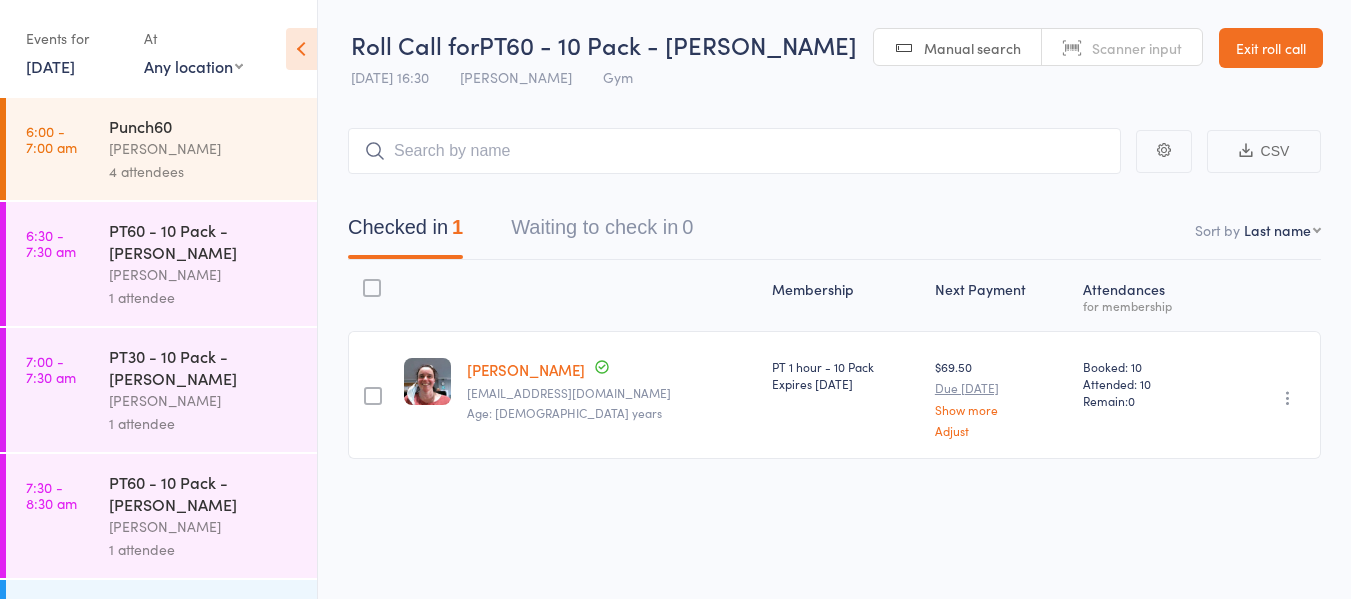 click on "6 Jun, 2025" at bounding box center [50, 66] 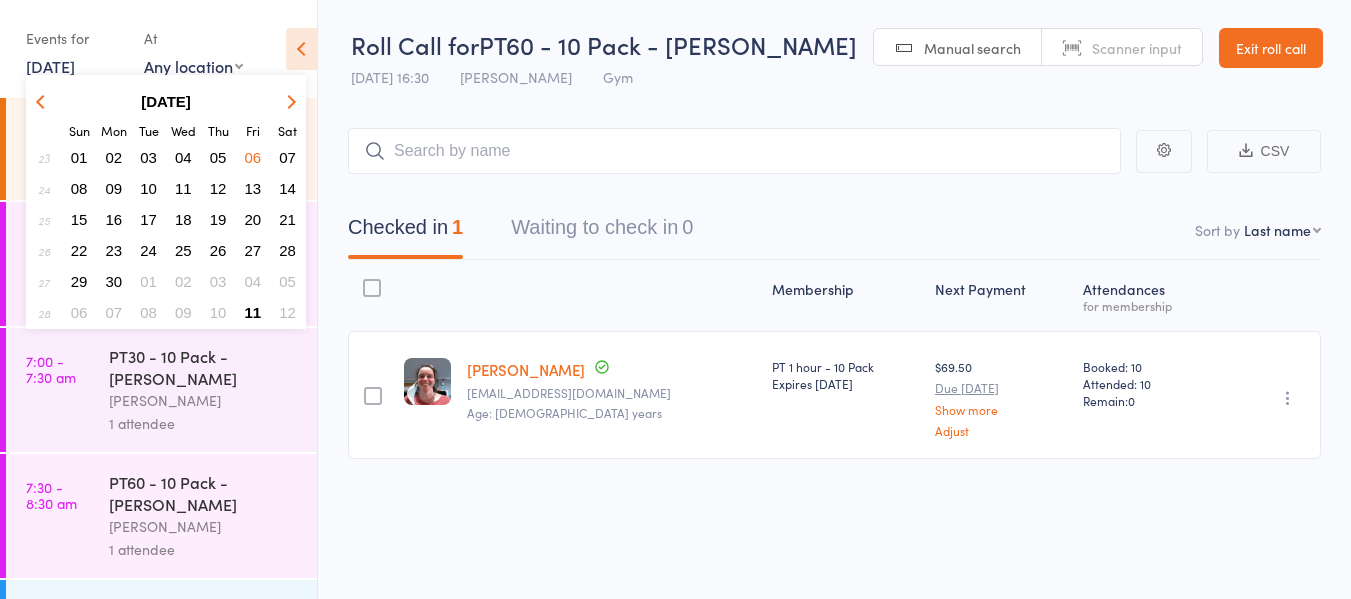 click on "05" at bounding box center (218, 157) 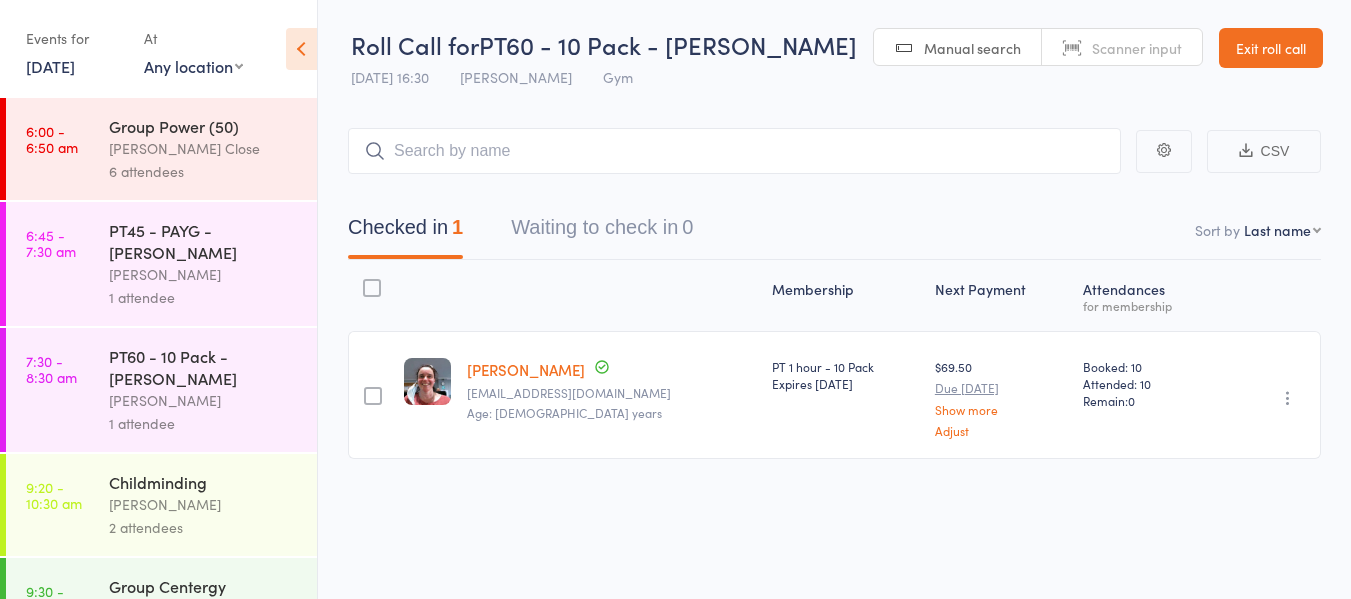 click on "[PERSON_NAME]" at bounding box center (204, 274) 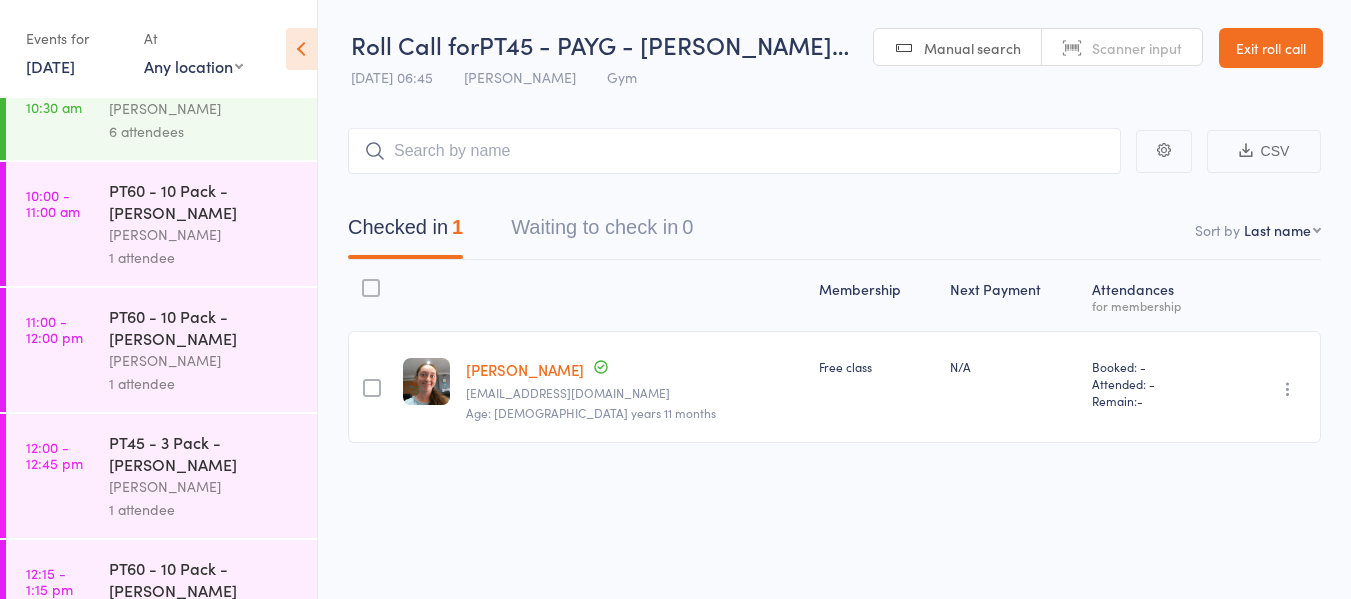 scroll, scrollTop: 600, scrollLeft: 0, axis: vertical 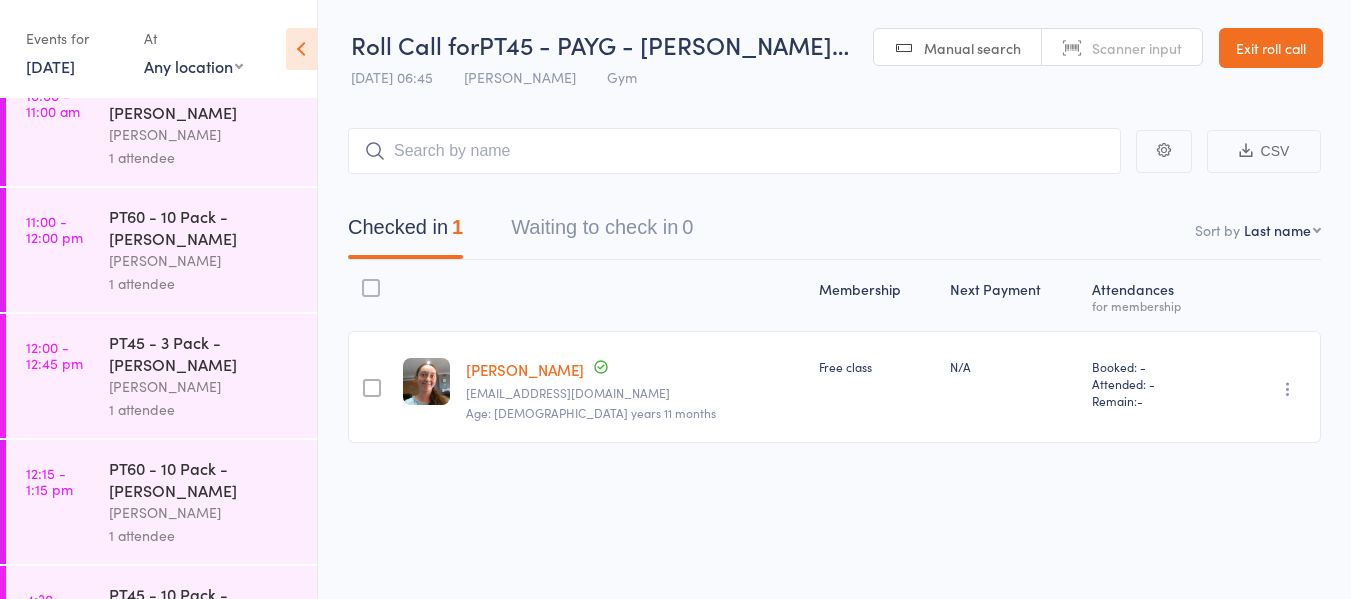 click on "PT45 - 3 Pack - [PERSON_NAME]" at bounding box center (204, 353) 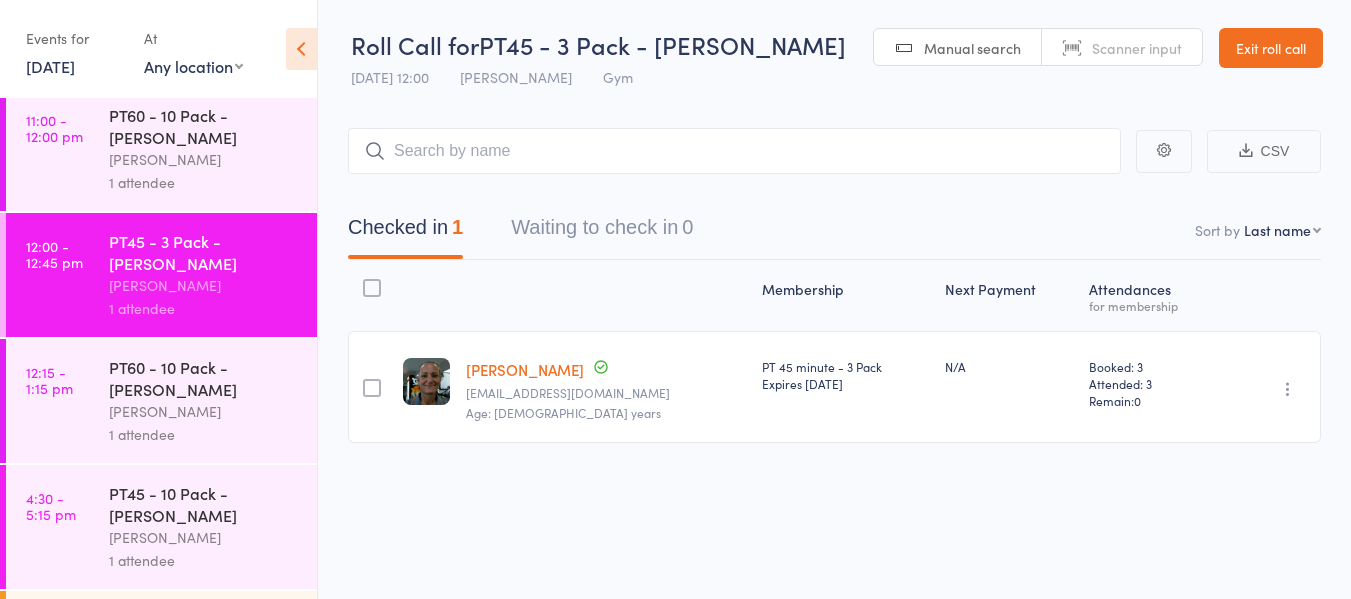 scroll, scrollTop: 797, scrollLeft: 0, axis: vertical 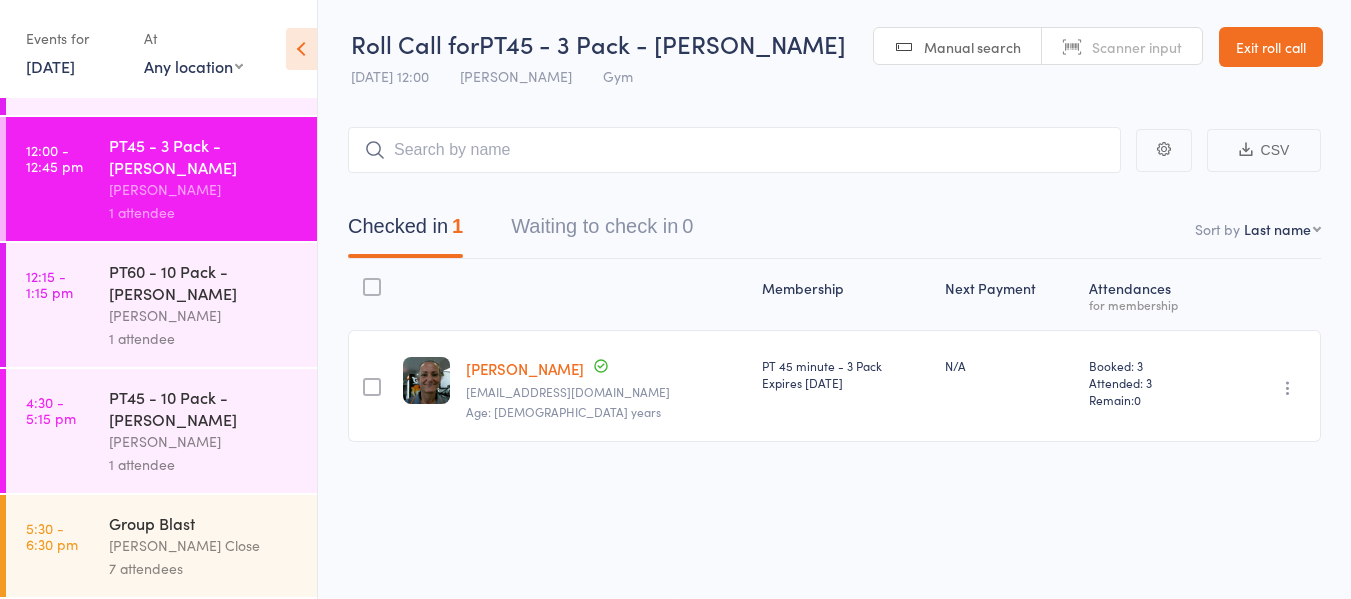 click on "5 Jun, 2025" at bounding box center [50, 66] 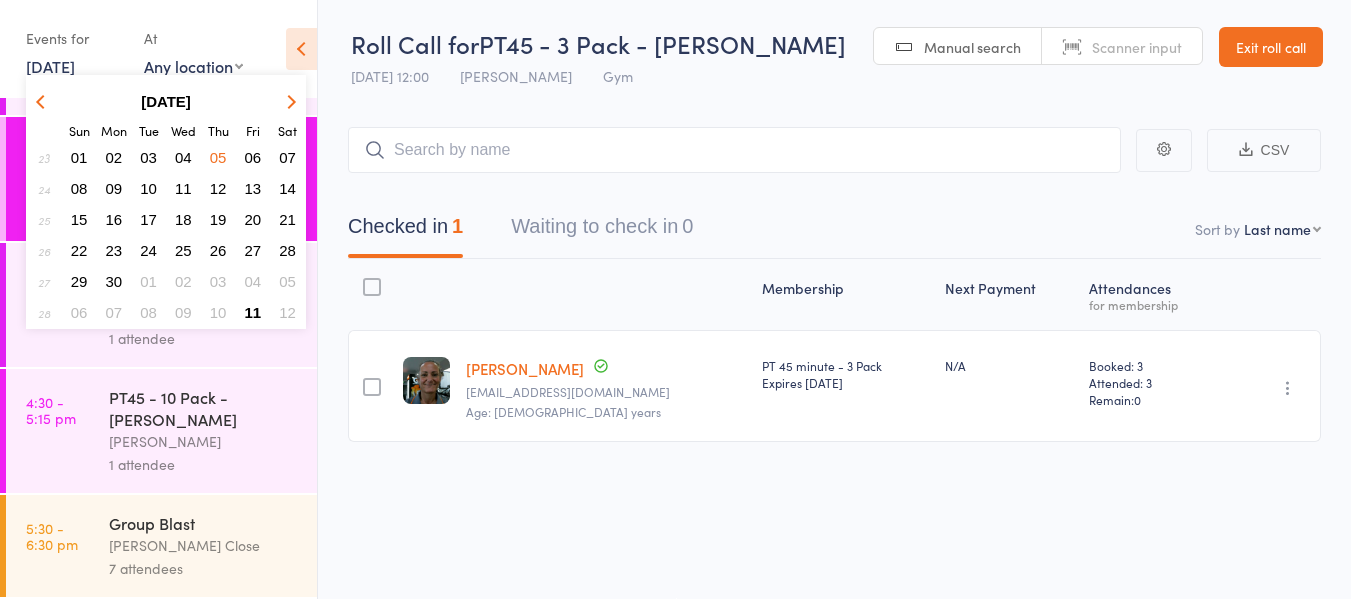 click on "04" at bounding box center [183, 157] 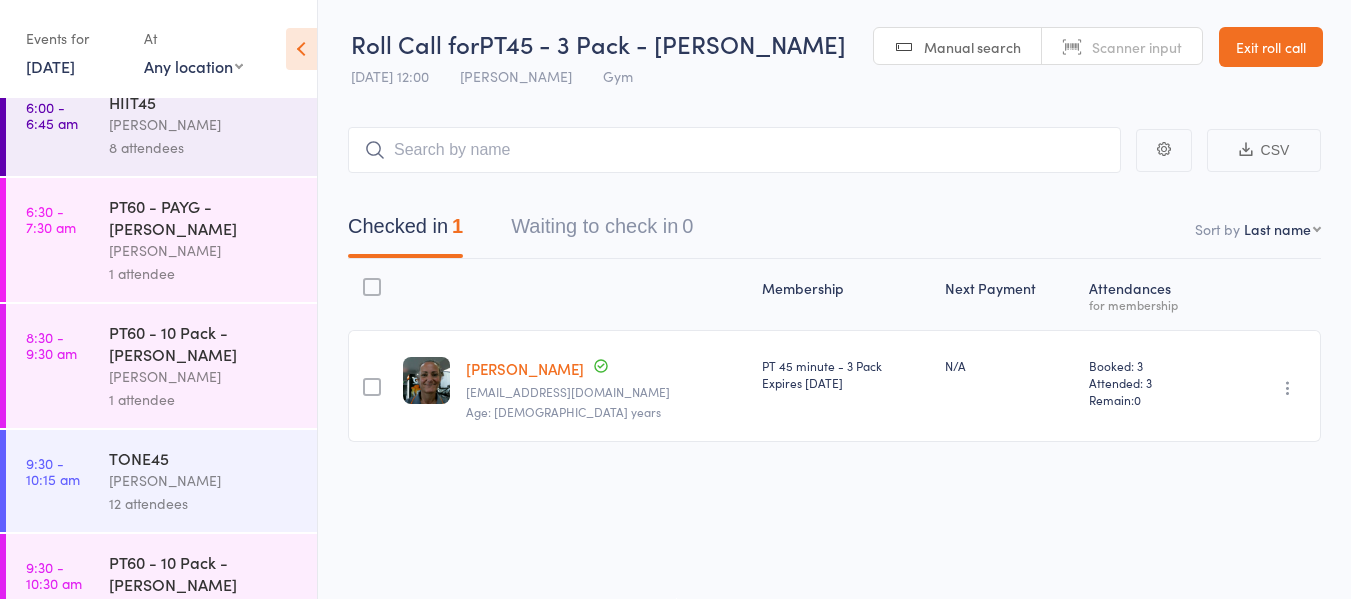 scroll, scrollTop: 0, scrollLeft: 0, axis: both 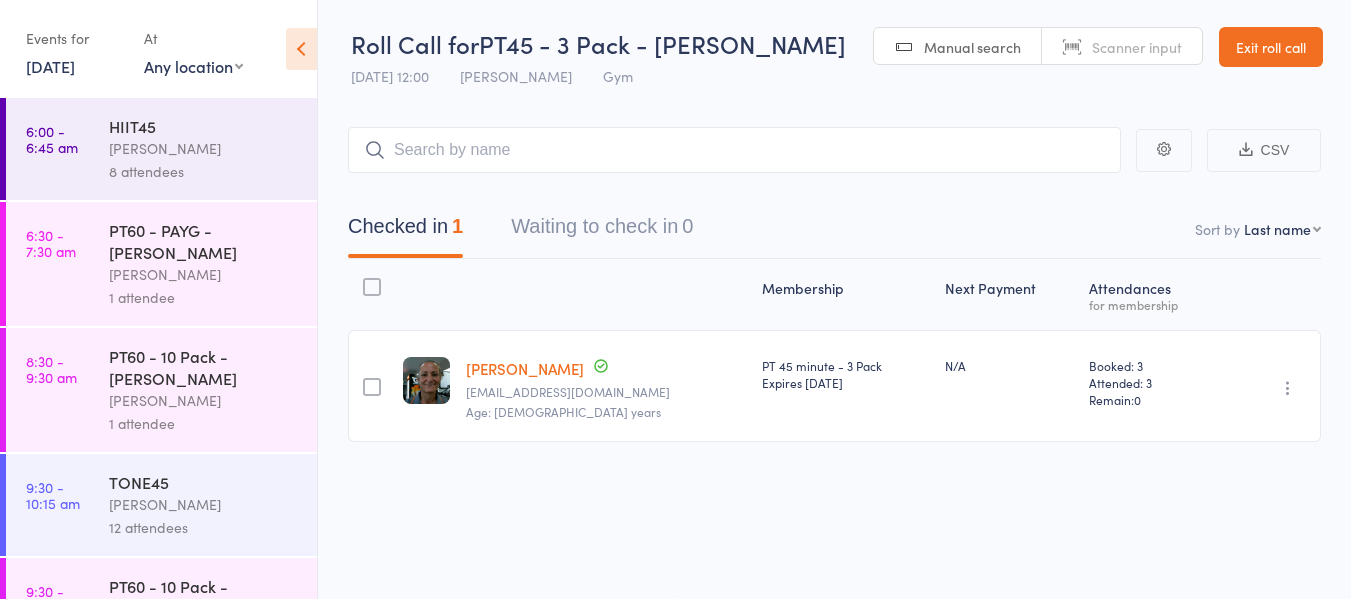 click on "8 attendees" at bounding box center [204, 171] 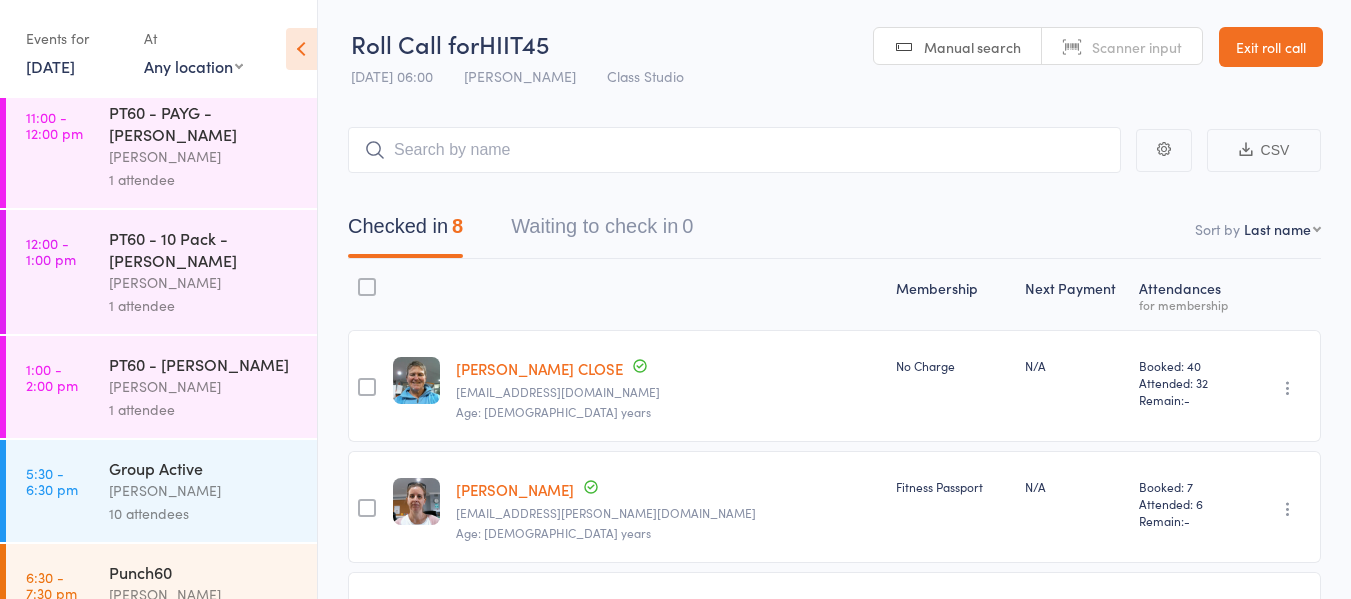 scroll, scrollTop: 671, scrollLeft: 0, axis: vertical 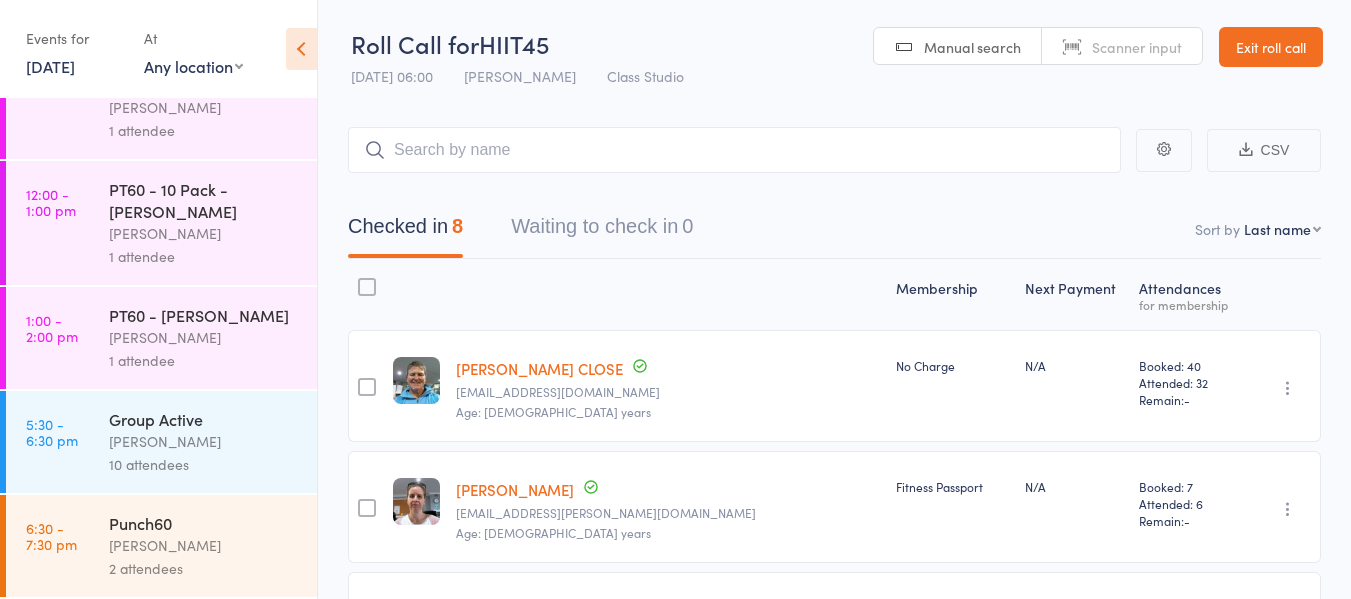 click on "4 Jun, 2025" at bounding box center [50, 66] 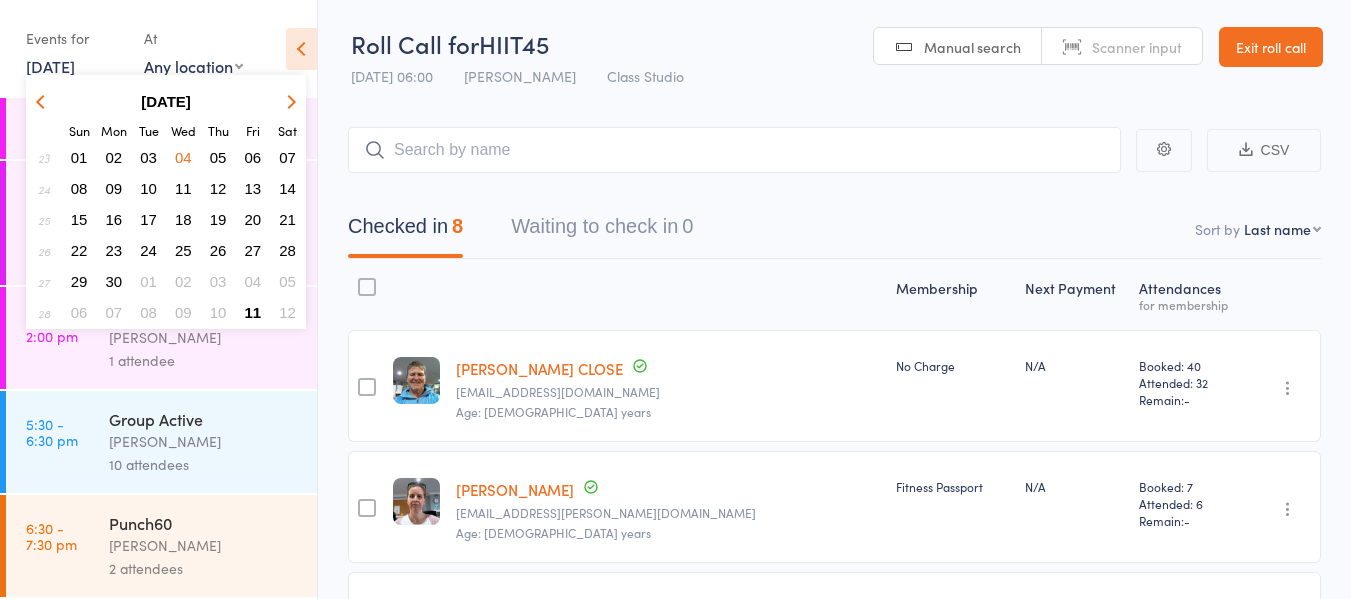 click on "03" at bounding box center (148, 157) 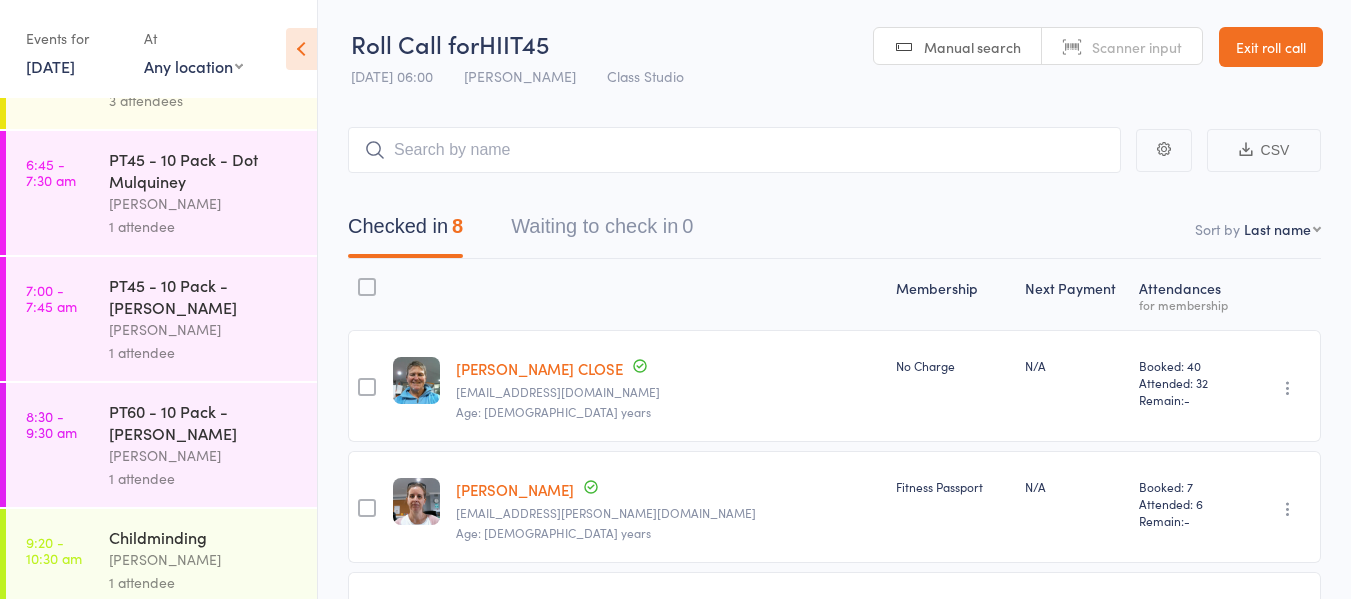 scroll, scrollTop: 0, scrollLeft: 0, axis: both 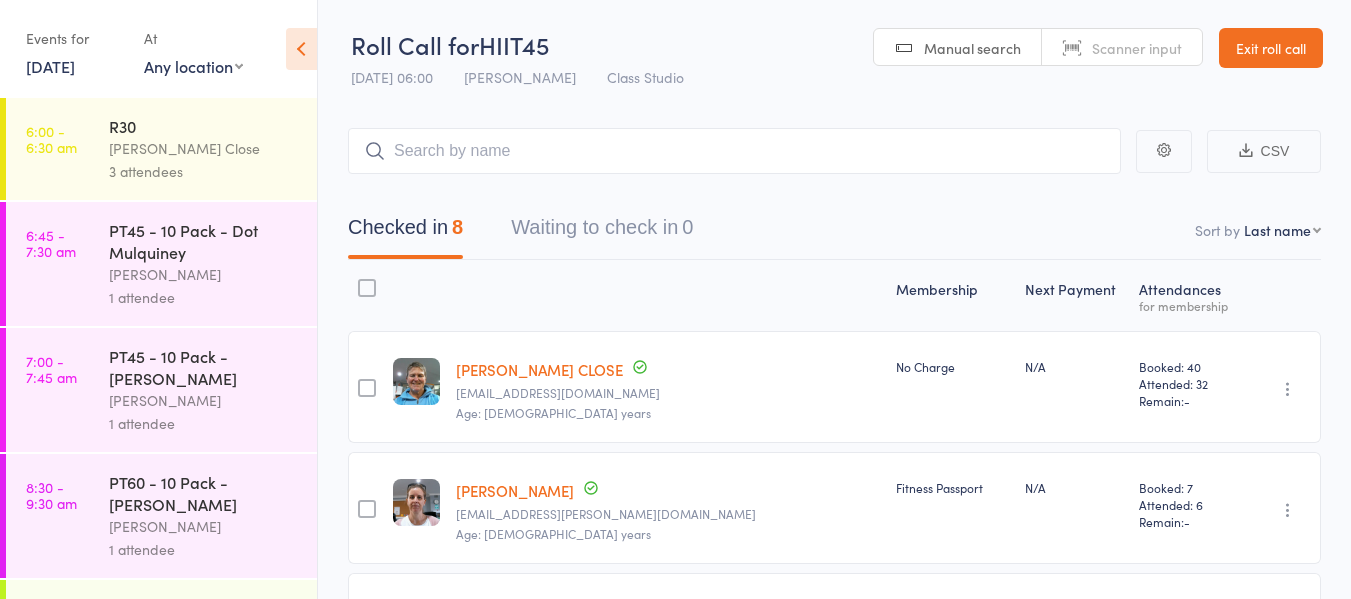 click on "PT45 - 10 Pack - Dot Mulquiney" at bounding box center [204, 241] 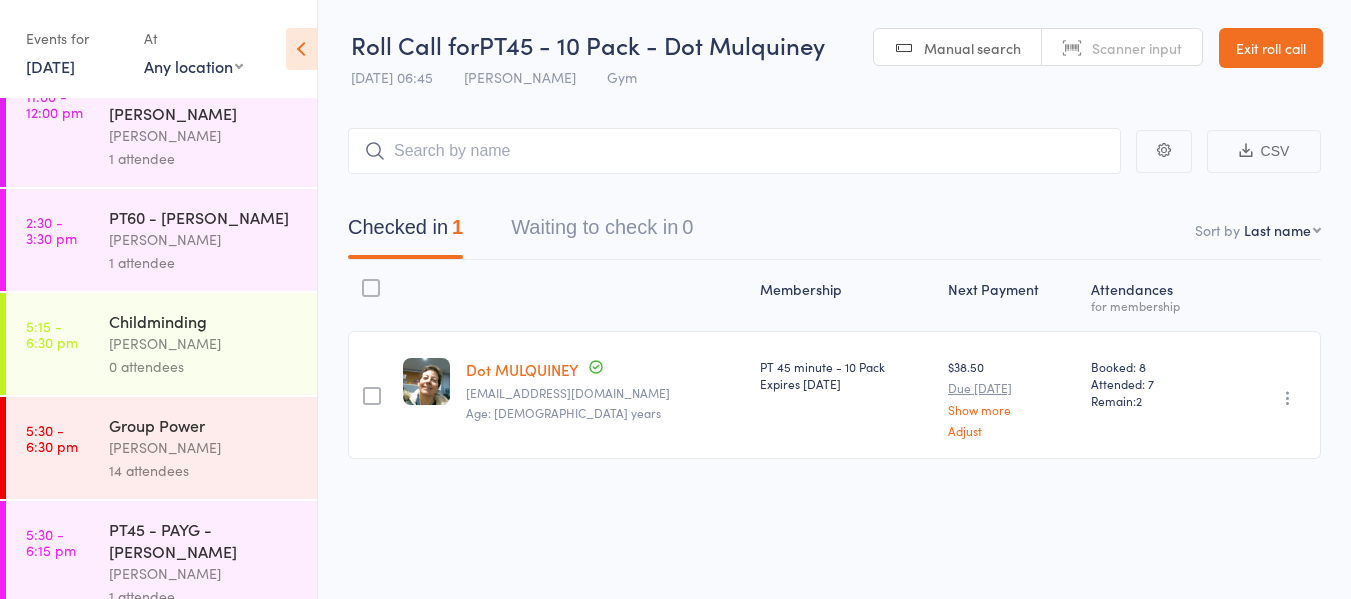 scroll, scrollTop: 879, scrollLeft: 0, axis: vertical 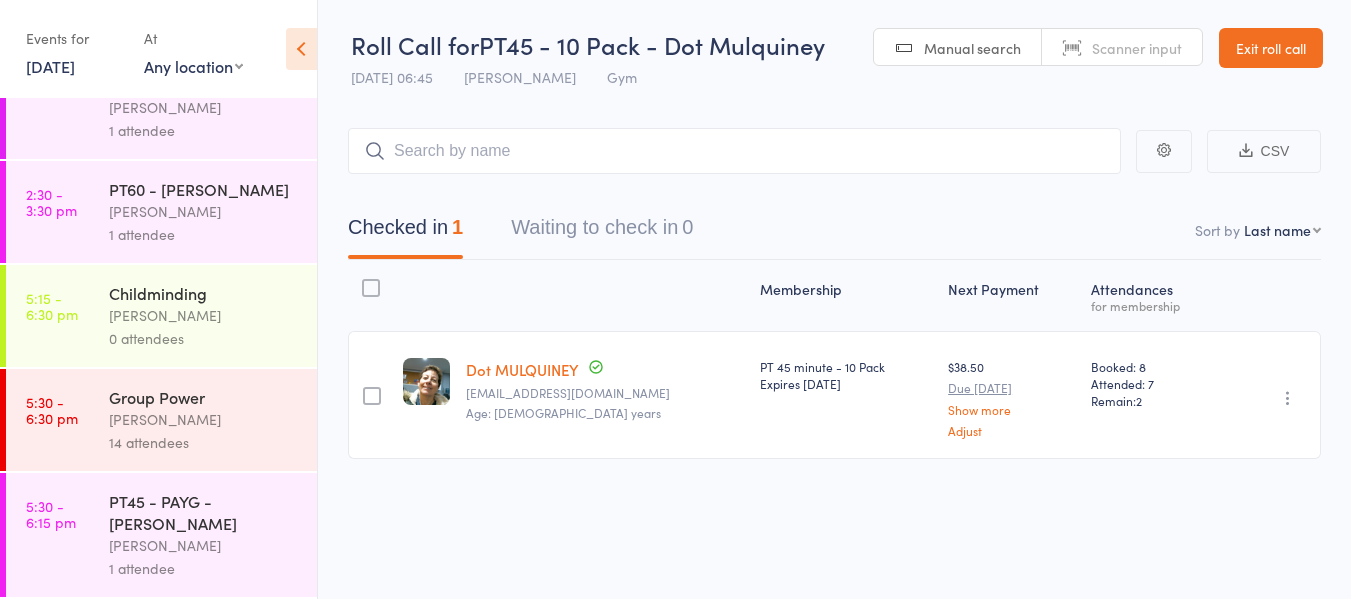 click on "PT45 - PAYG - Sophie Sampson" at bounding box center (204, 512) 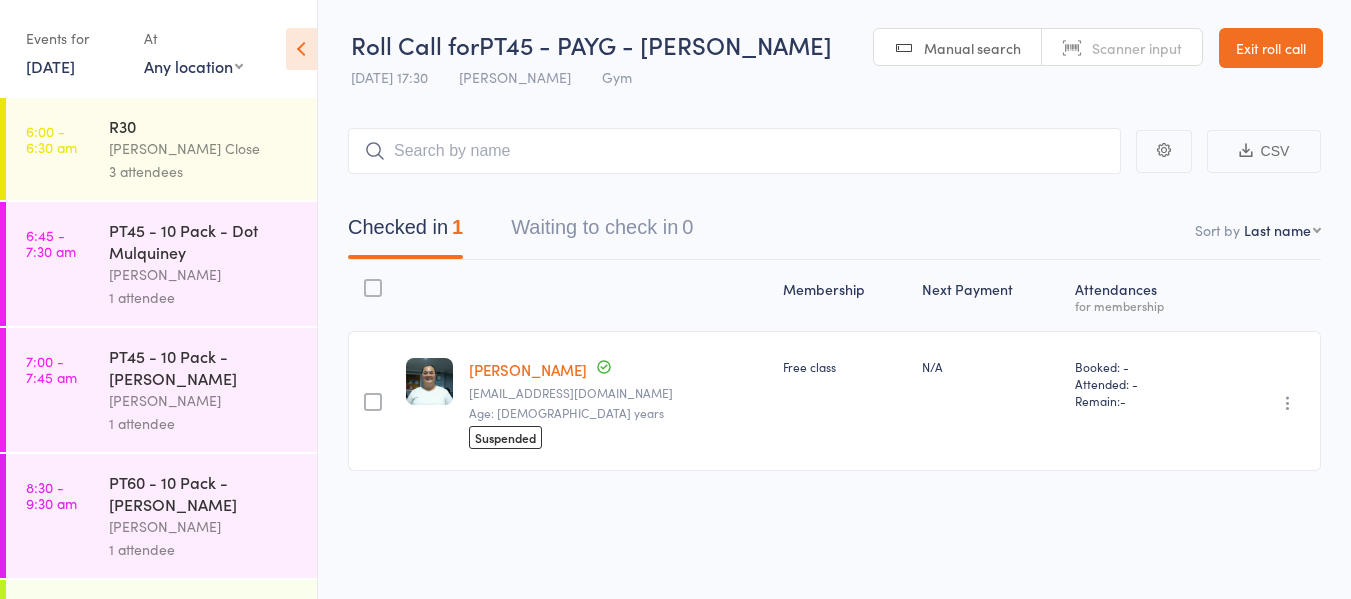 click on "3 Jun, 2025" at bounding box center [50, 66] 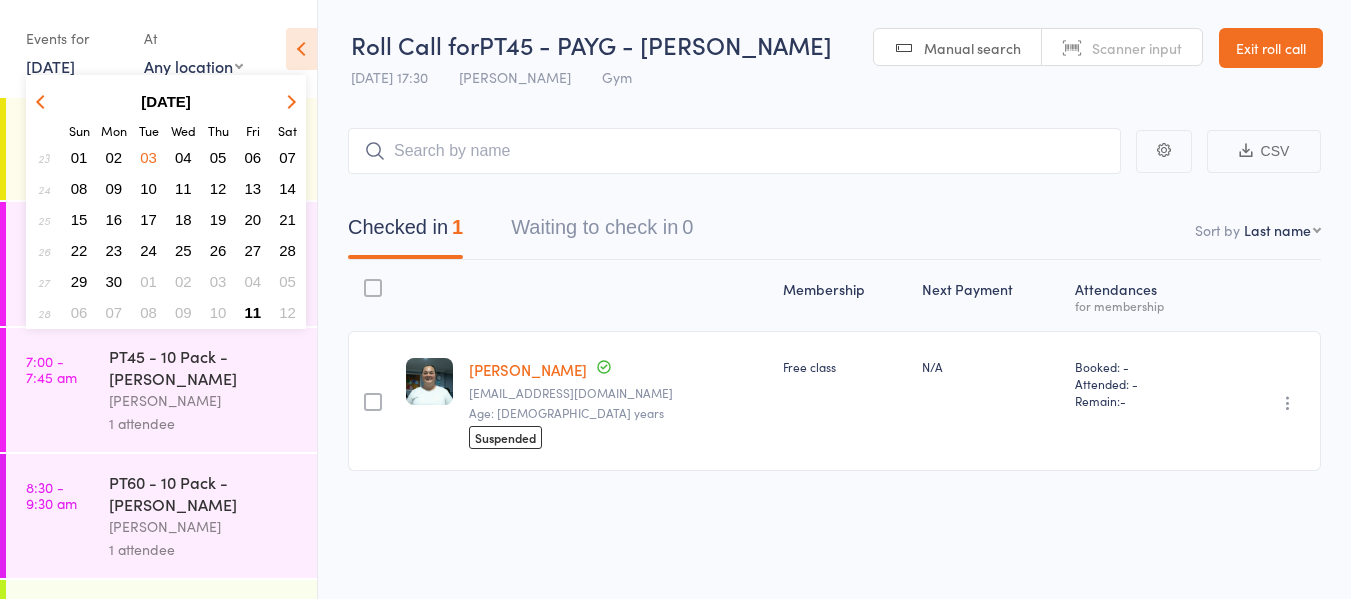 click on "02" at bounding box center [114, 157] 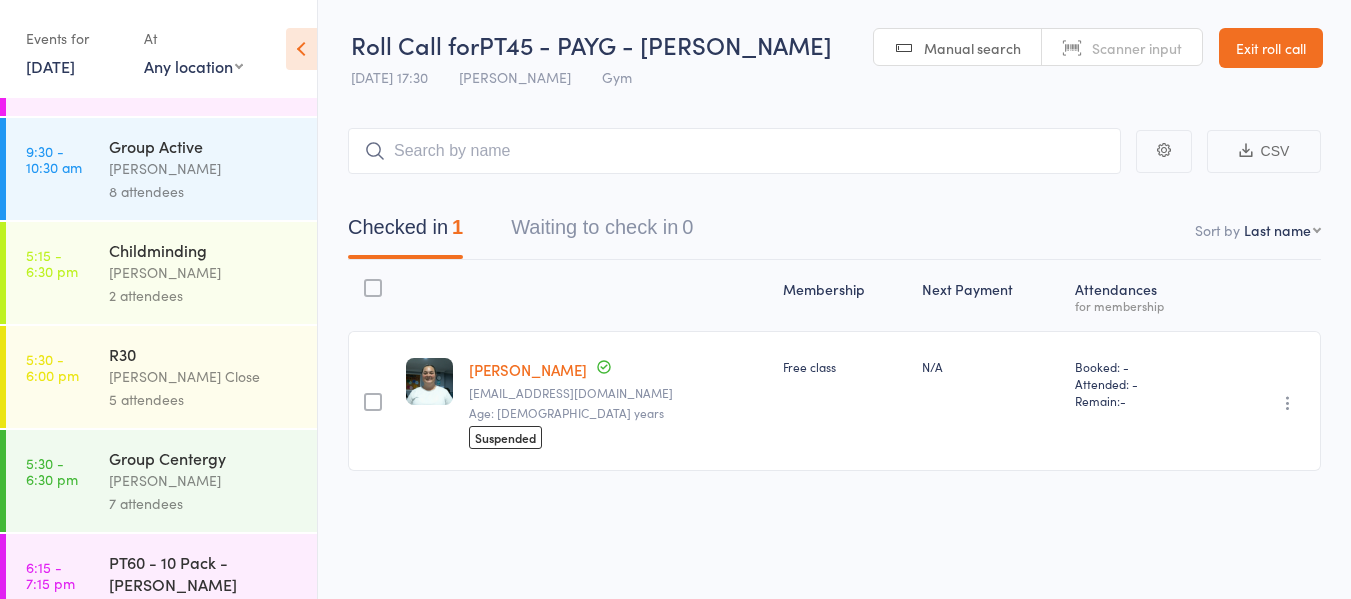 scroll, scrollTop: 271, scrollLeft: 0, axis: vertical 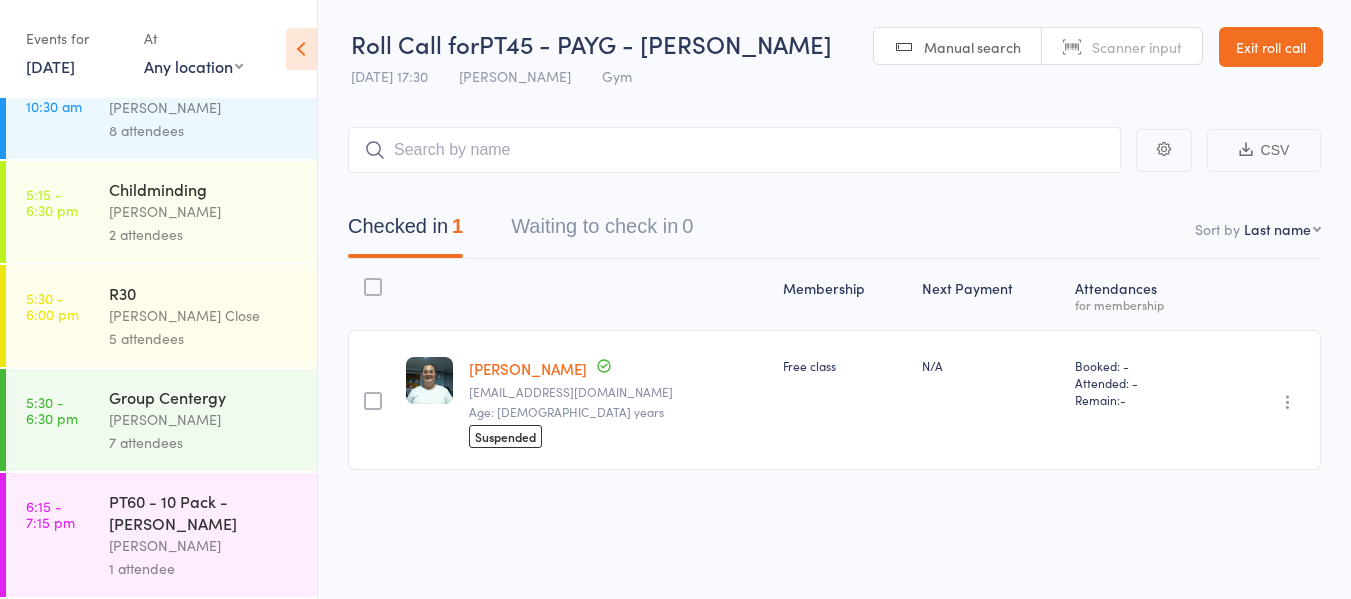 click on "2 Jun, 2025" at bounding box center (50, 66) 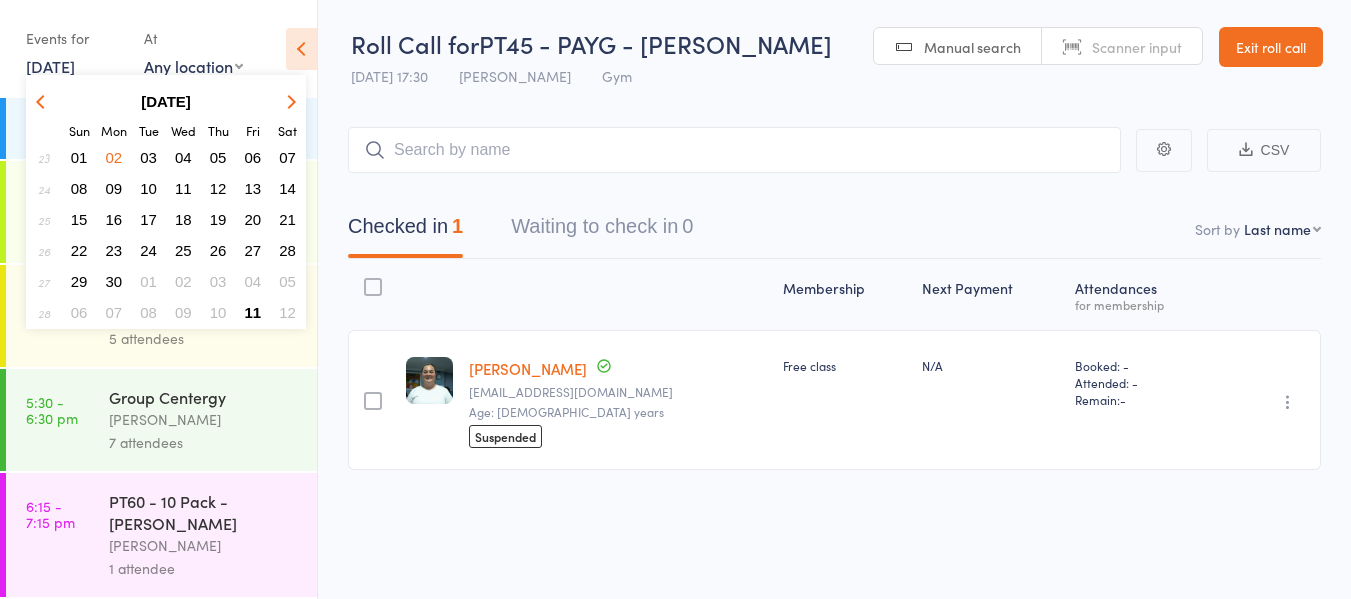 click on "Exit roll call" at bounding box center [1271, 47] 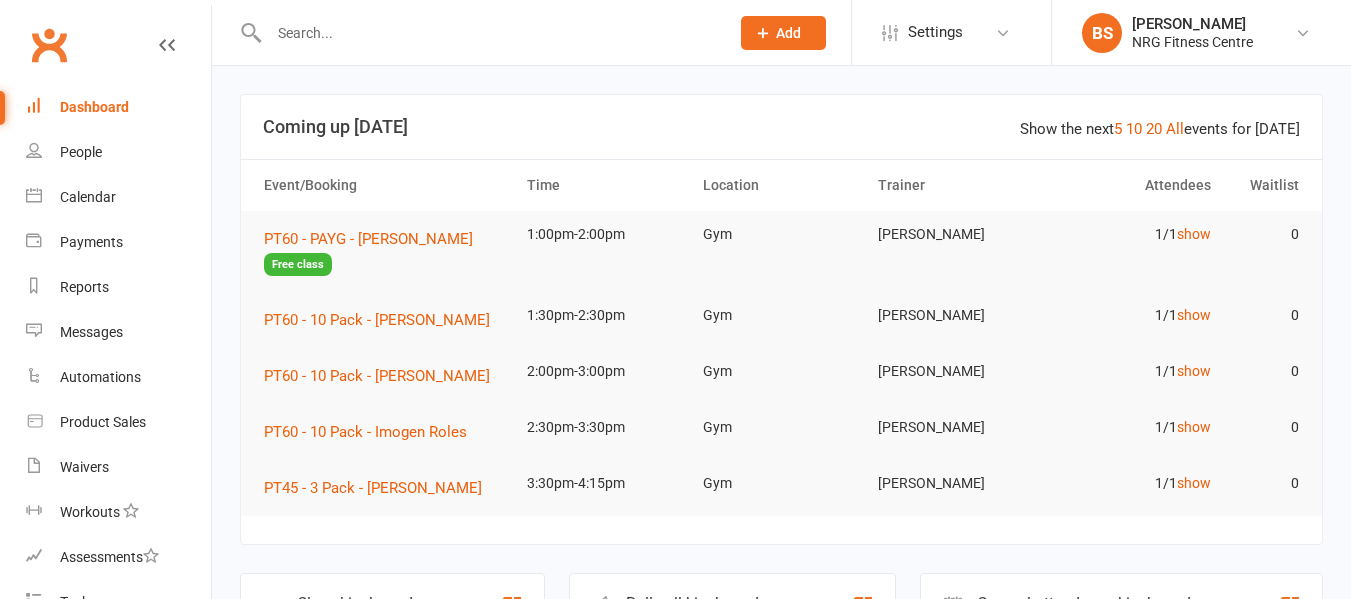 scroll, scrollTop: 0, scrollLeft: 0, axis: both 